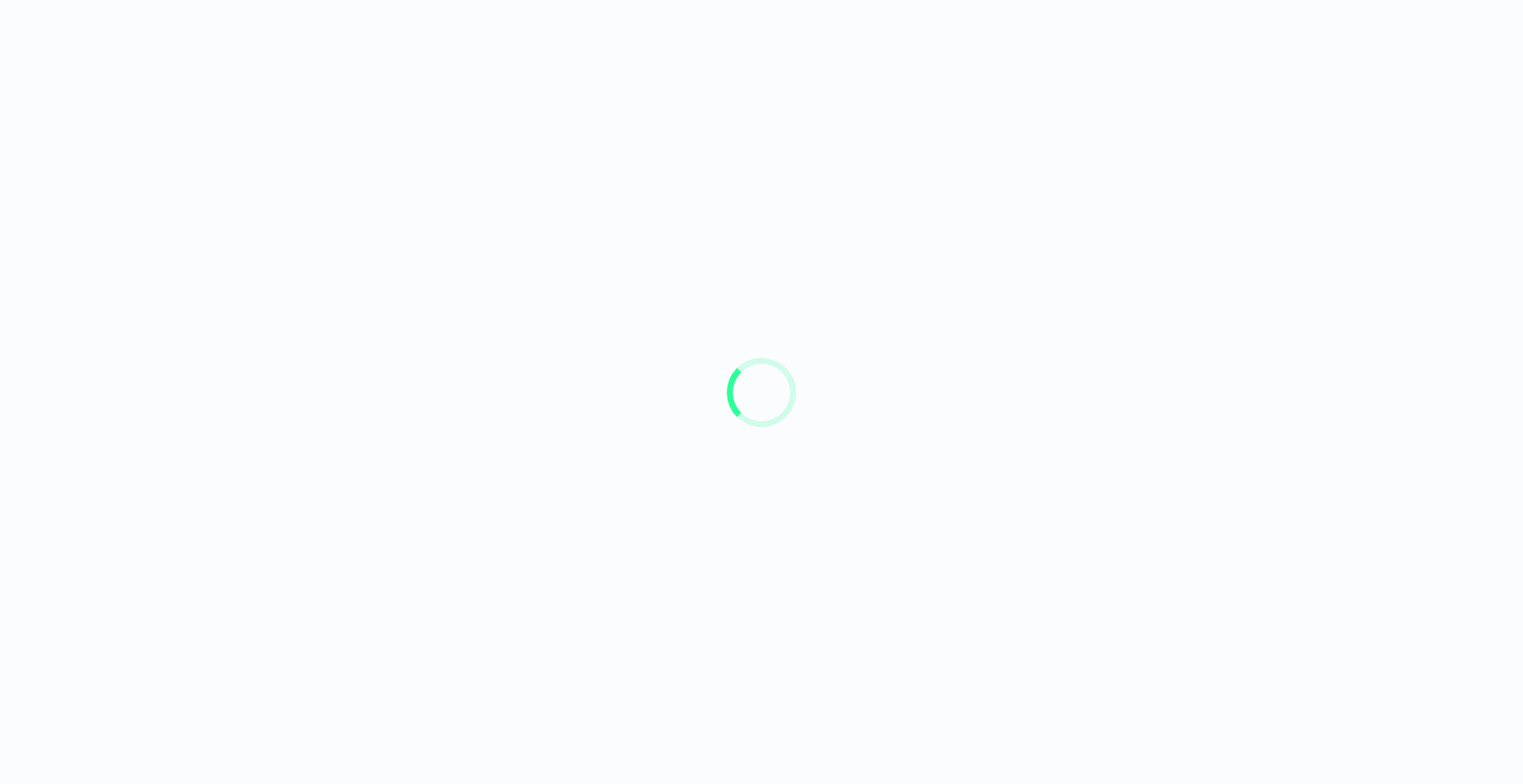 scroll, scrollTop: 0, scrollLeft: 0, axis: both 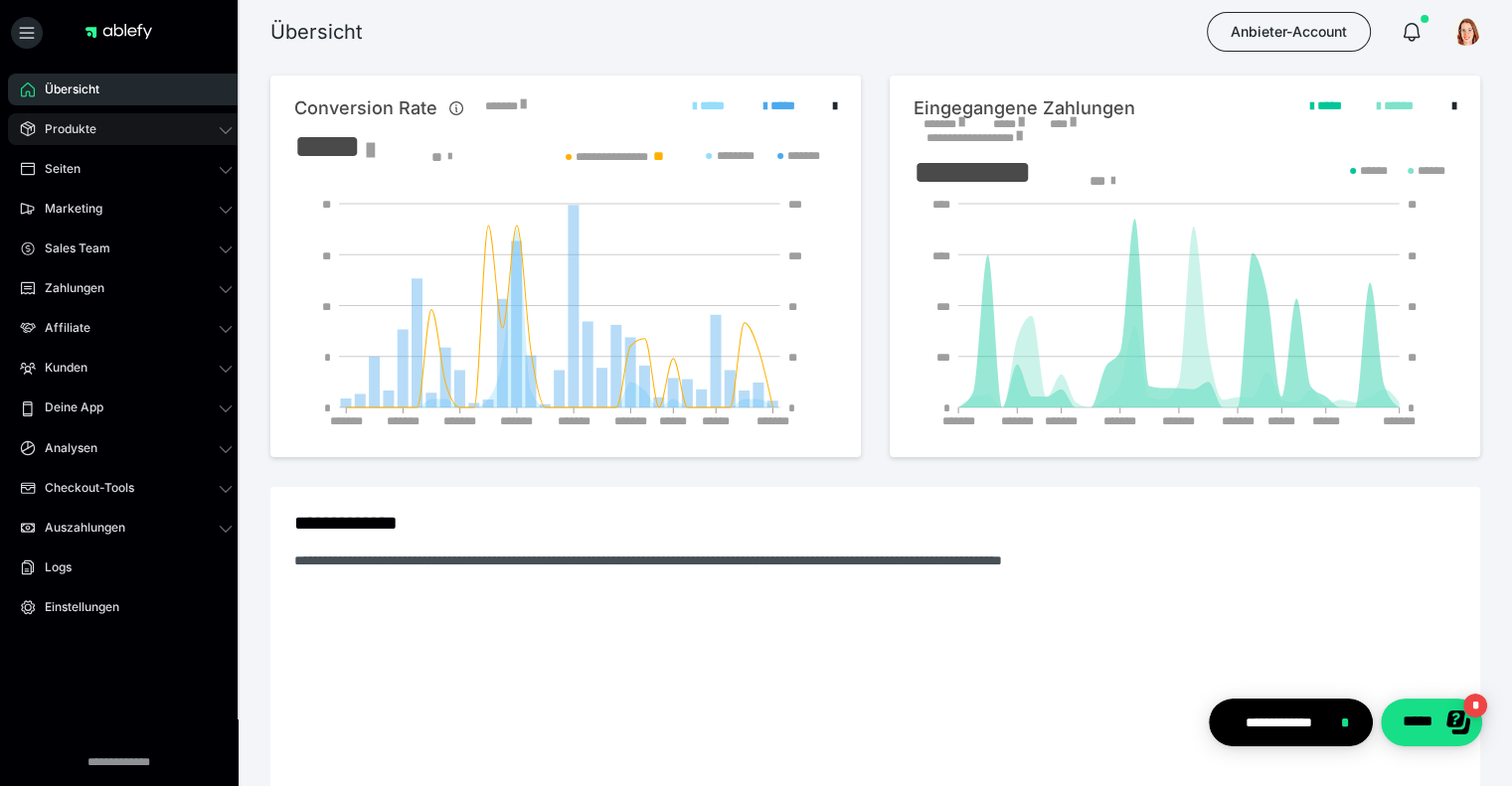 click on "Produkte" at bounding box center (126, 129) 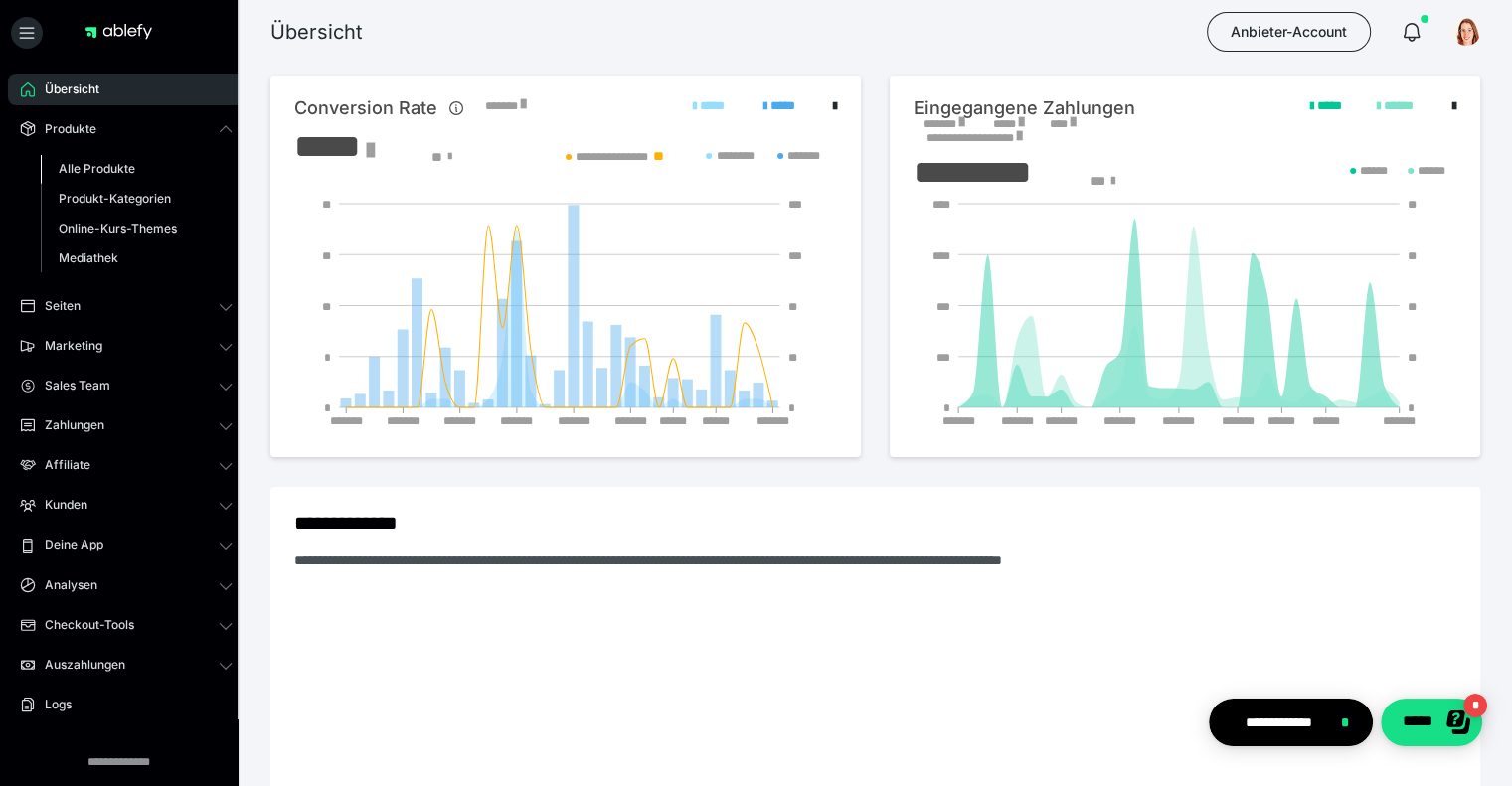 click on "Alle Produkte" at bounding box center [136, 169] 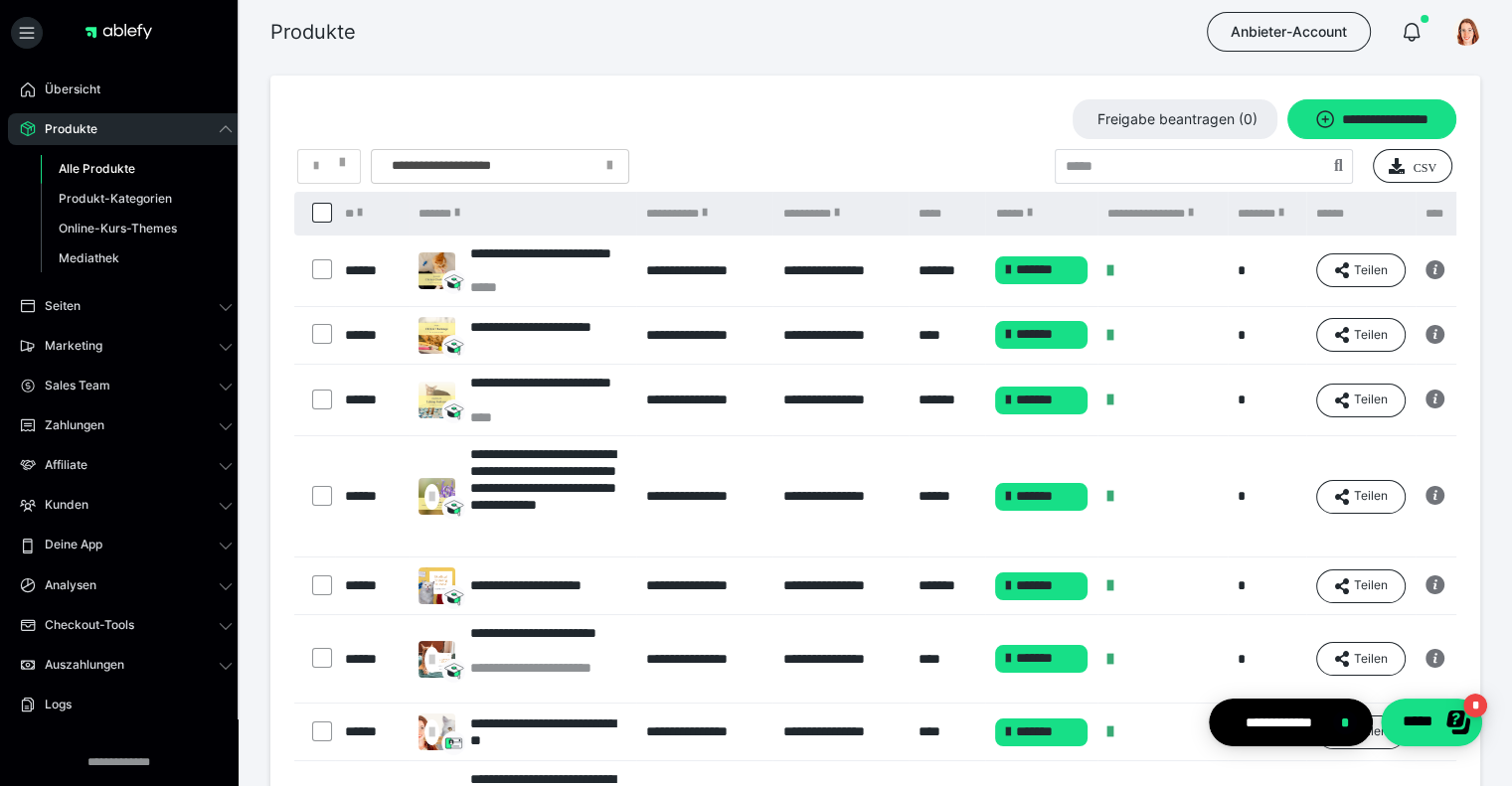click on "**********" at bounding box center (548, 262) 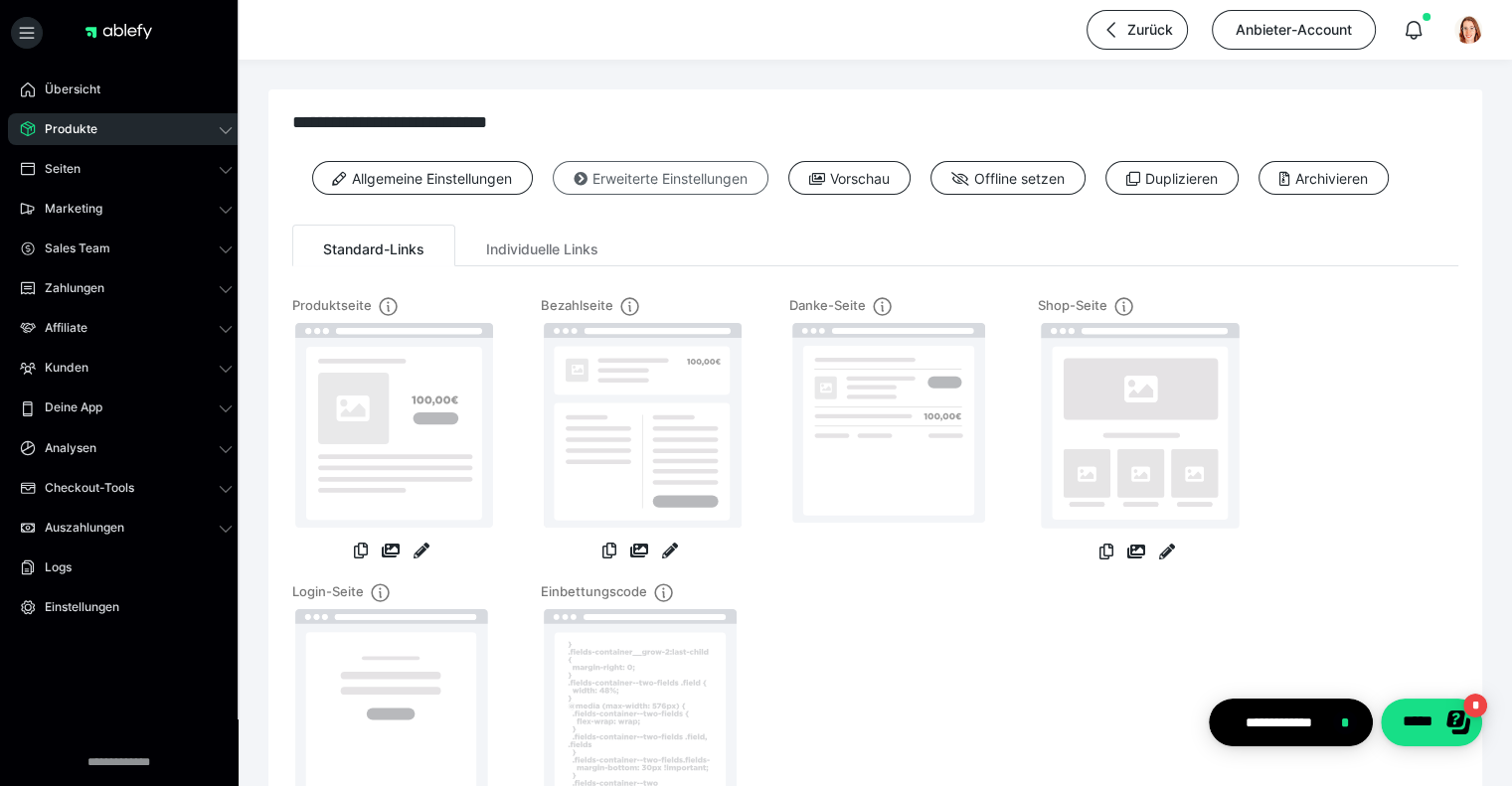 click on "Erweiterte Einstellungen" at bounding box center (660, 178) 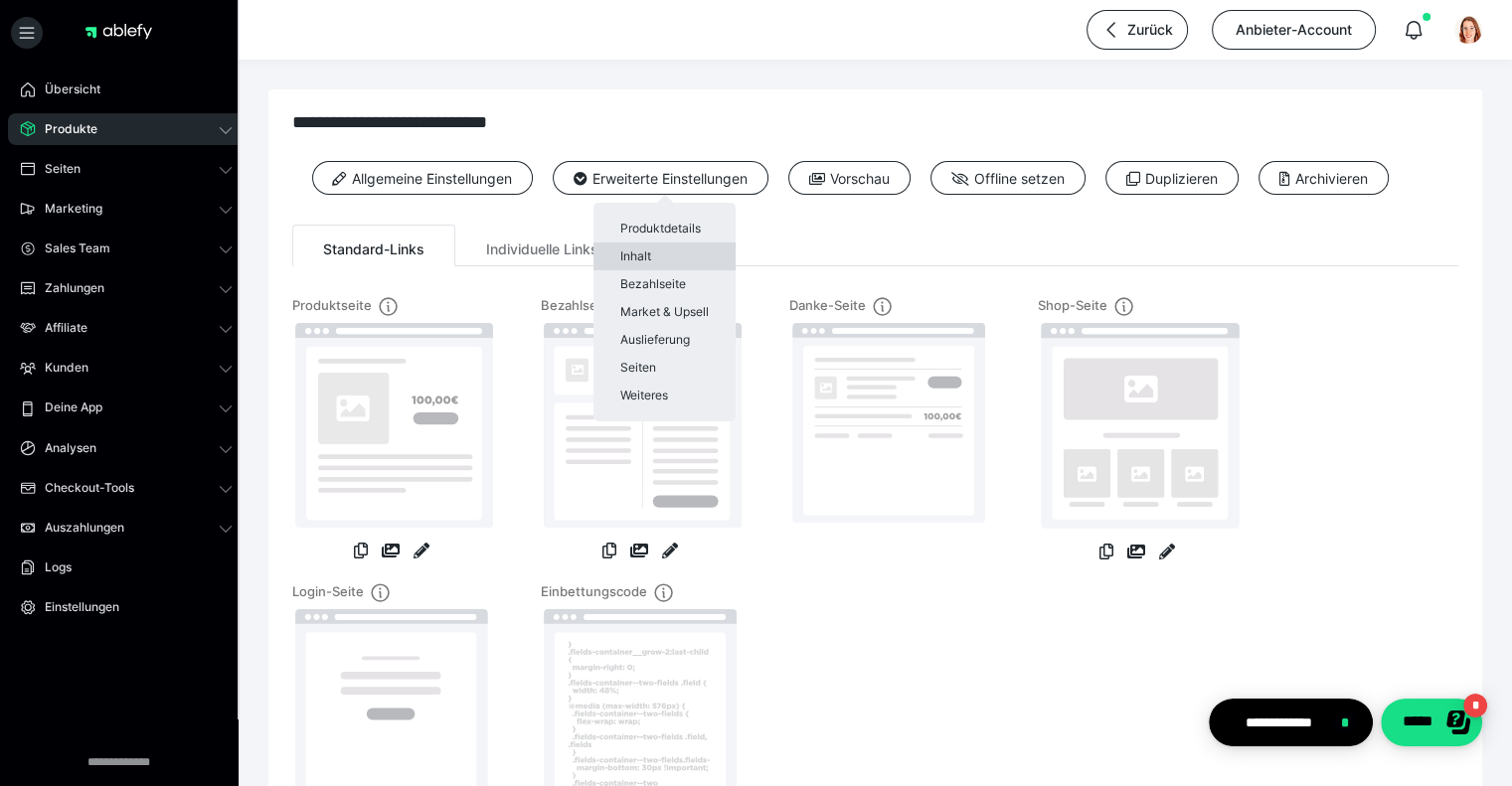 click on "Inhalt" at bounding box center [664, 256] 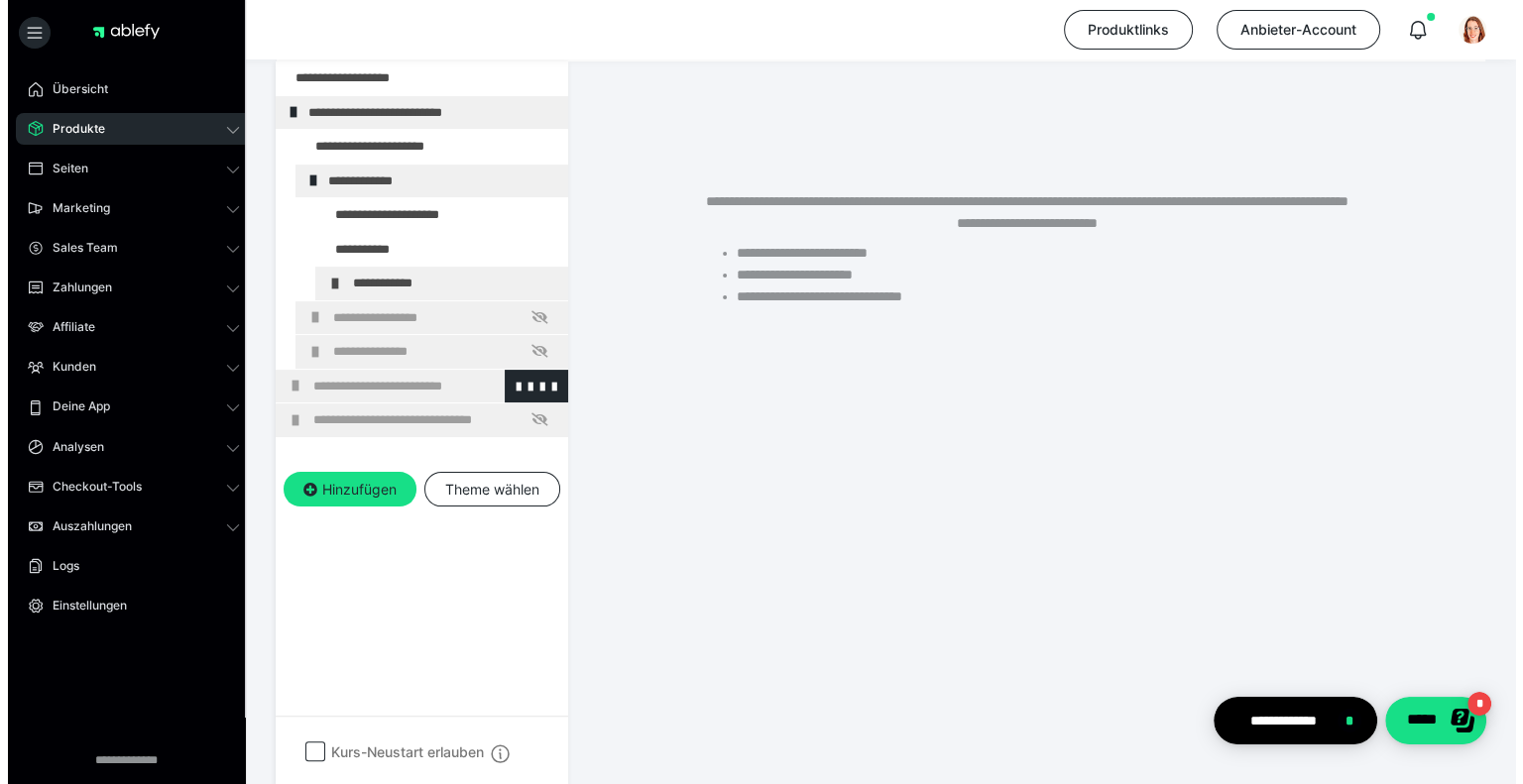 scroll, scrollTop: 370, scrollLeft: 0, axis: vertical 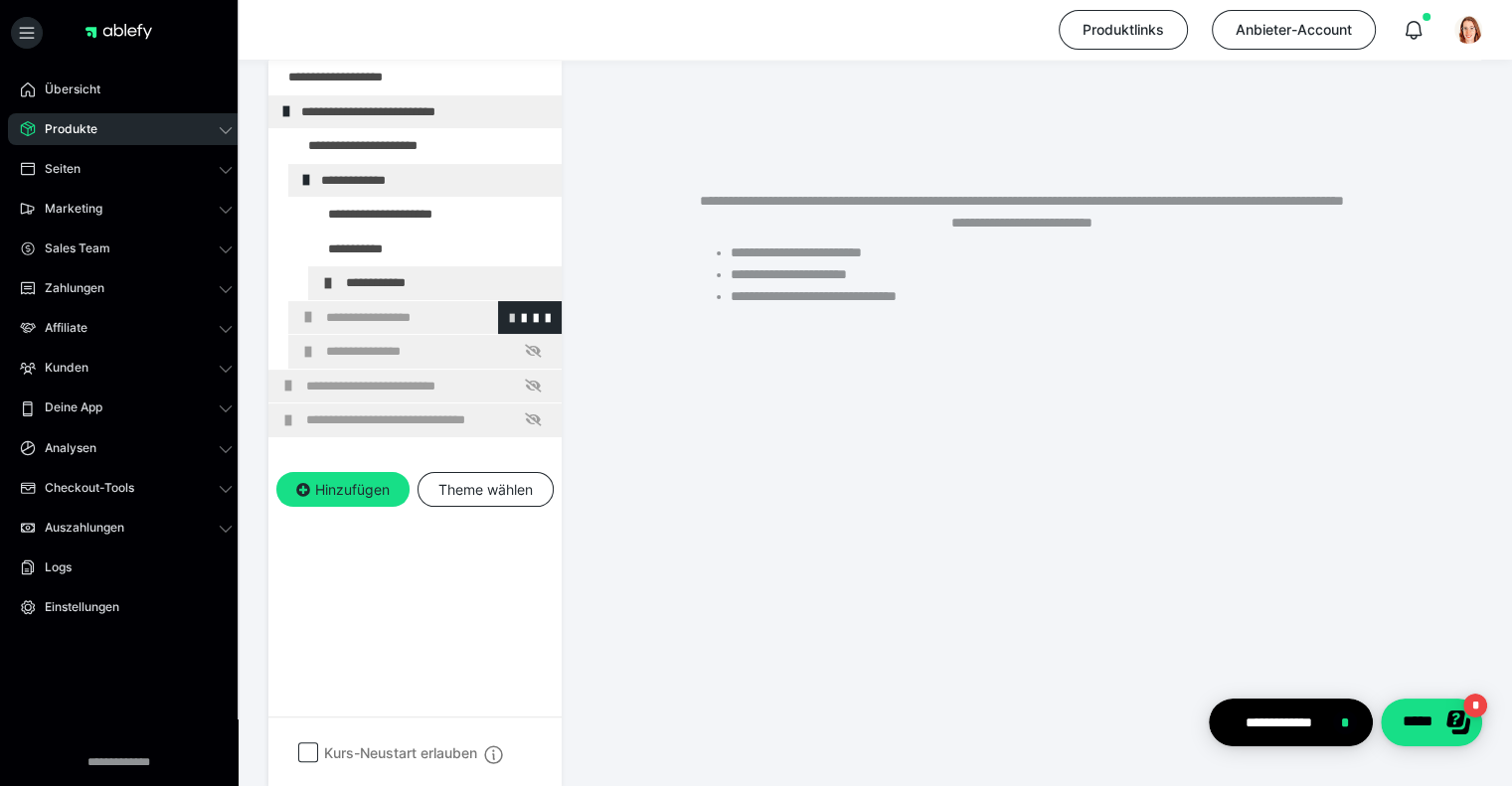 click at bounding box center [512, 317] 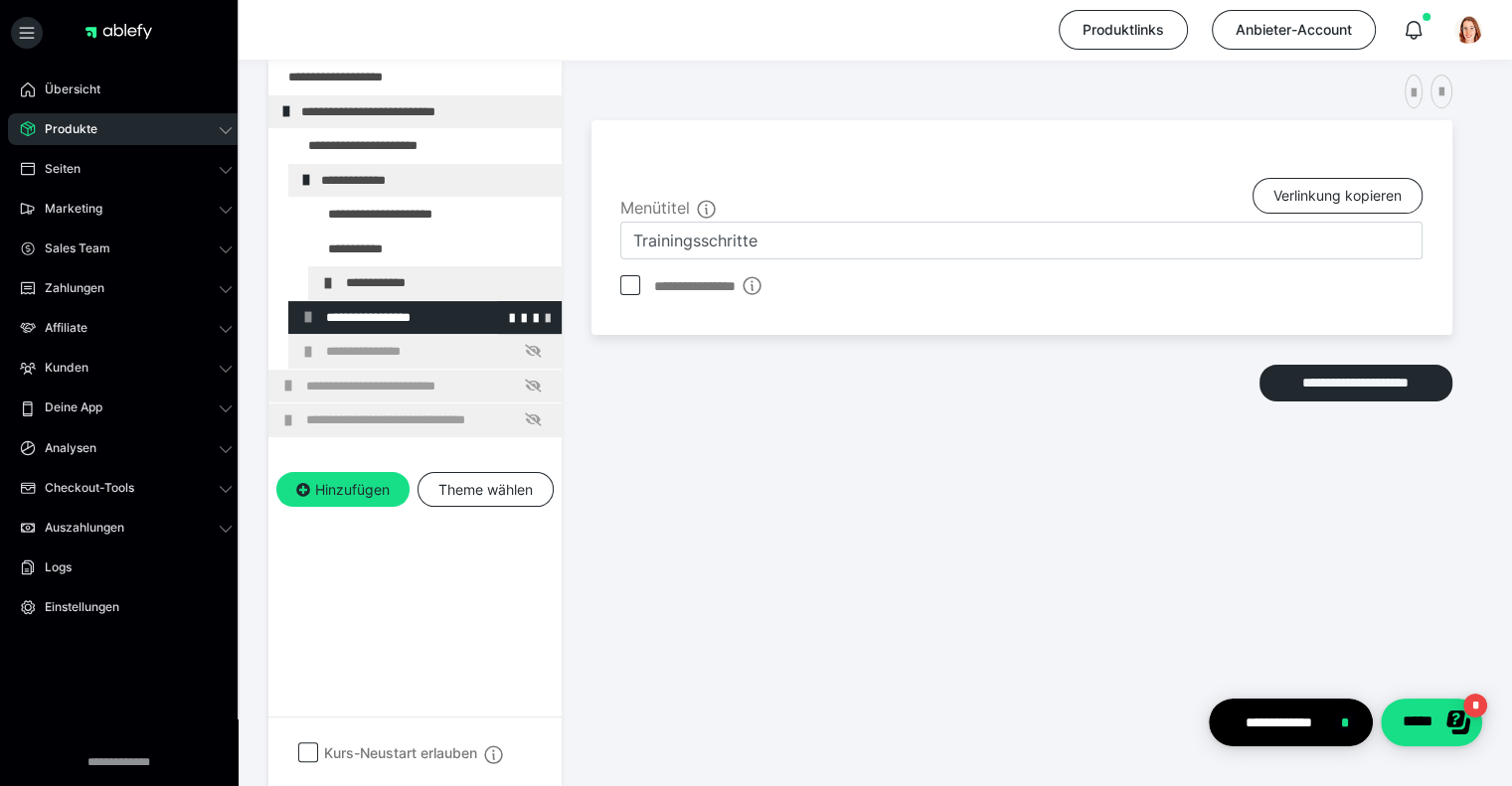 click at bounding box center (548, 317) 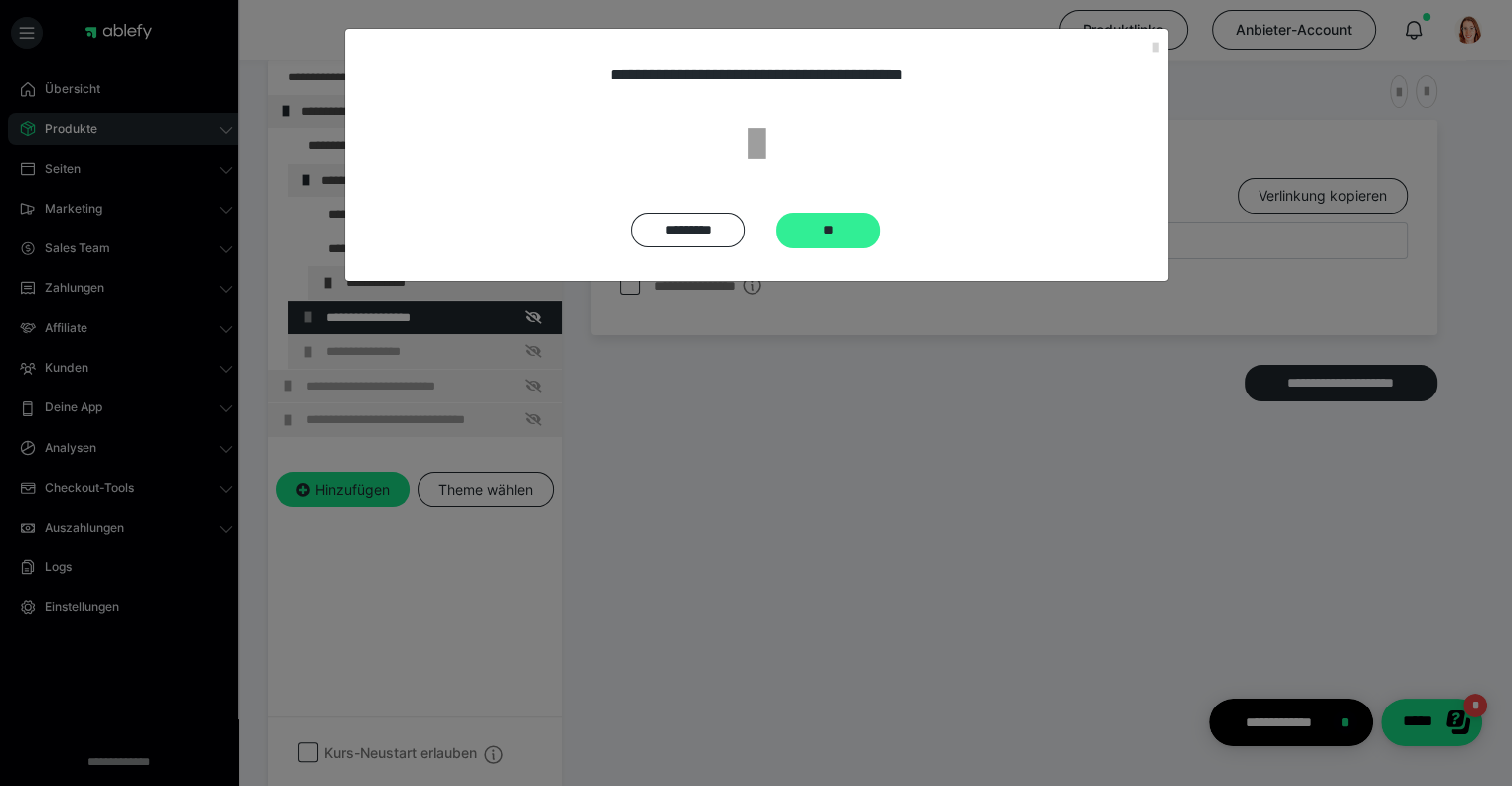 click on "**" at bounding box center [828, 231] 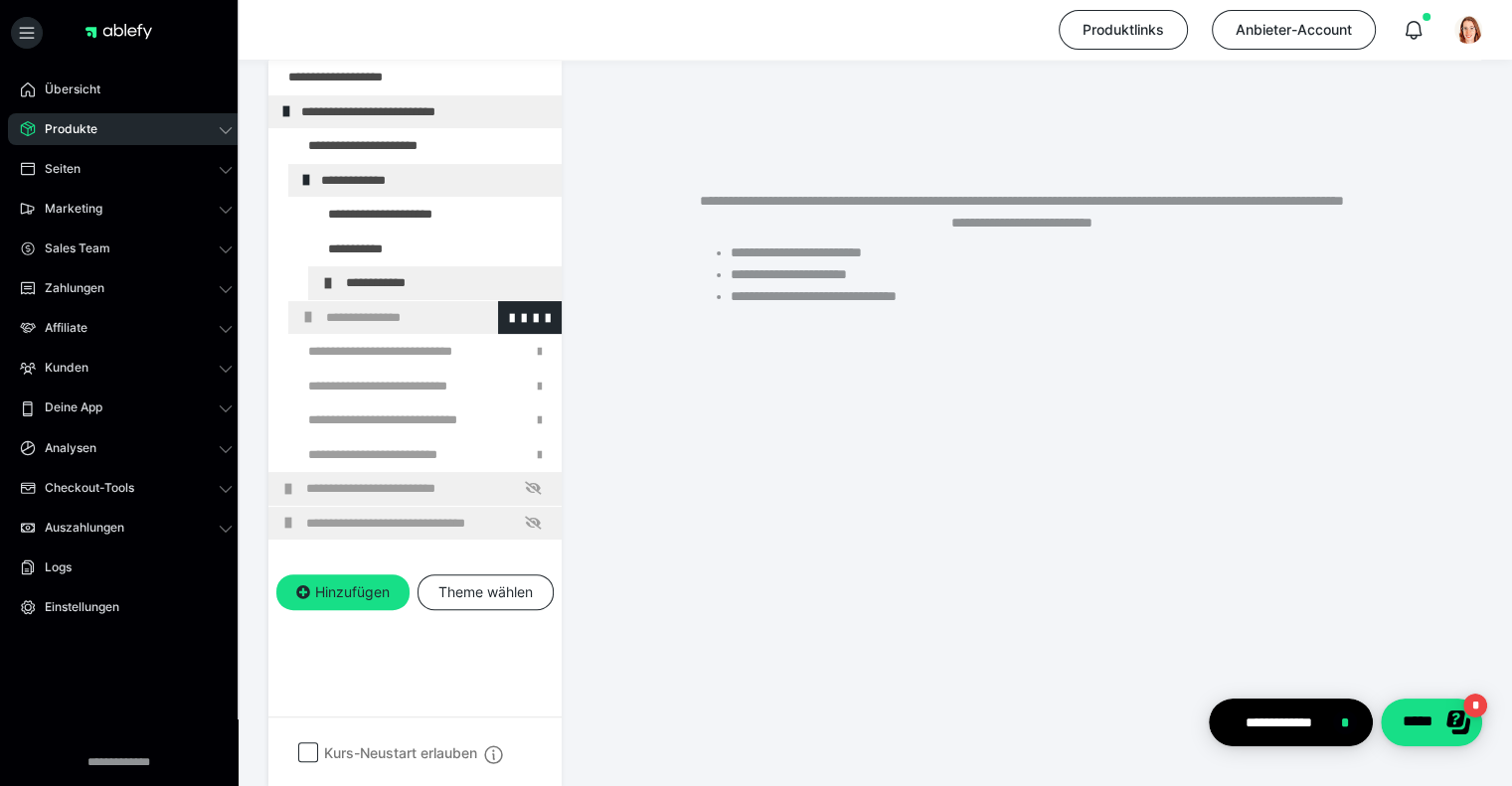 click at bounding box center [308, 317] 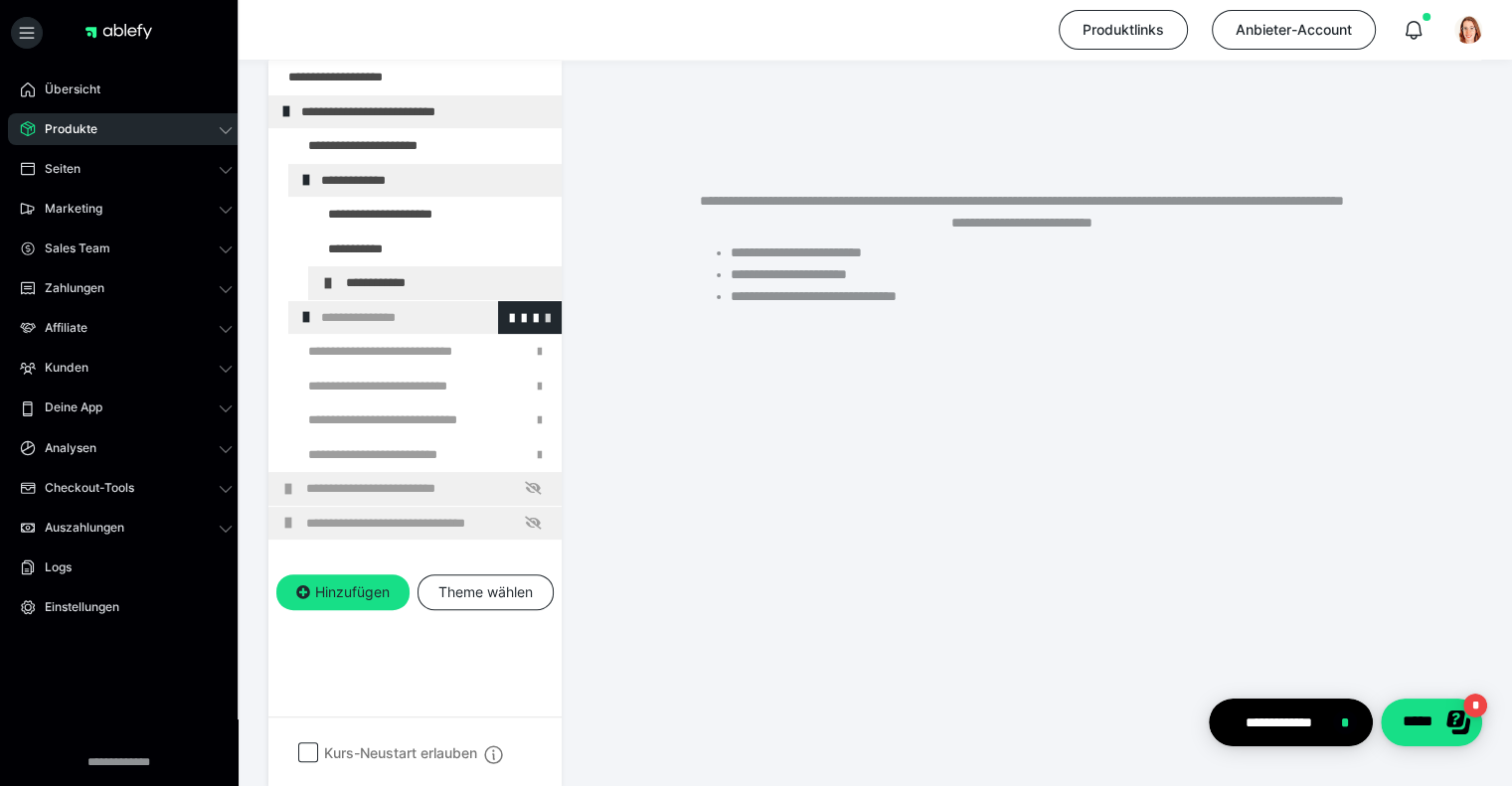 click at bounding box center (548, 317) 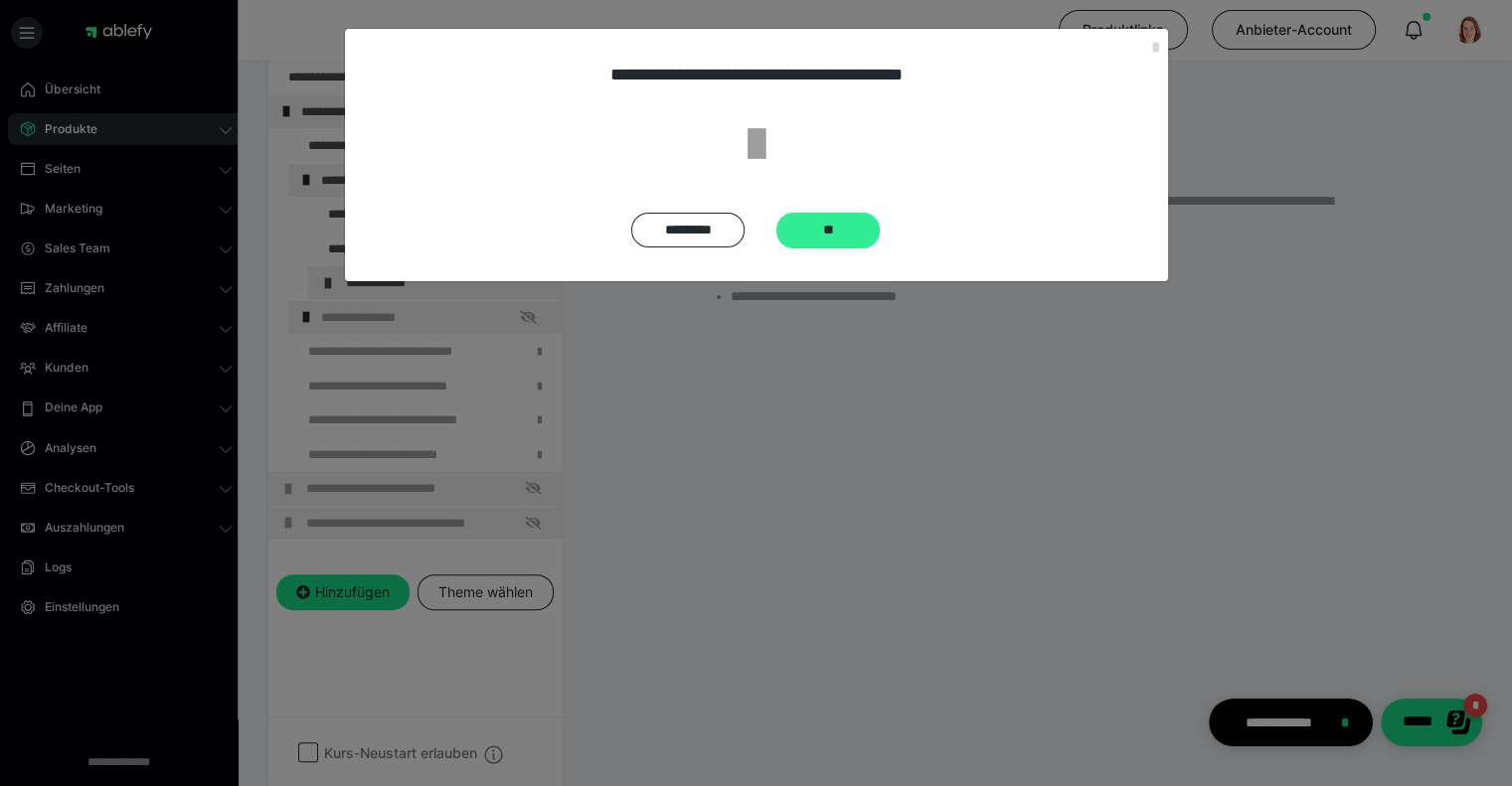 click on "**" at bounding box center [828, 231] 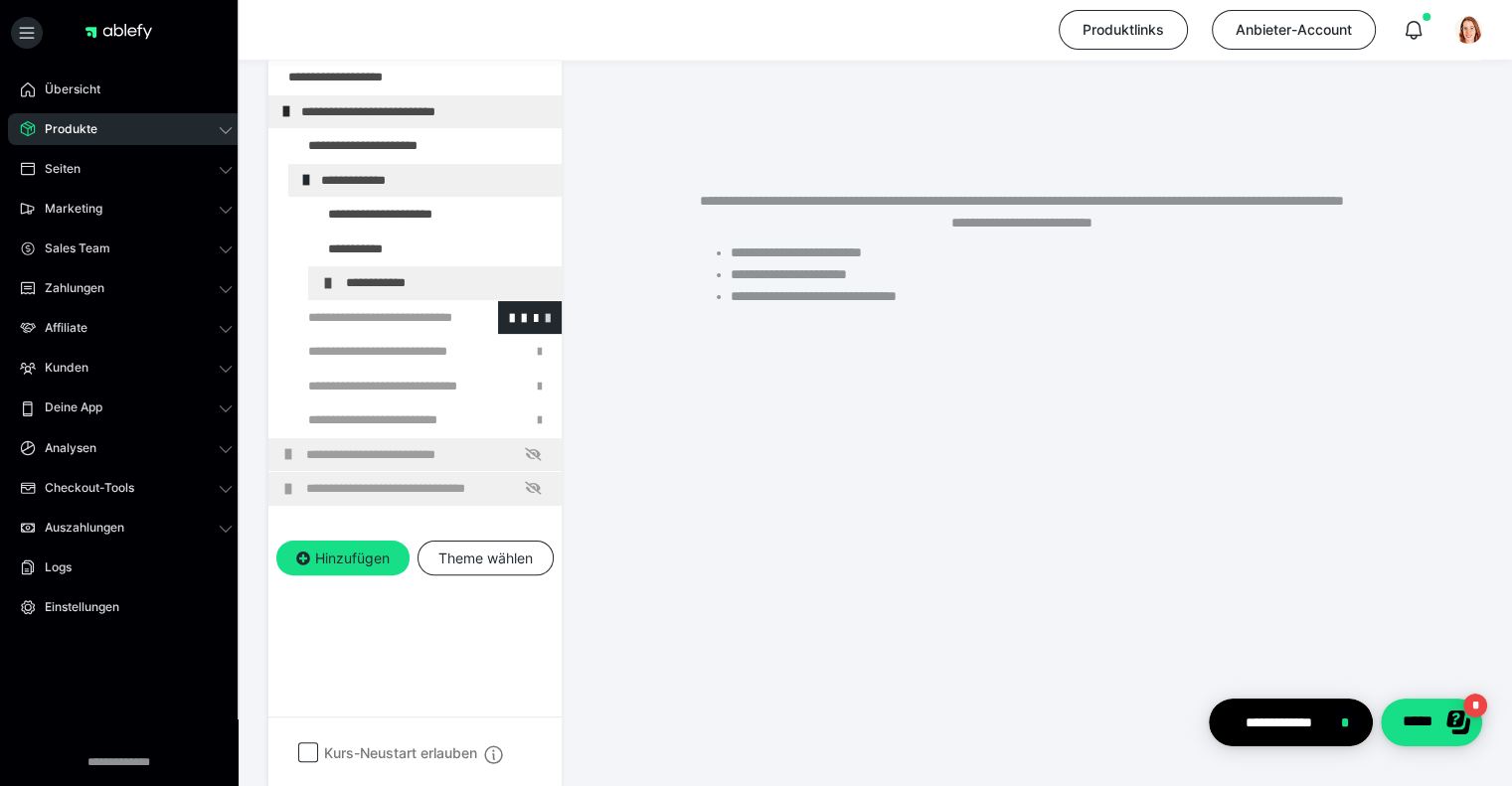 click at bounding box center [548, 317] 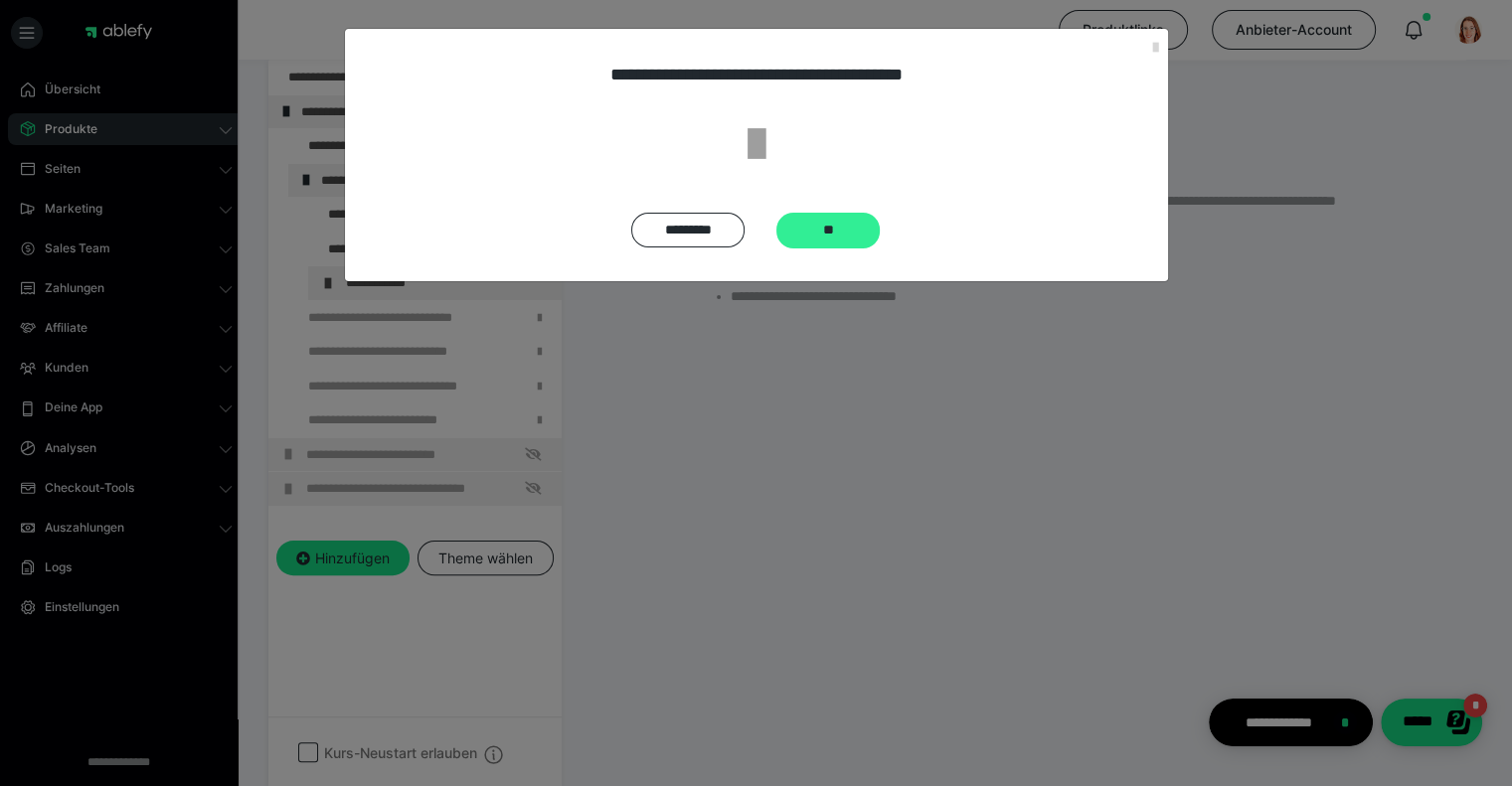click on "**" at bounding box center (828, 231) 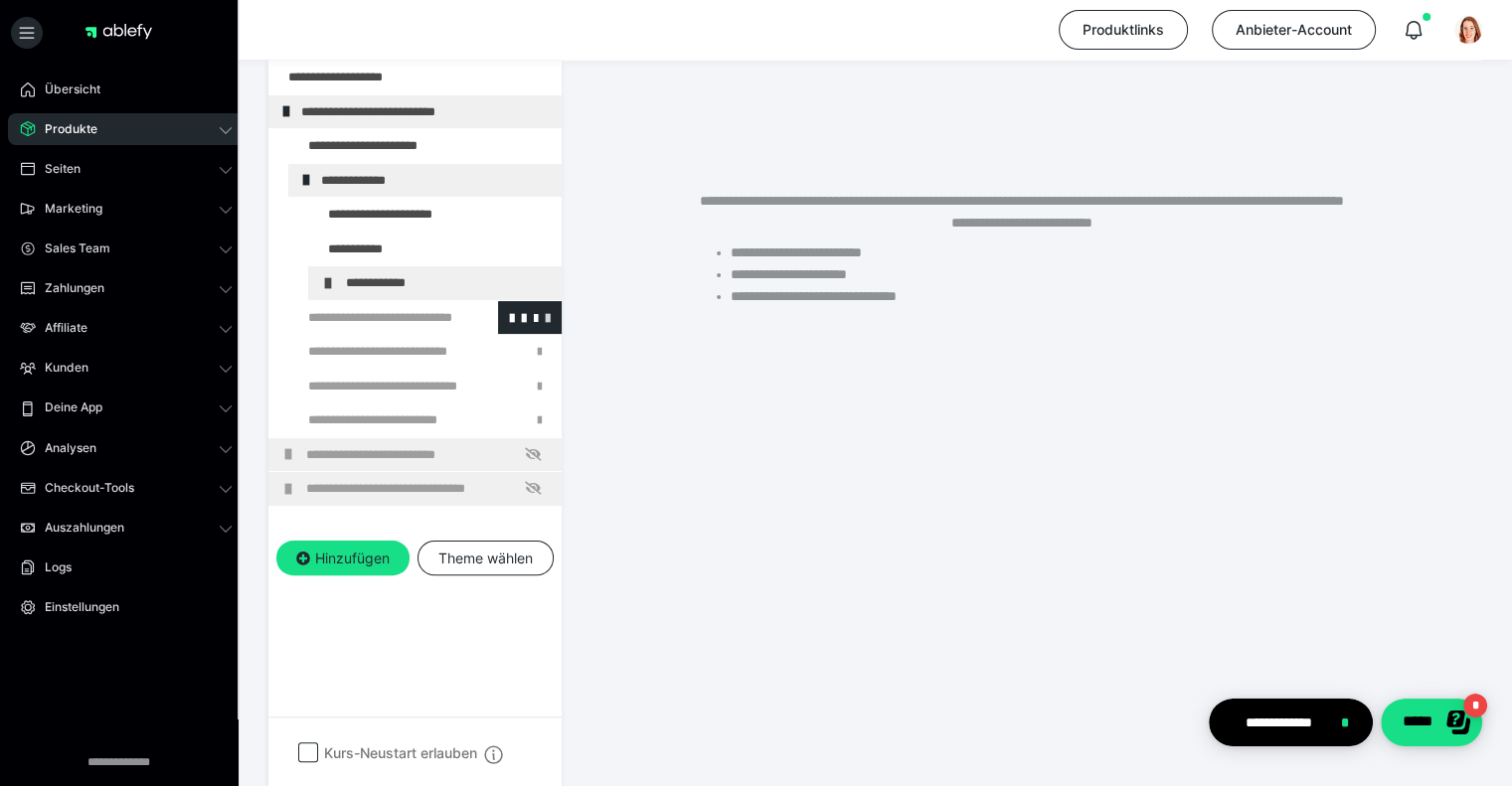 click at bounding box center [548, 317] 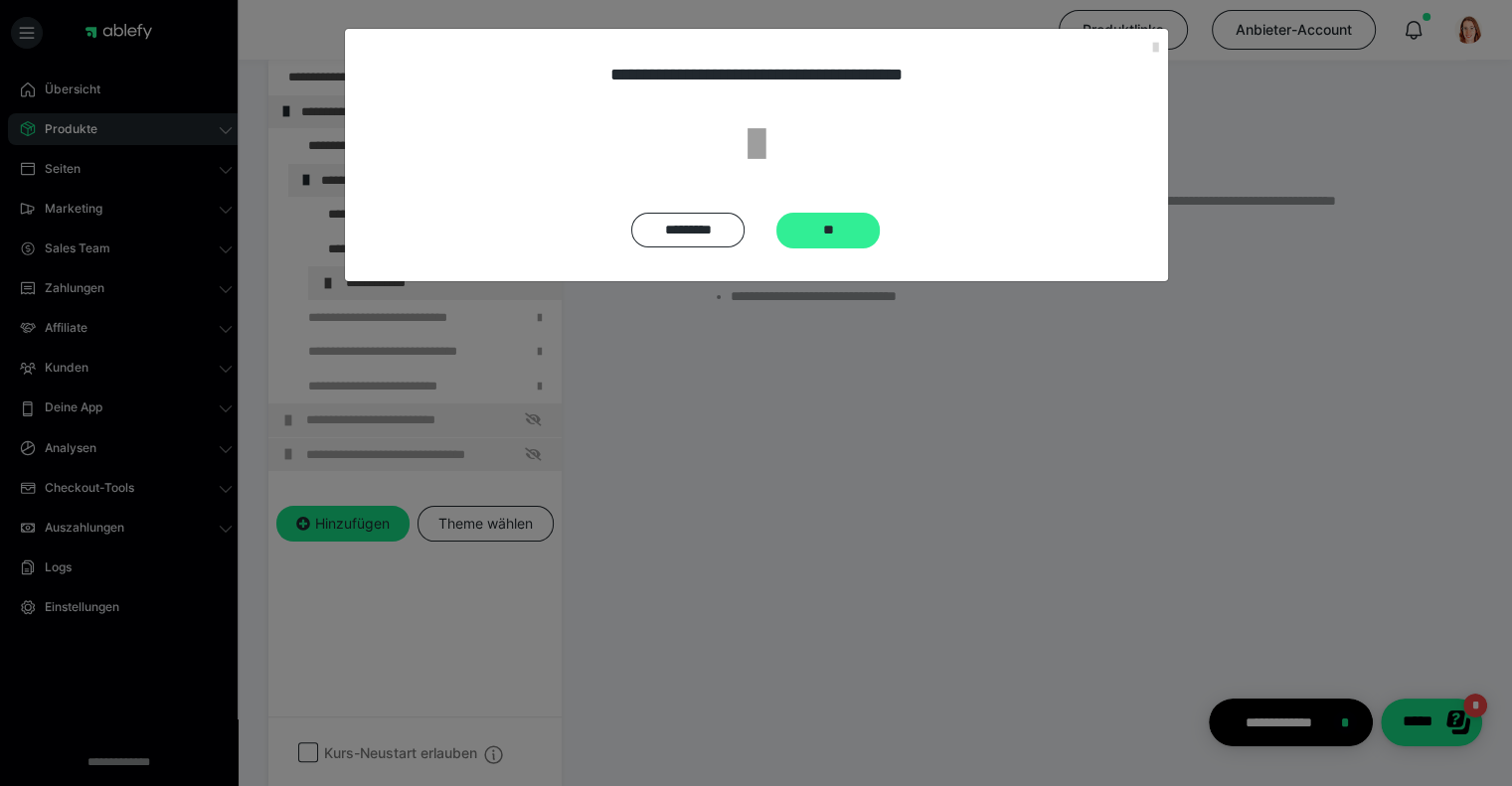 click on "**" at bounding box center (828, 231) 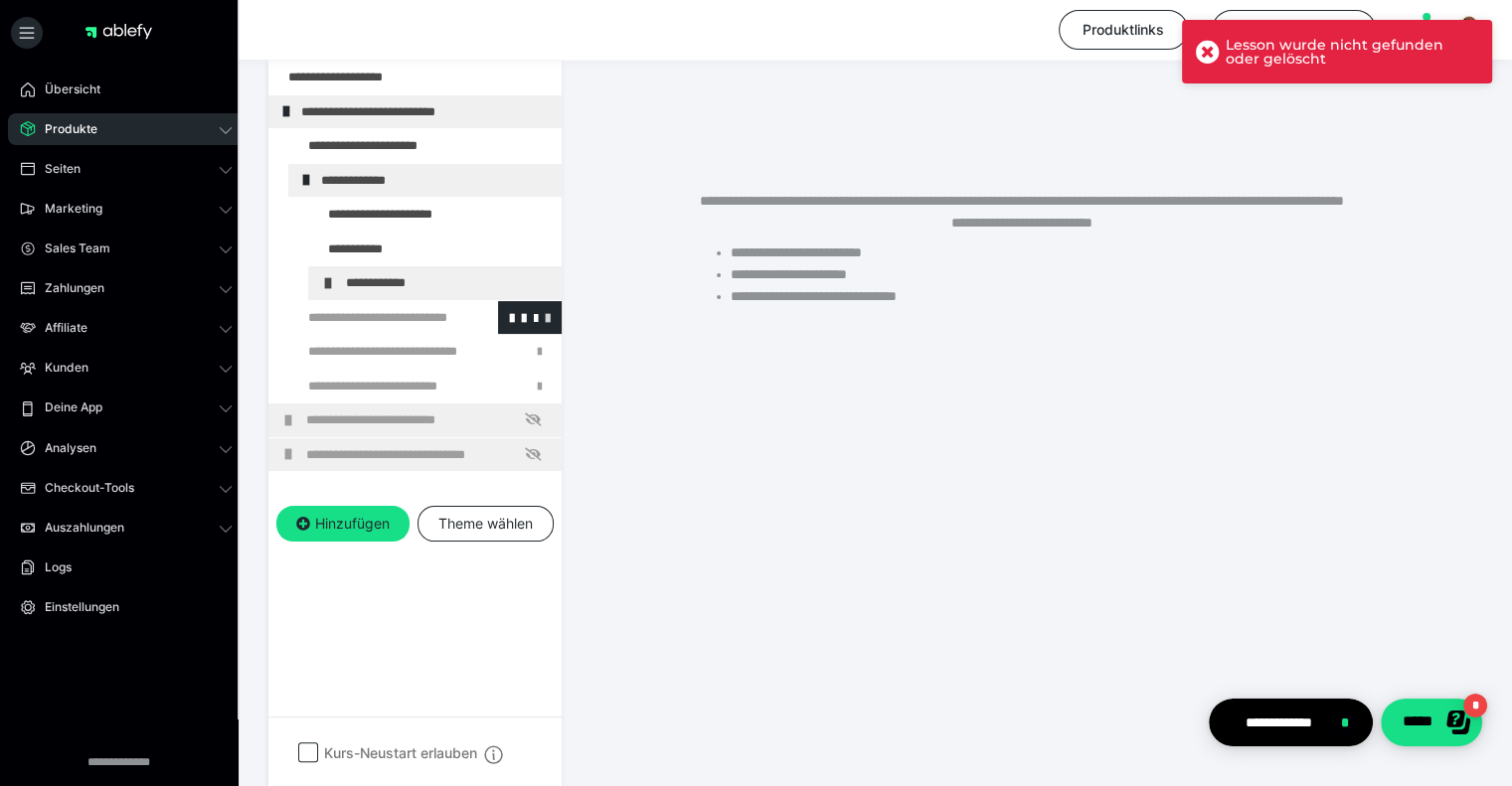 click at bounding box center [548, 317] 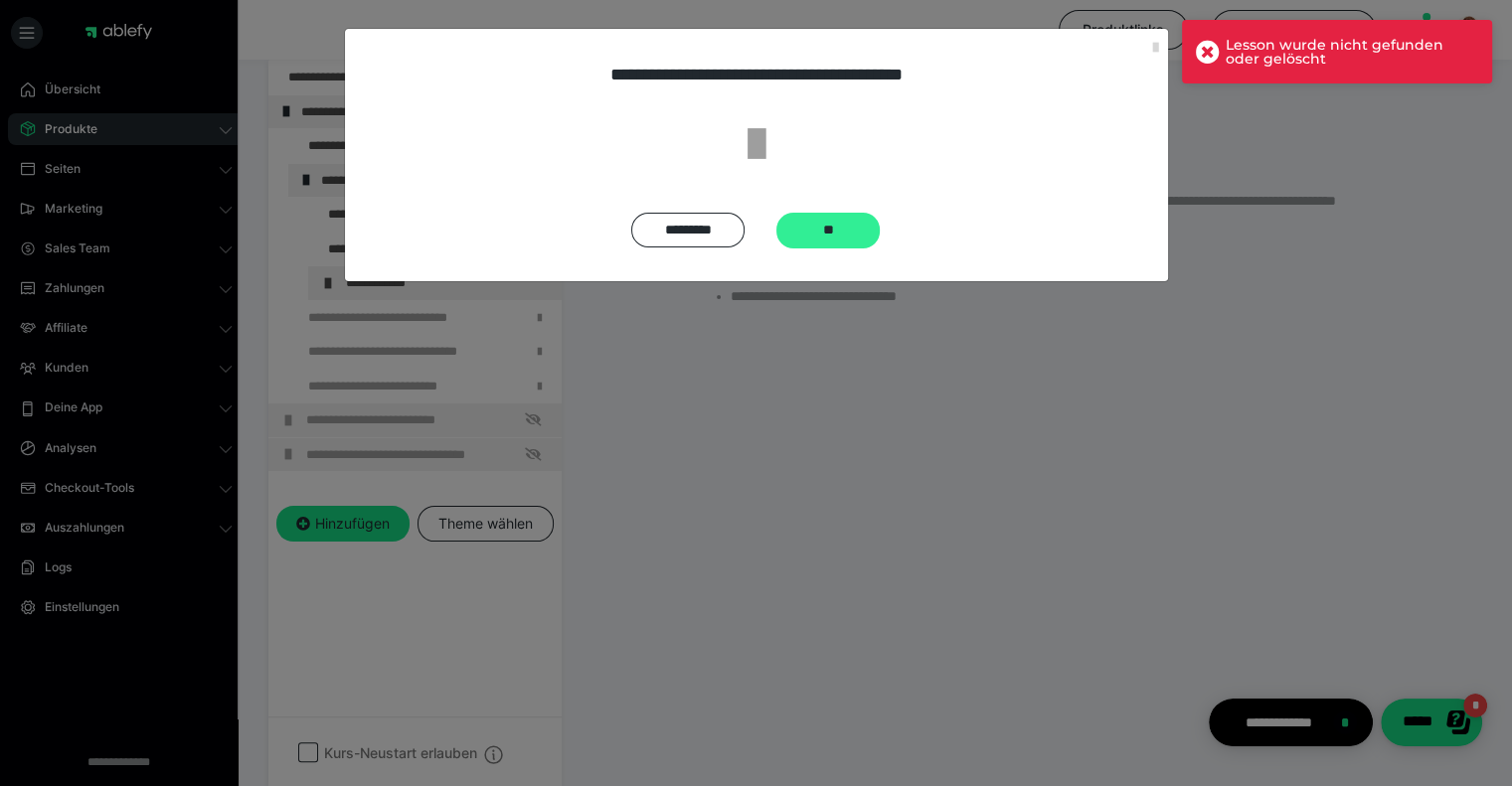 click on "**" at bounding box center [828, 231] 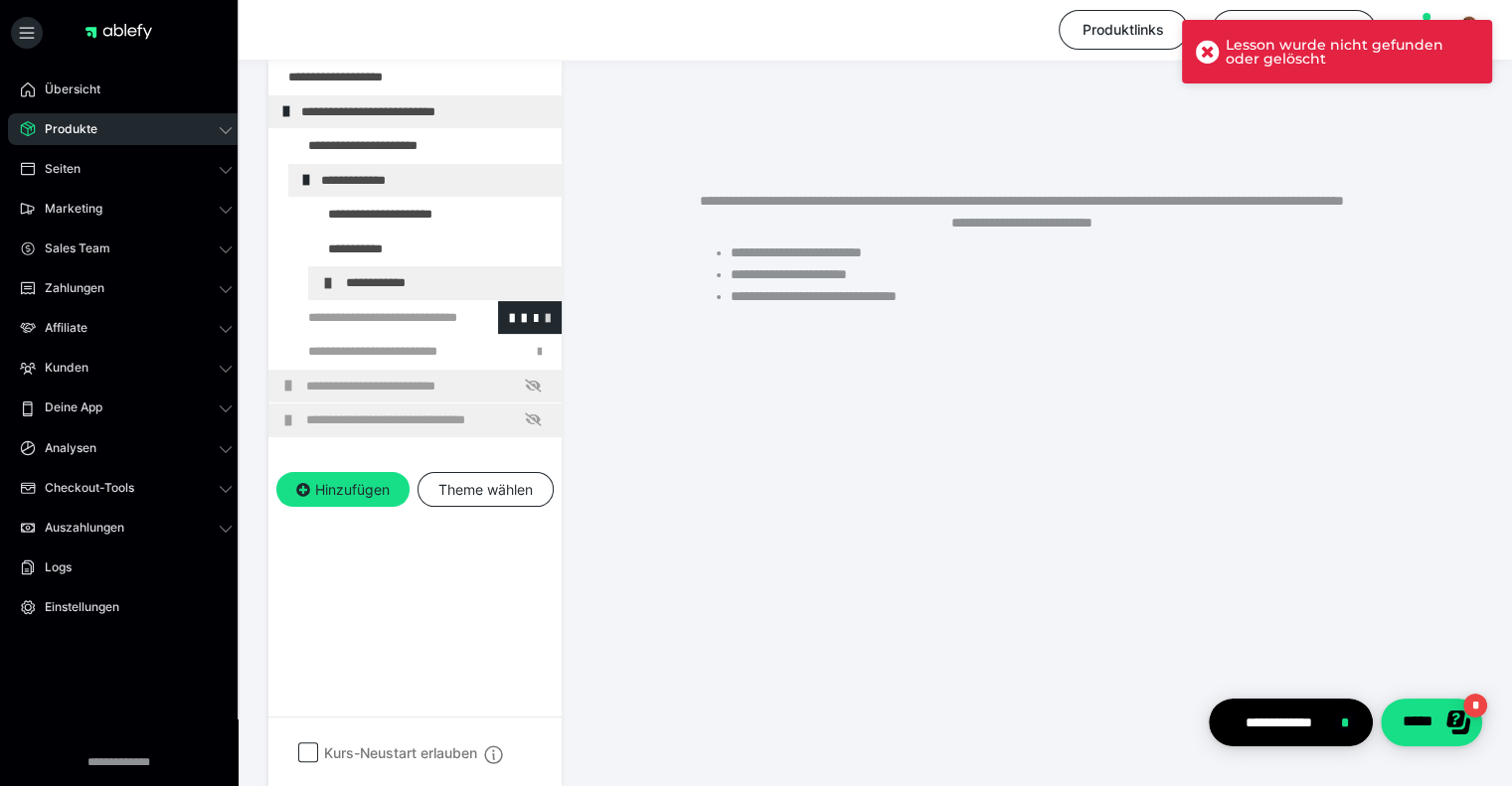 click at bounding box center [548, 317] 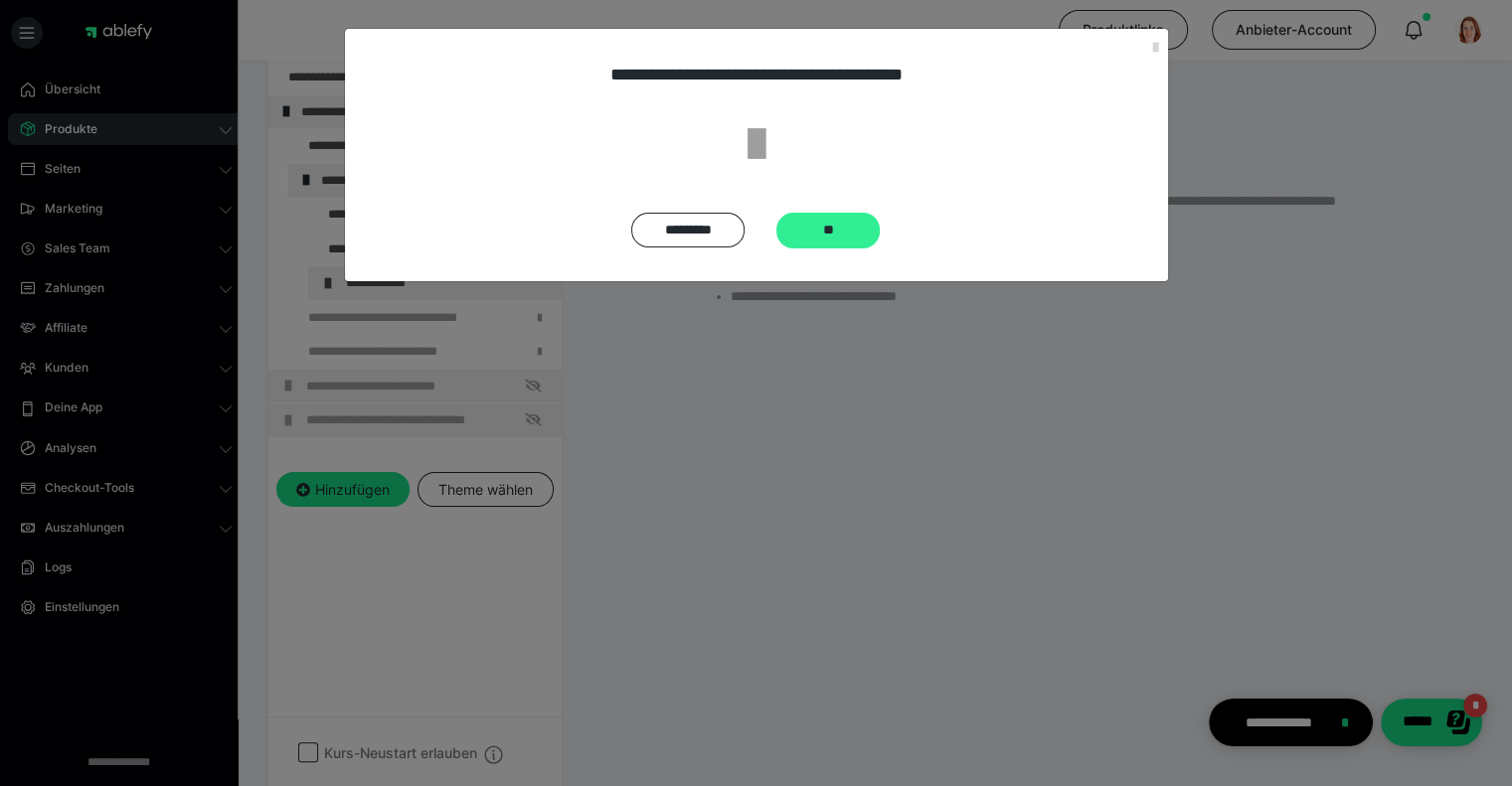 click on "**" at bounding box center [828, 231] 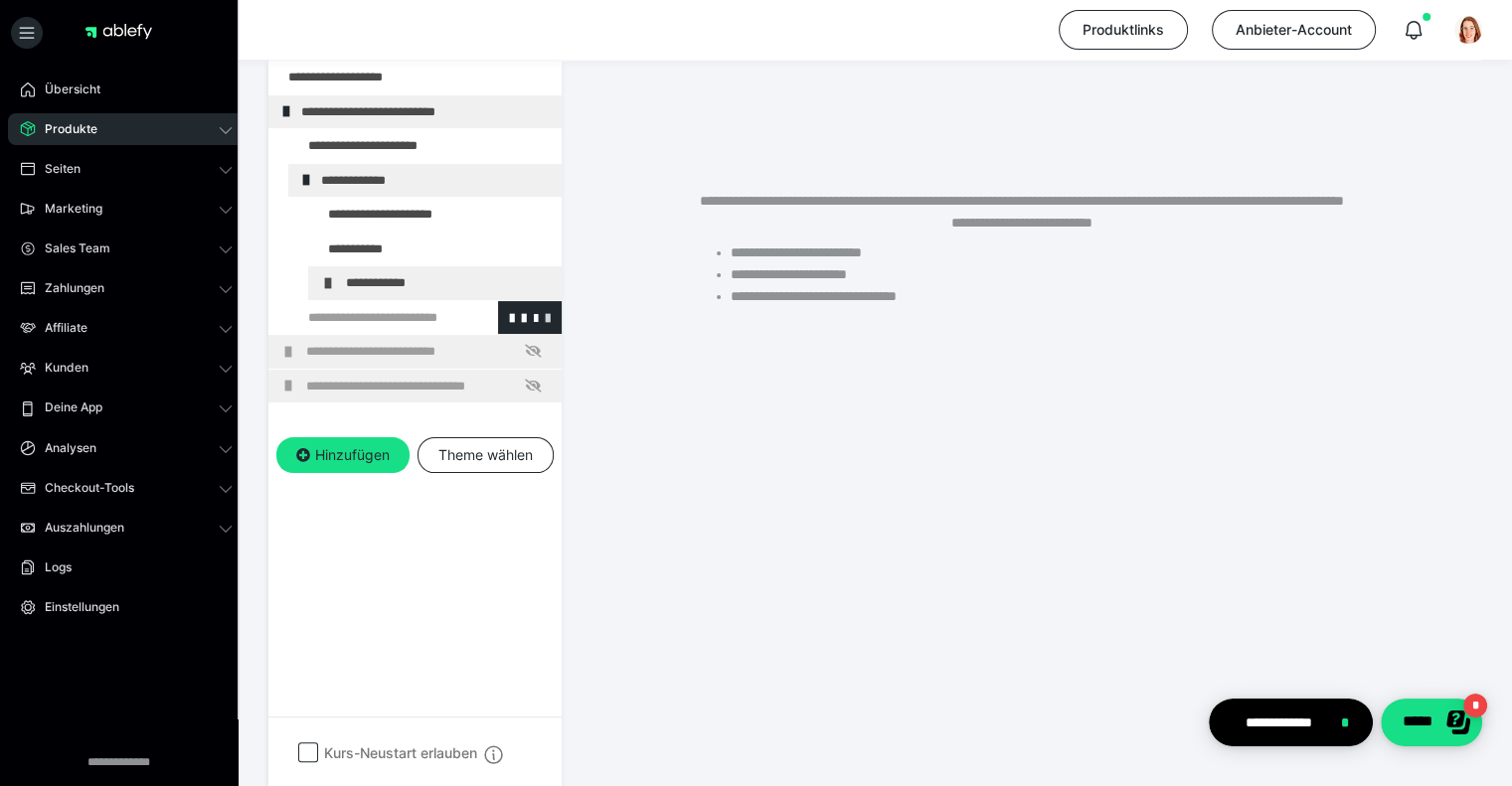 click at bounding box center (548, 317) 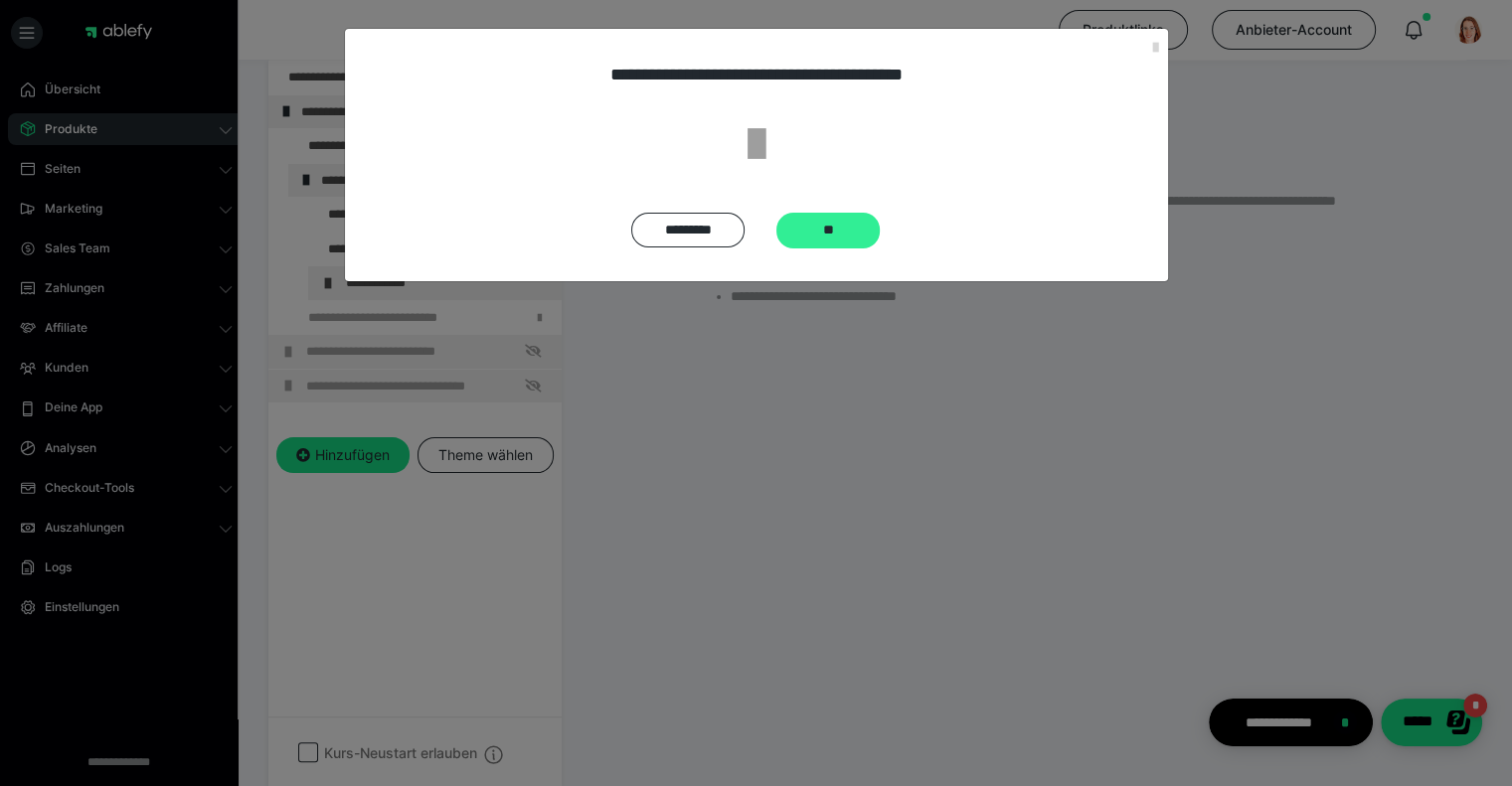 click on "**" at bounding box center (828, 231) 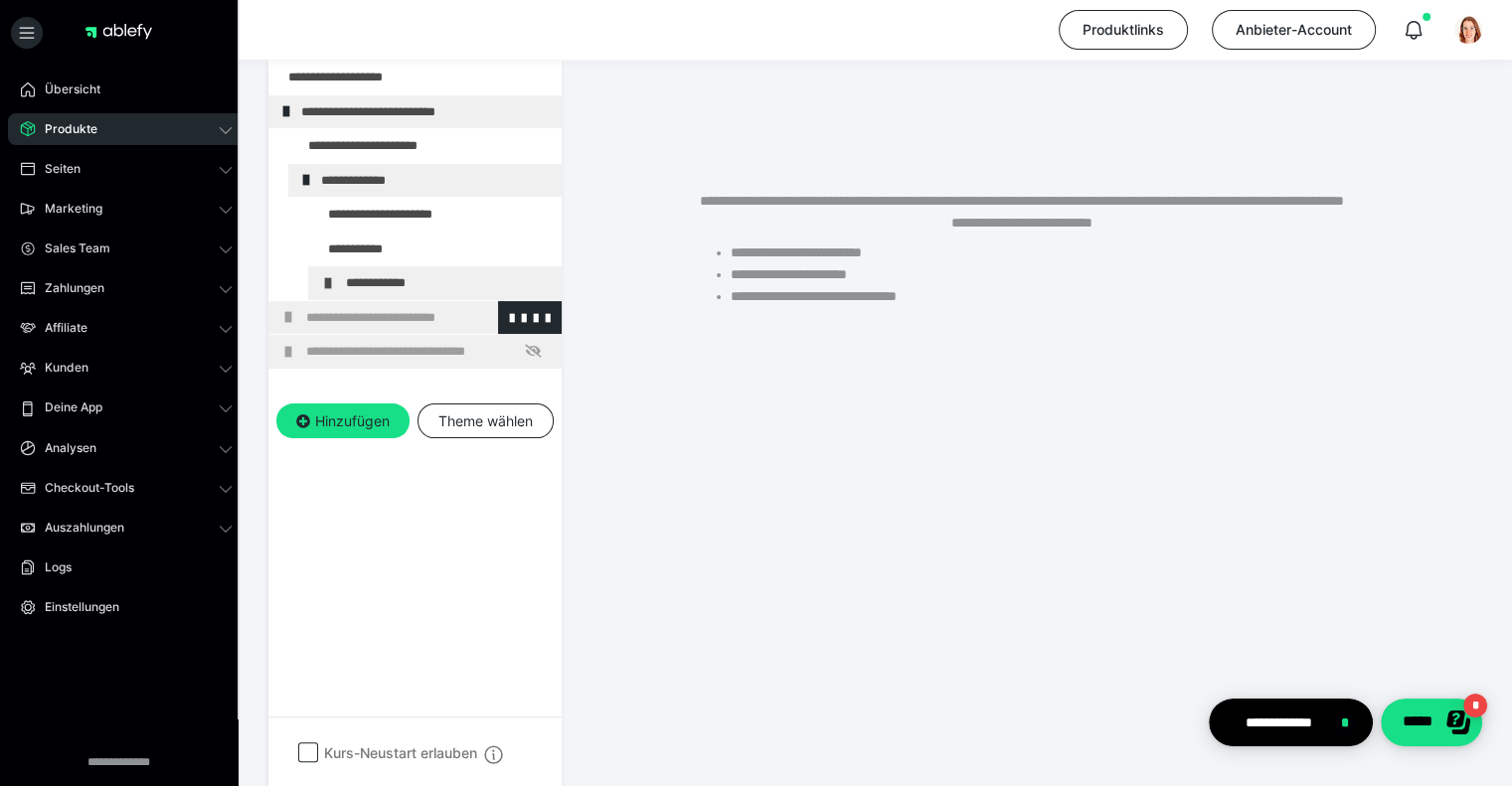 click at bounding box center [288, 317] 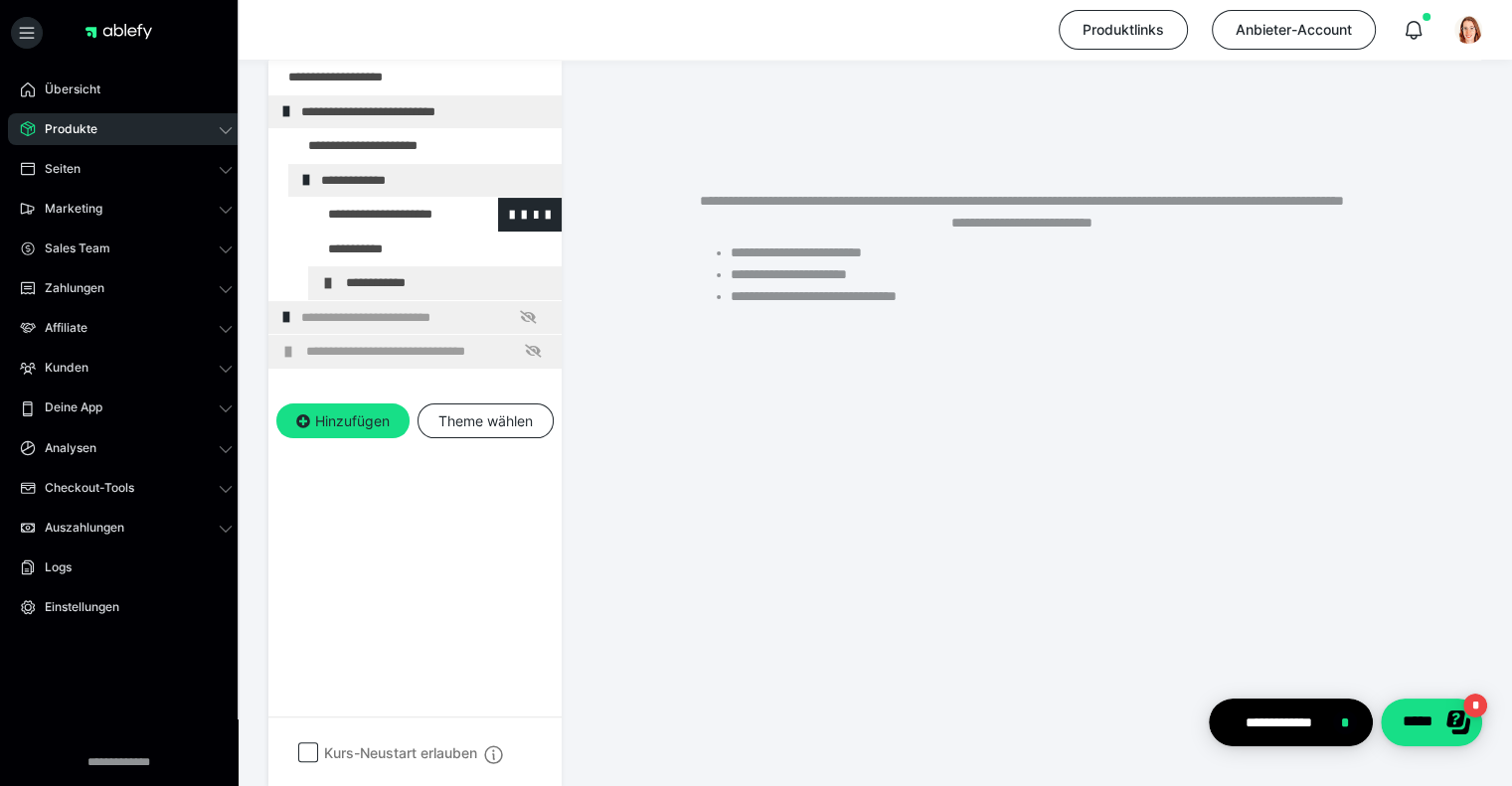 click at bounding box center (383, 215) 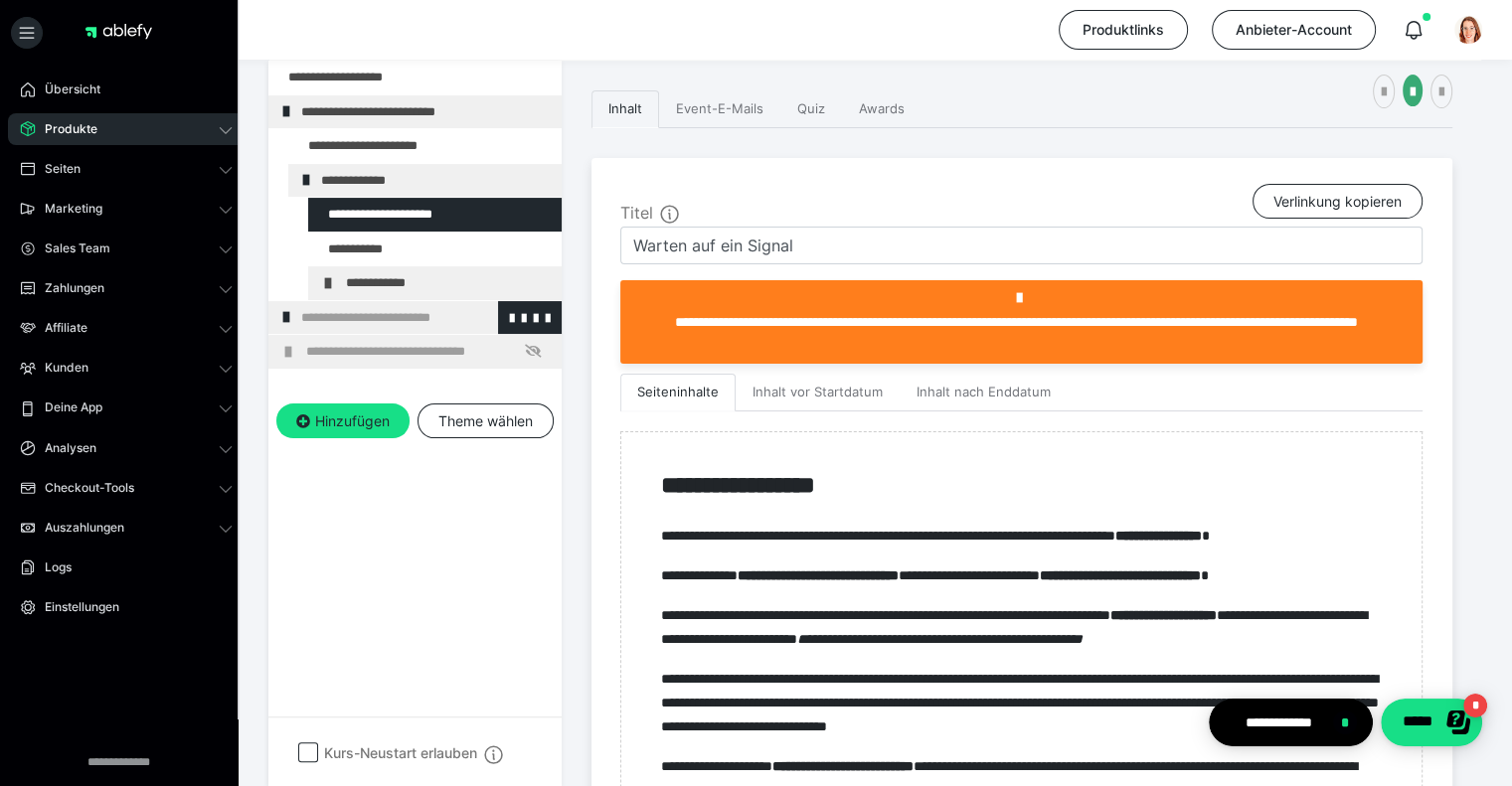 click at bounding box center [286, 317] 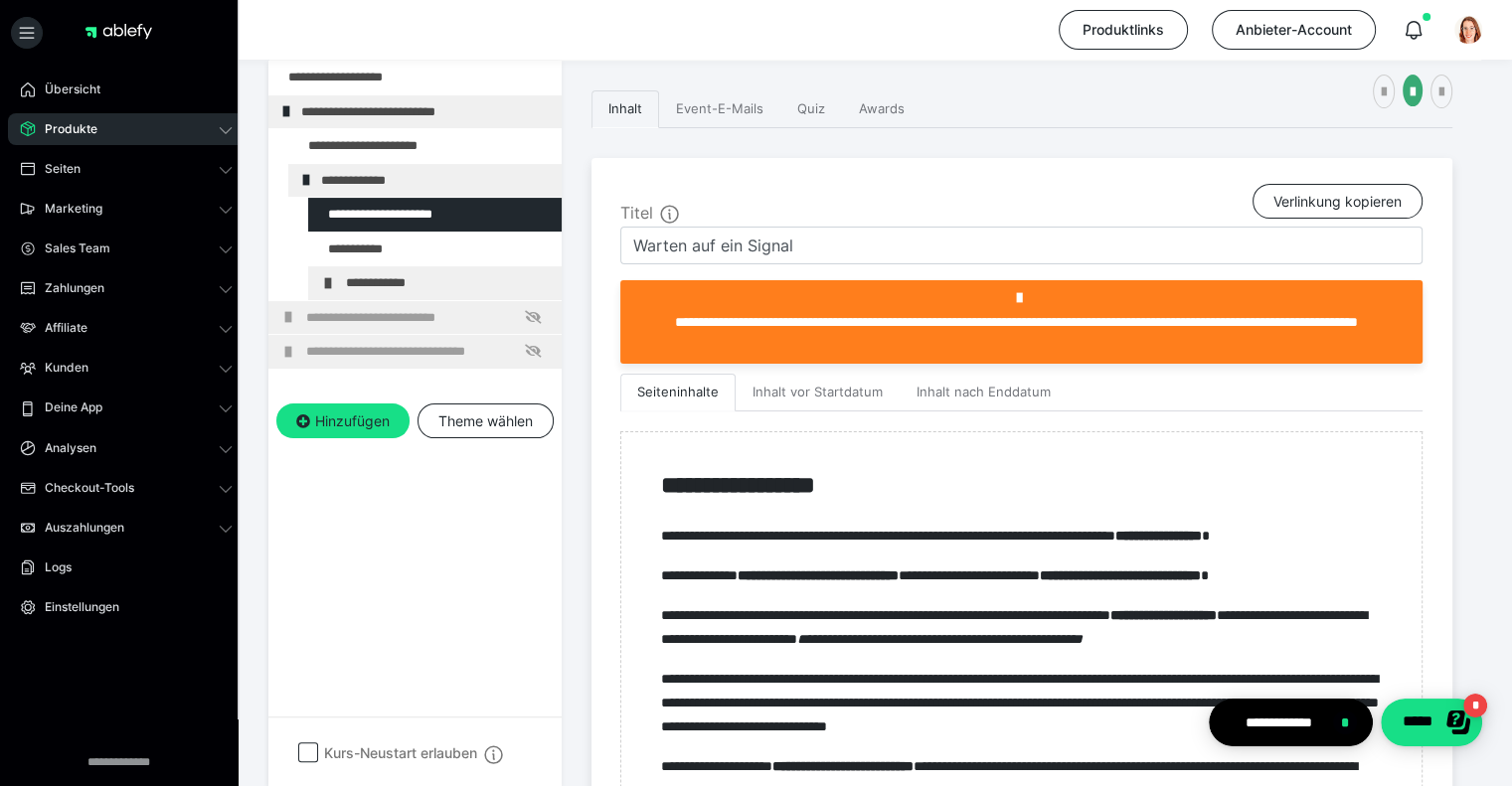 click at bounding box center (288, 317) 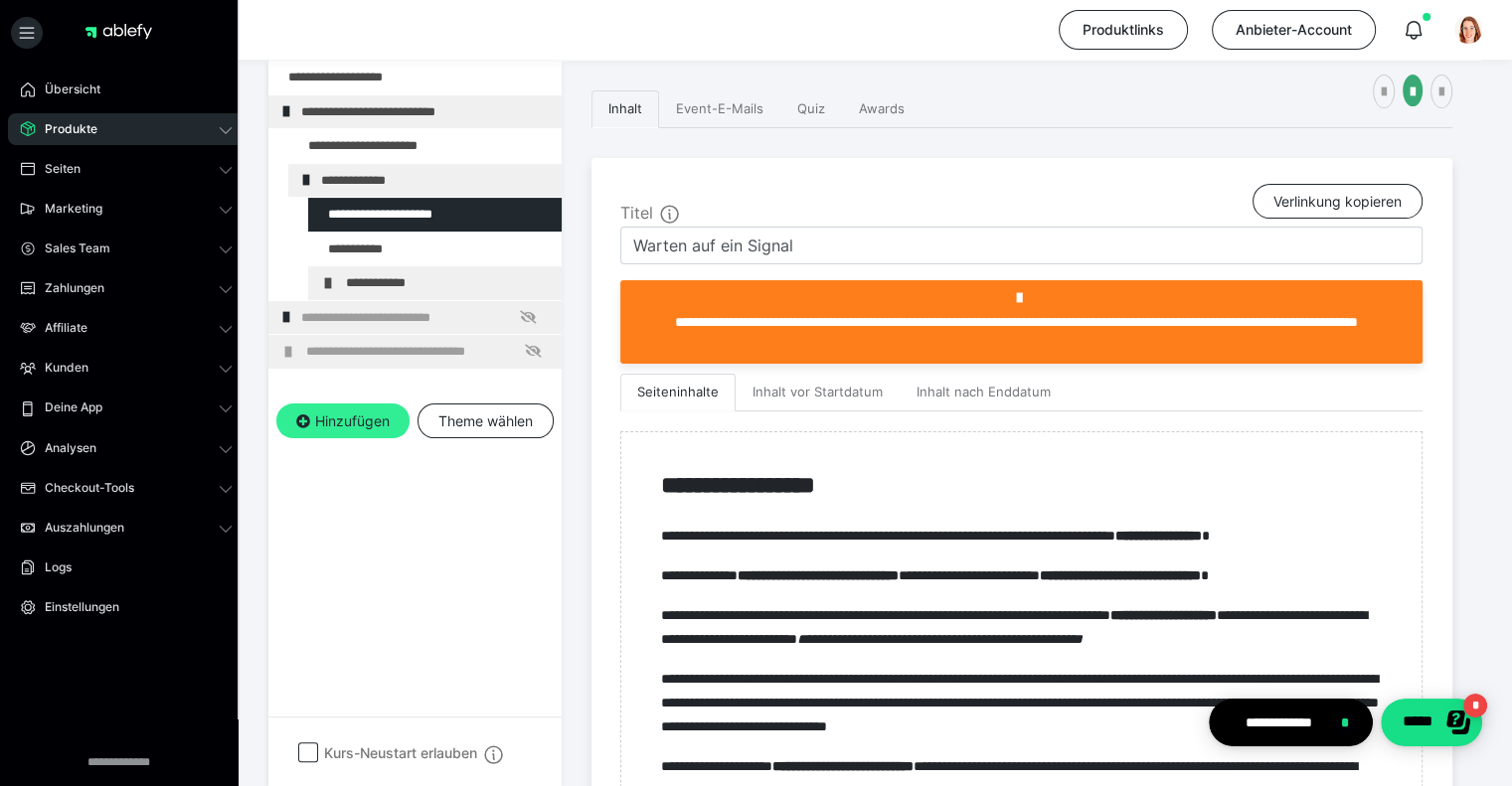 click on "Hinzufügen" at bounding box center (343, 421) 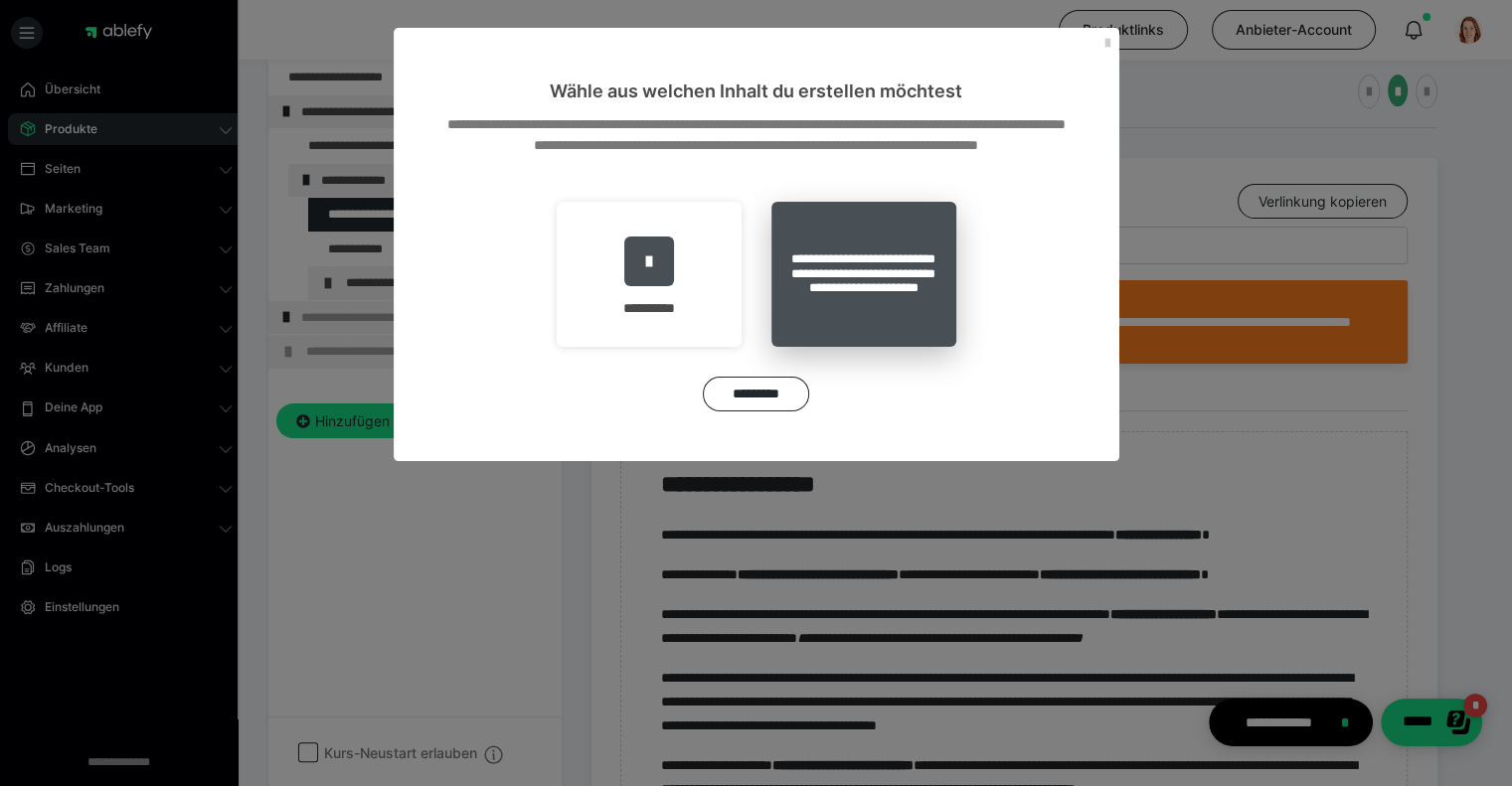 click on "**********" at bounding box center (864, 274) 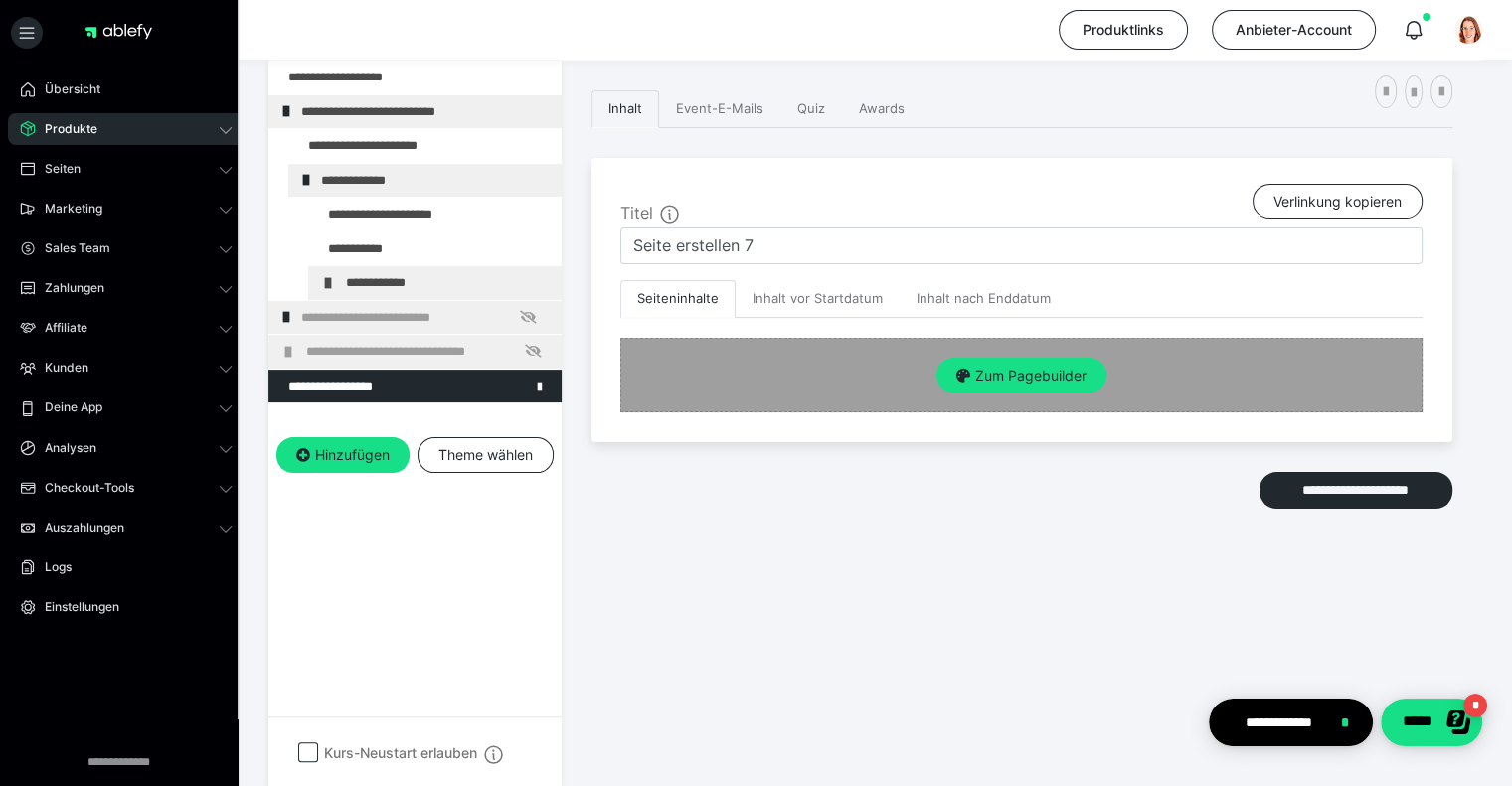 click on "Zum Pagebuilder" at bounding box center [1021, 375] 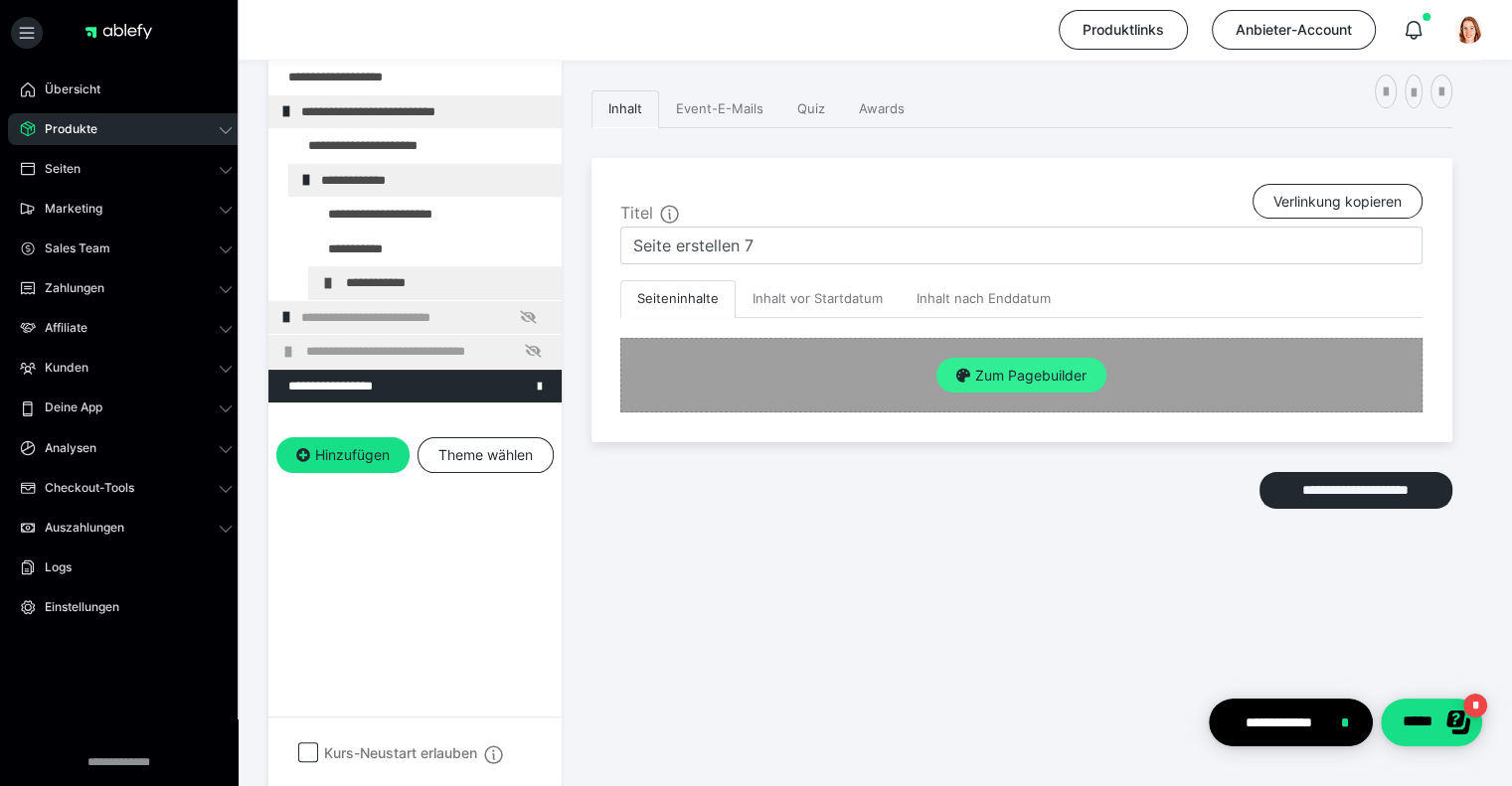 click on "Zum Pagebuilder" at bounding box center (1021, 376) 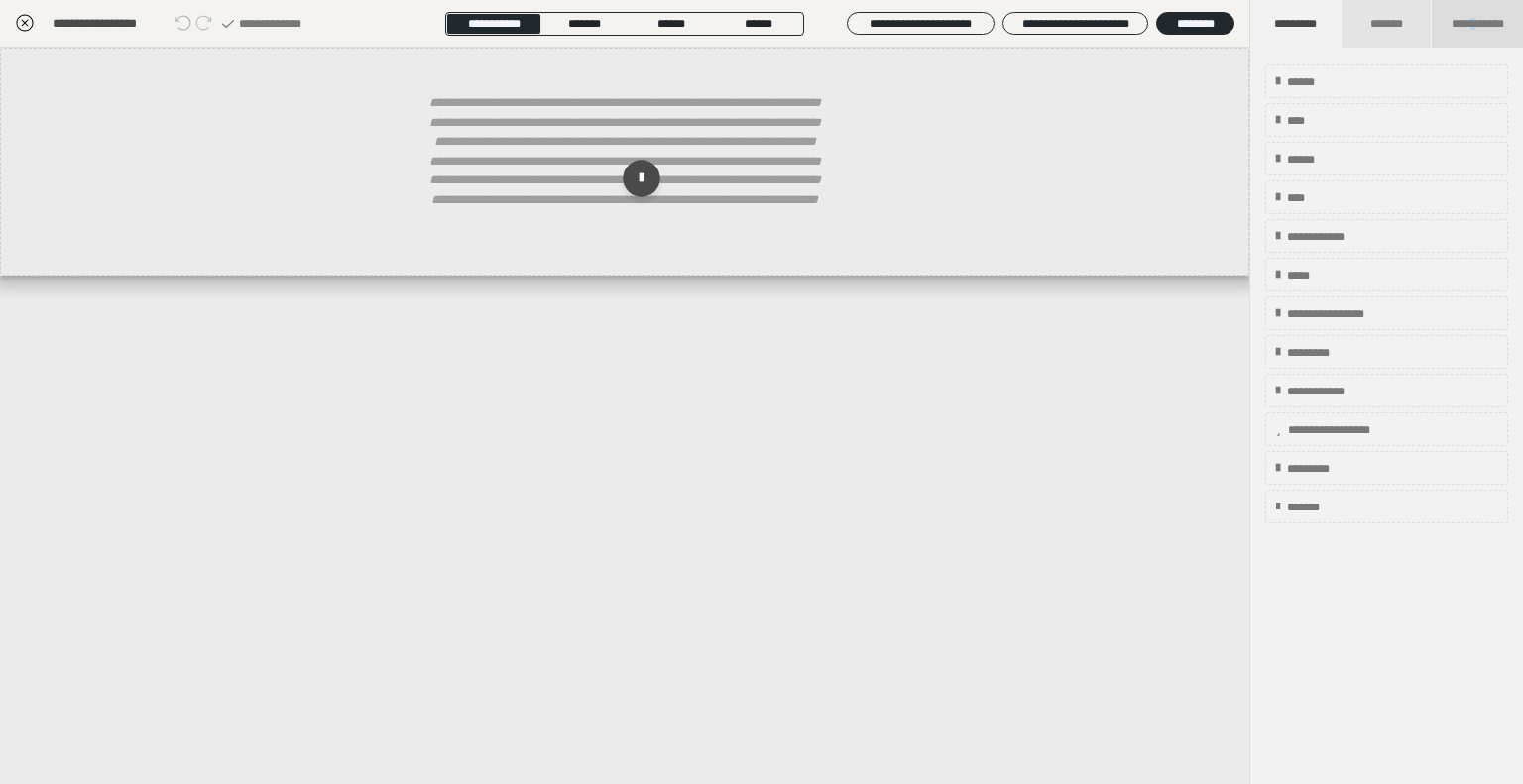 click on "**********" at bounding box center (1477, 24) 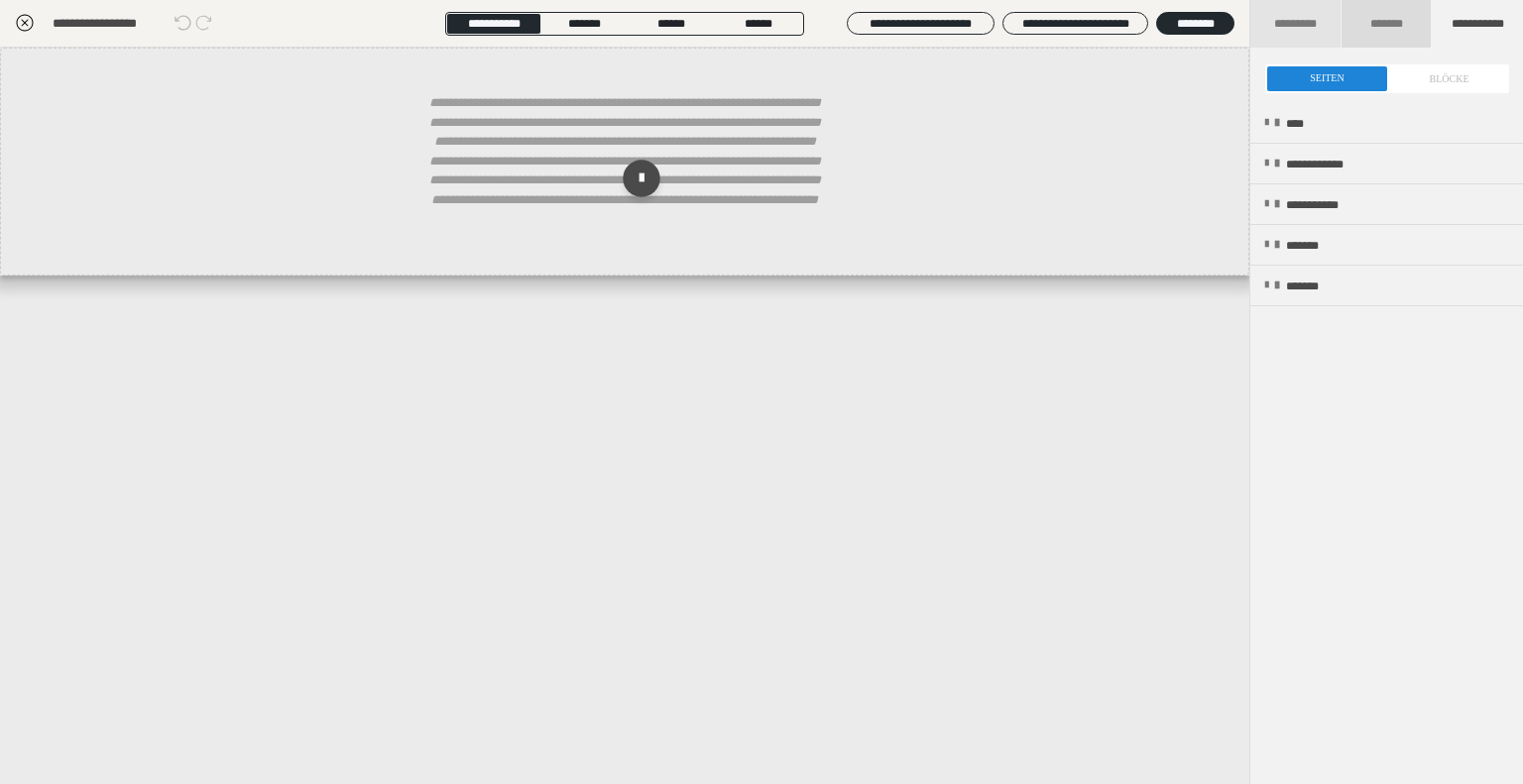 click on "*******" at bounding box center (1387, 24) 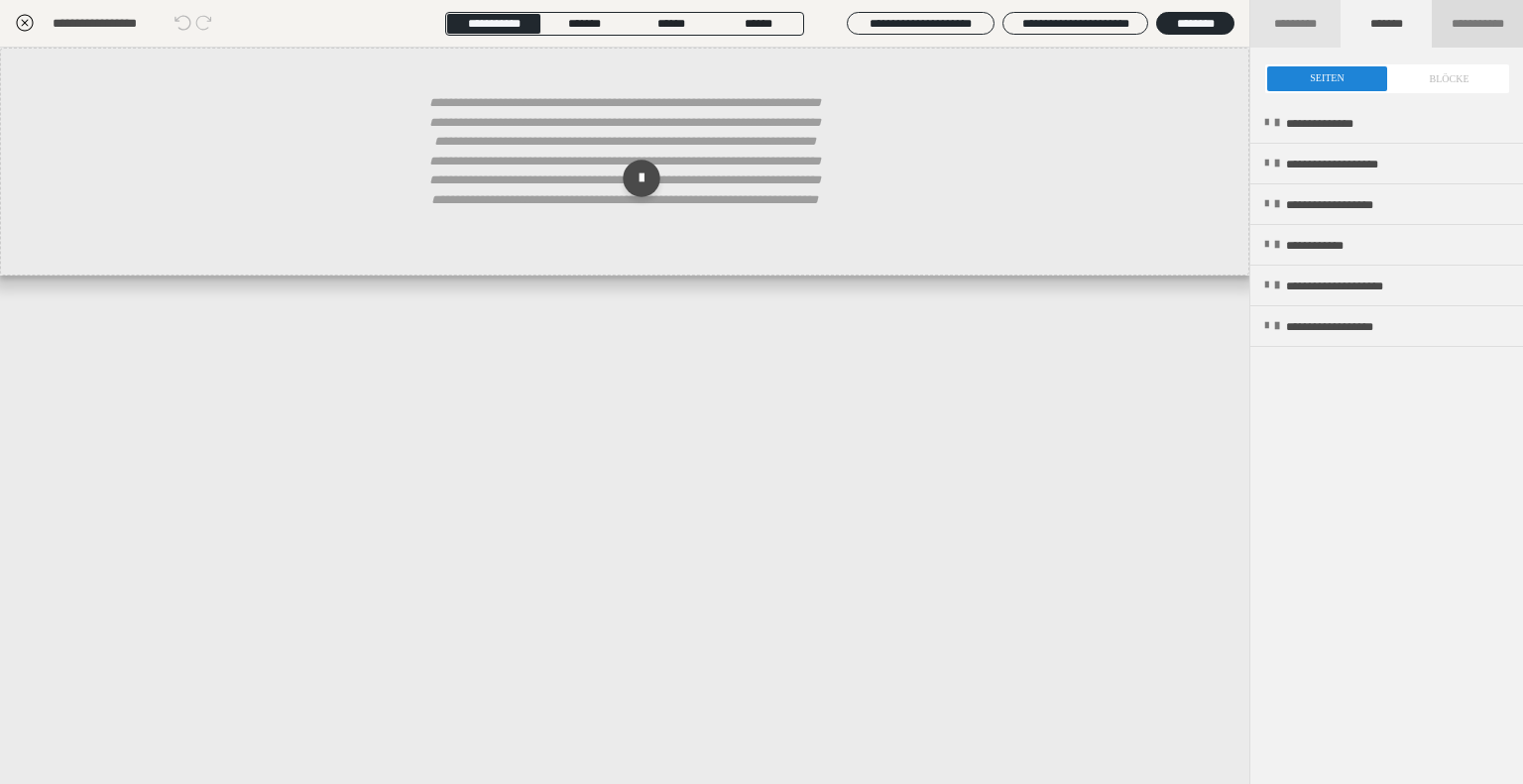 click on "**********" at bounding box center [1477, 24] 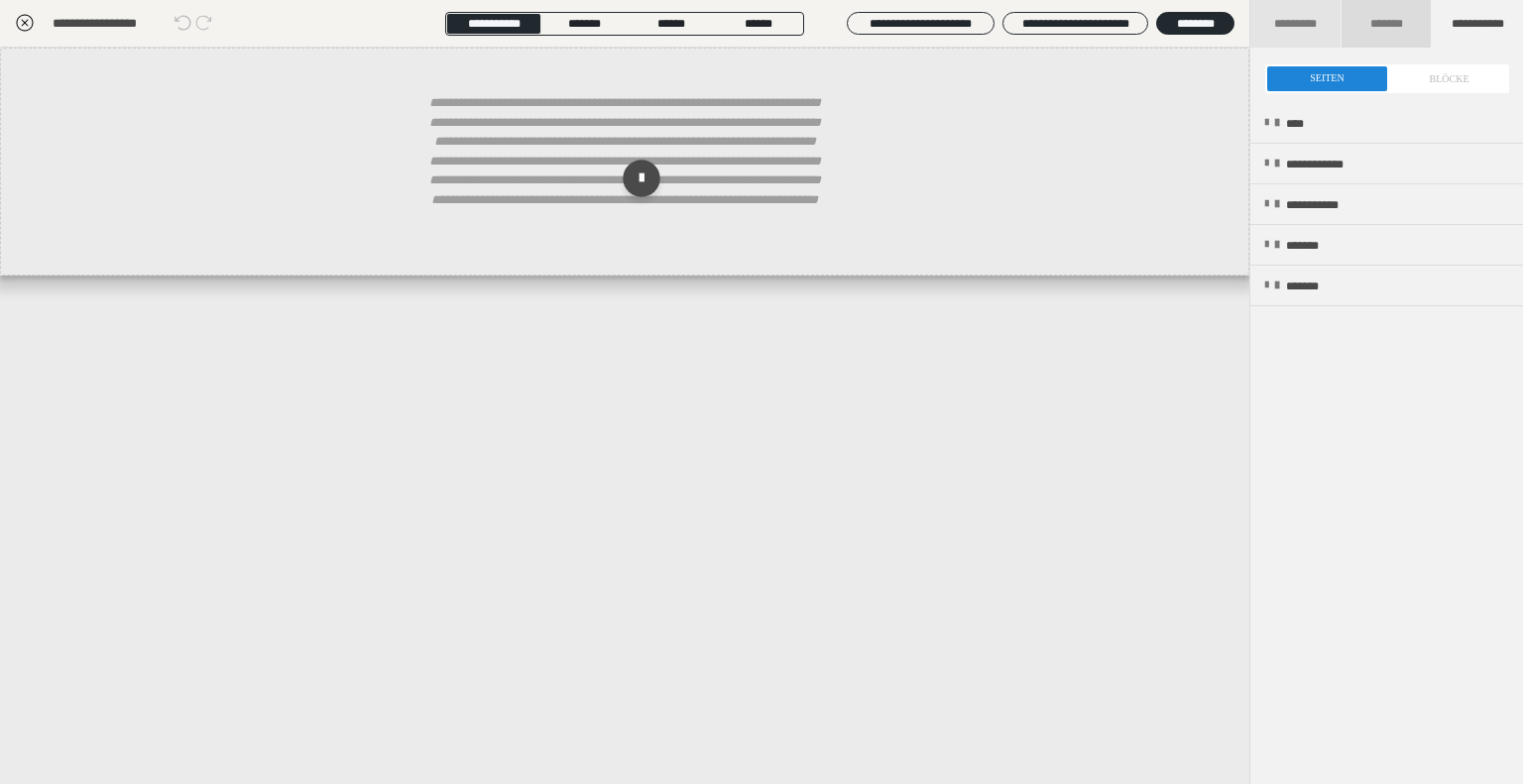 click on "*******" at bounding box center [1387, 24] 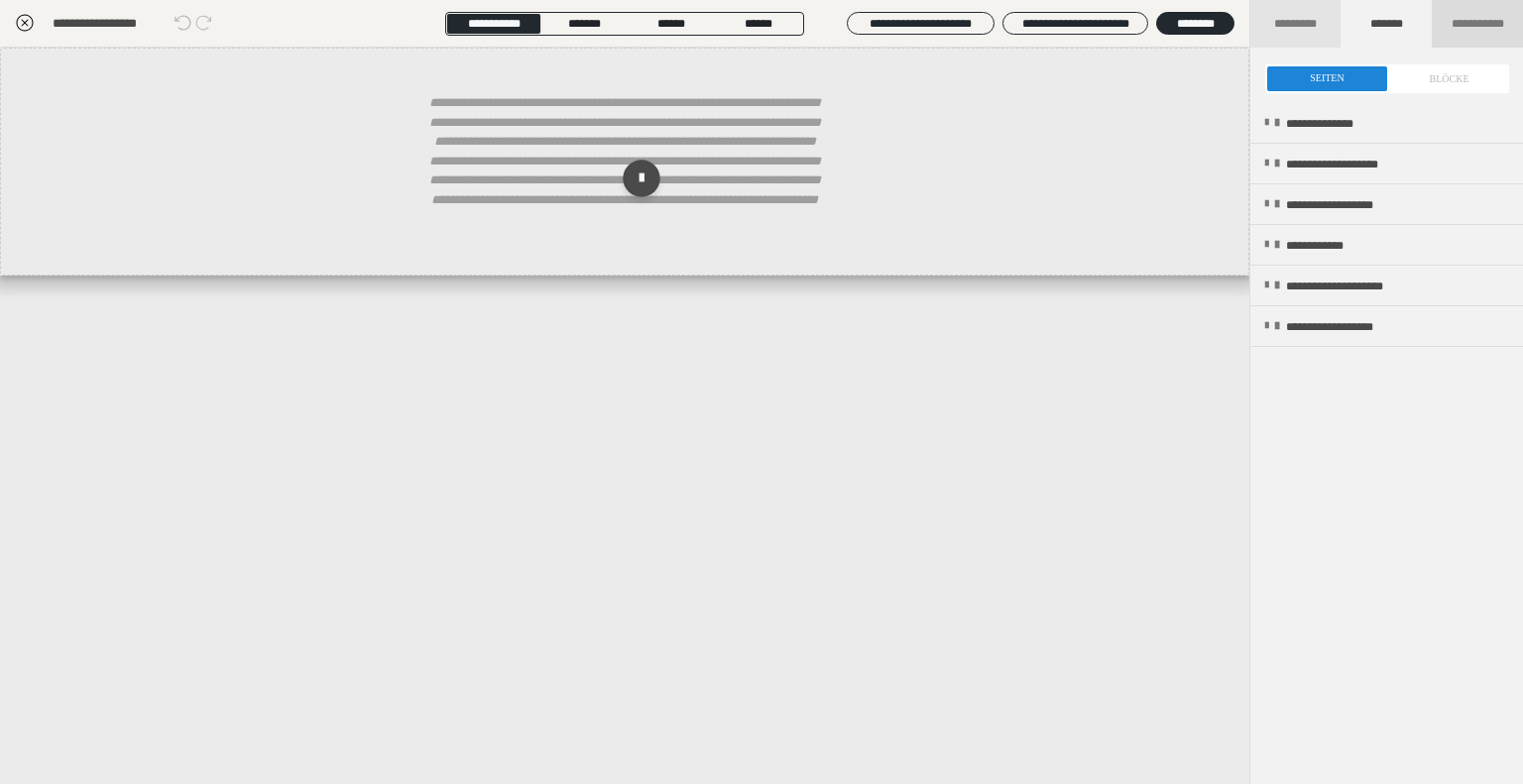 click on "**********" at bounding box center (1477, 24) 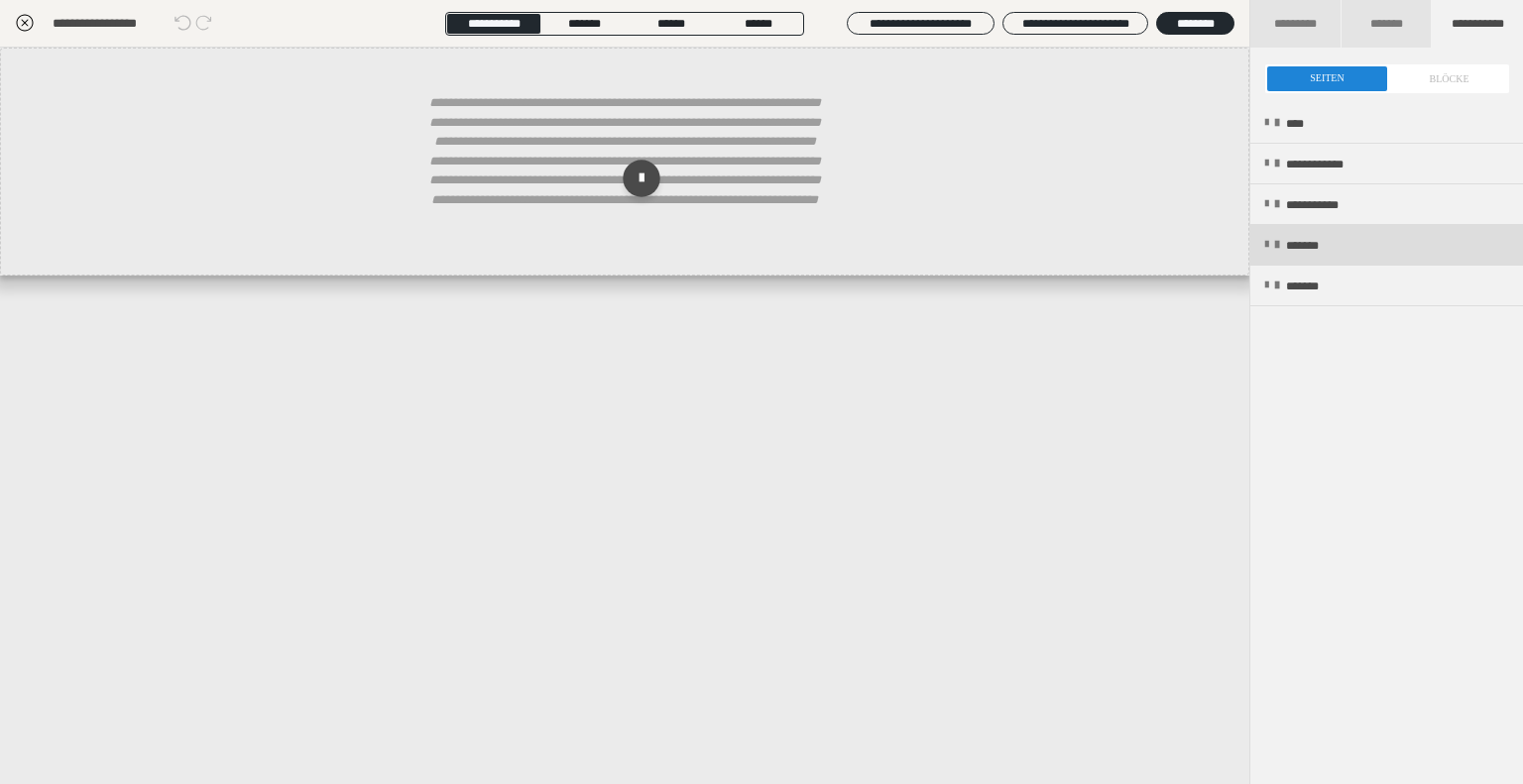 click on "*******" at bounding box center (1316, 246) 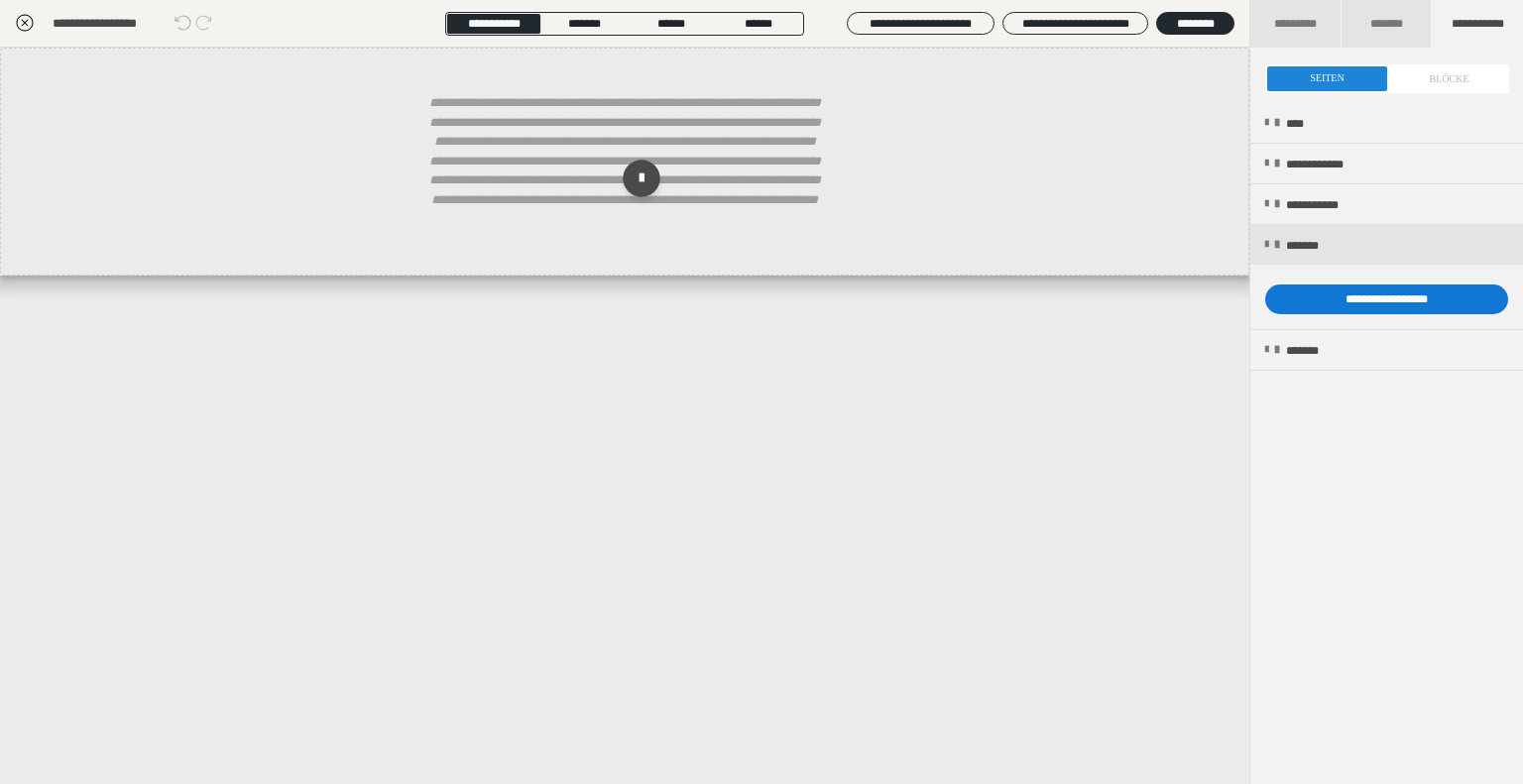 click on "**********" at bounding box center [1386, 299] 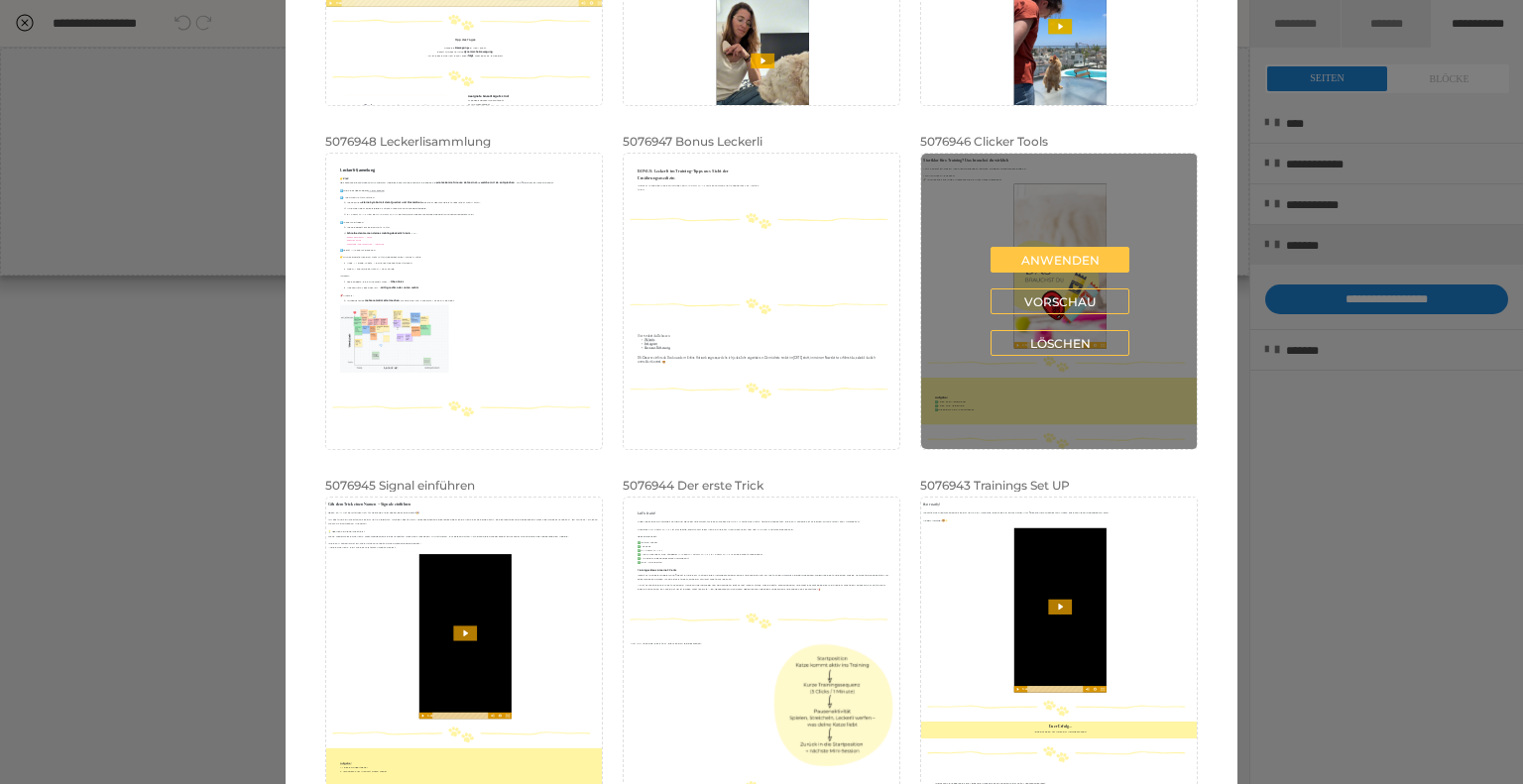 scroll, scrollTop: 496, scrollLeft: 0, axis: vertical 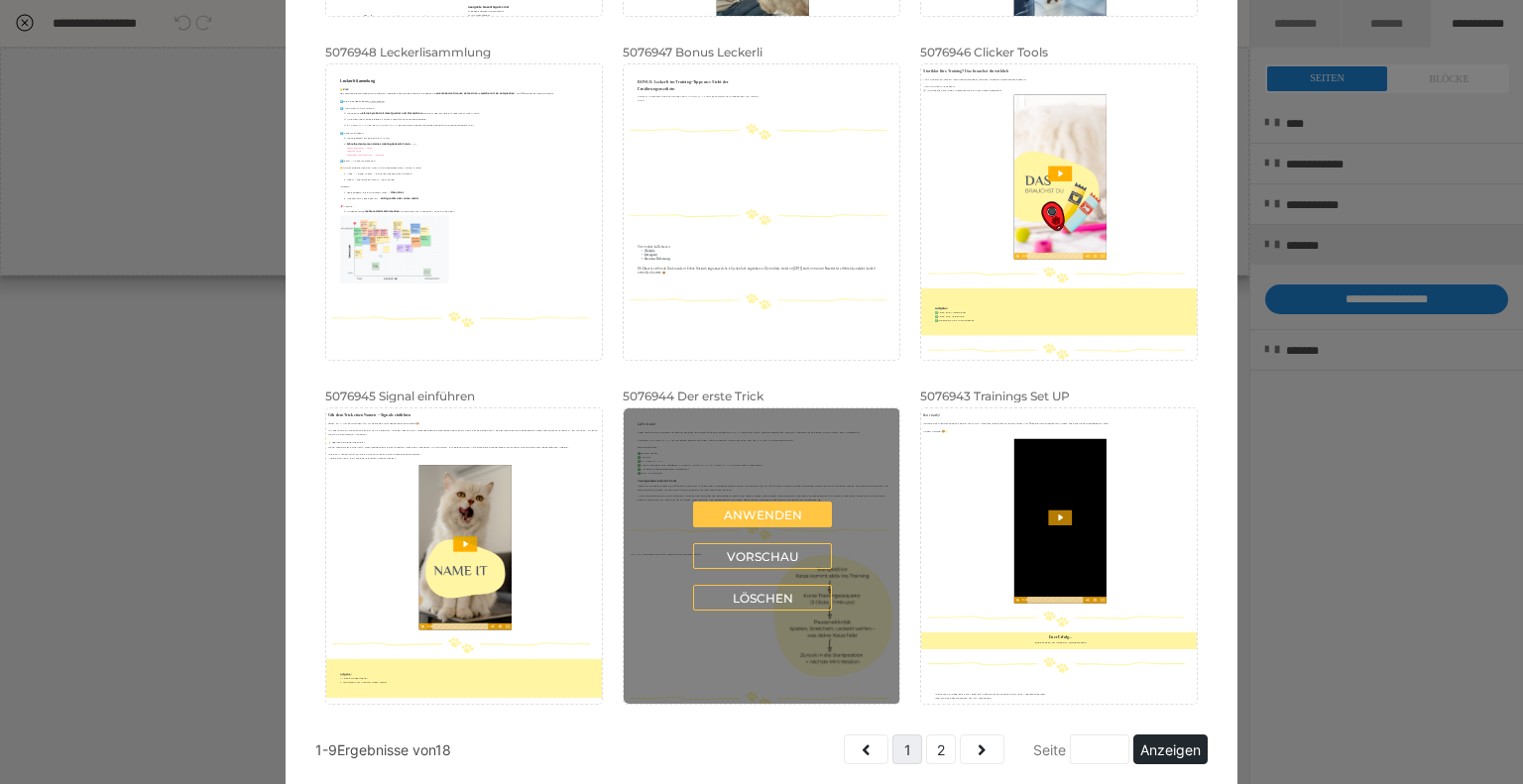 click on "Anwenden Vorschau Löschen" at bounding box center (762, 556) 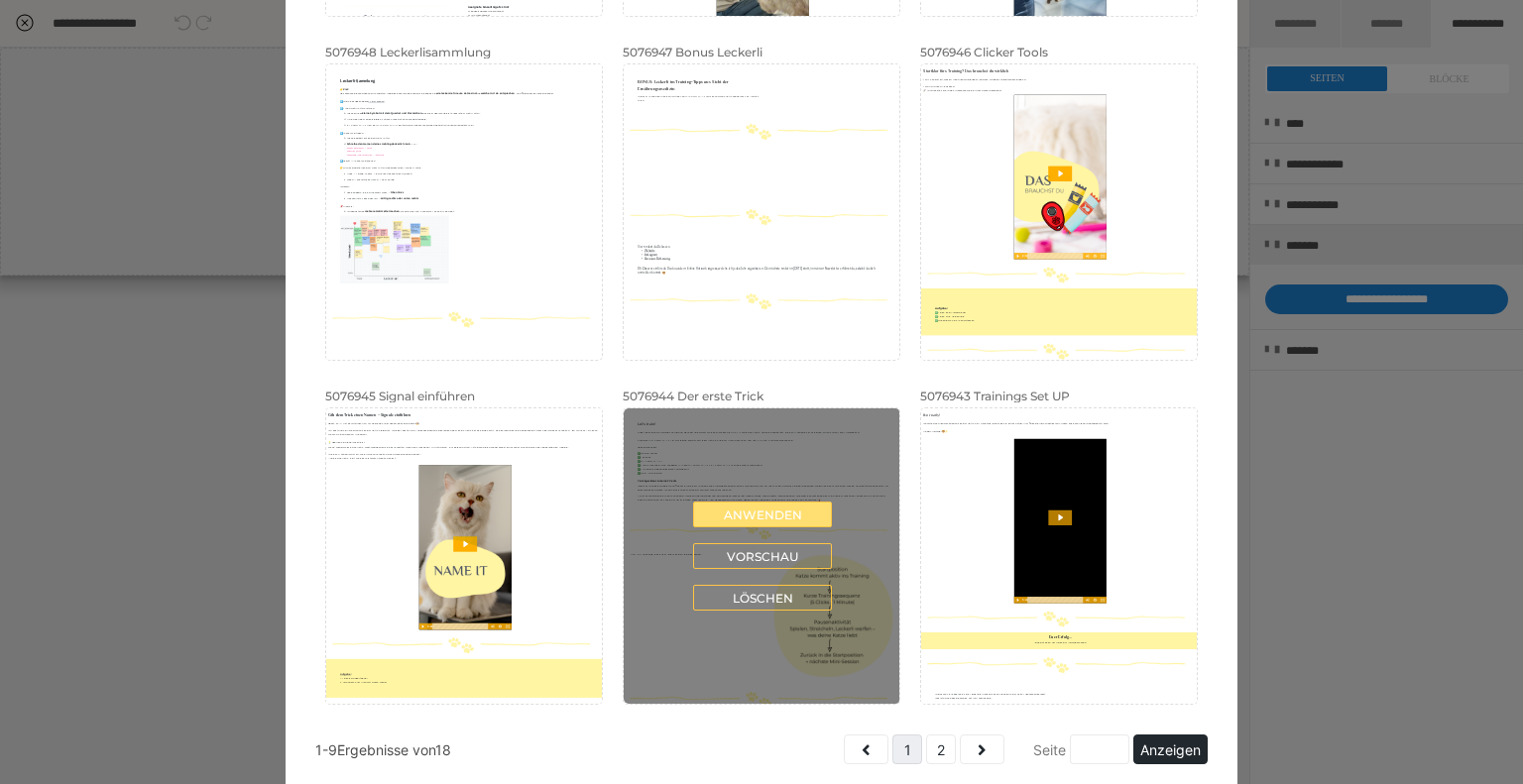 click on "Anwenden" at bounding box center (762, 514) 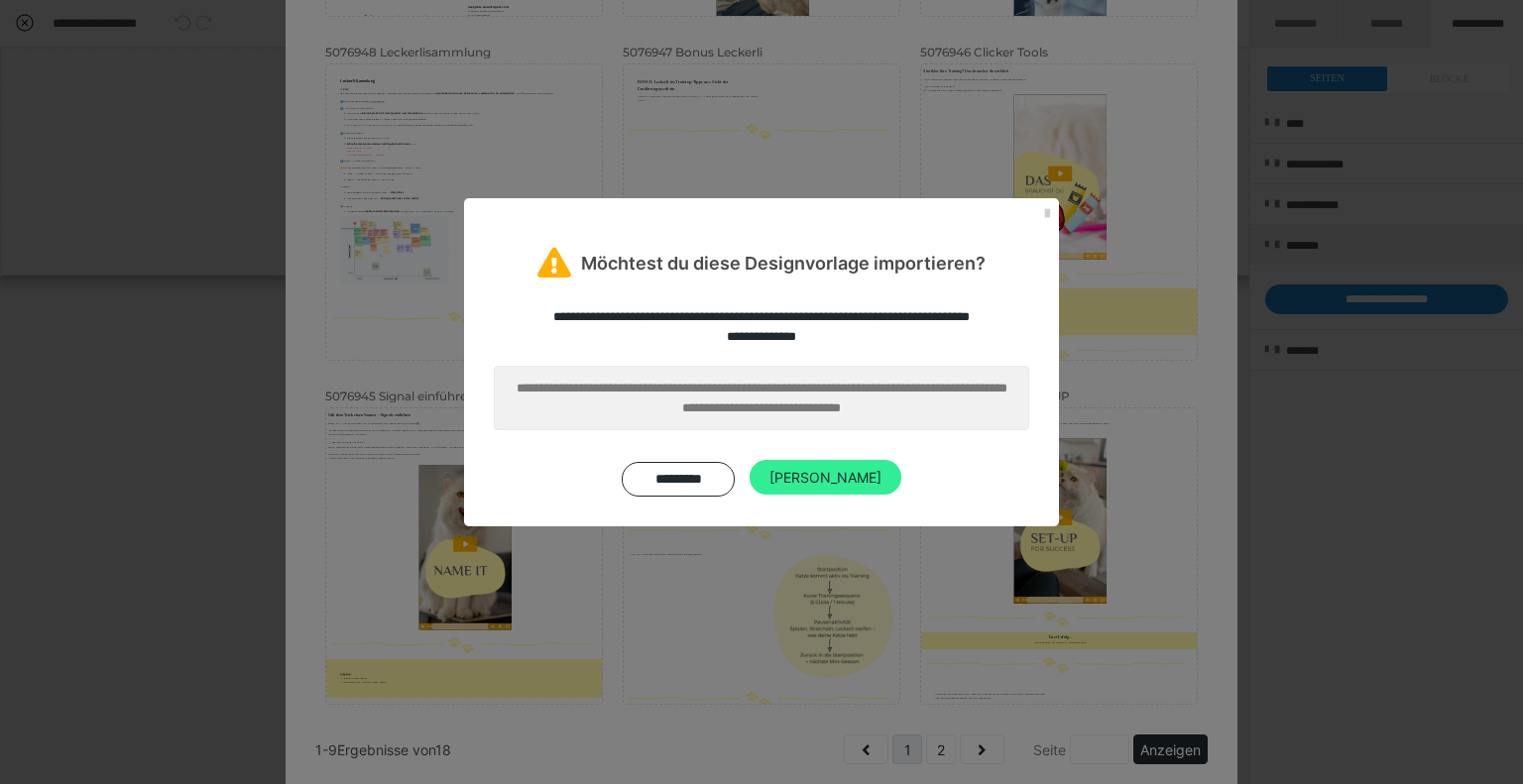 click on "[PERSON_NAME]" at bounding box center [825, 478] 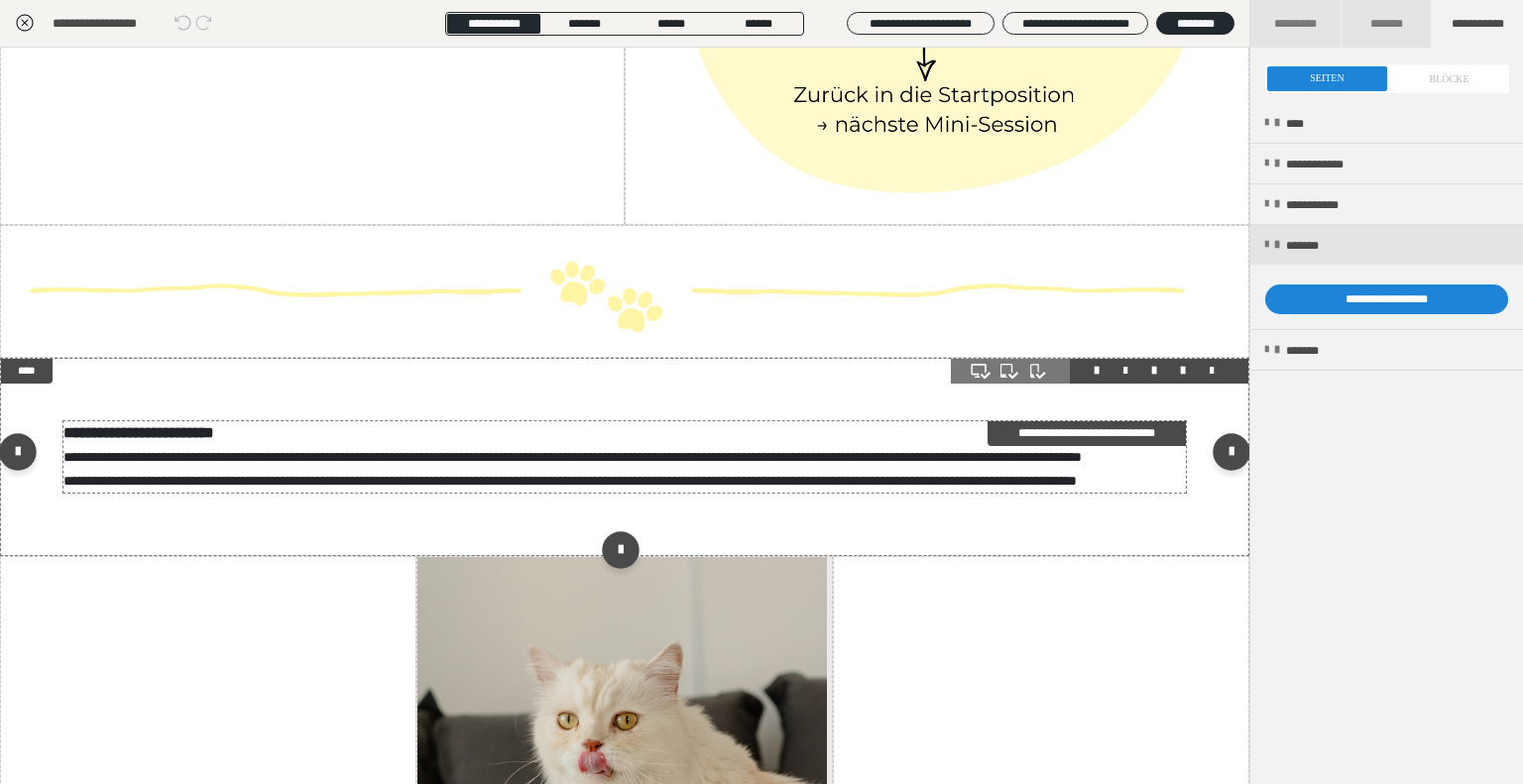 scroll, scrollTop: 694, scrollLeft: 0, axis: vertical 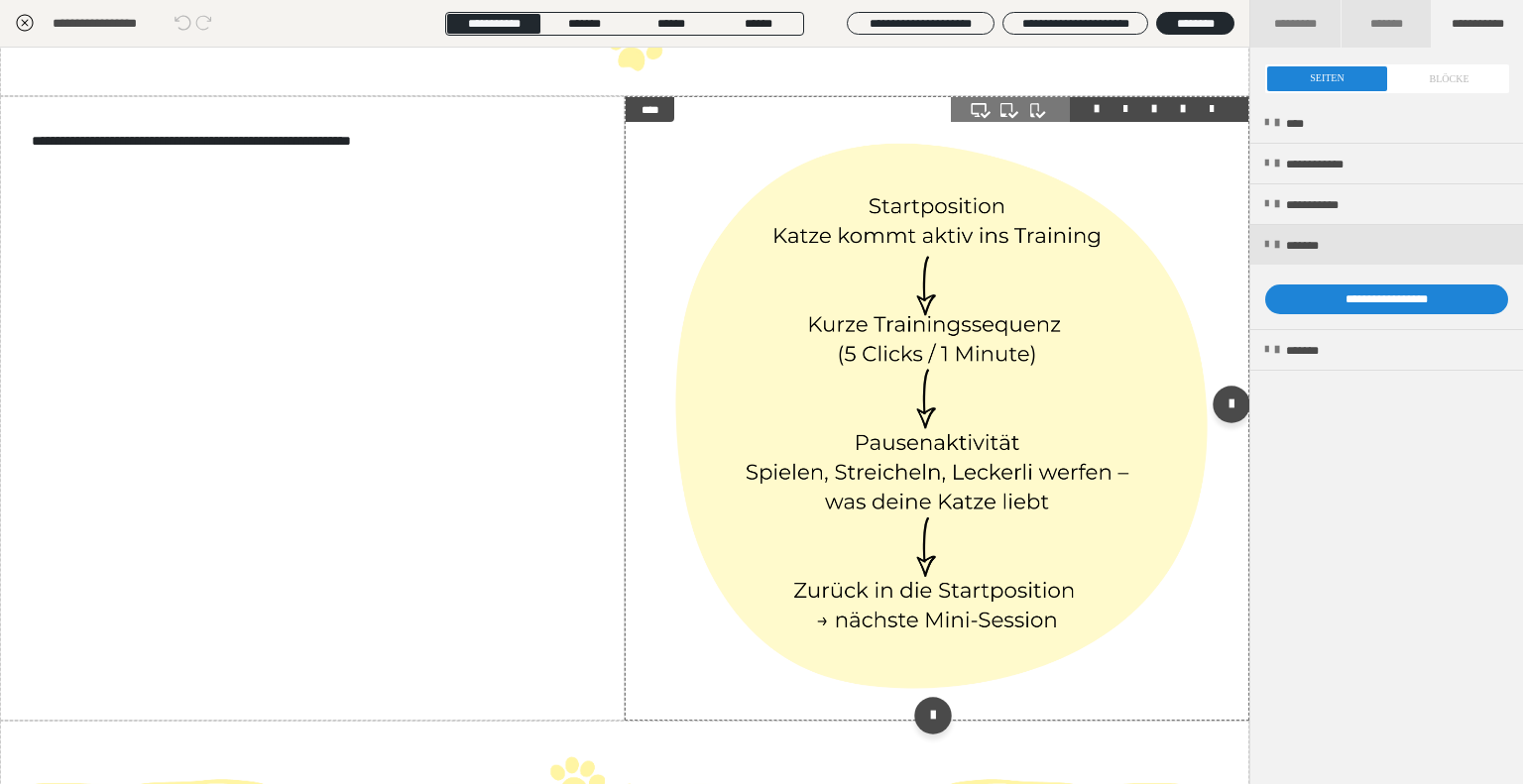 click at bounding box center (936, 408) 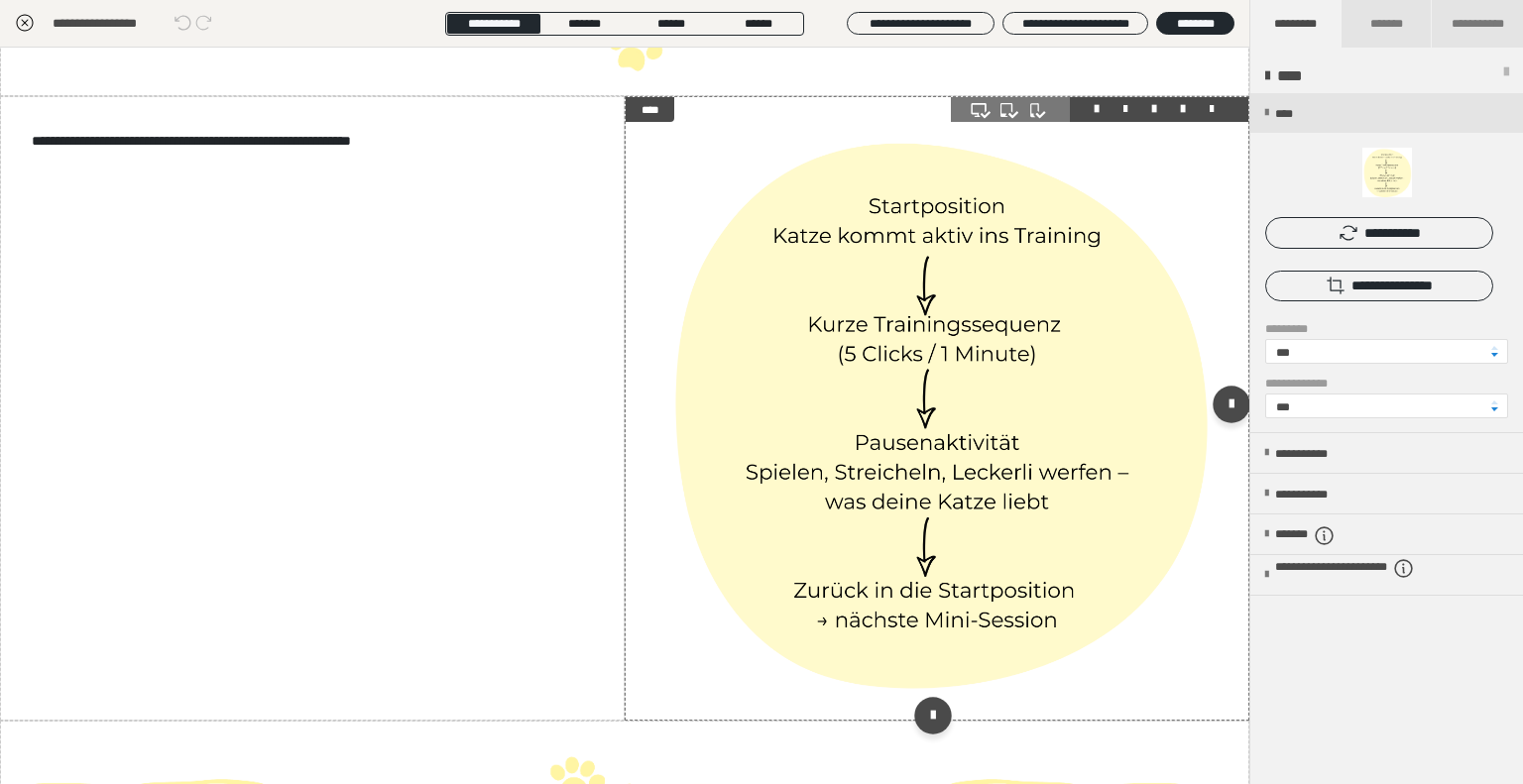 click at bounding box center [936, 408] 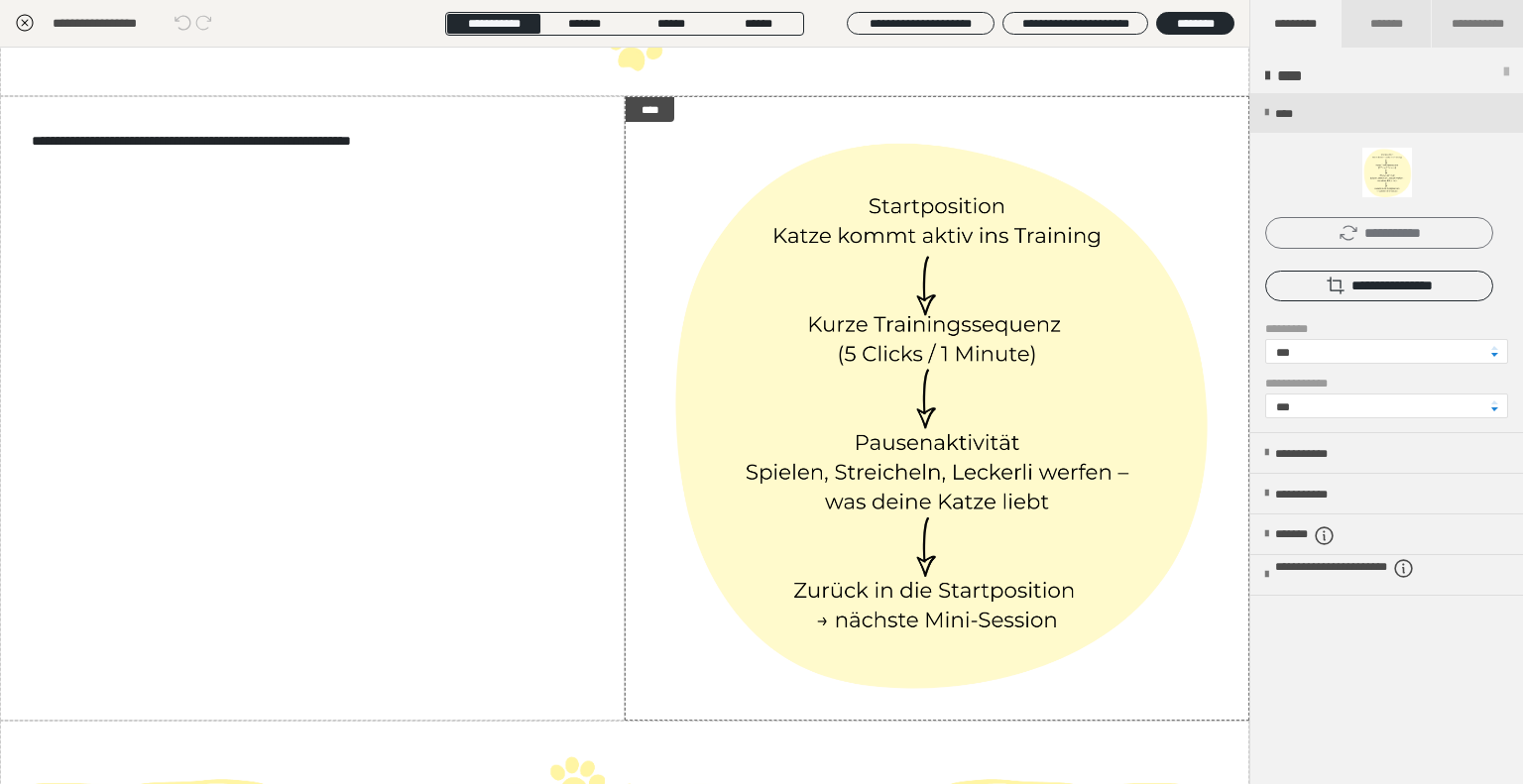 click 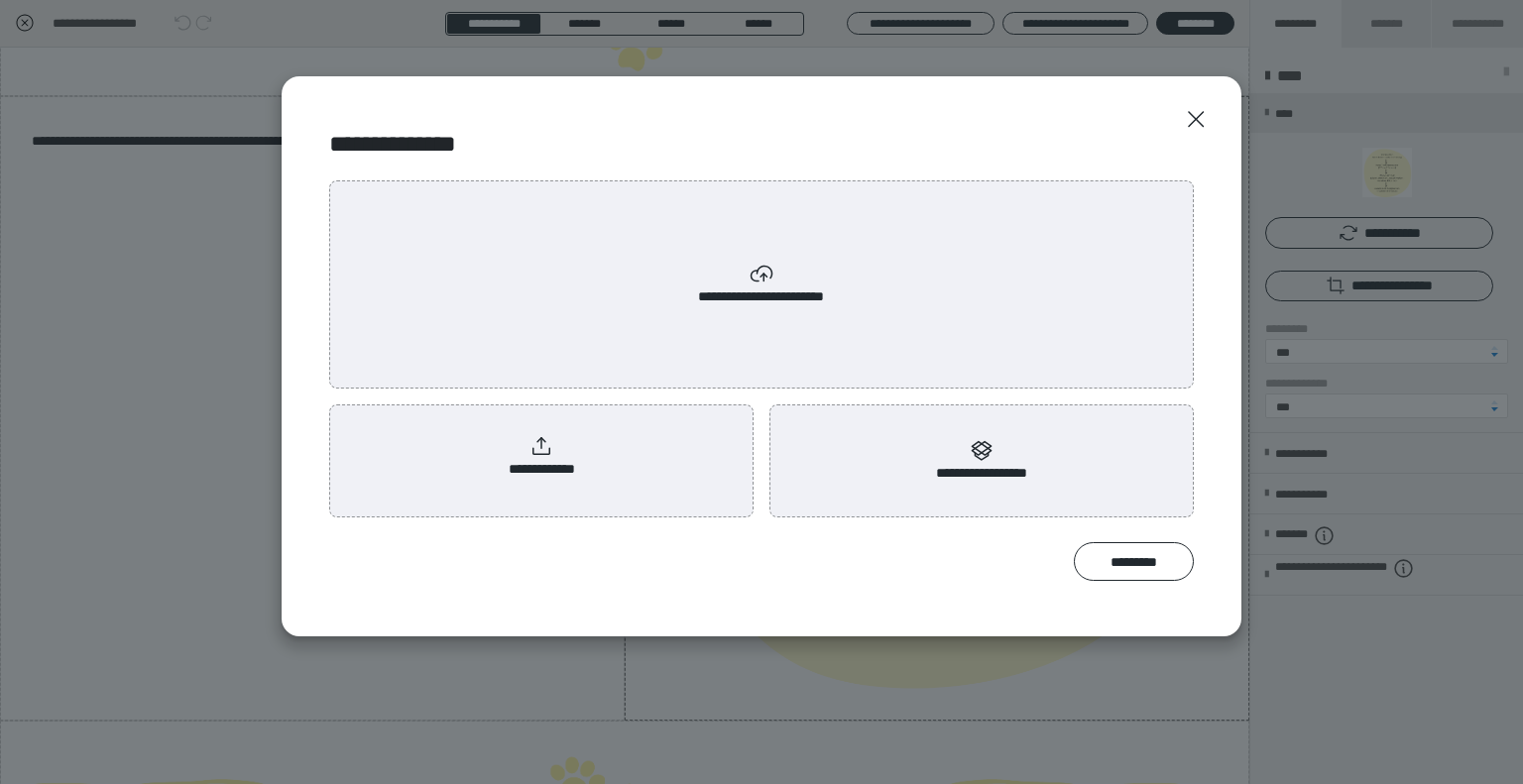 click on "**********" at bounding box center [541, 457] 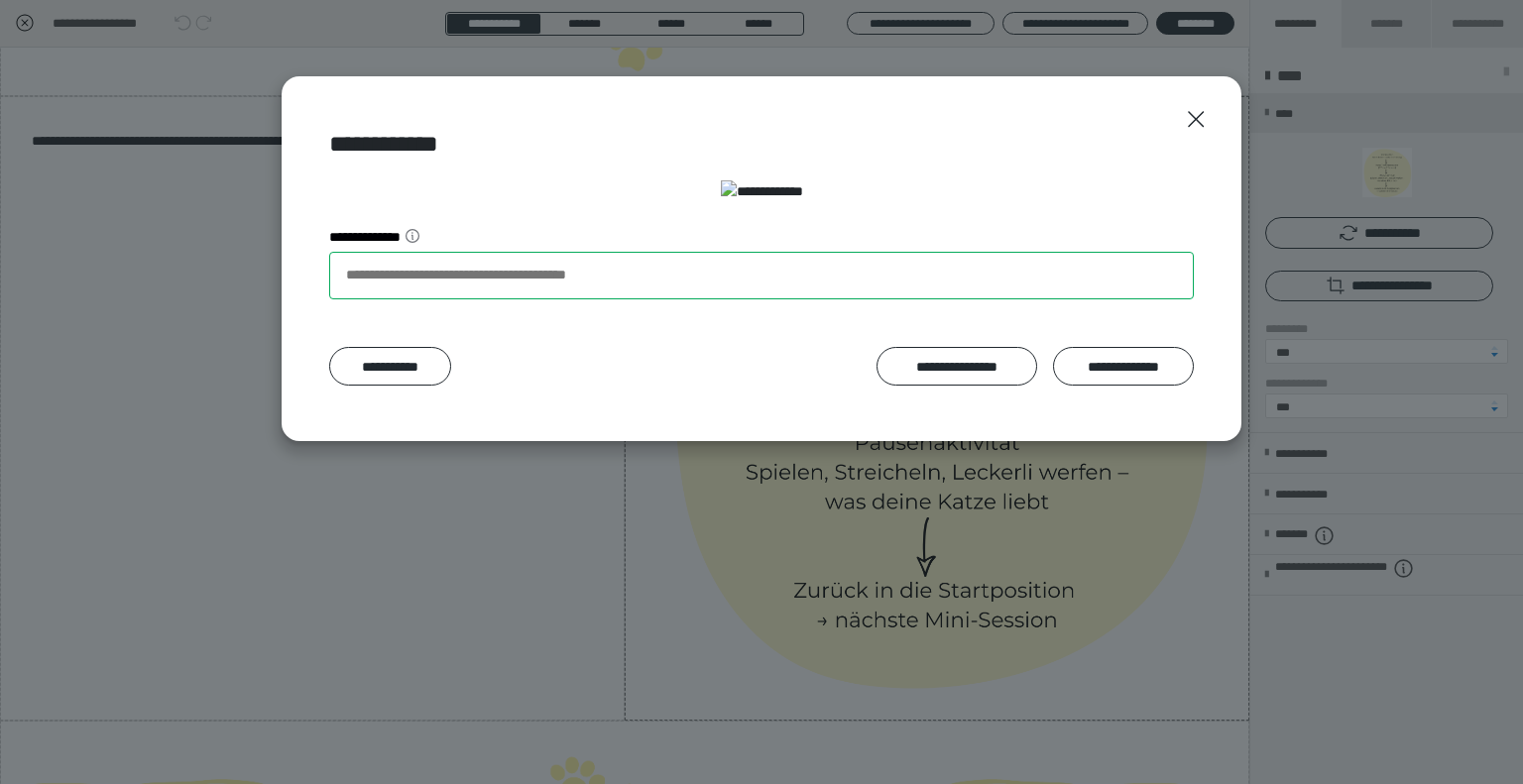 click on "**********" at bounding box center (762, 276) 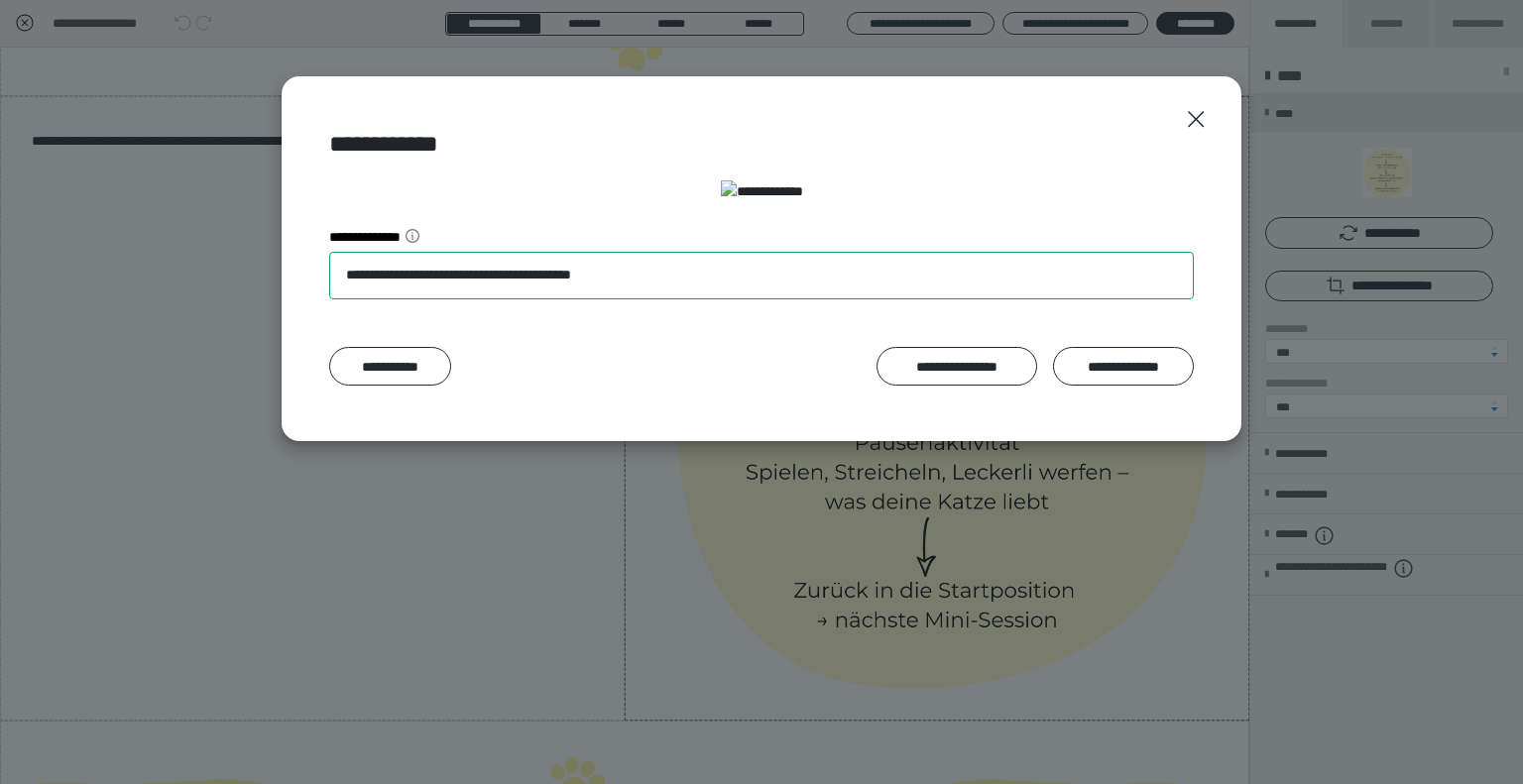 type on "**********" 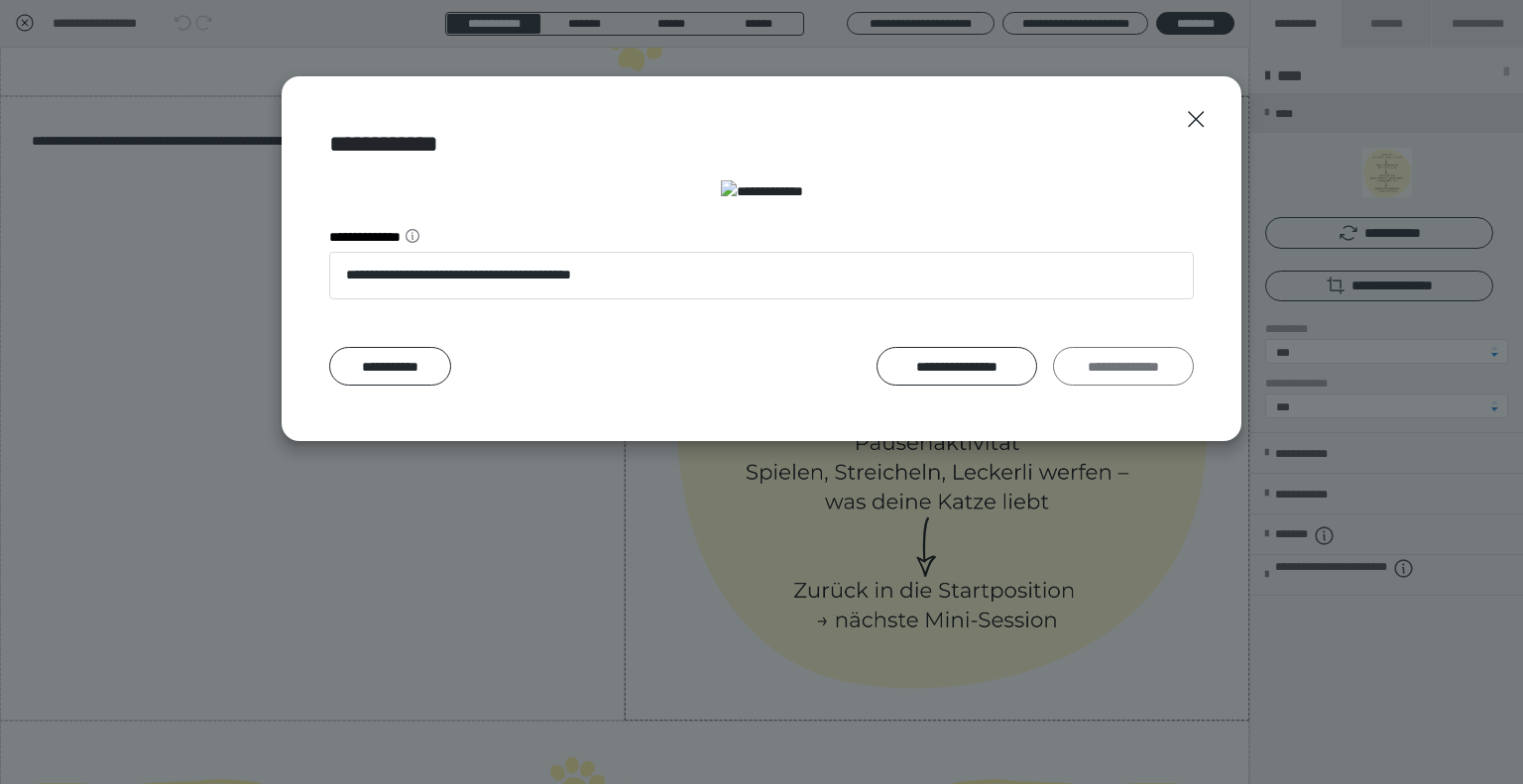 click on "**********" at bounding box center (1123, 367) 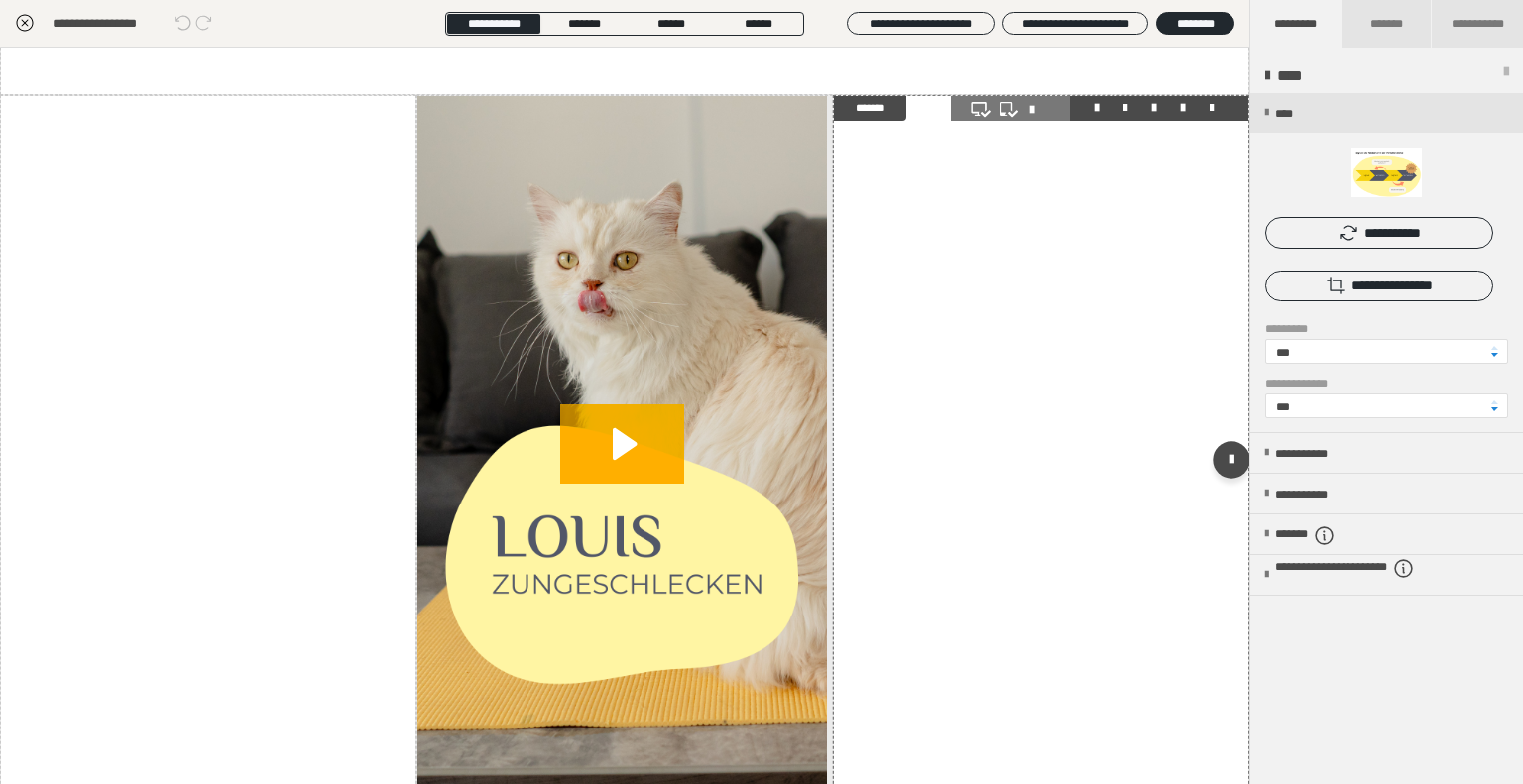 scroll, scrollTop: 1189, scrollLeft: 0, axis: vertical 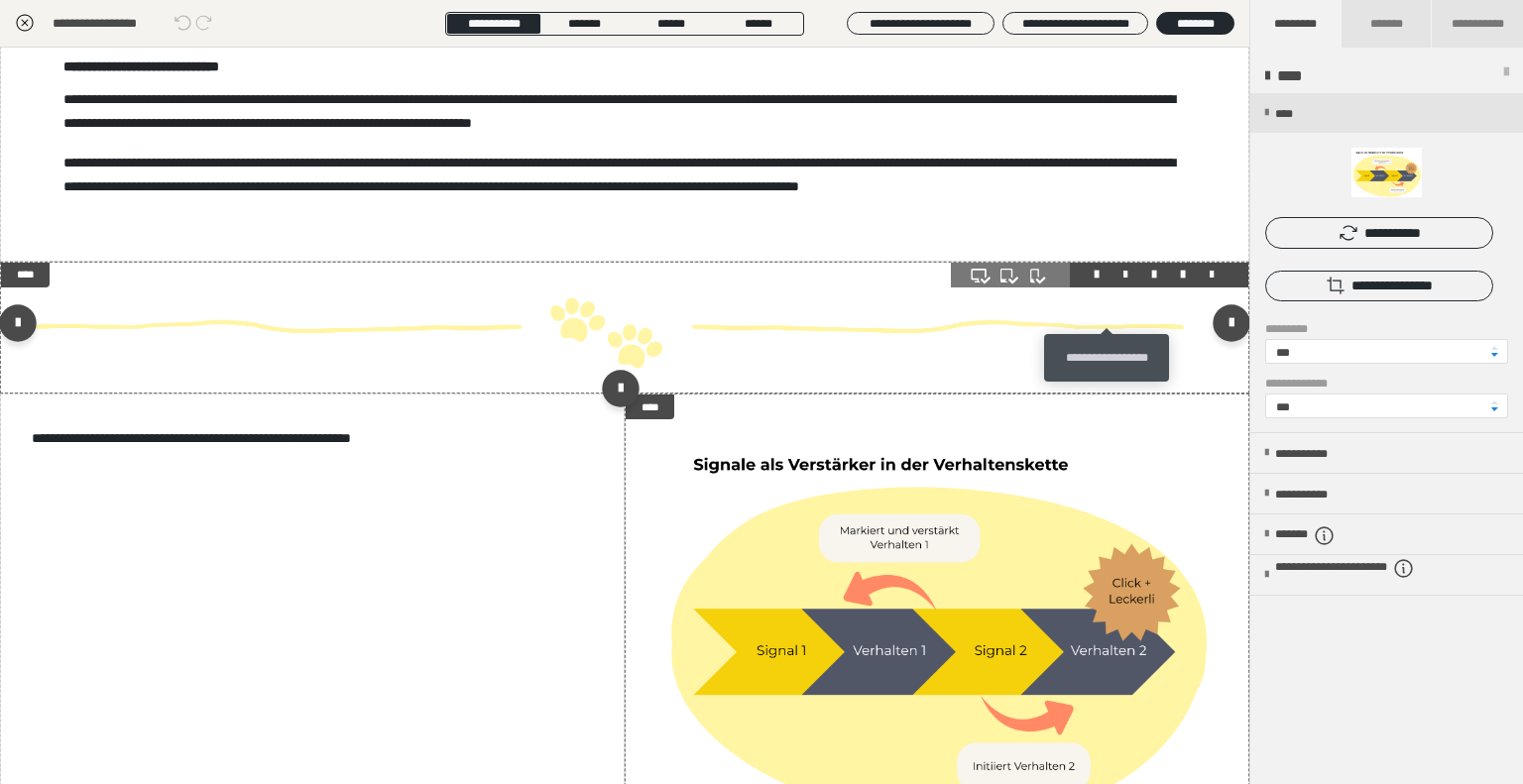 click at bounding box center (1125, 275) 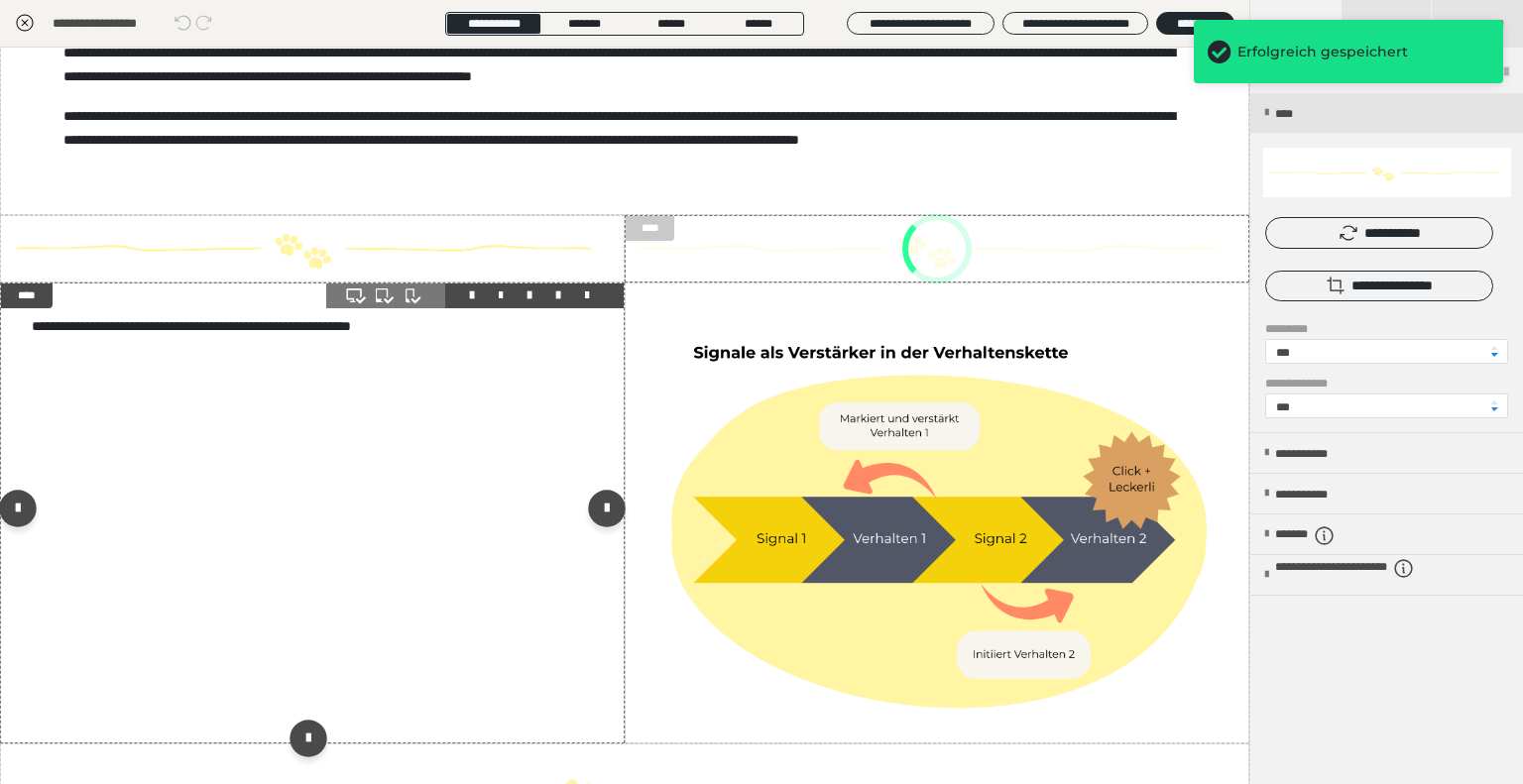 scroll, scrollTop: 396, scrollLeft: 0, axis: vertical 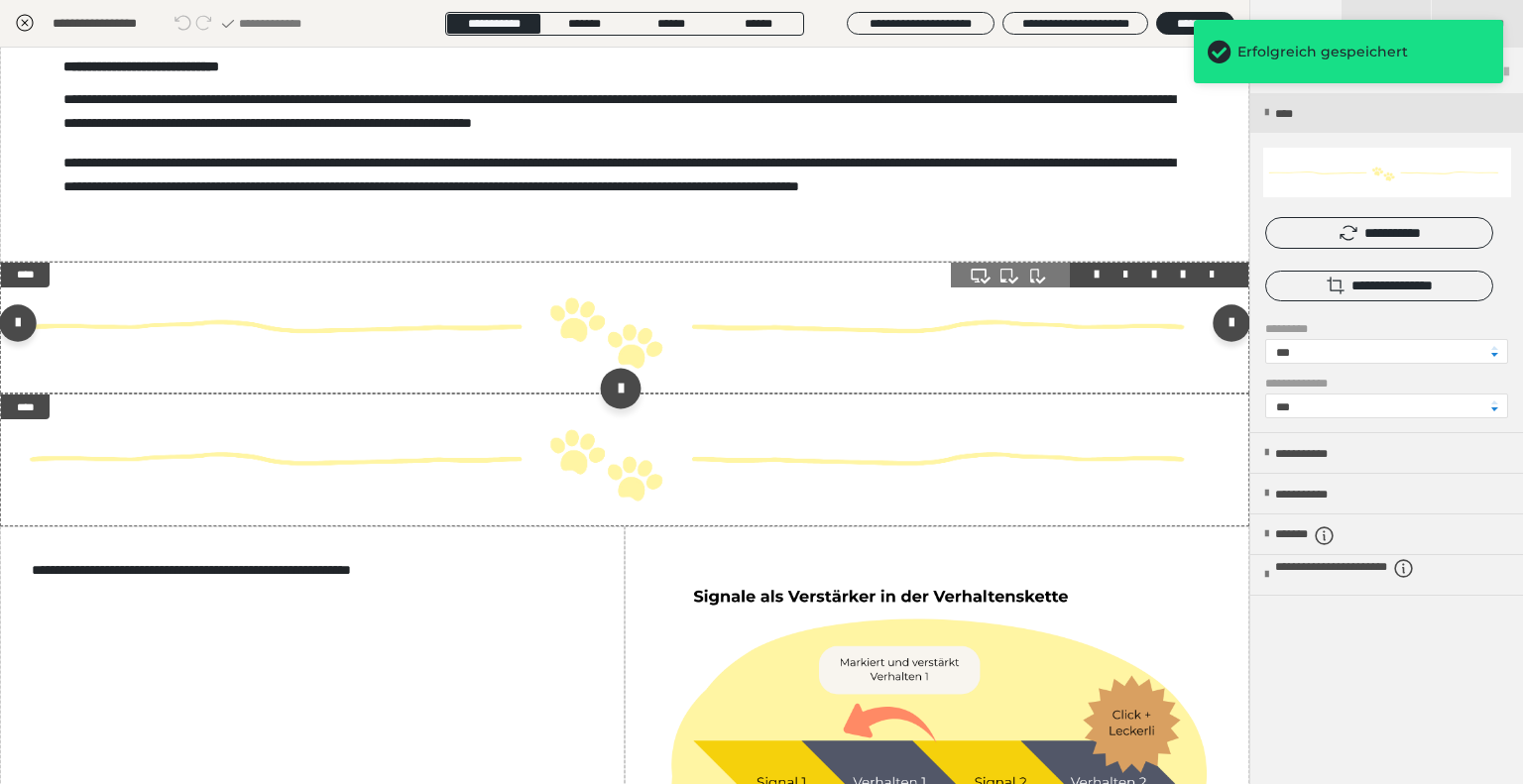 click at bounding box center [620, 389] 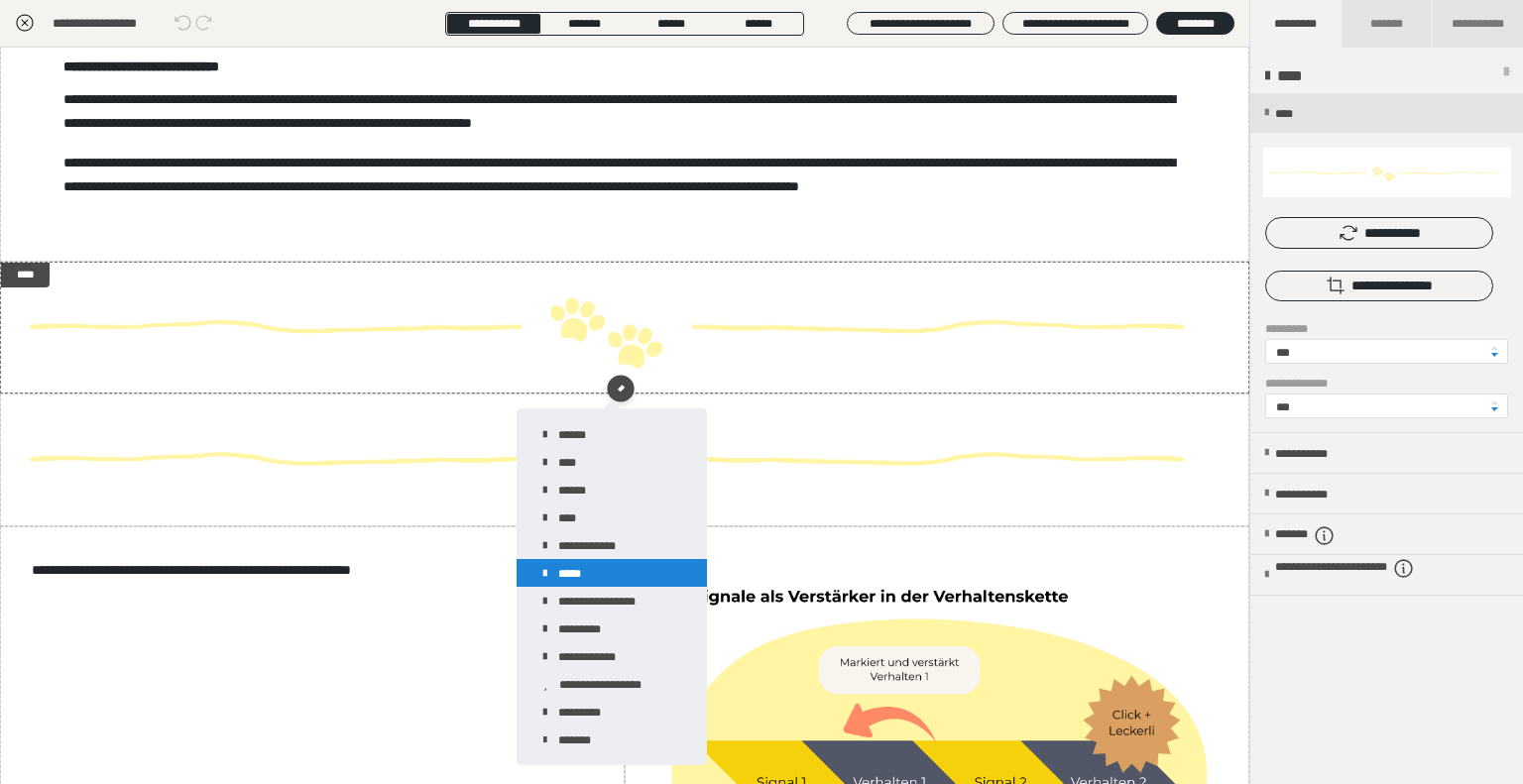 click on "*****" at bounding box center [612, 573] 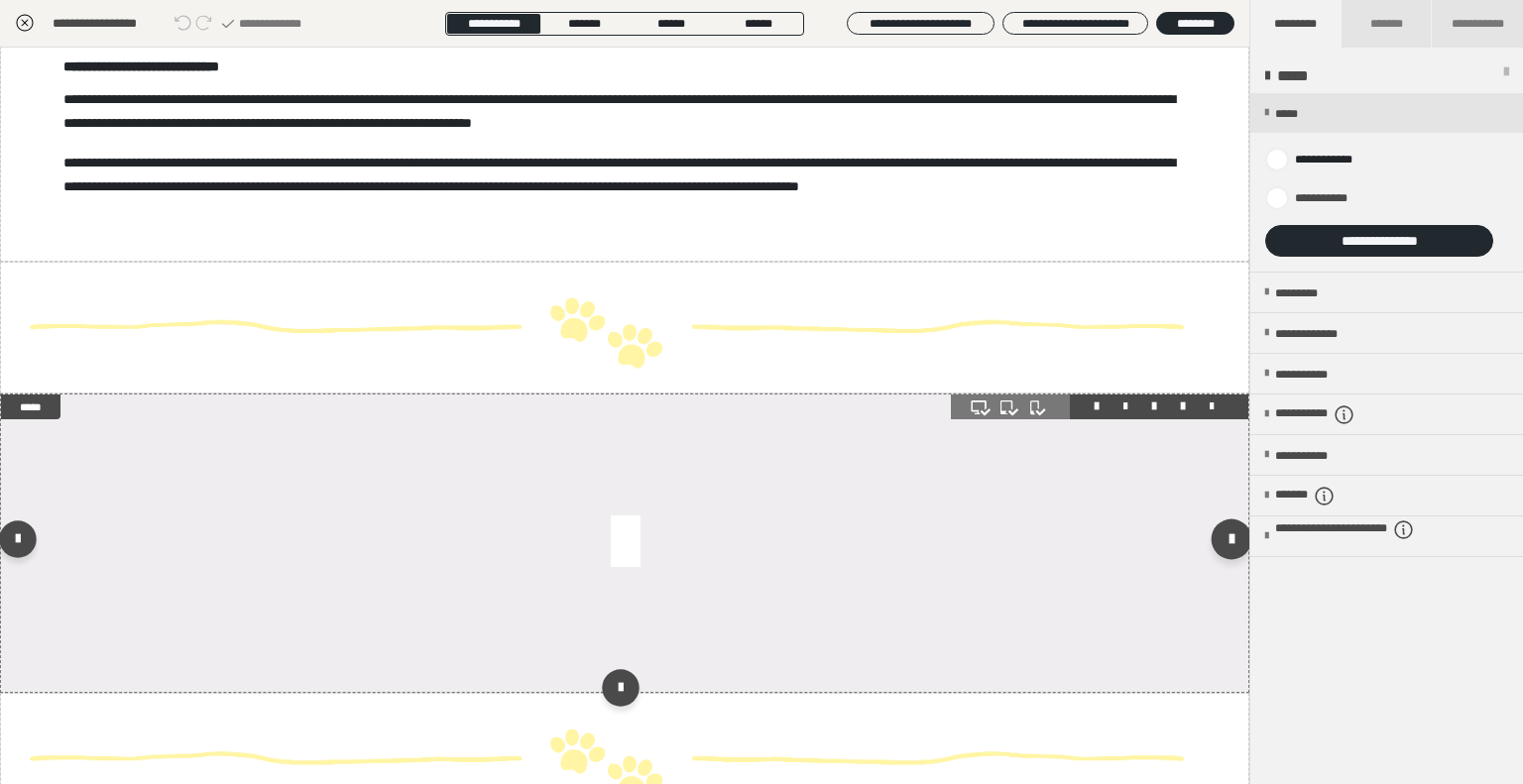 click at bounding box center (1231, 539) 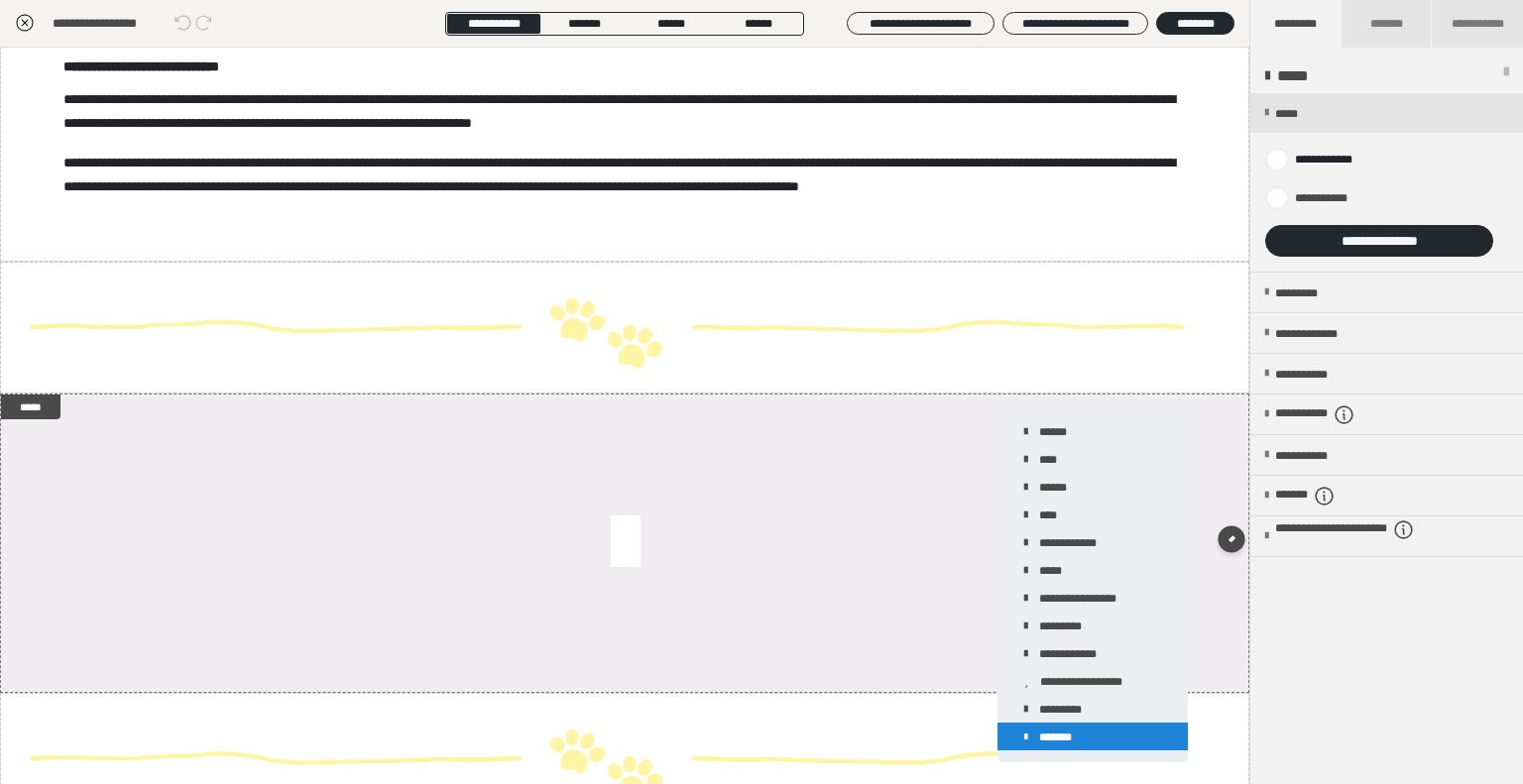 click on "*******" at bounding box center (1093, 736) 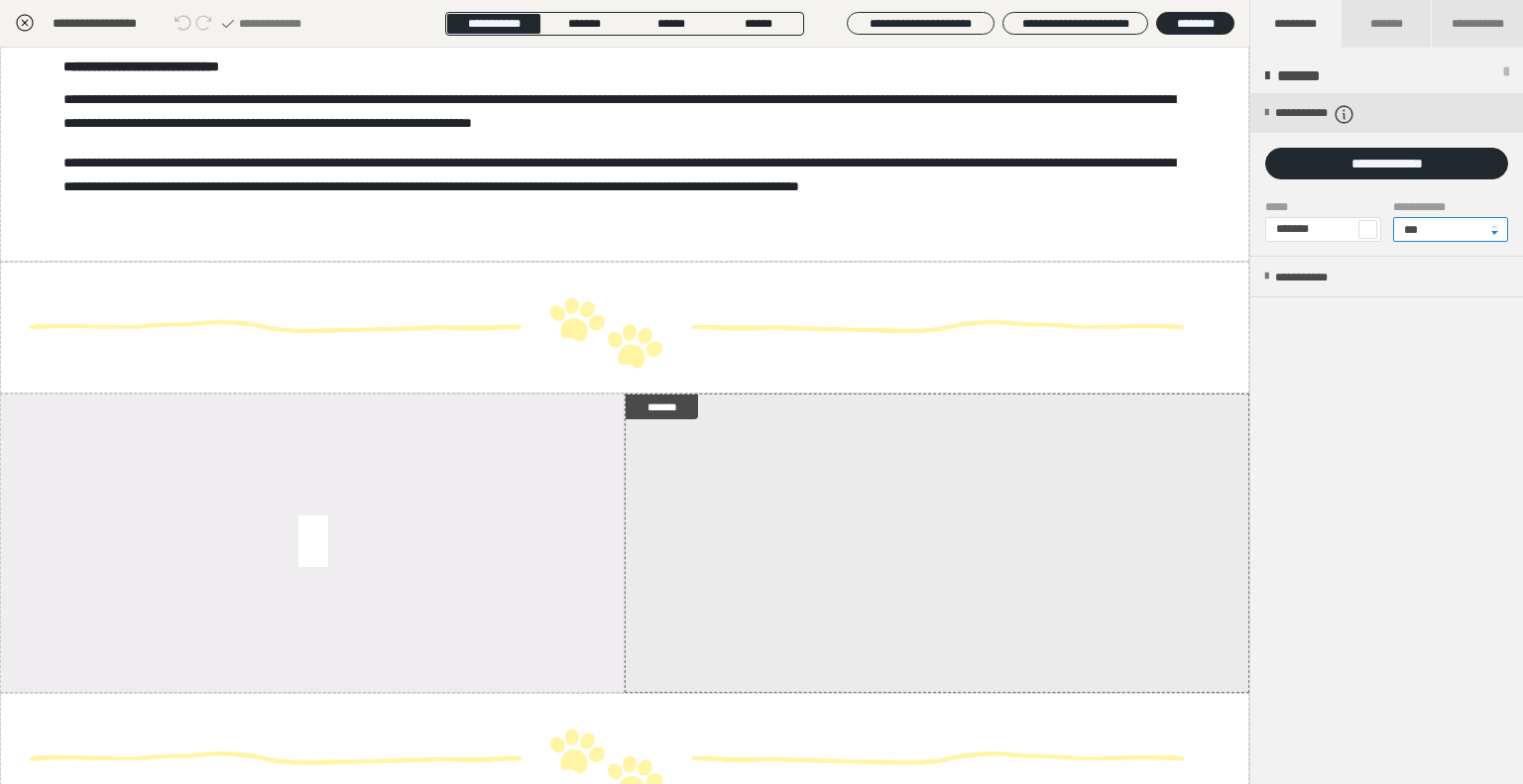 drag, startPoint x: 1438, startPoint y: 234, endPoint x: 1326, endPoint y: 296, distance: 128.01562 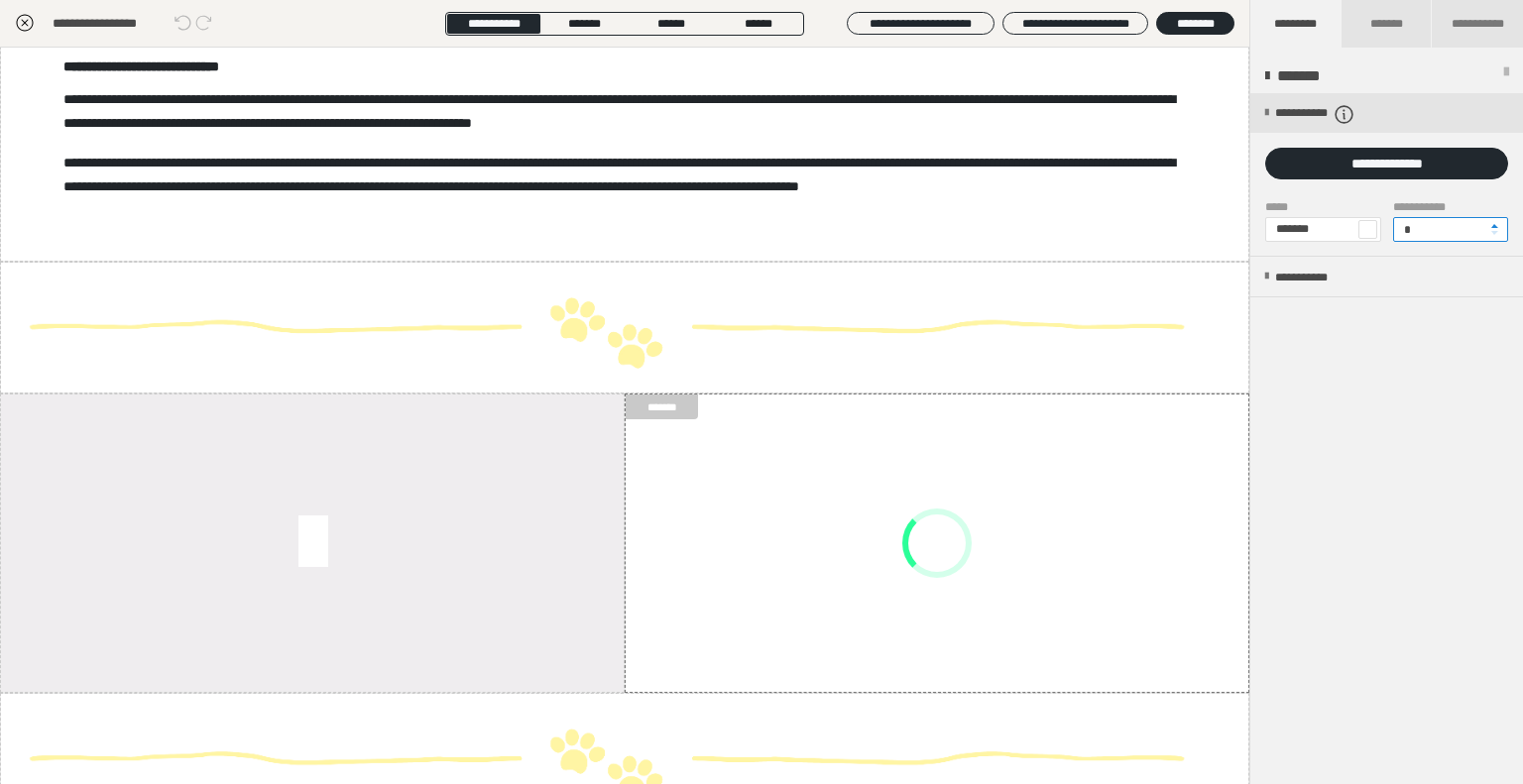 type on "*" 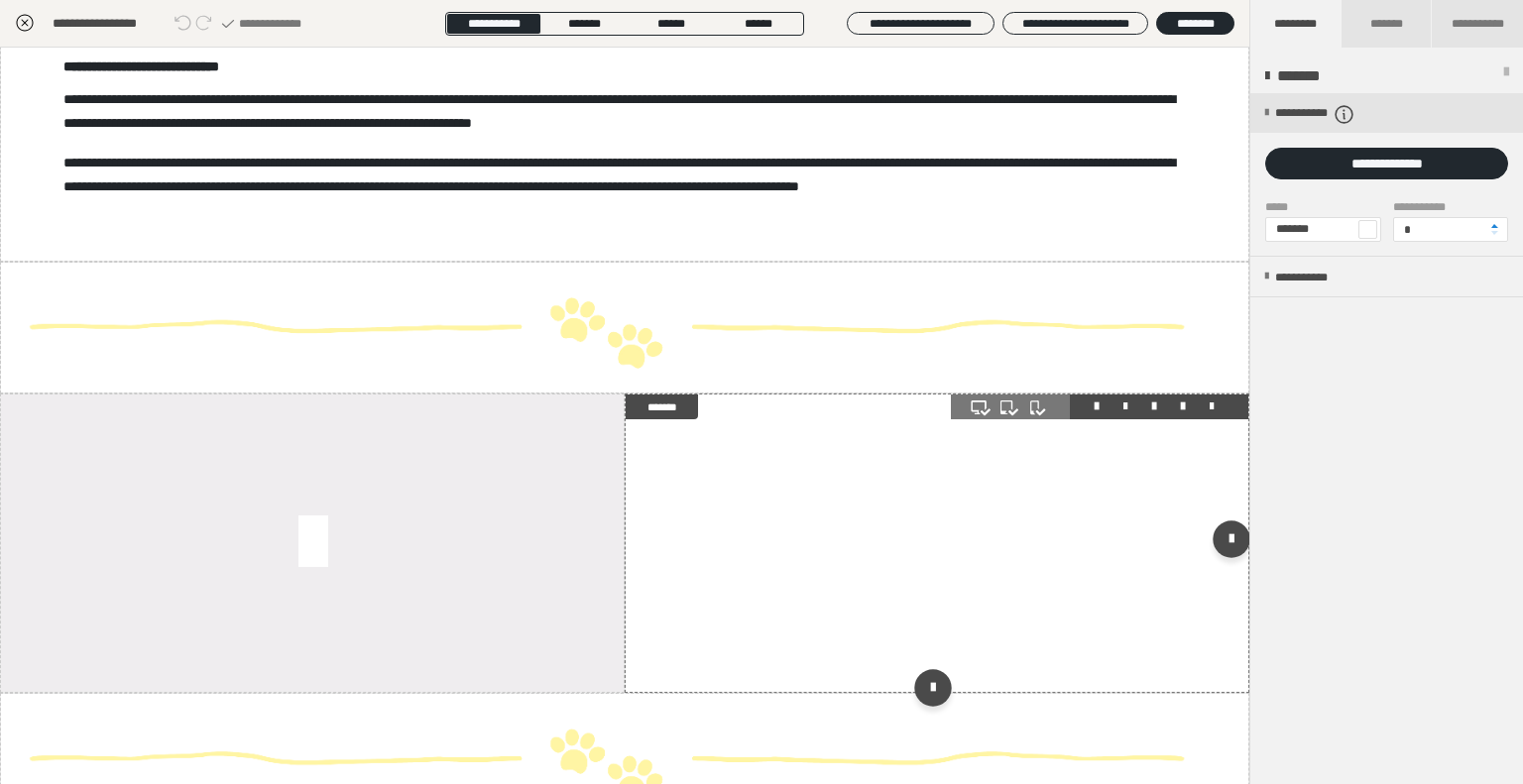 click at bounding box center [1125, 406] 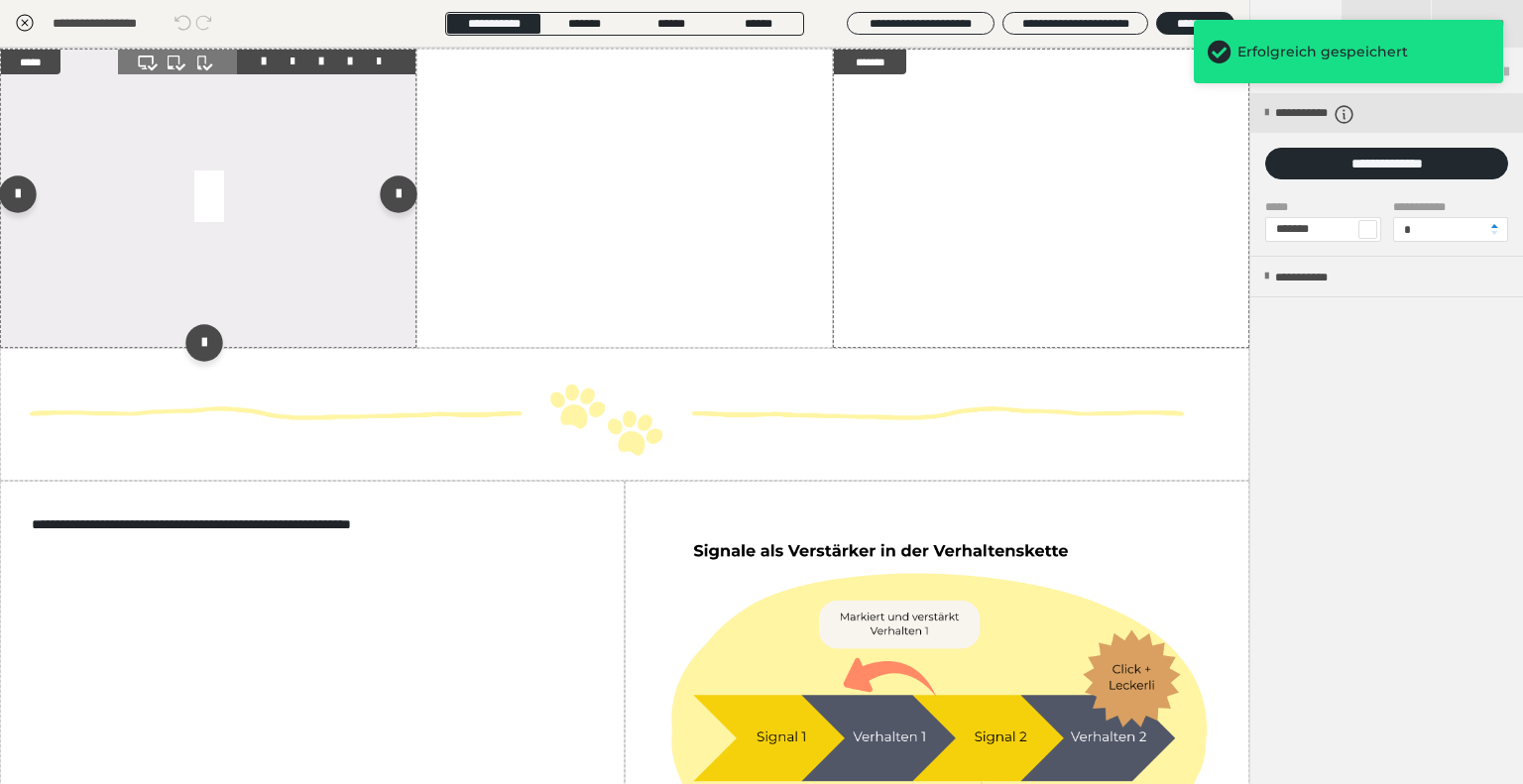 scroll, scrollTop: 694, scrollLeft: 0, axis: vertical 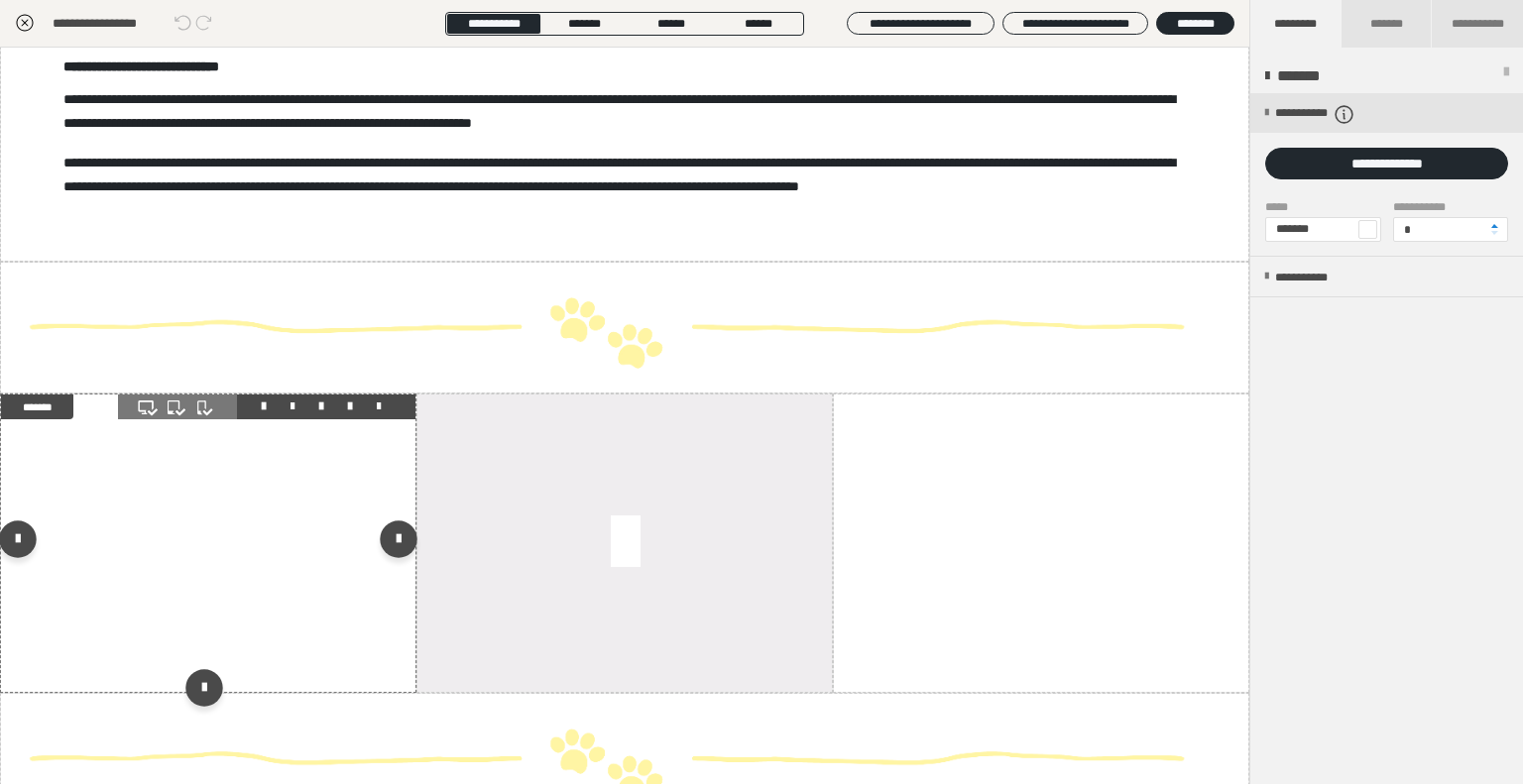 click 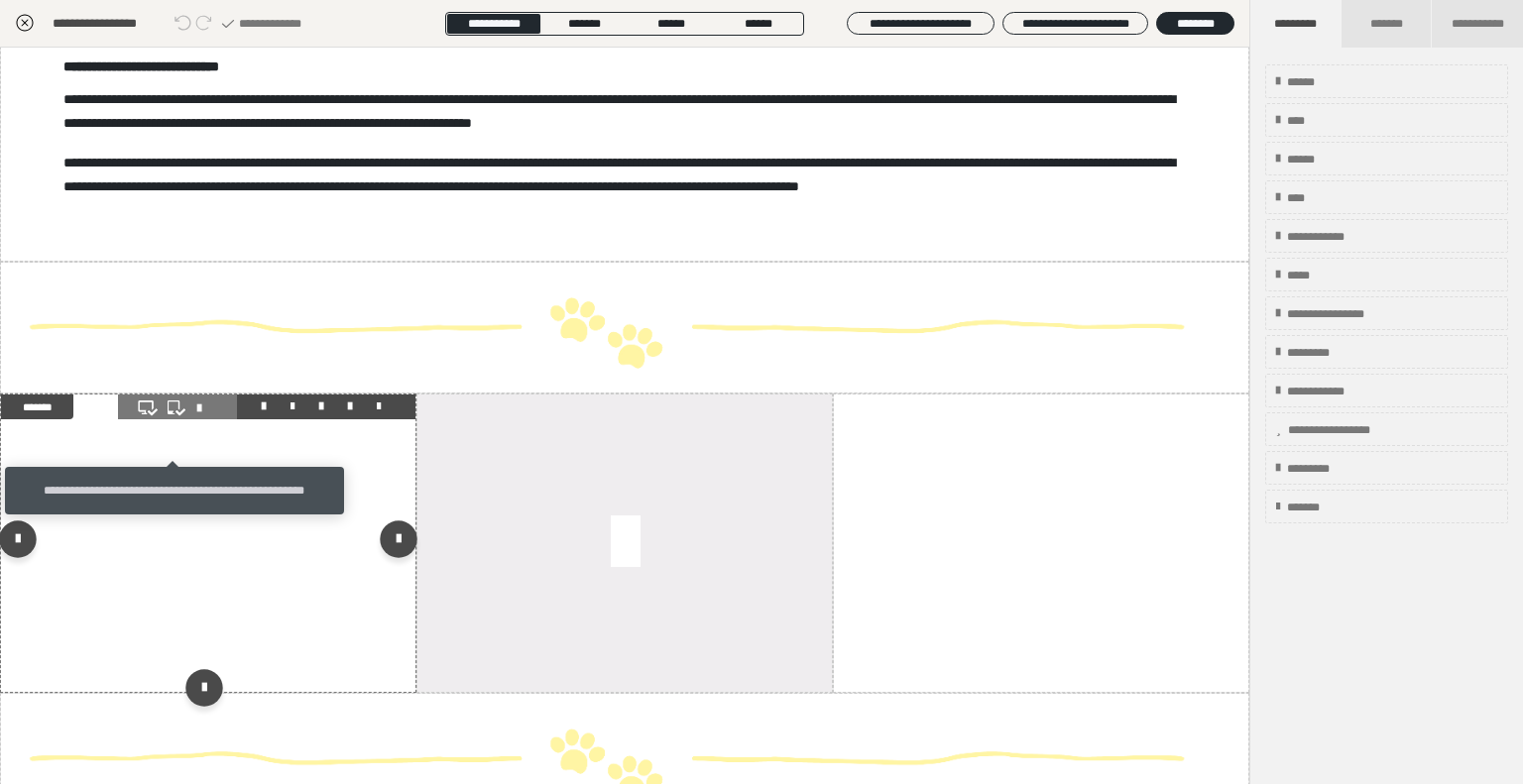click 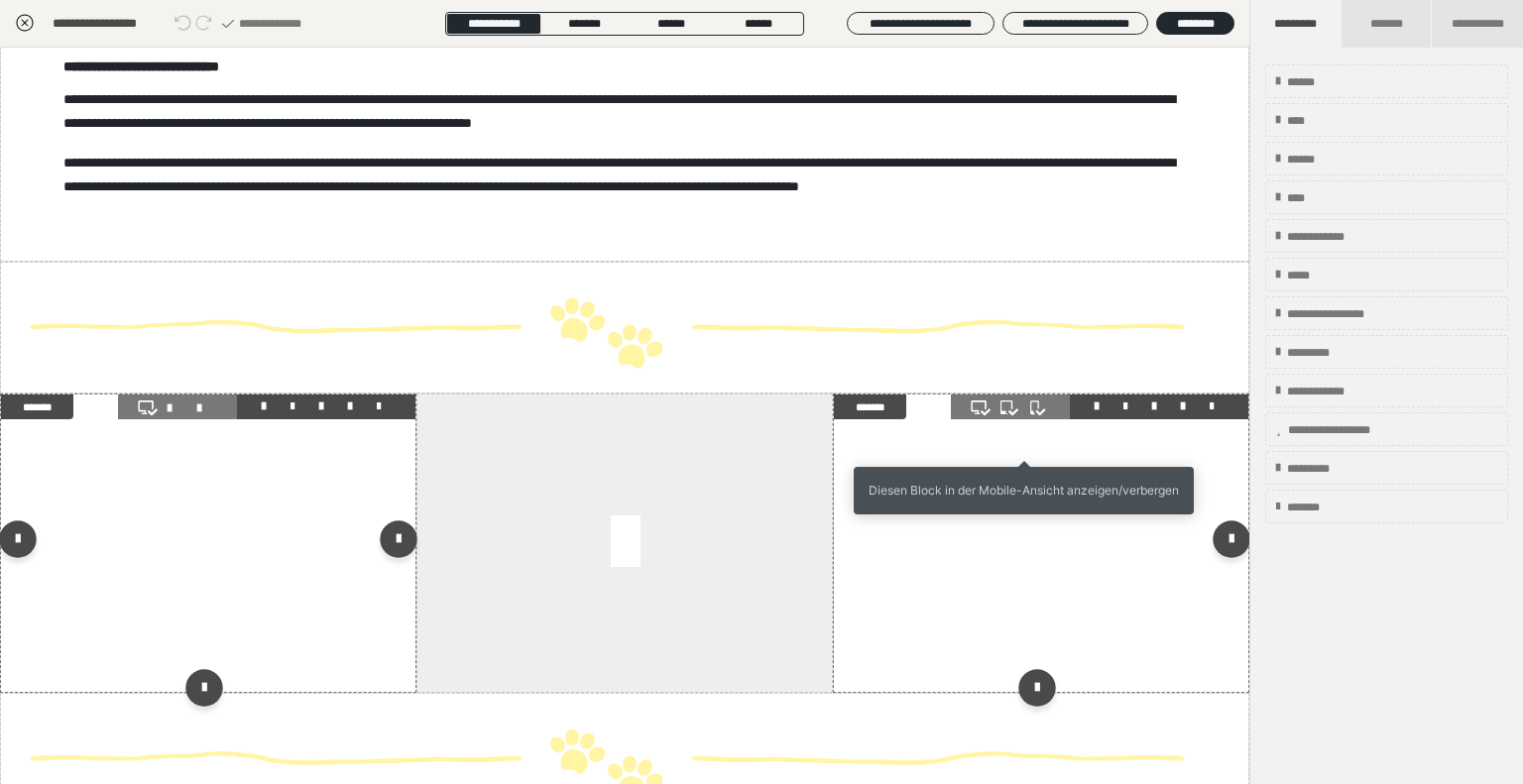click 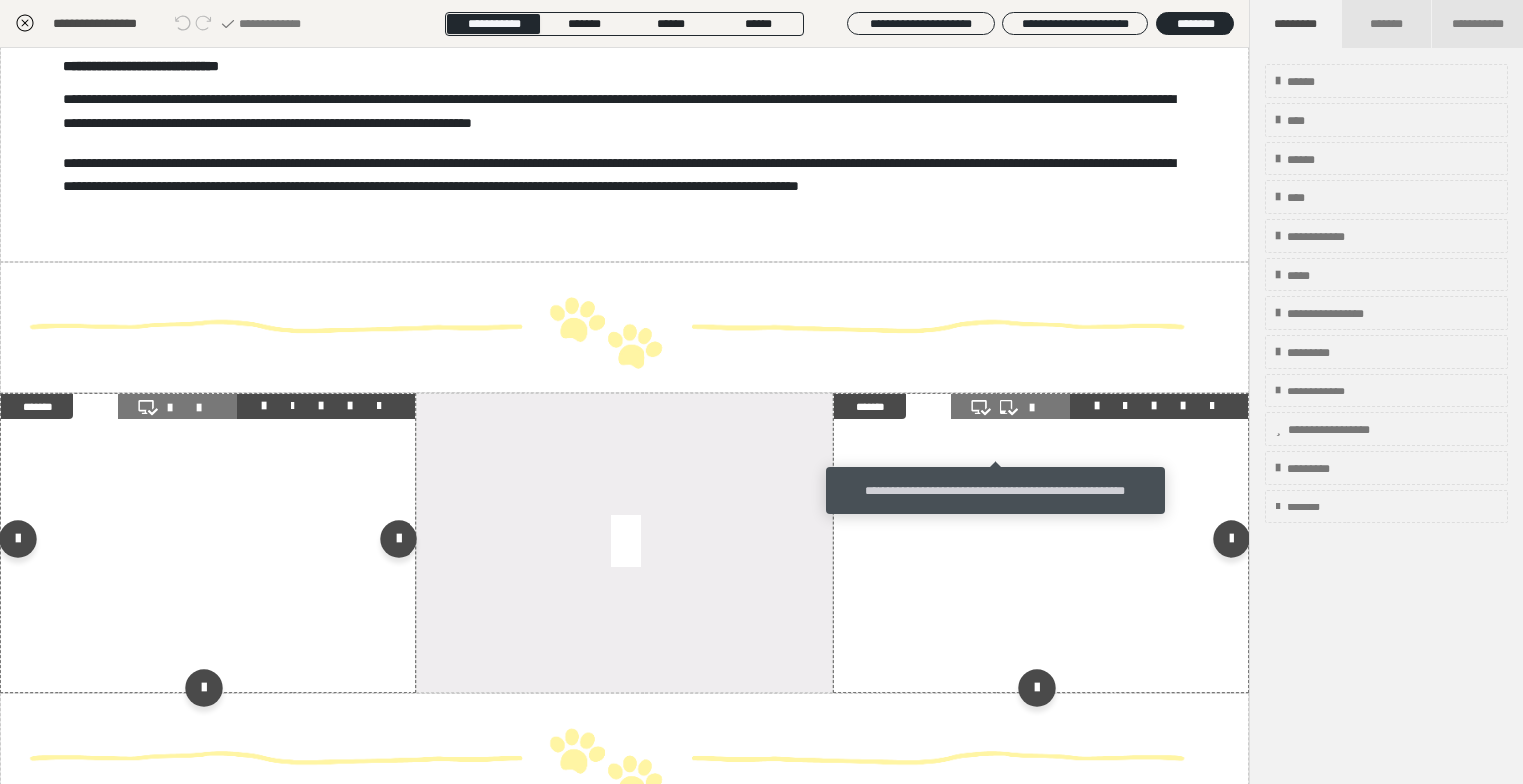 click 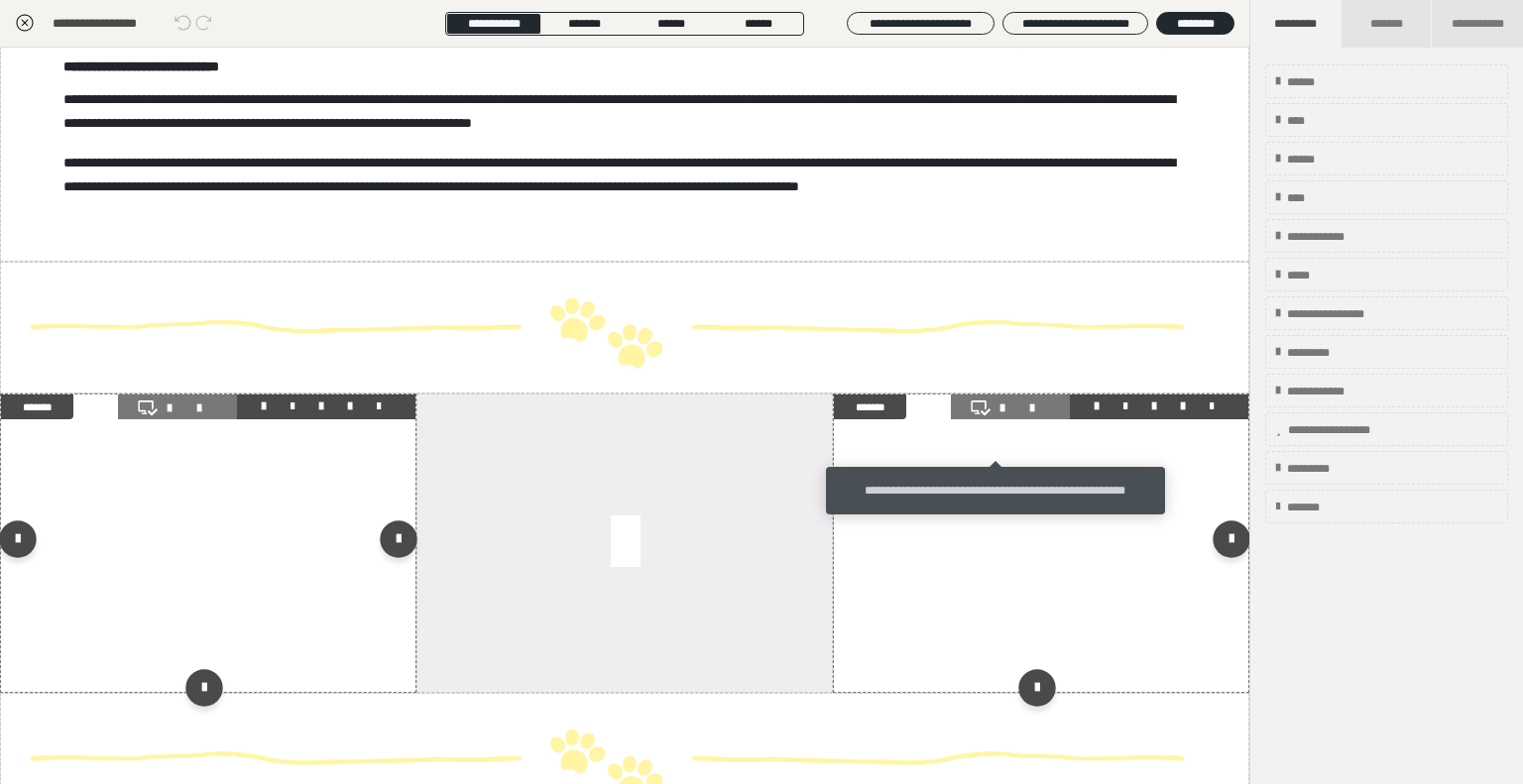 click at bounding box center [1010, 408] 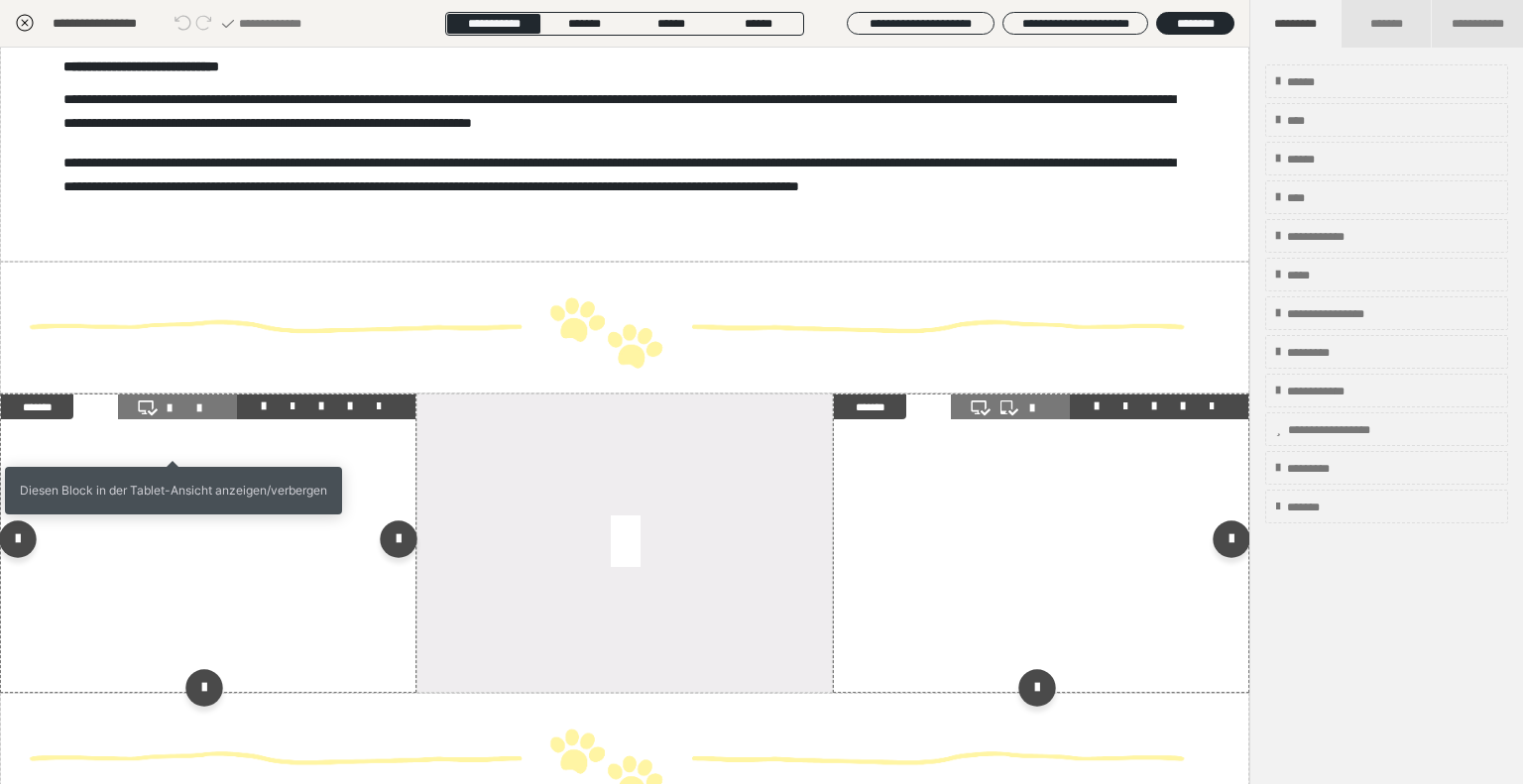 click at bounding box center (177, 408) 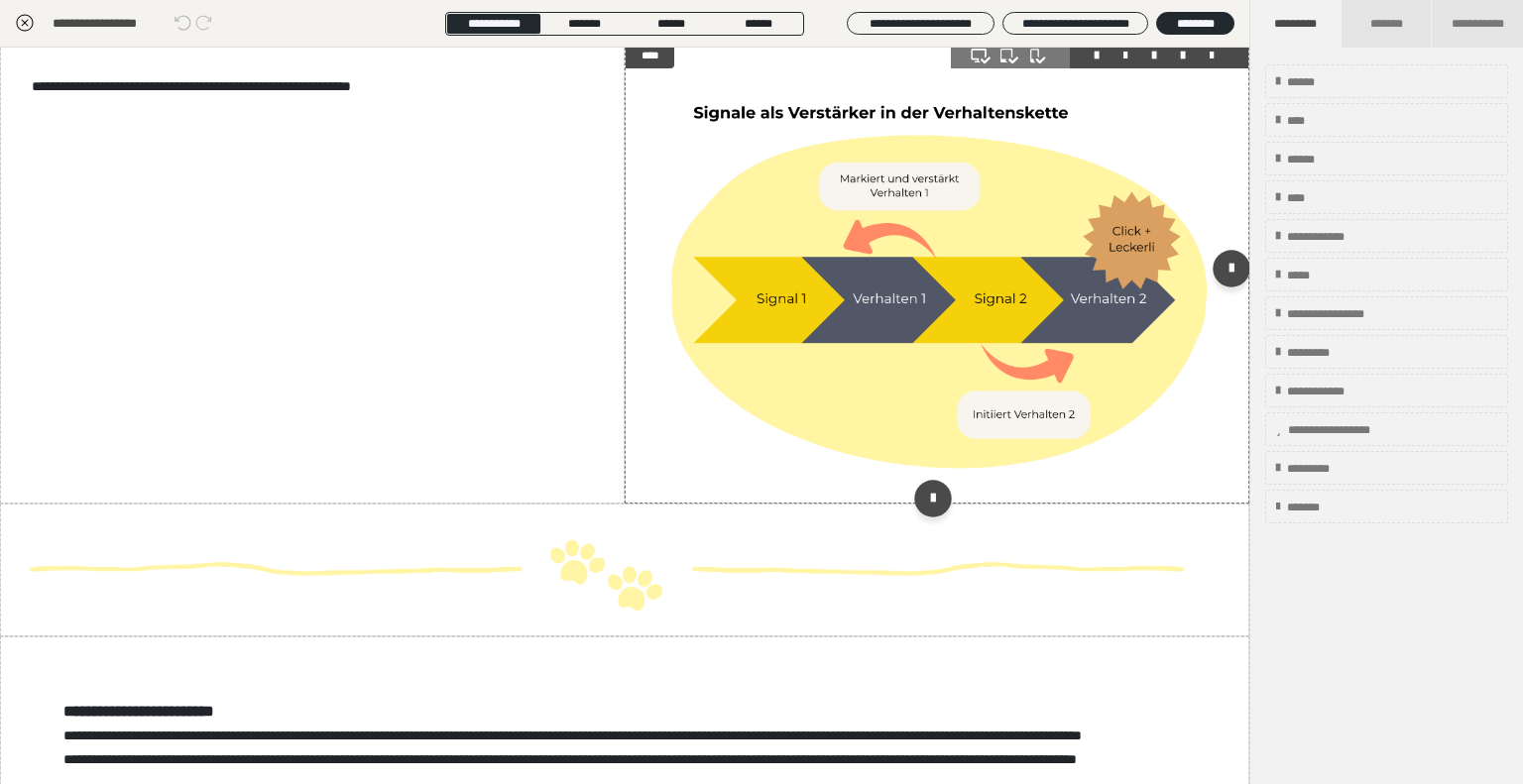 scroll, scrollTop: 1090, scrollLeft: 0, axis: vertical 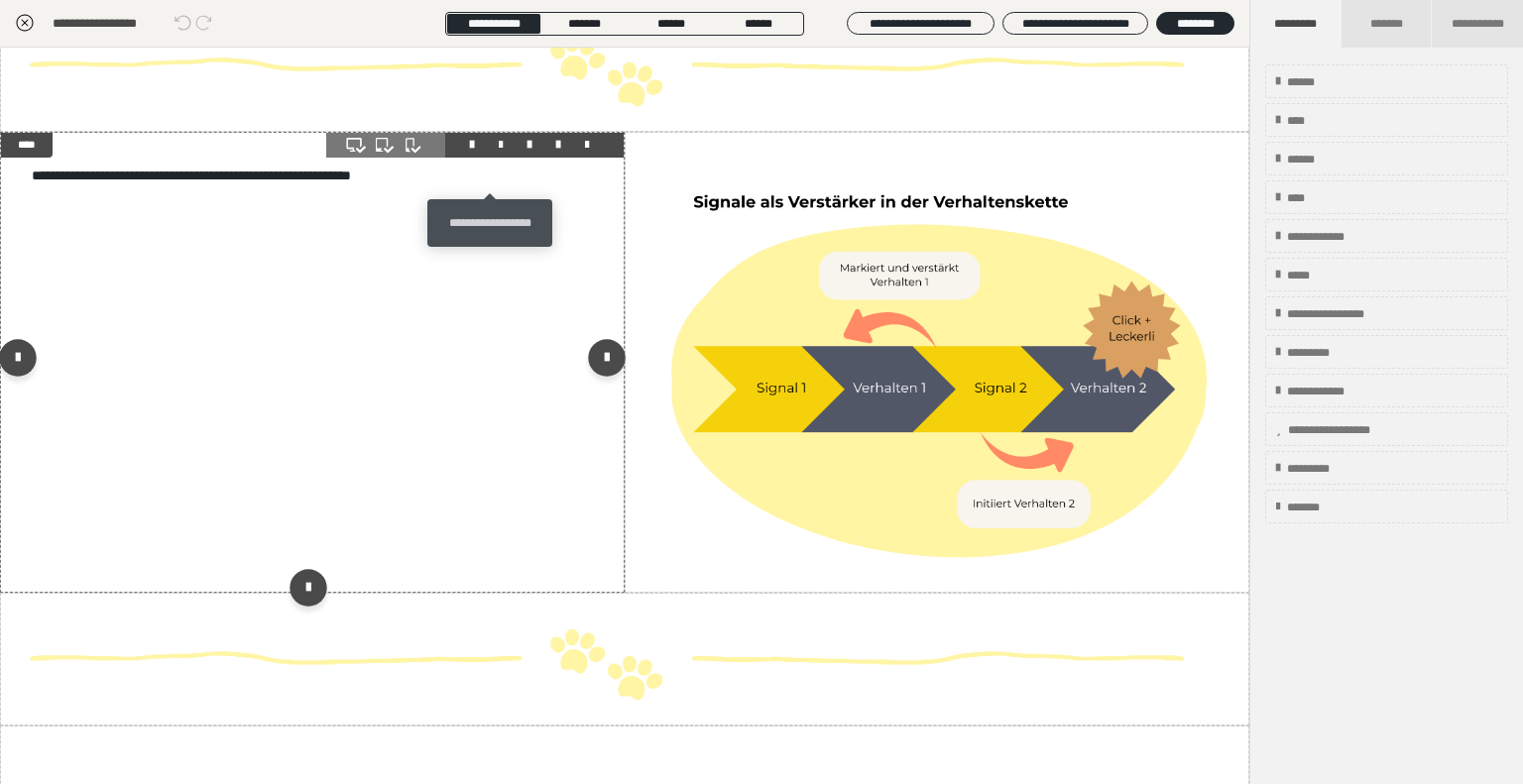 click at bounding box center [501, 145] 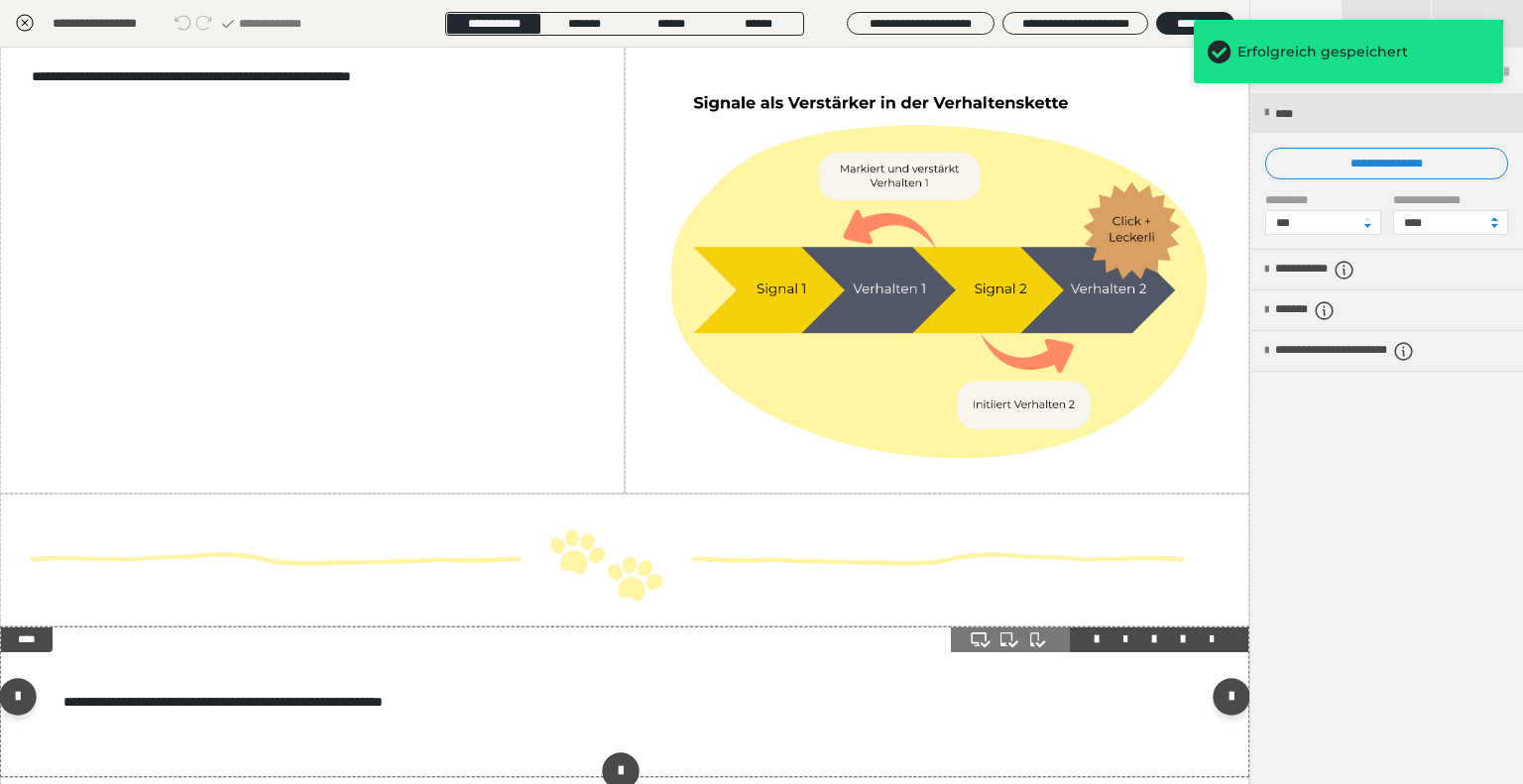 scroll, scrollTop: 1487, scrollLeft: 0, axis: vertical 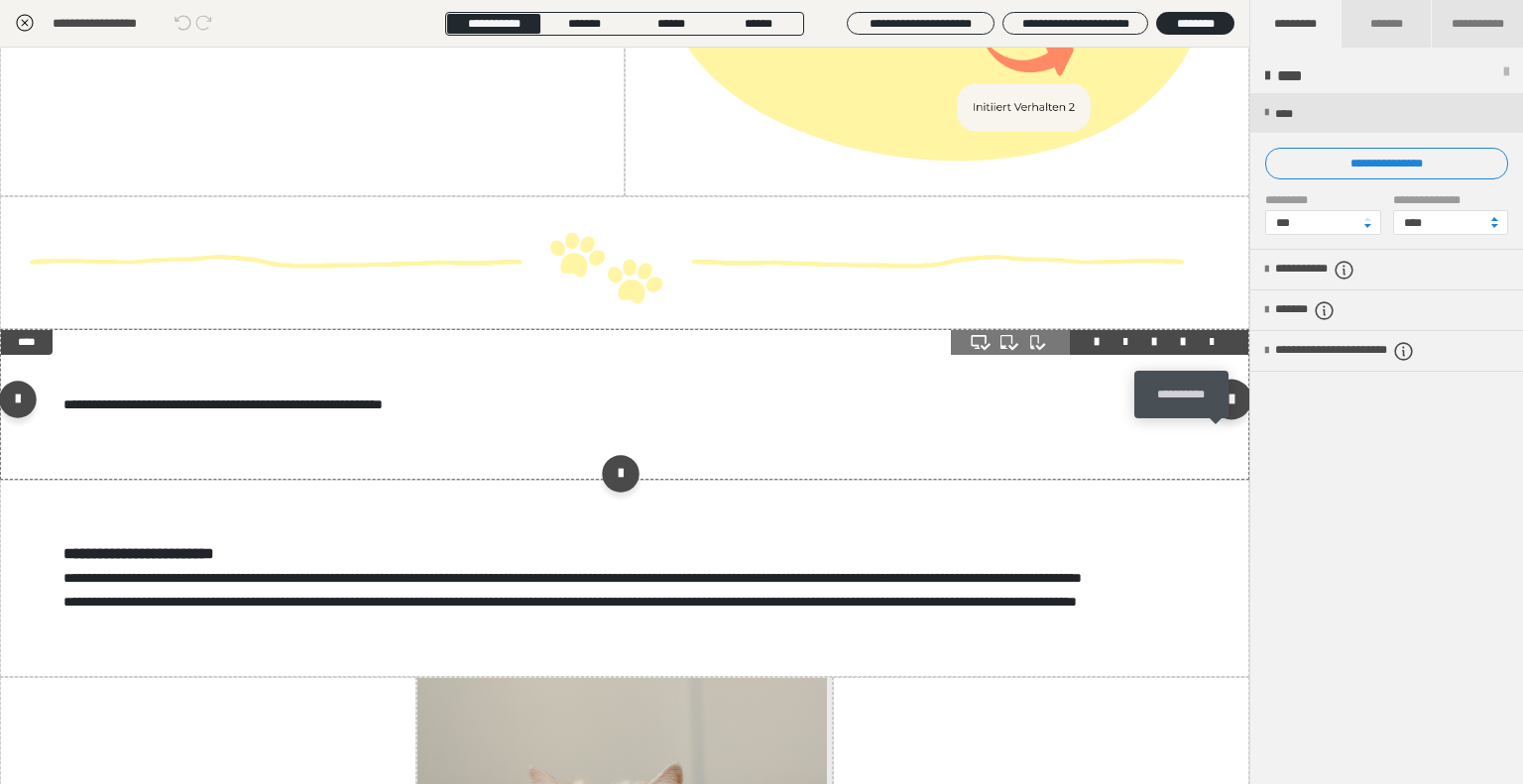 click at bounding box center (1231, 399) 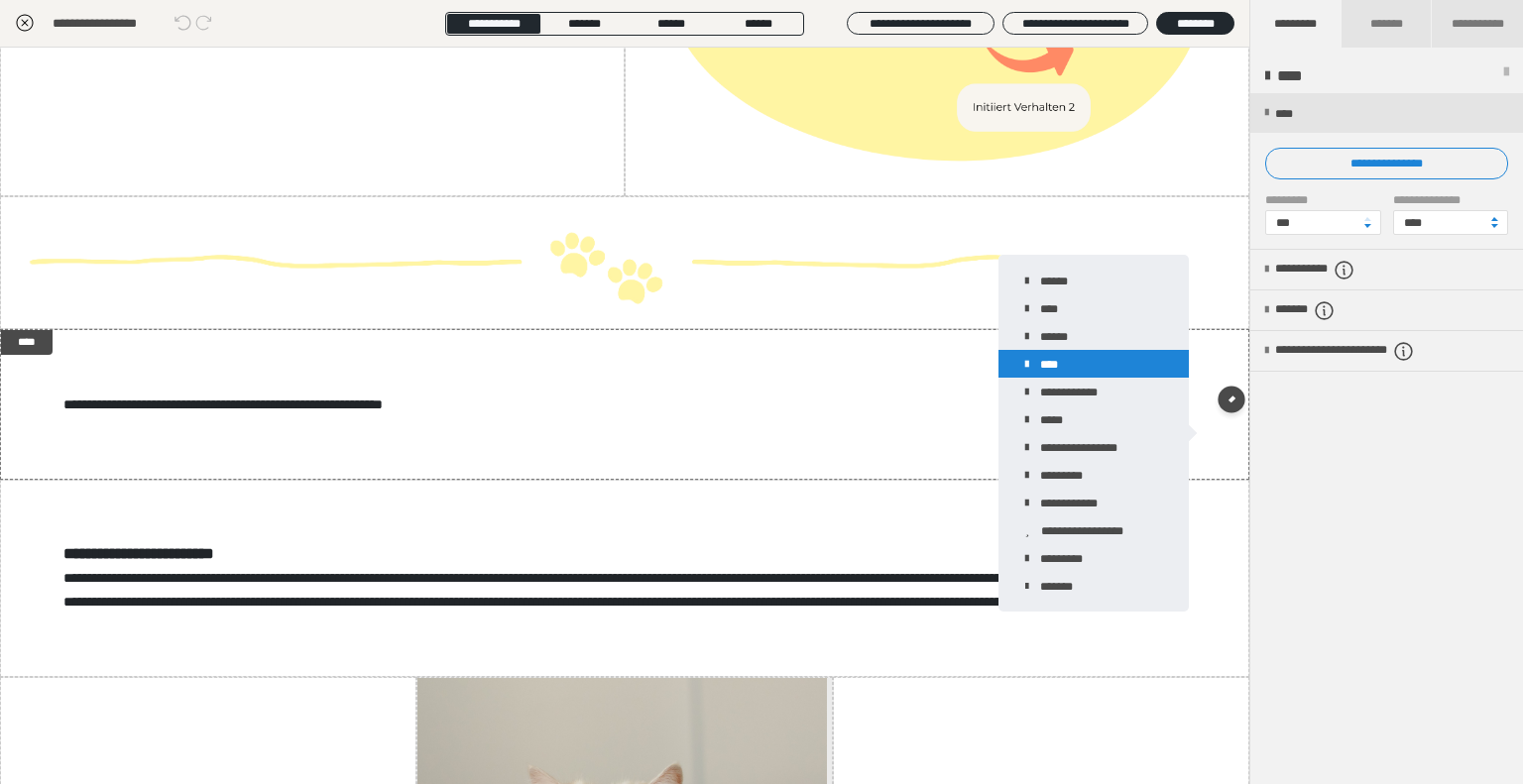 click on "****" at bounding box center [1094, 364] 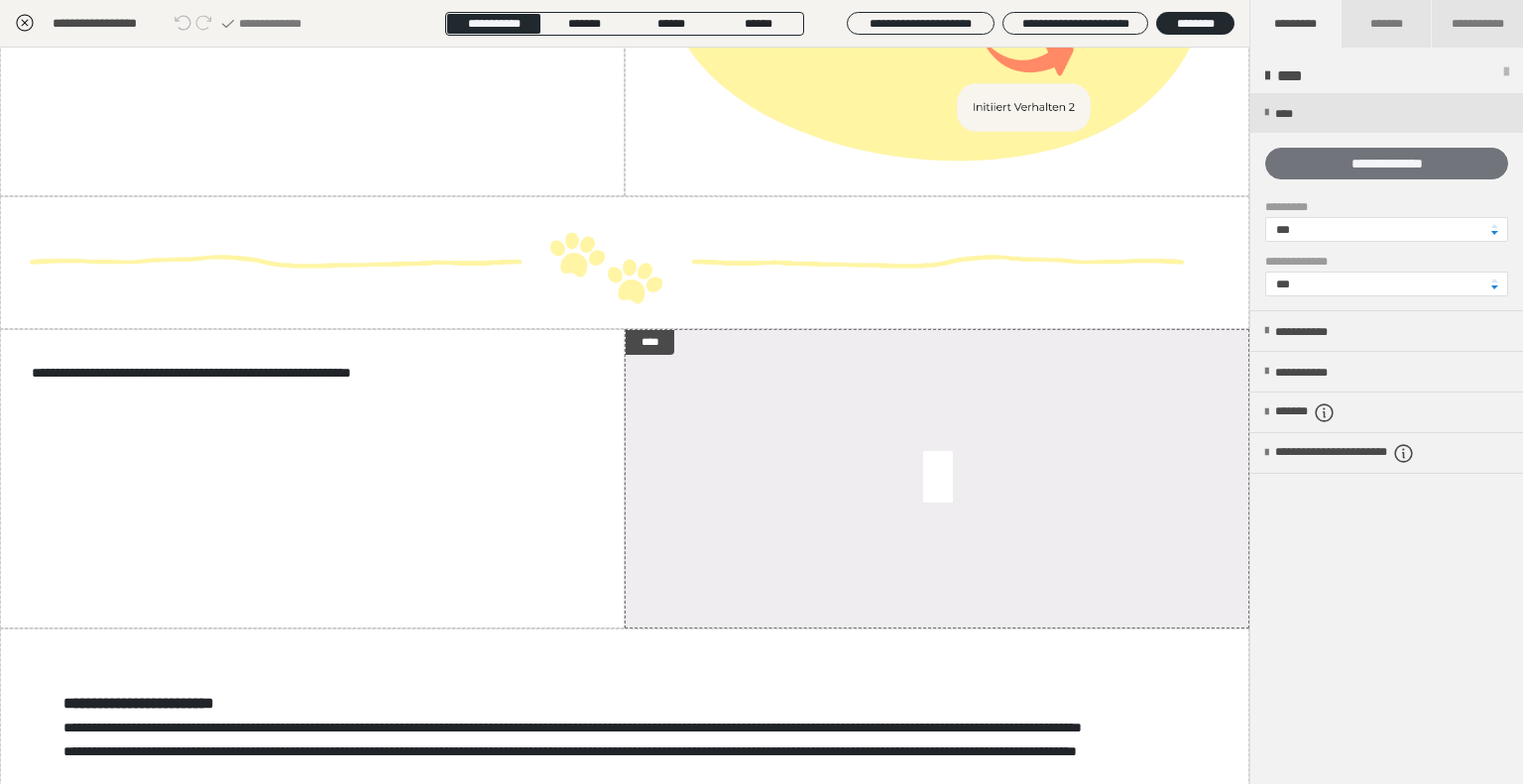 click on "**********" at bounding box center (1386, 164) 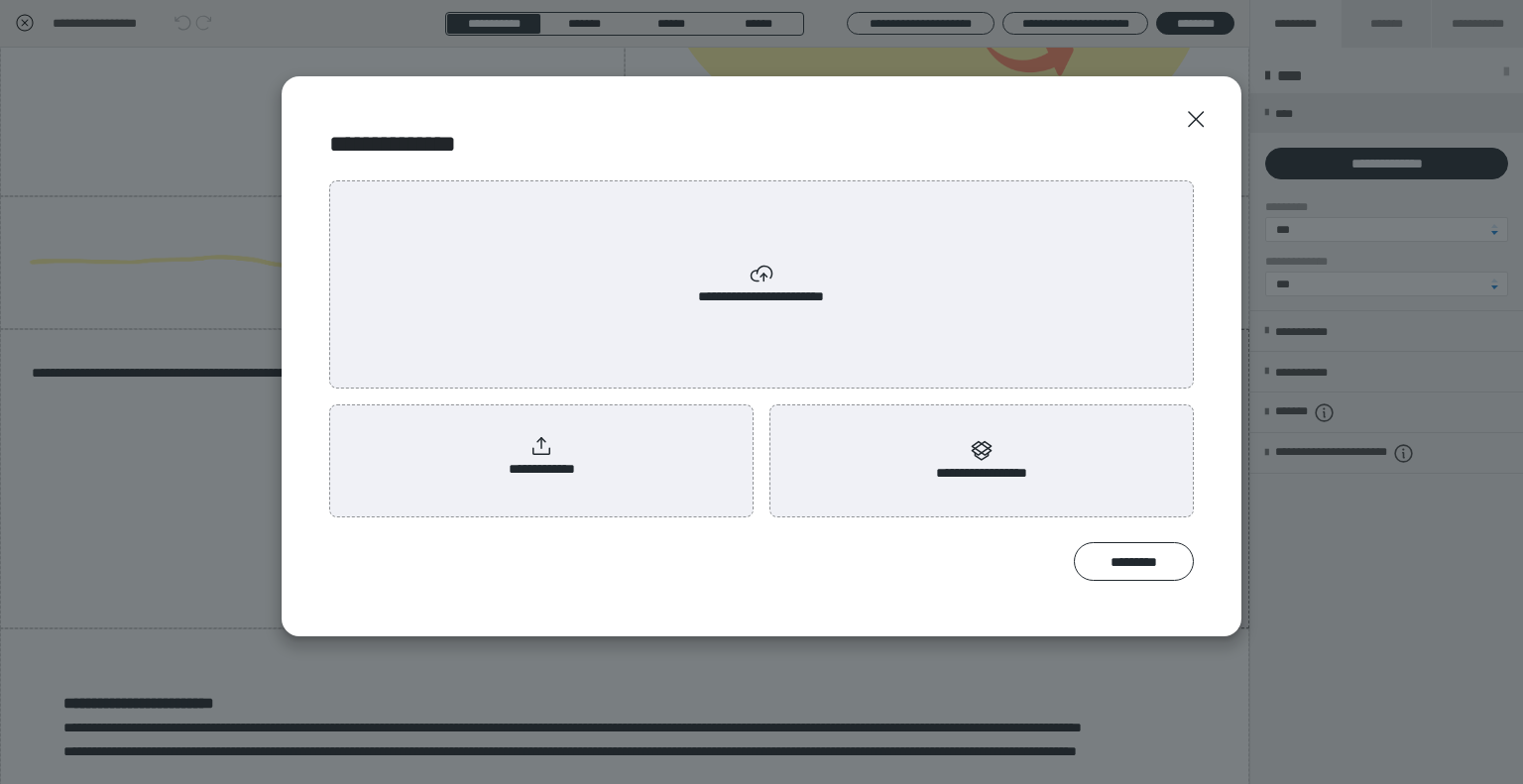 click on "**********" at bounding box center [541, 457] 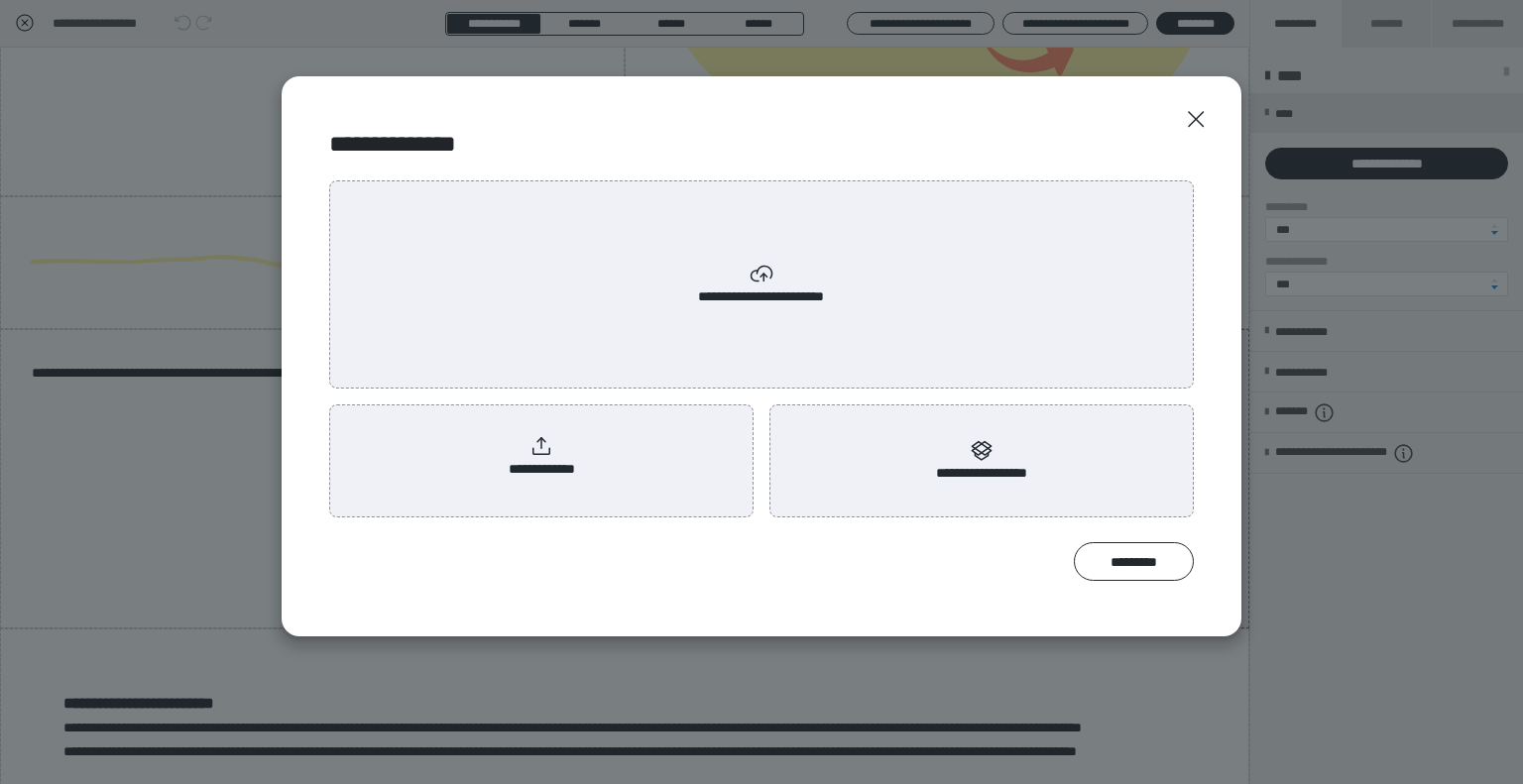 click on "**********" at bounding box center (541, 457) 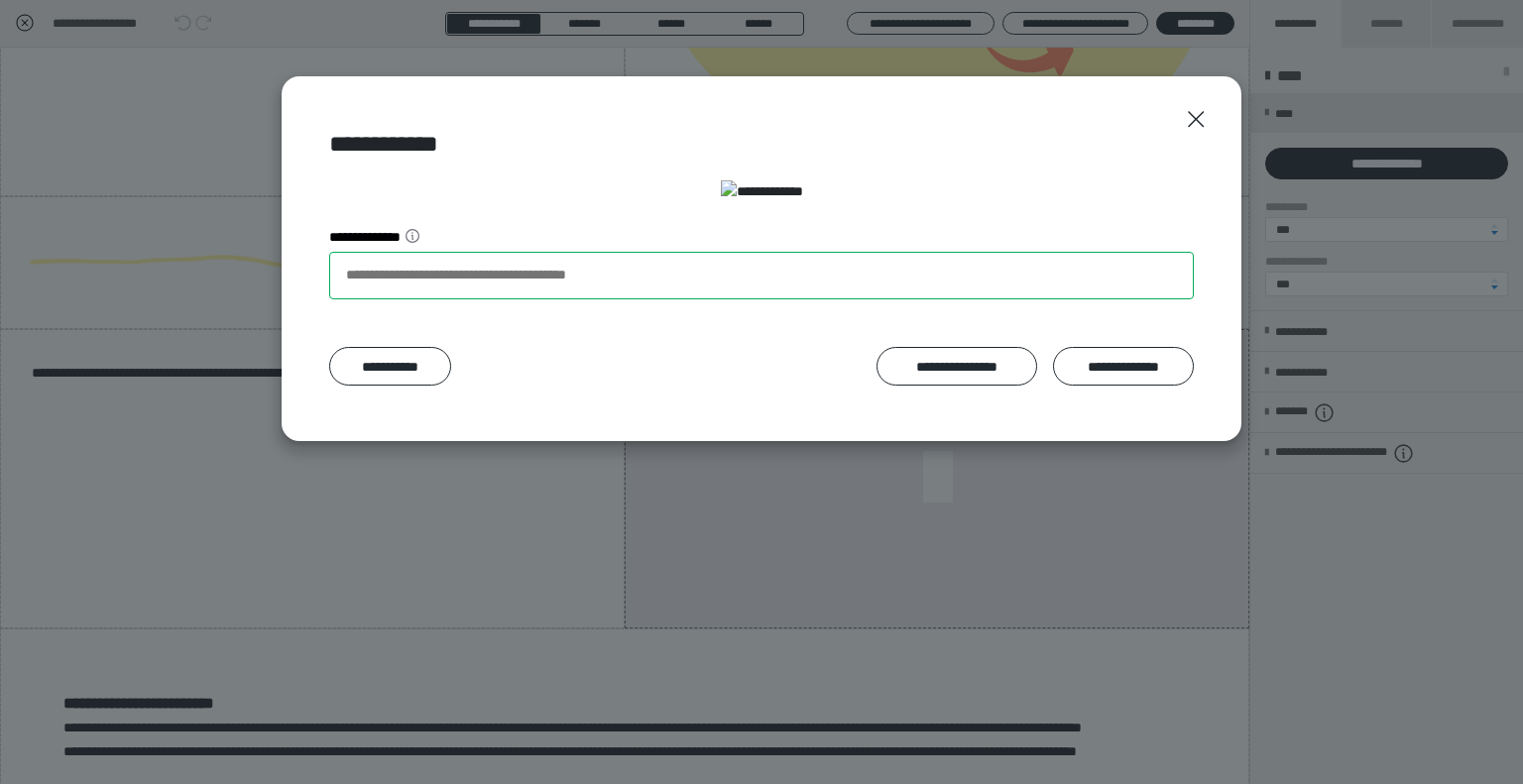 click on "**********" at bounding box center (762, 276) 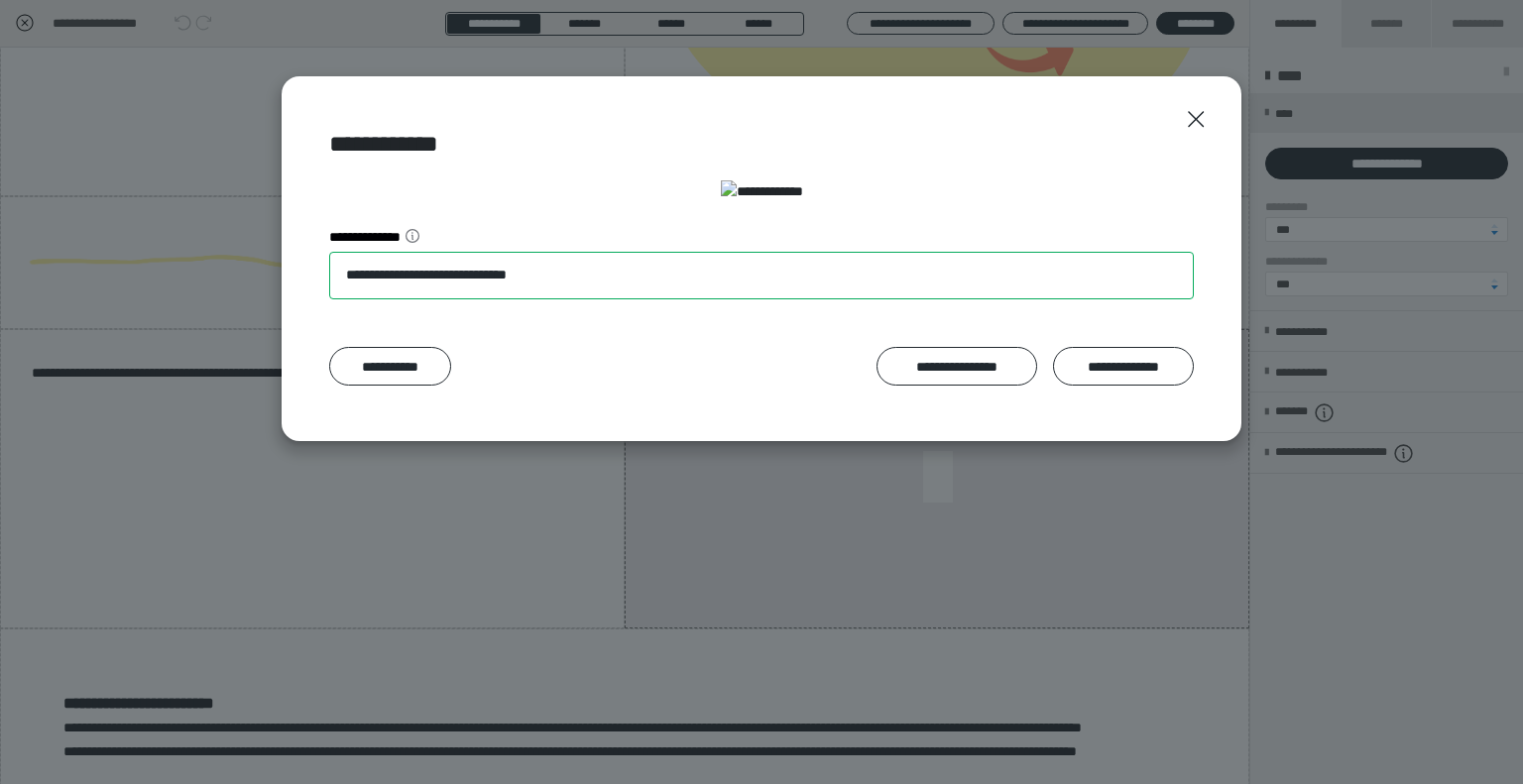 type on "**********" 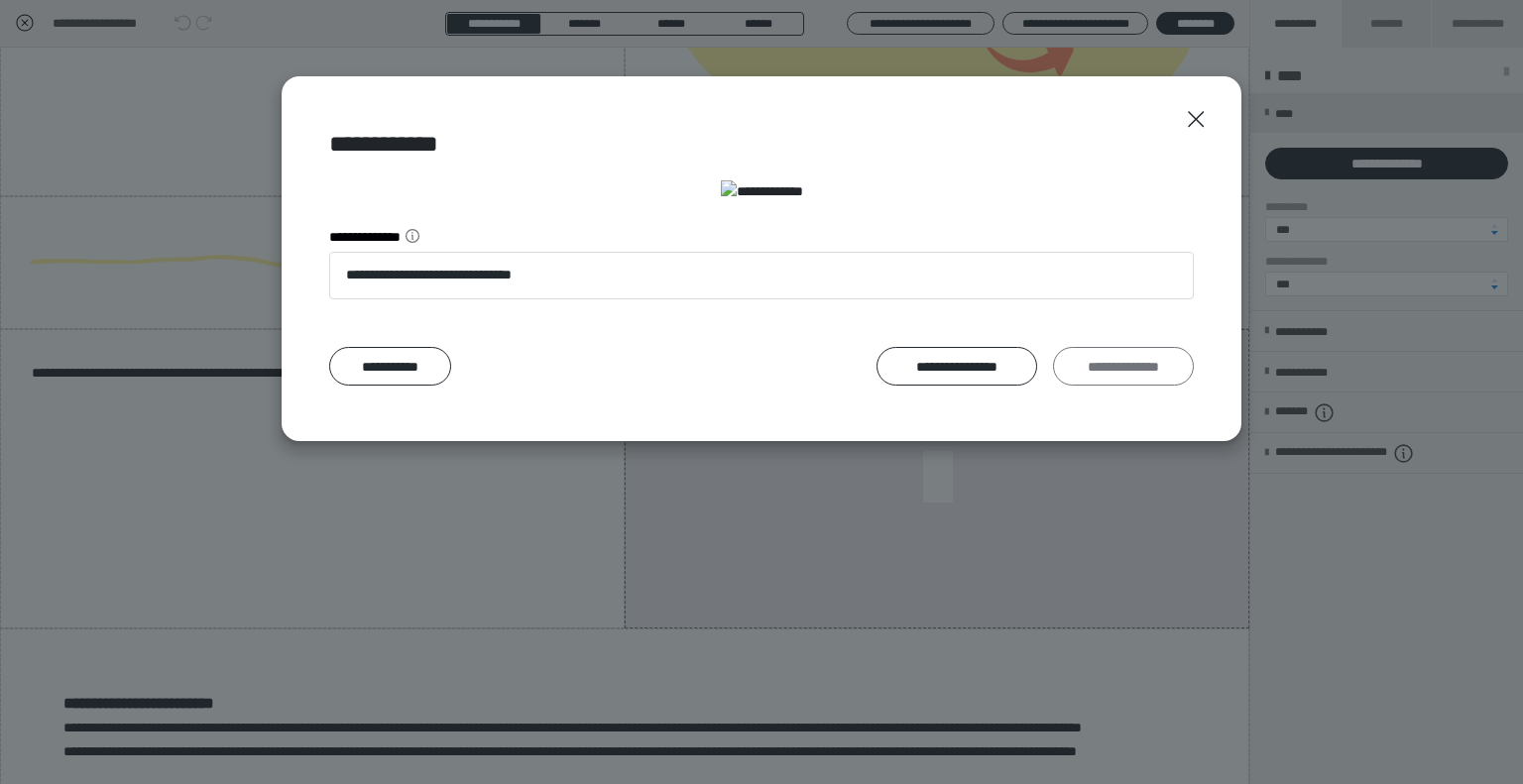 click on "**********" at bounding box center [1123, 367] 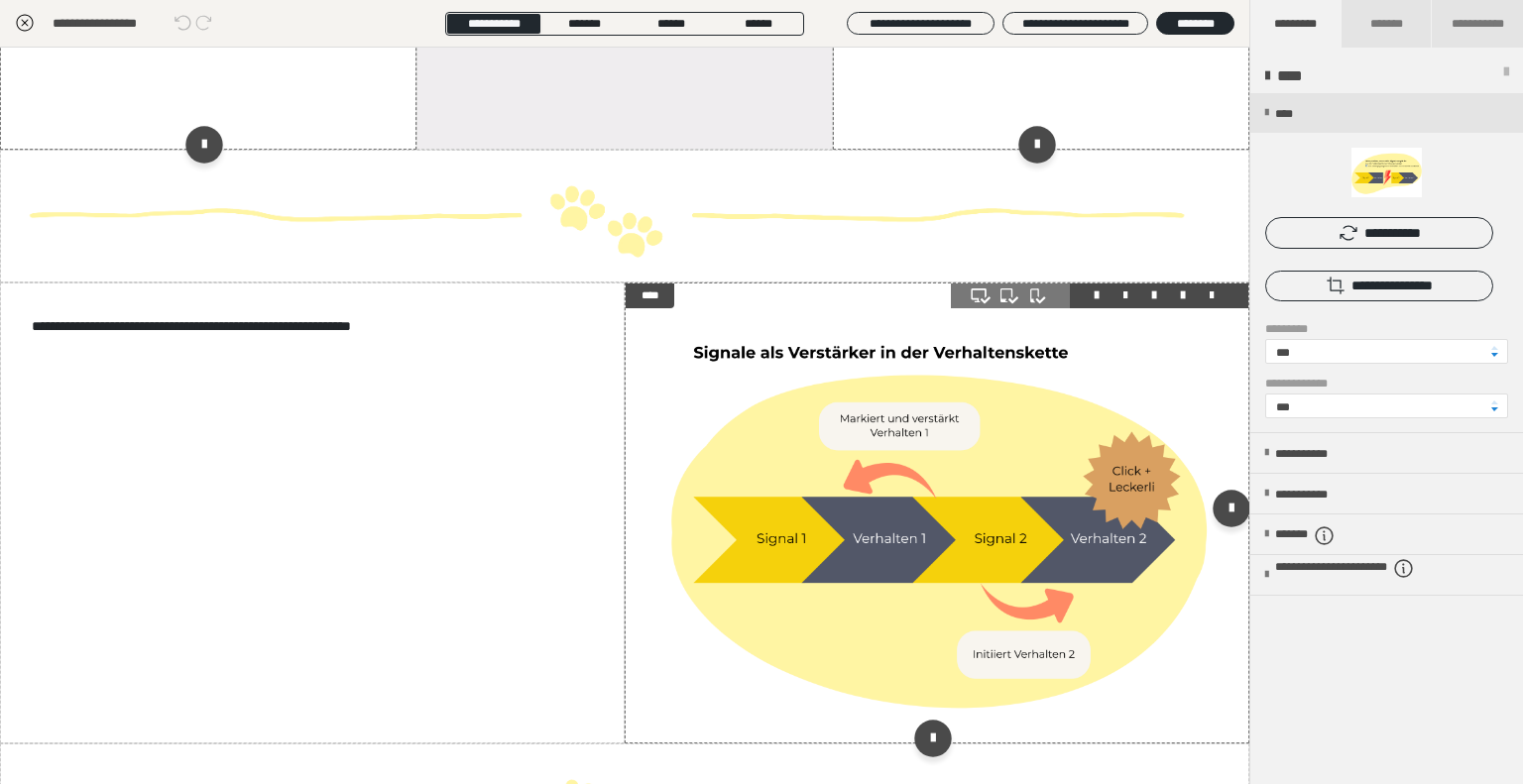 scroll, scrollTop: 892, scrollLeft: 0, axis: vertical 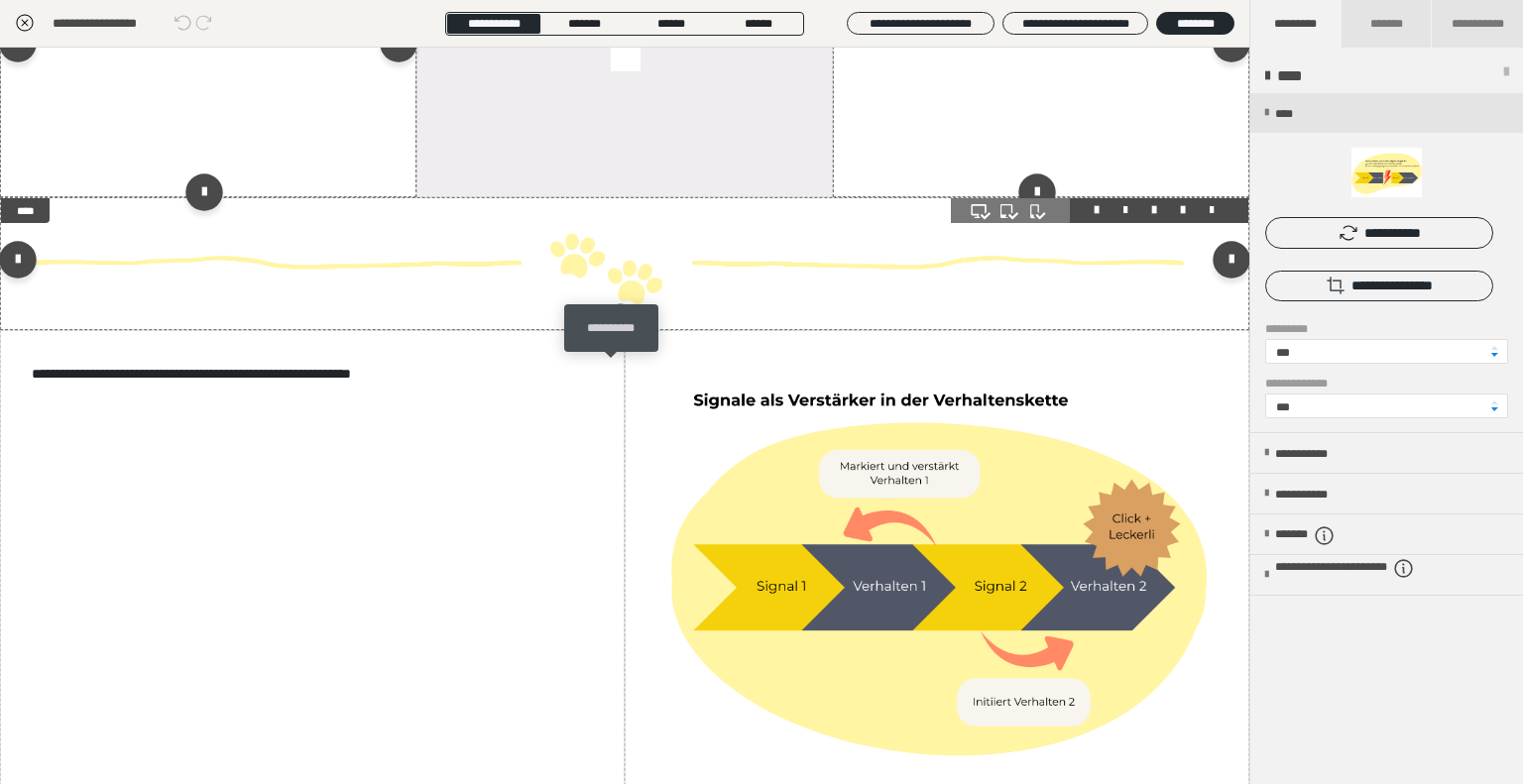 click at bounding box center (620, 324) 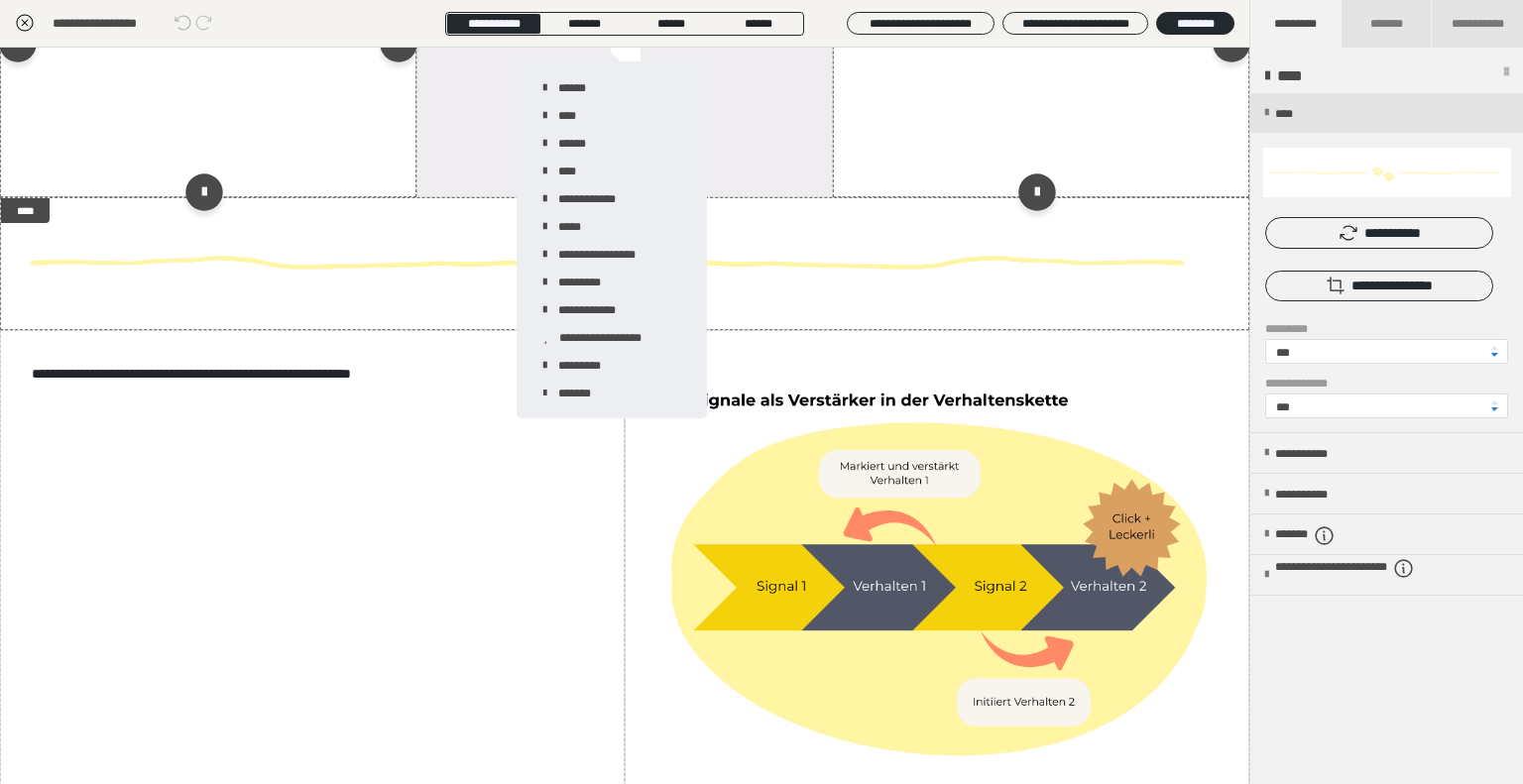 scroll, scrollTop: 1522, scrollLeft: 0, axis: vertical 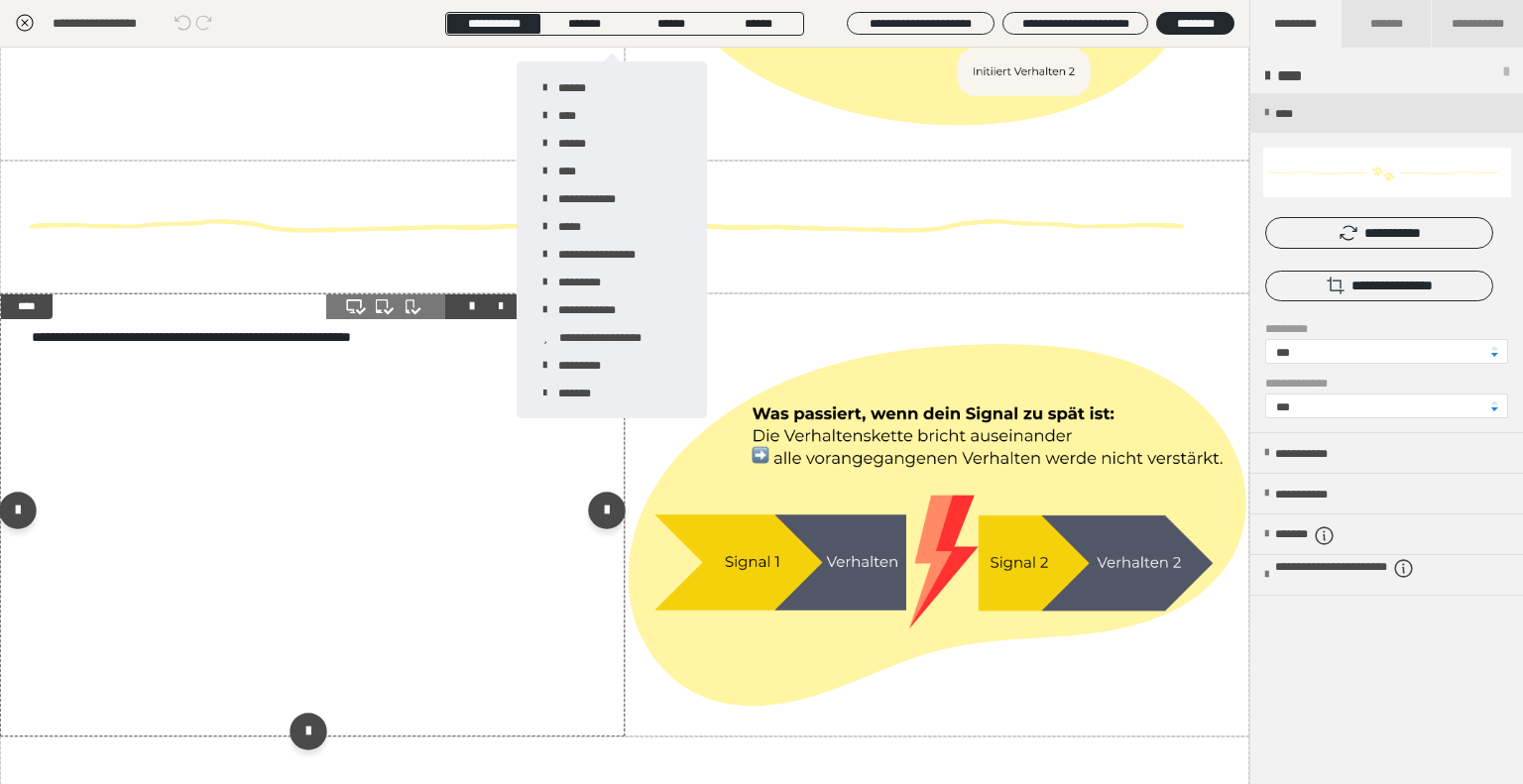 click on "**********" at bounding box center [312, 514] 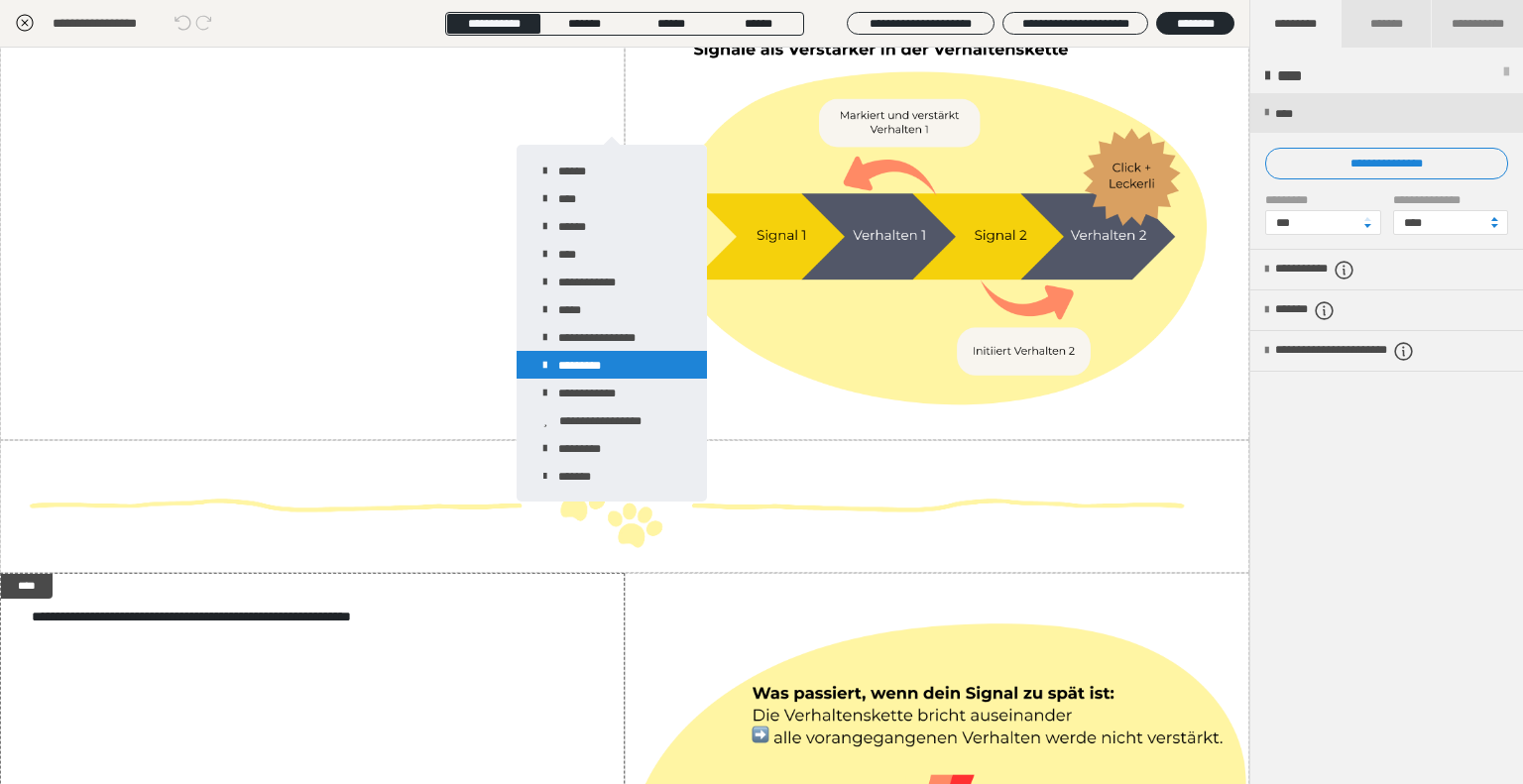 scroll, scrollTop: 1126, scrollLeft: 0, axis: vertical 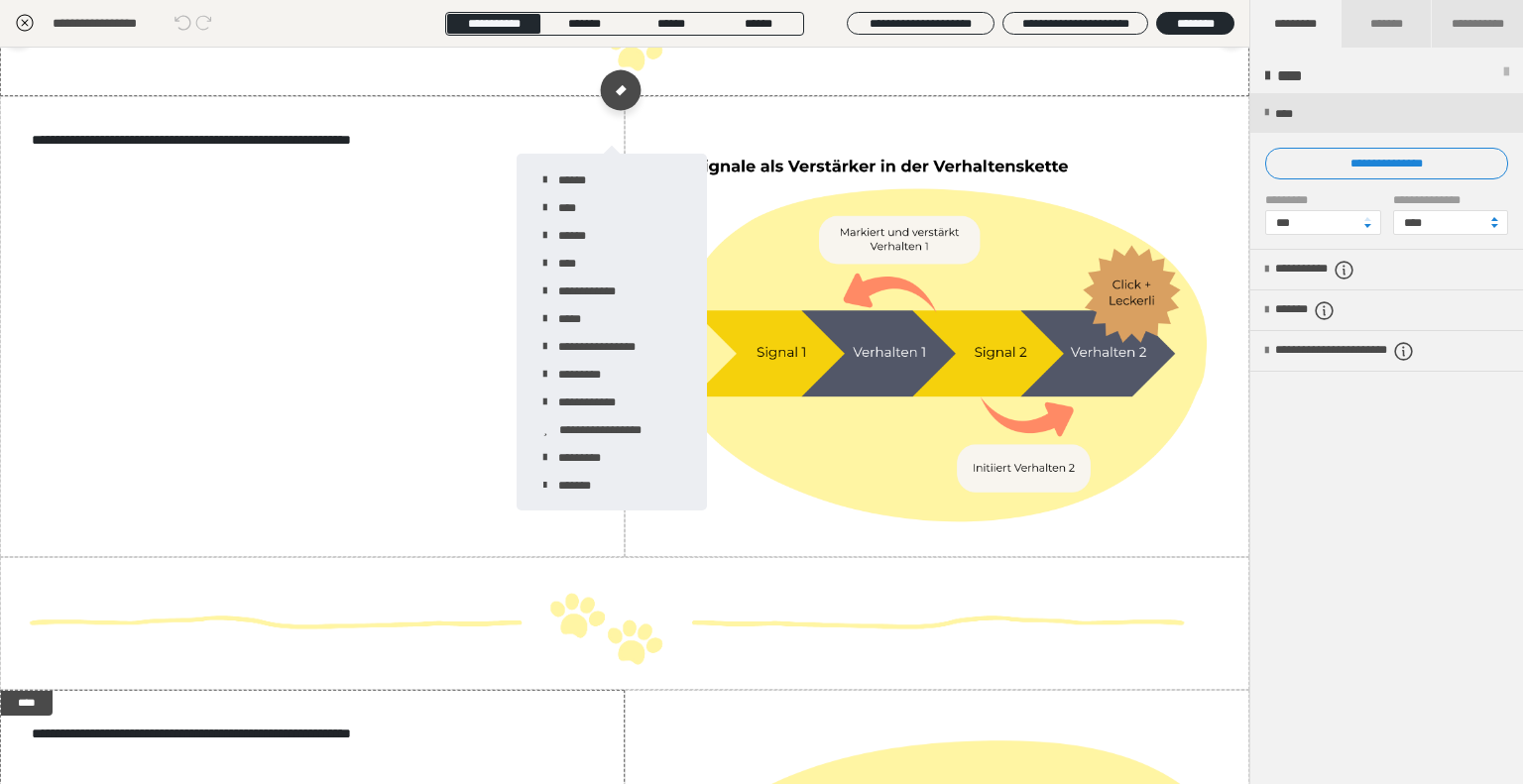 click at bounding box center (620, 90) 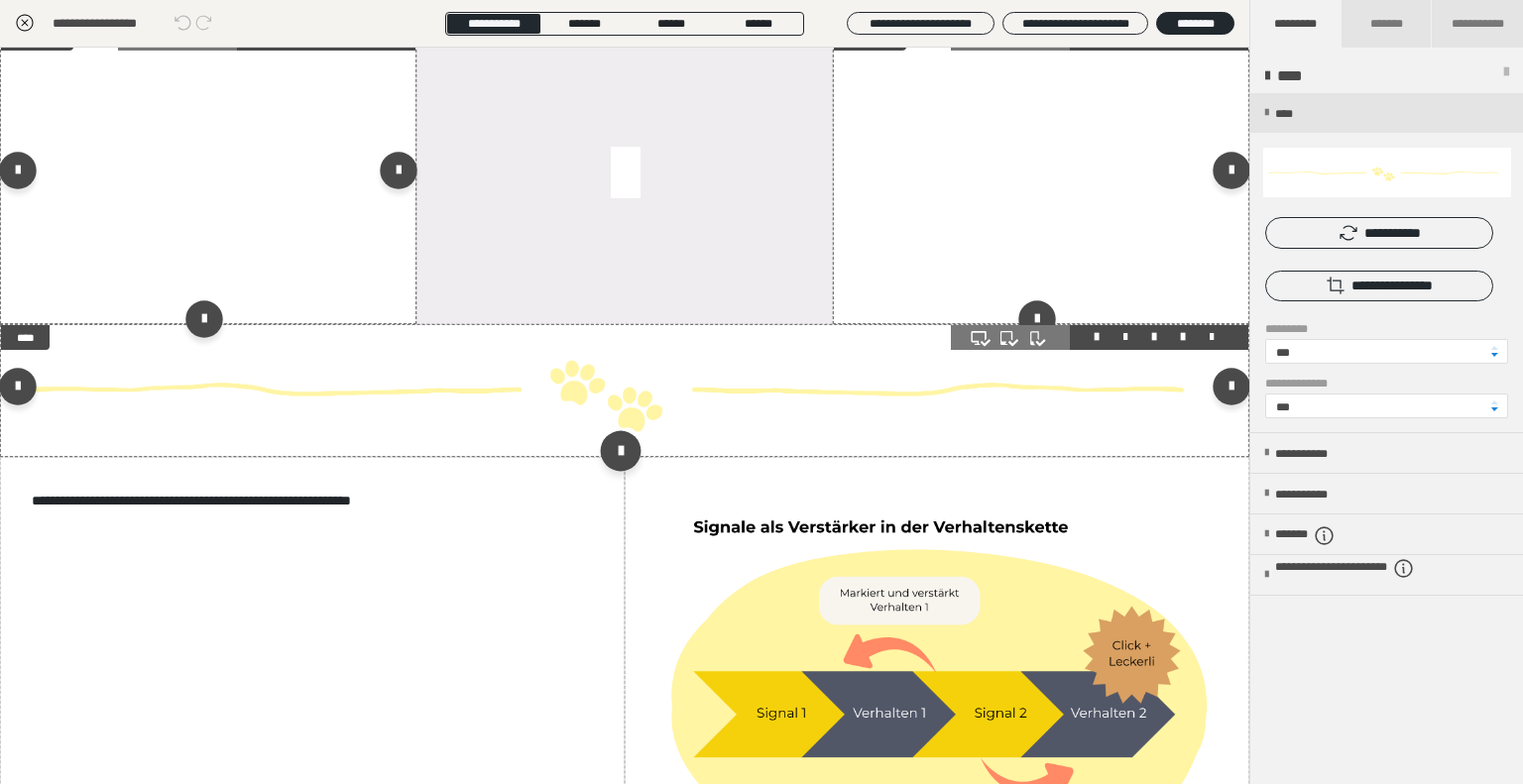 scroll, scrollTop: 729, scrollLeft: 0, axis: vertical 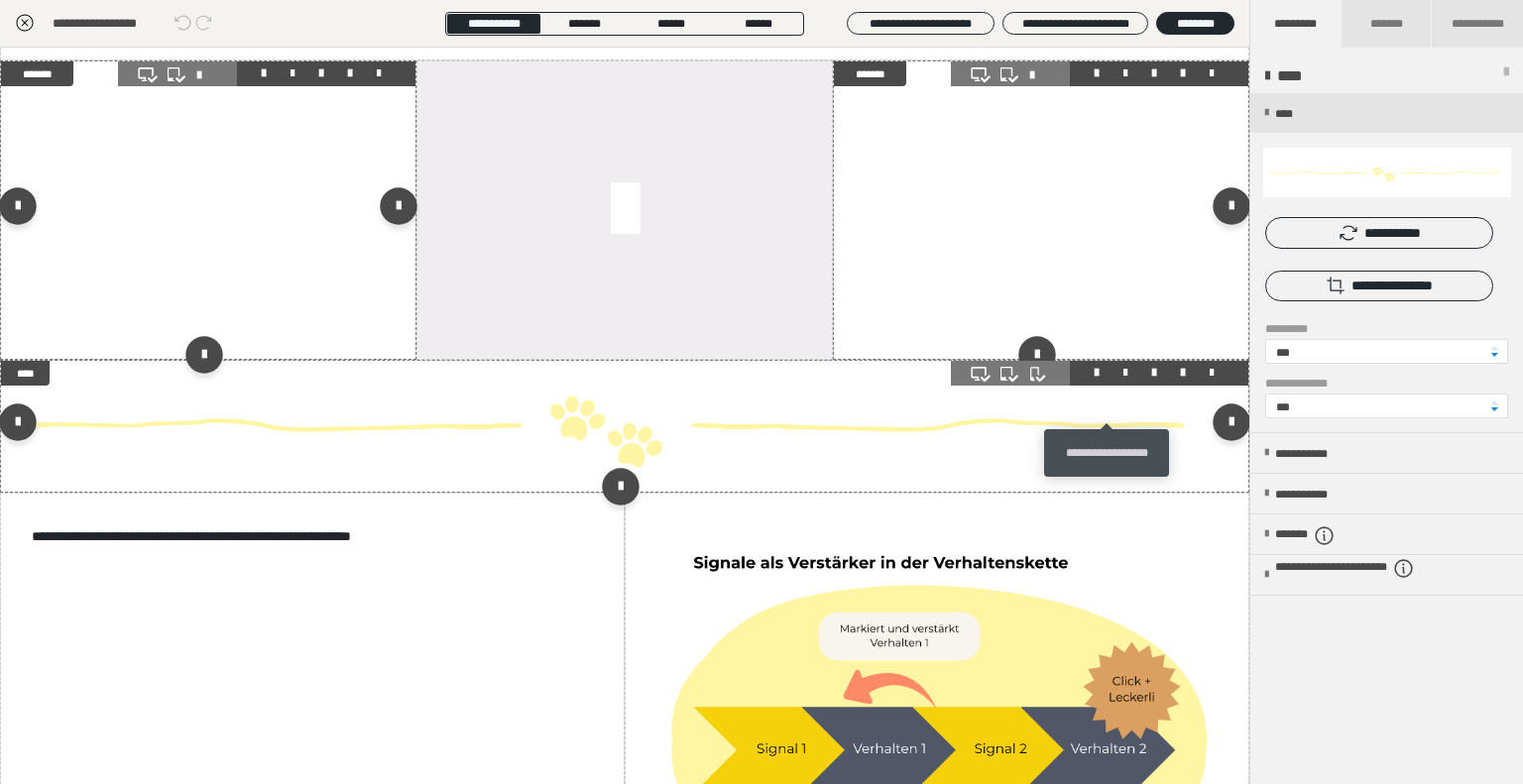 click at bounding box center [1125, 373] 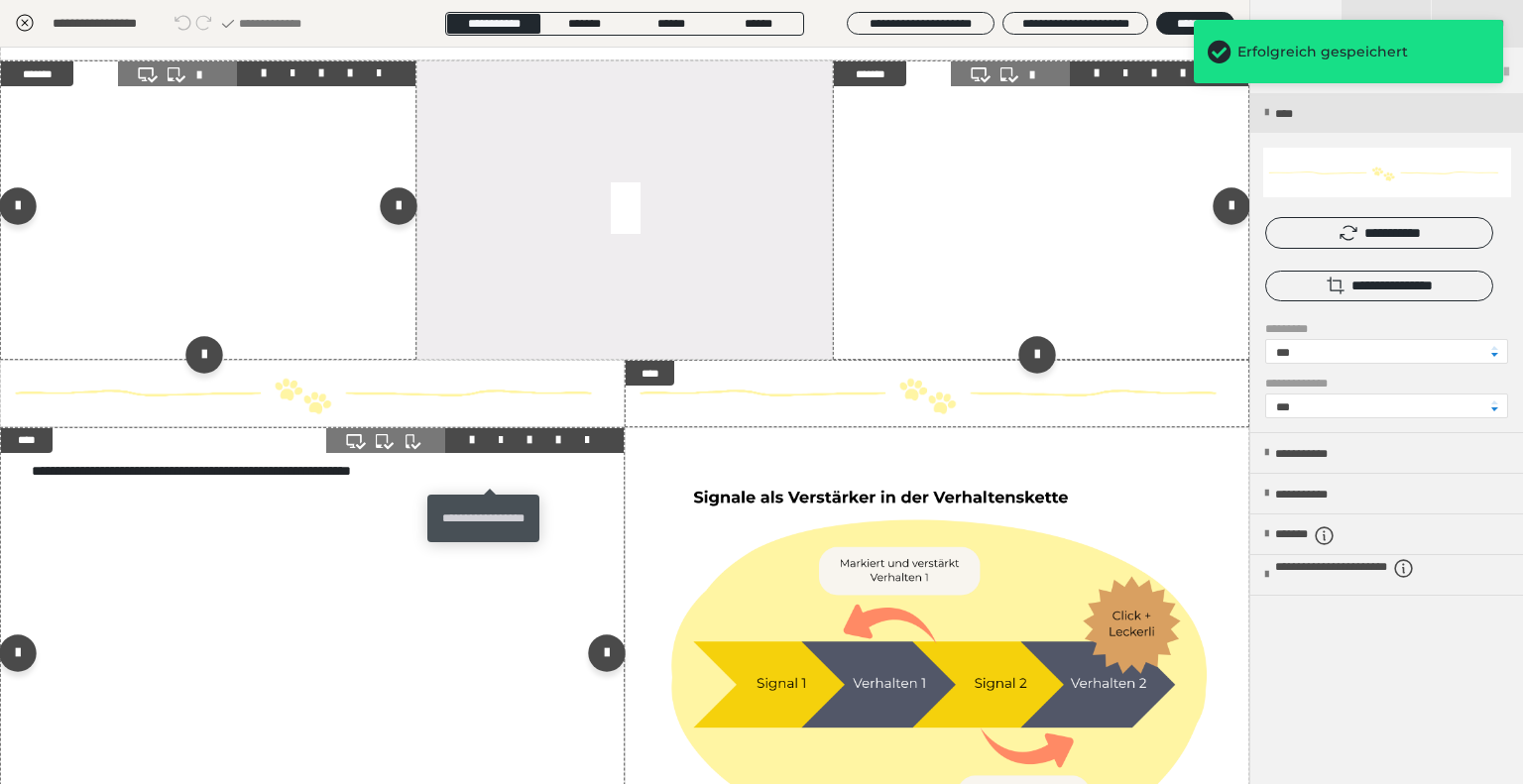 click at bounding box center [501, 440] 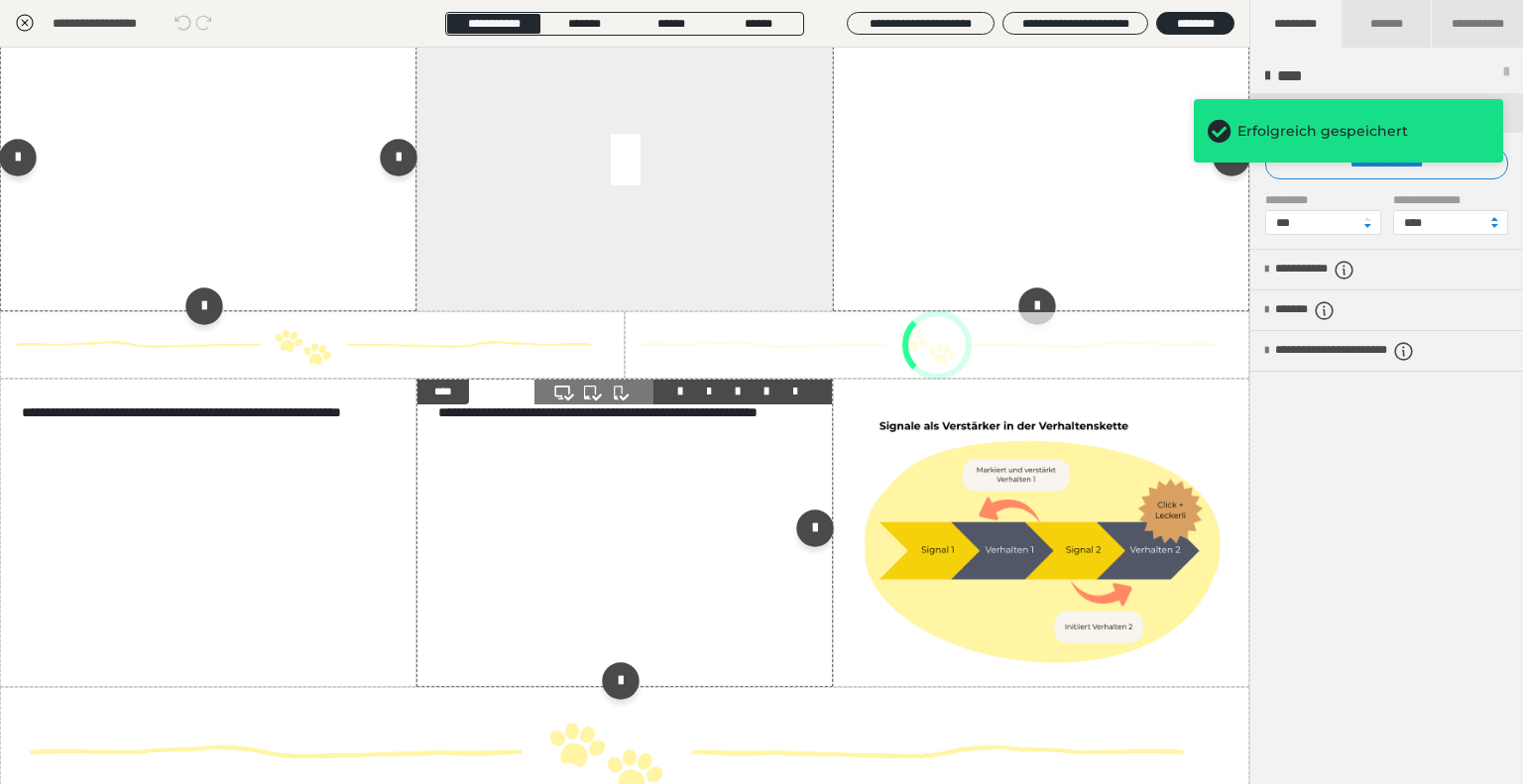 scroll, scrollTop: 729, scrollLeft: 0, axis: vertical 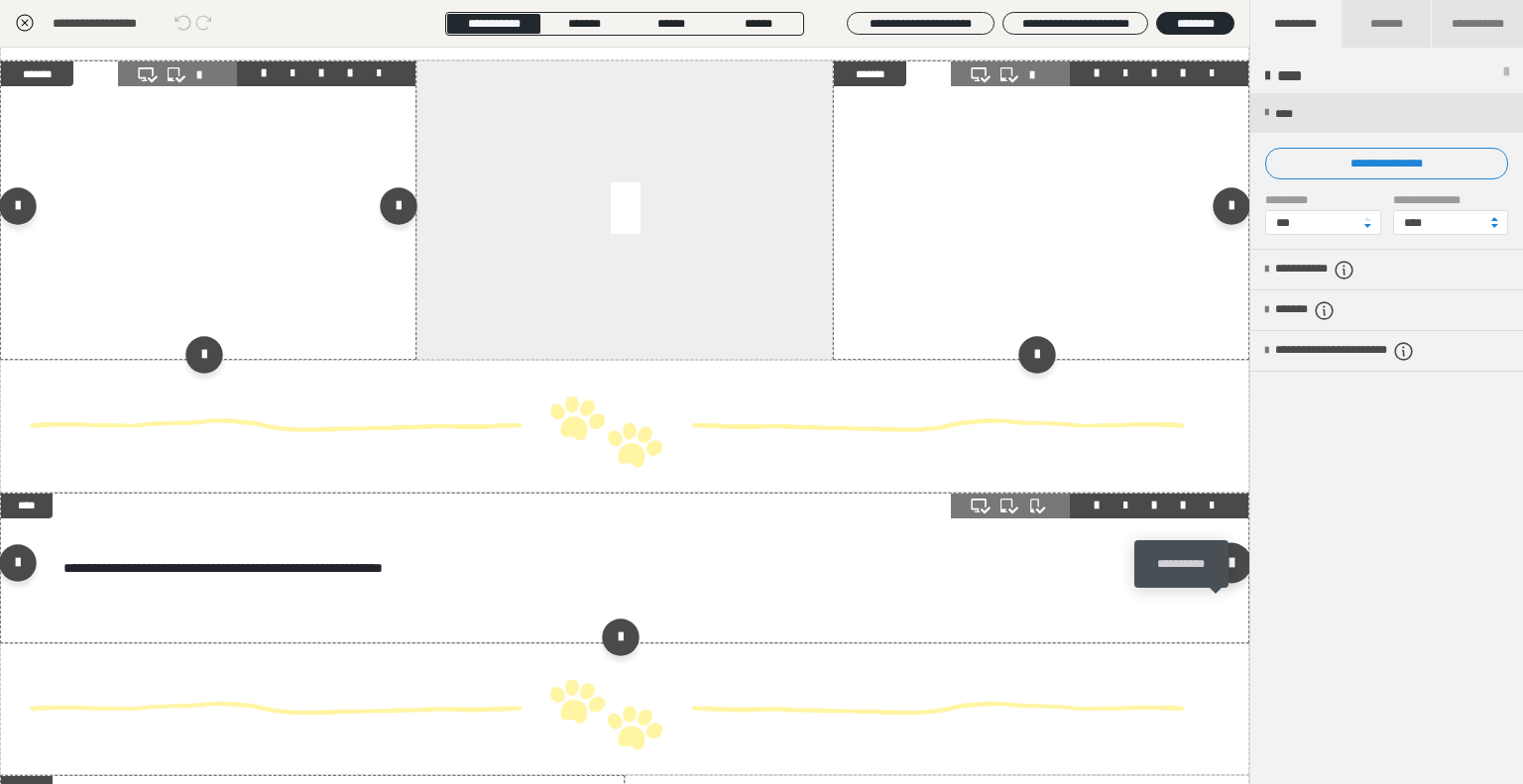 click at bounding box center [1231, 563] 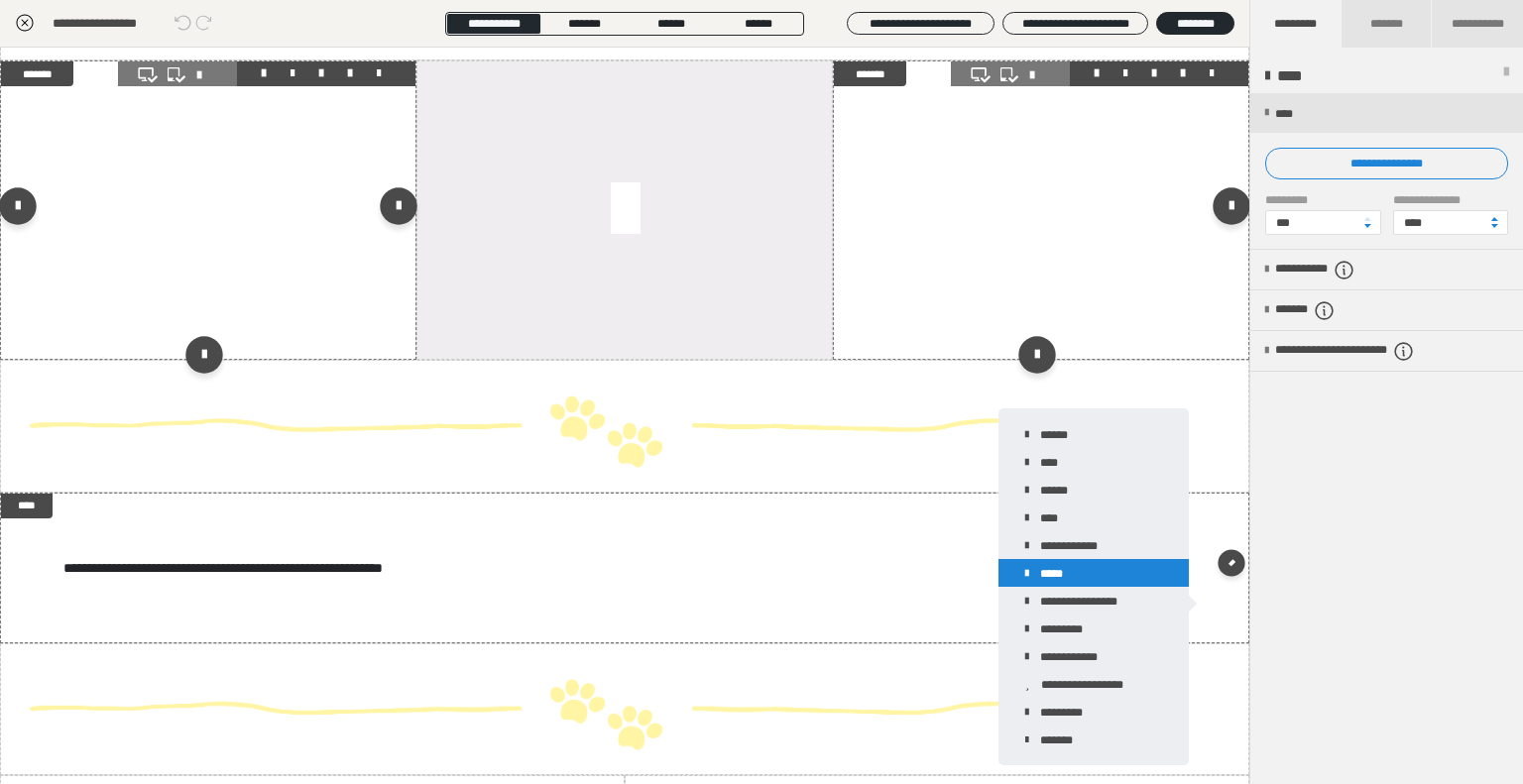 click on "*****" at bounding box center (1094, 573) 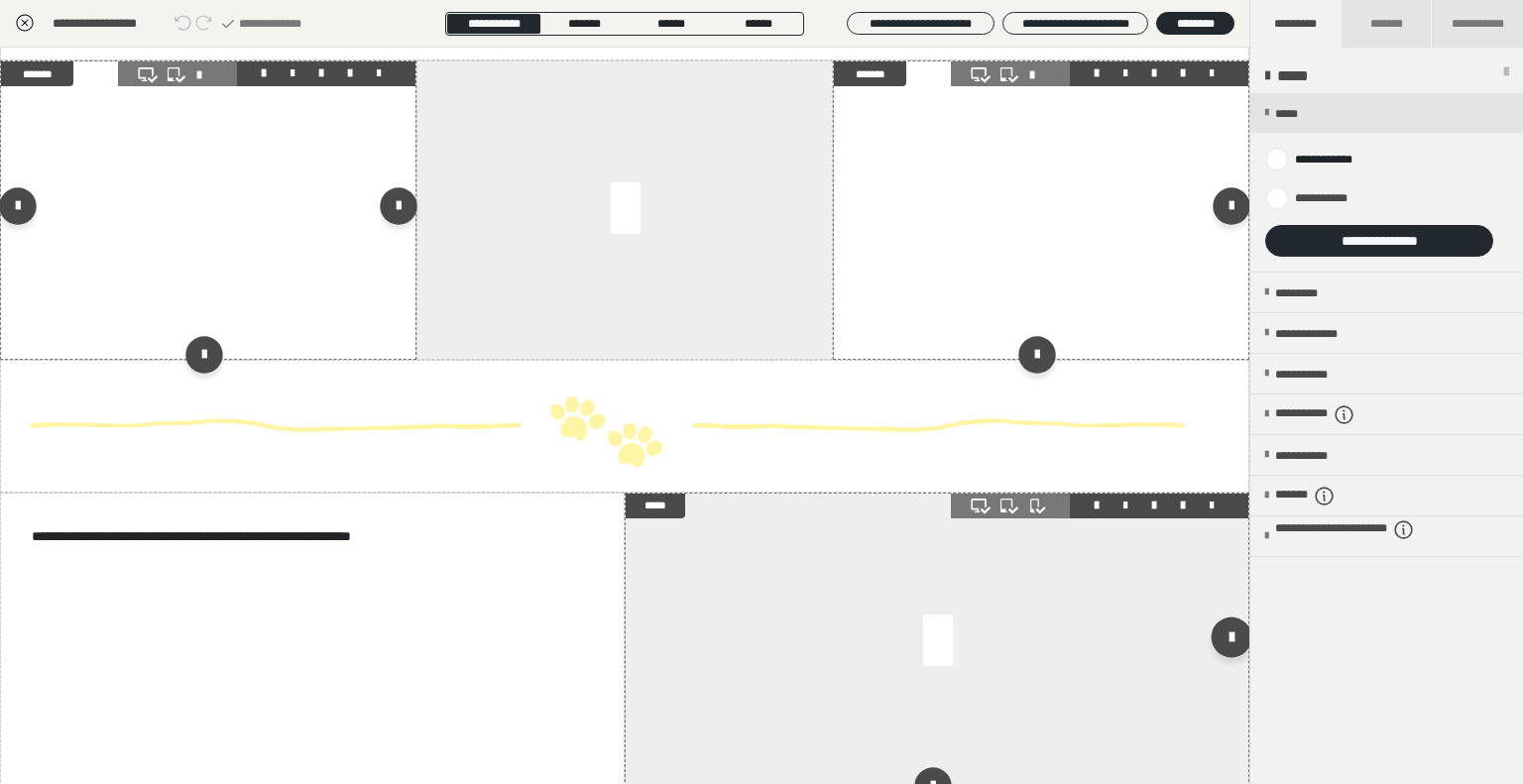 click at bounding box center (1231, 637) 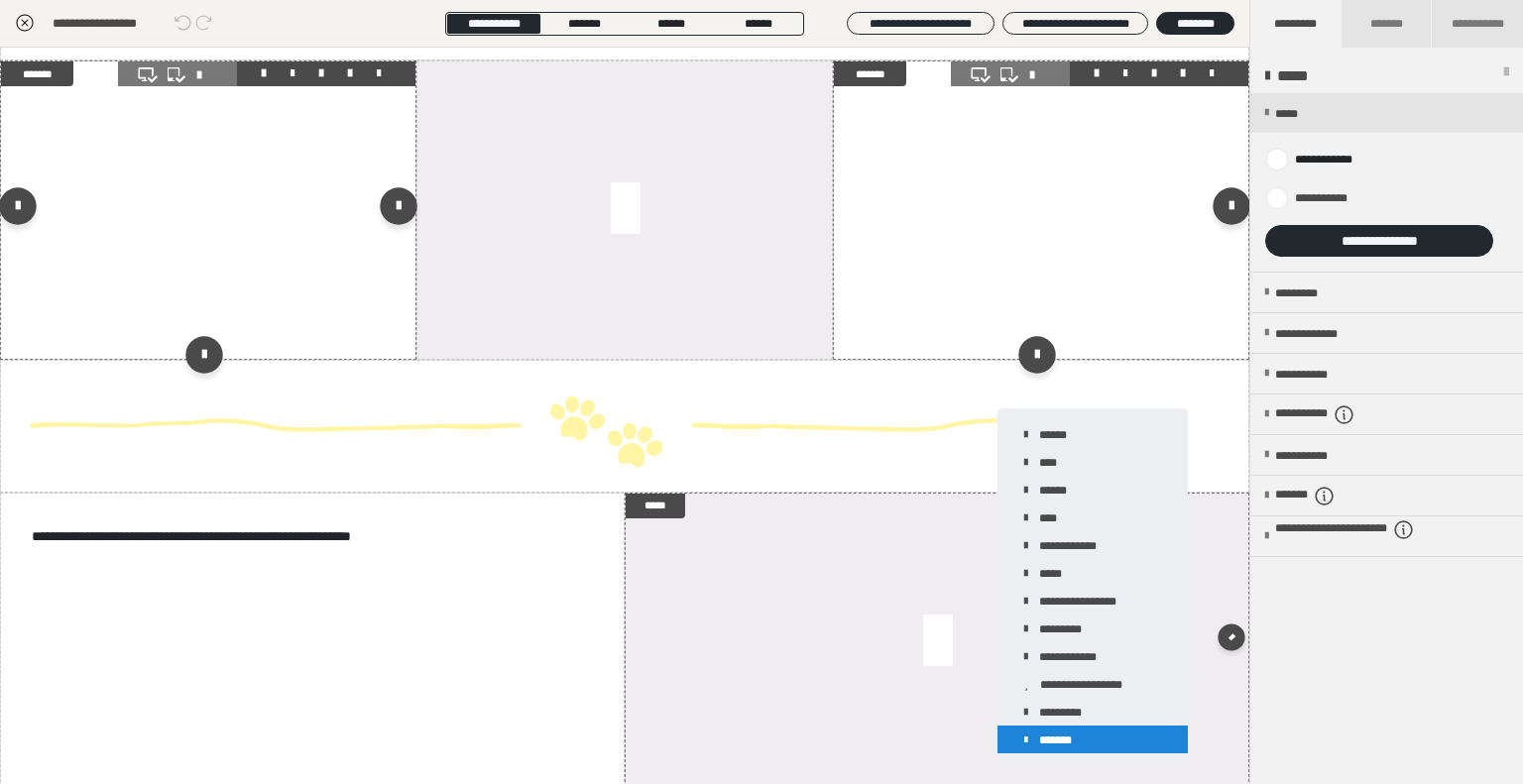 click on "*******" at bounding box center (1093, 739) 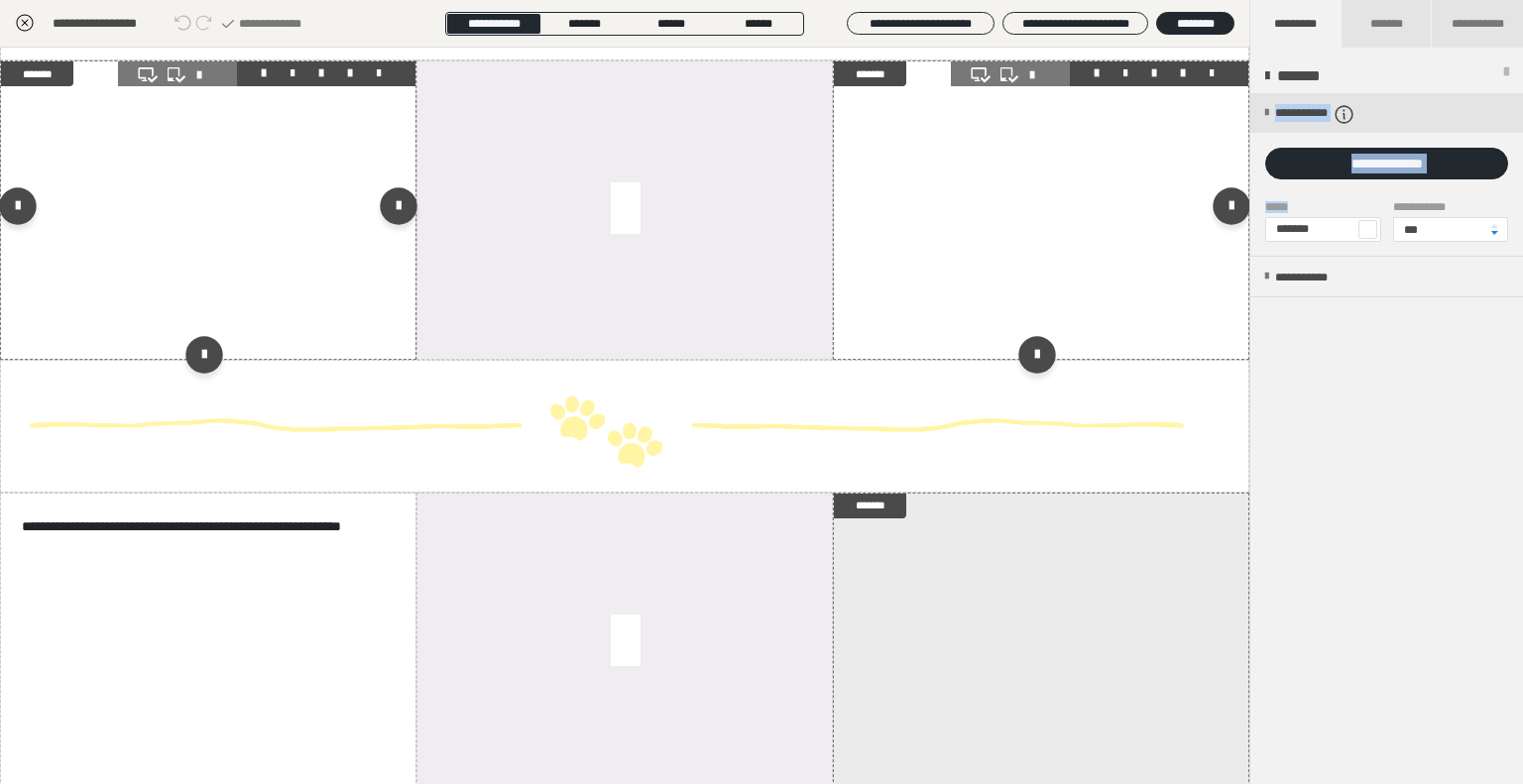 drag, startPoint x: 1442, startPoint y: 224, endPoint x: 1329, endPoint y: 229, distance: 113.1106 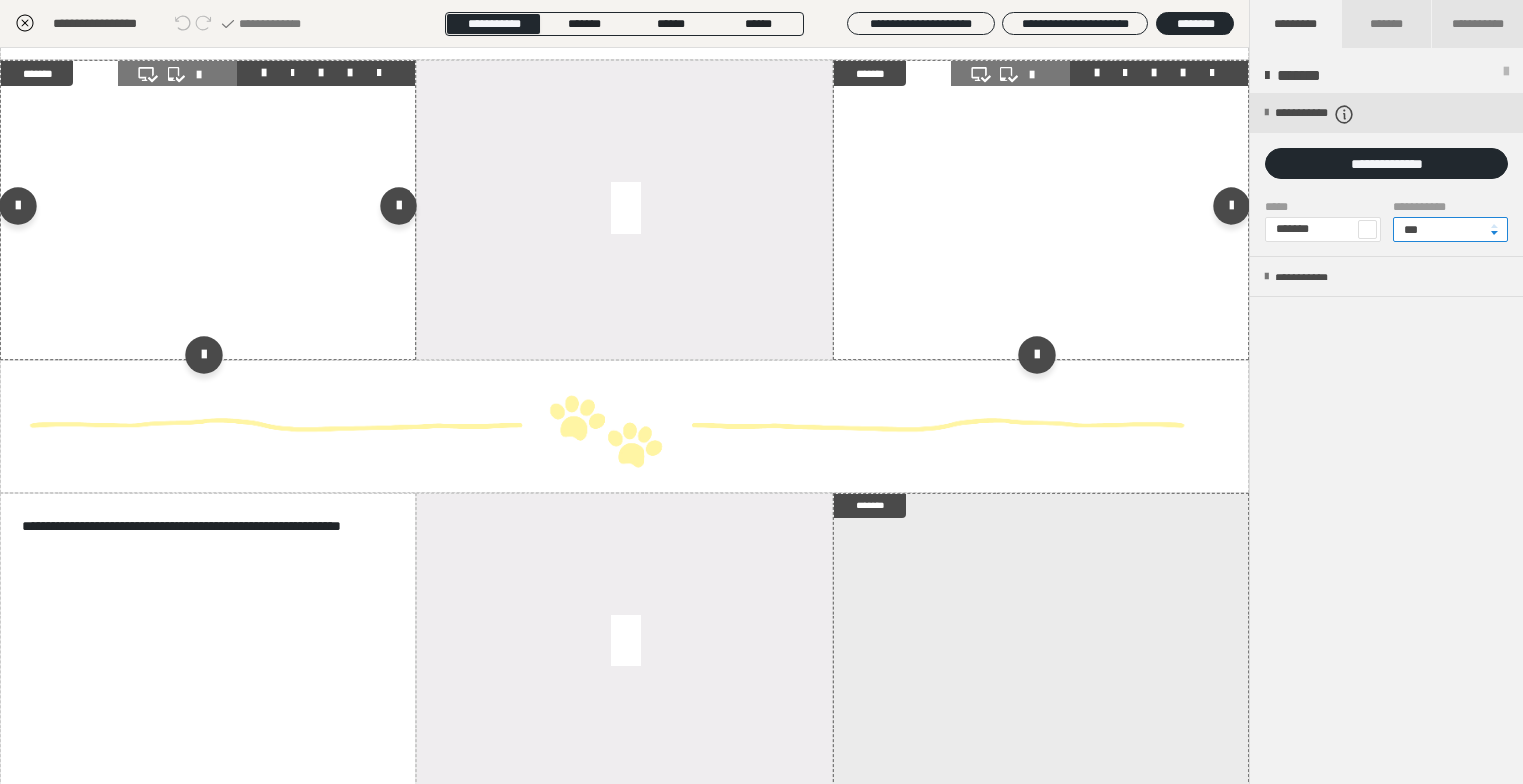 click on "***" at bounding box center (1451, 229) 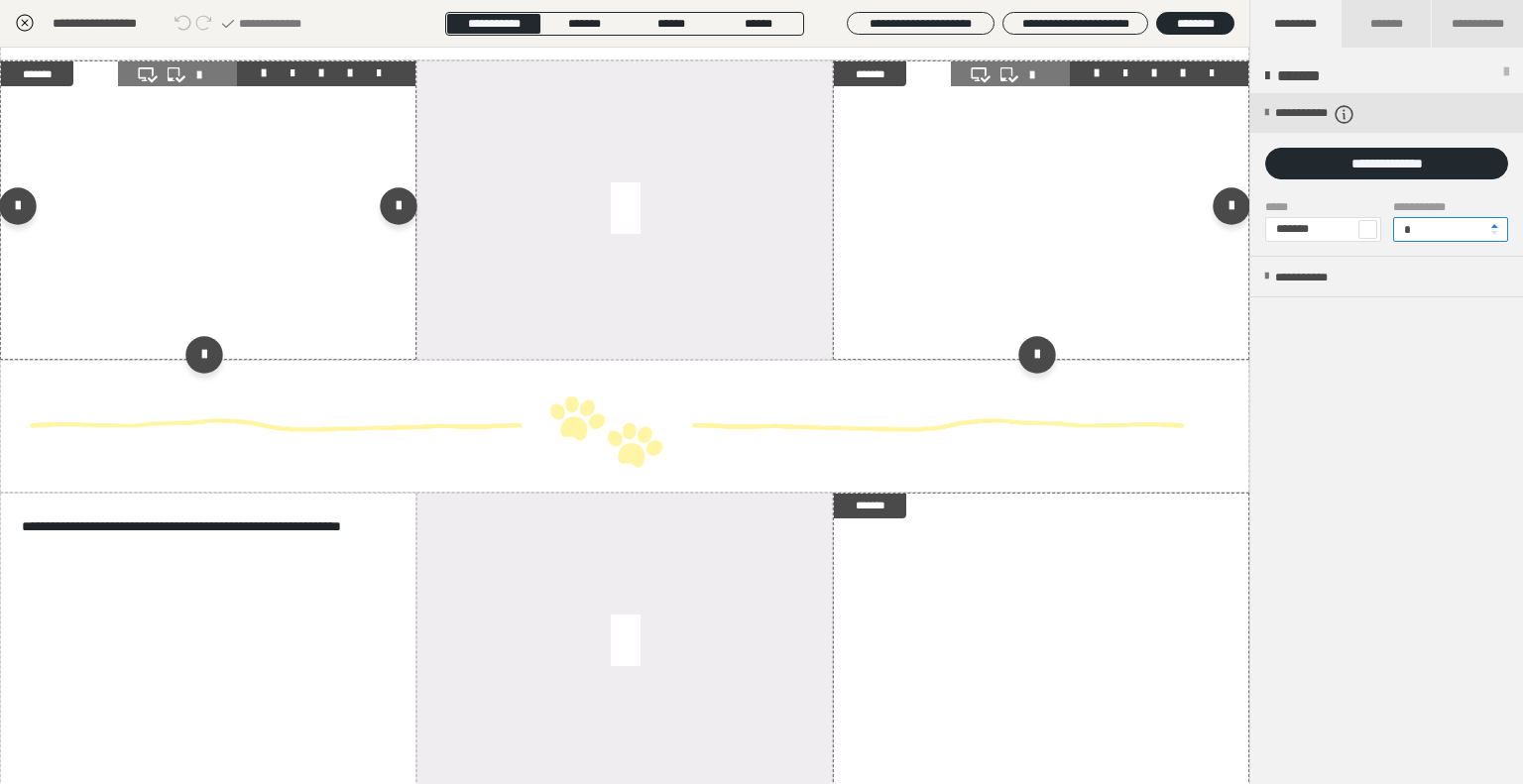 type on "*" 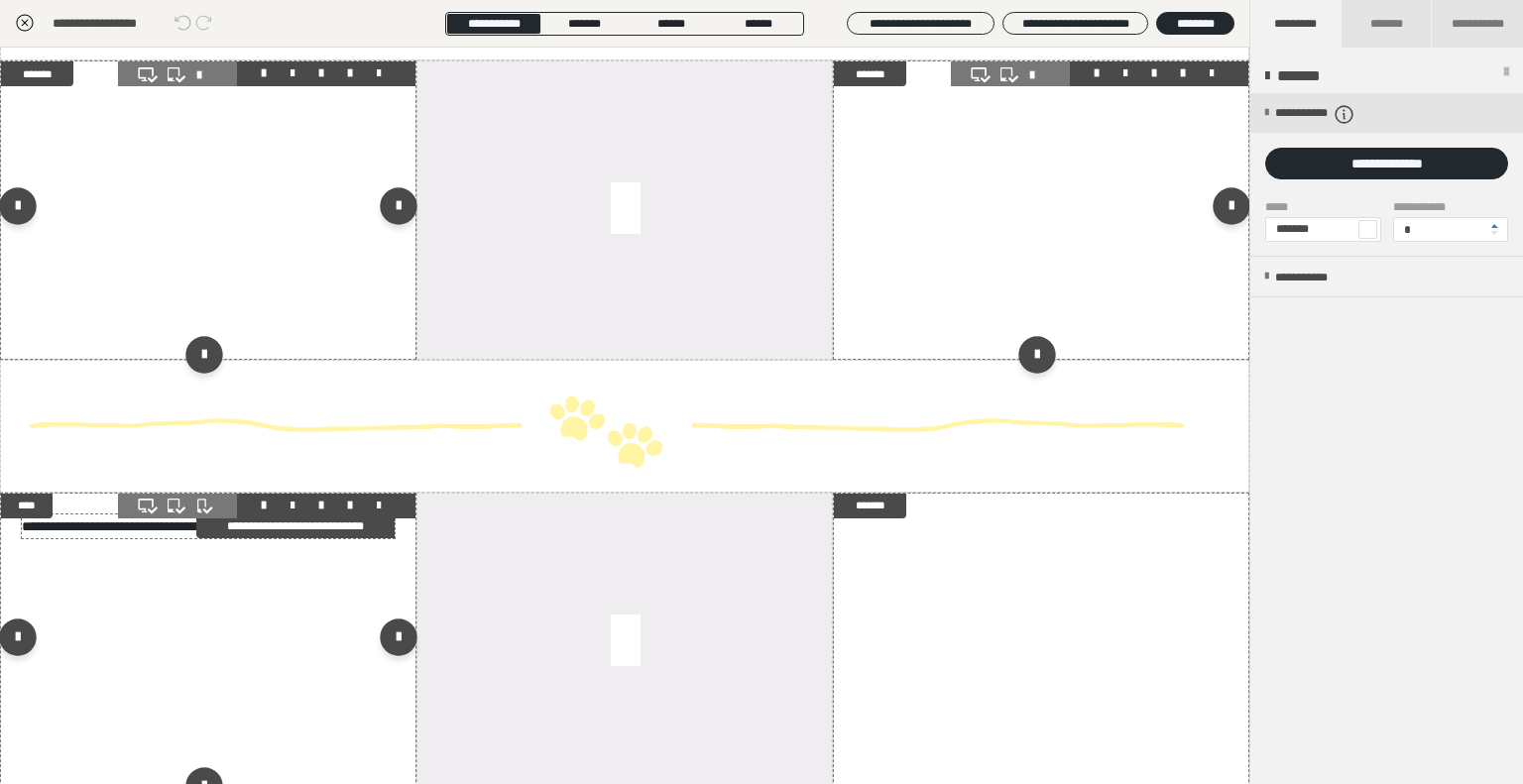 click on "**********" at bounding box center [181, 526] 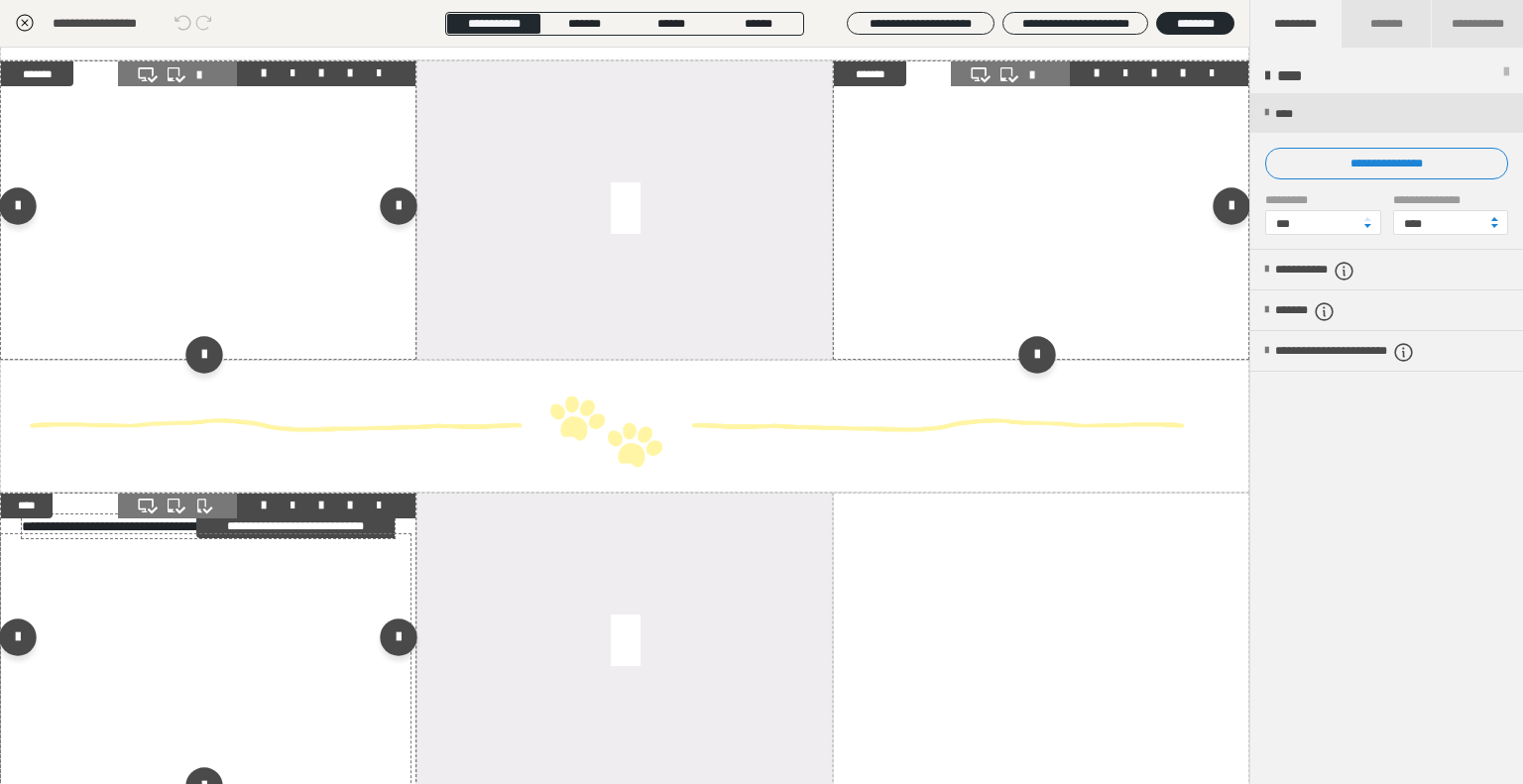 click on "Text bearbeiten ********* Speichern" at bounding box center (762, 392) 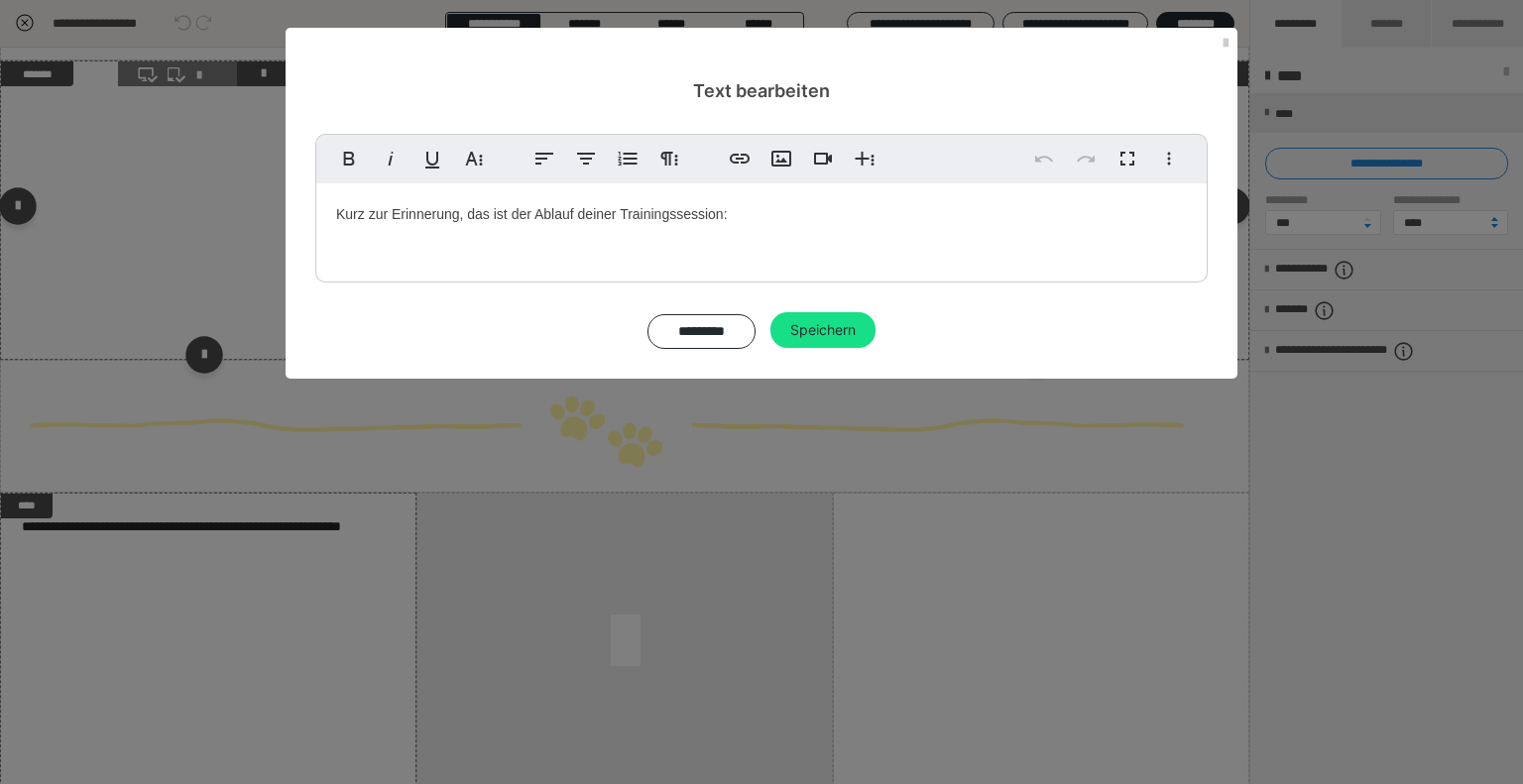drag, startPoint x: 756, startPoint y: 218, endPoint x: 762, endPoint y: 260, distance: 42.426407 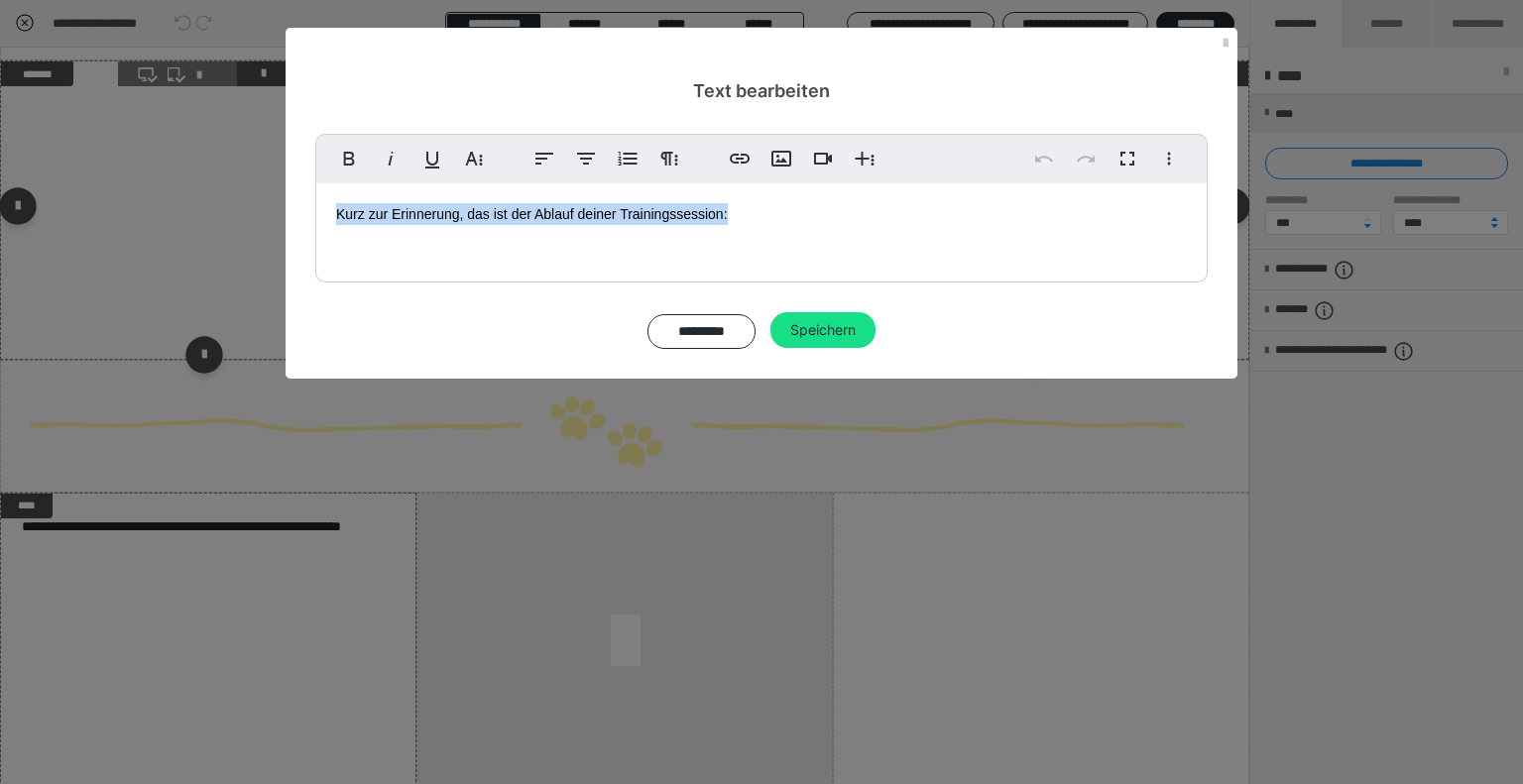 type 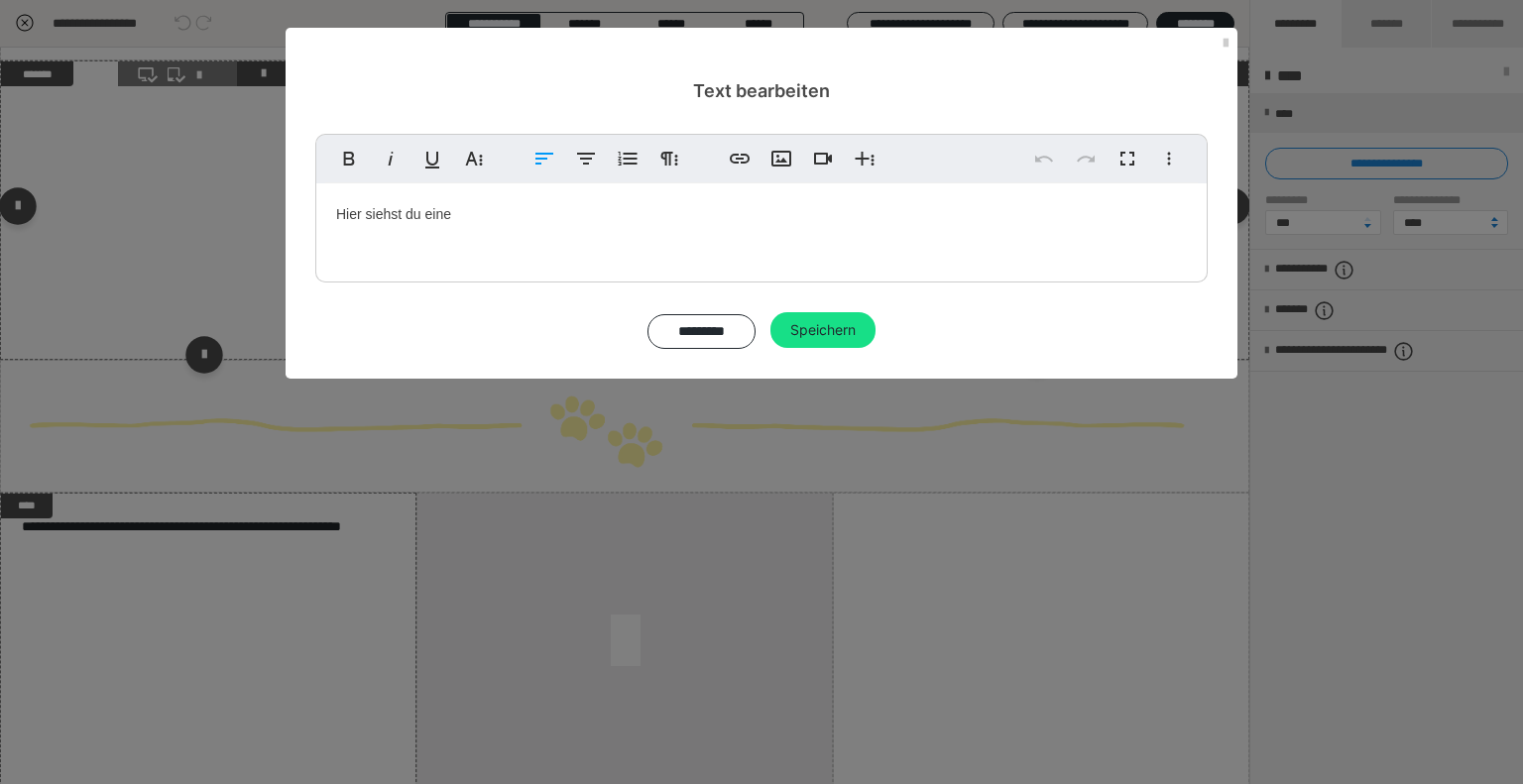 click on "**********" at bounding box center [762, 207] 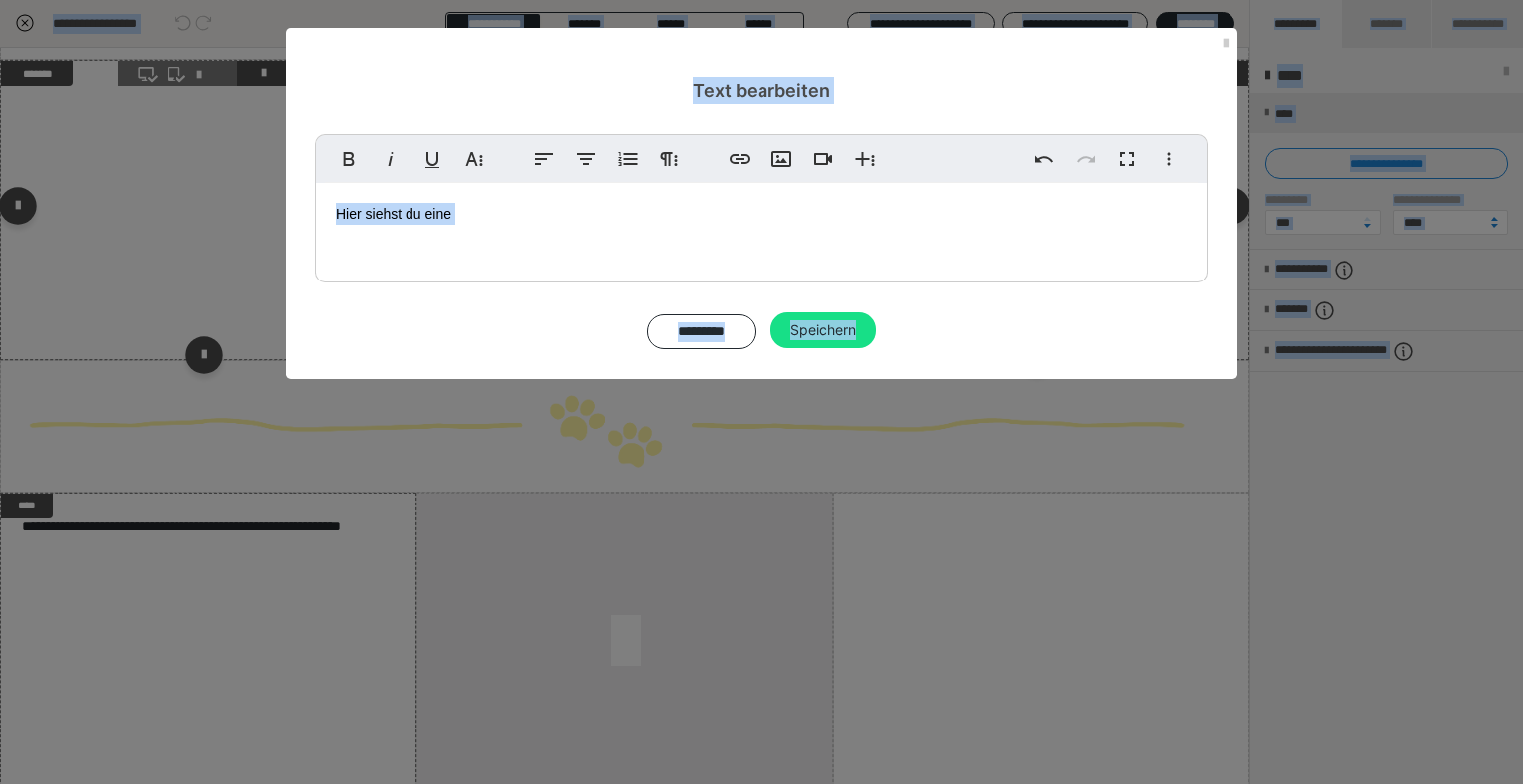 click on "Hier siehst du eine" at bounding box center (762, 228) 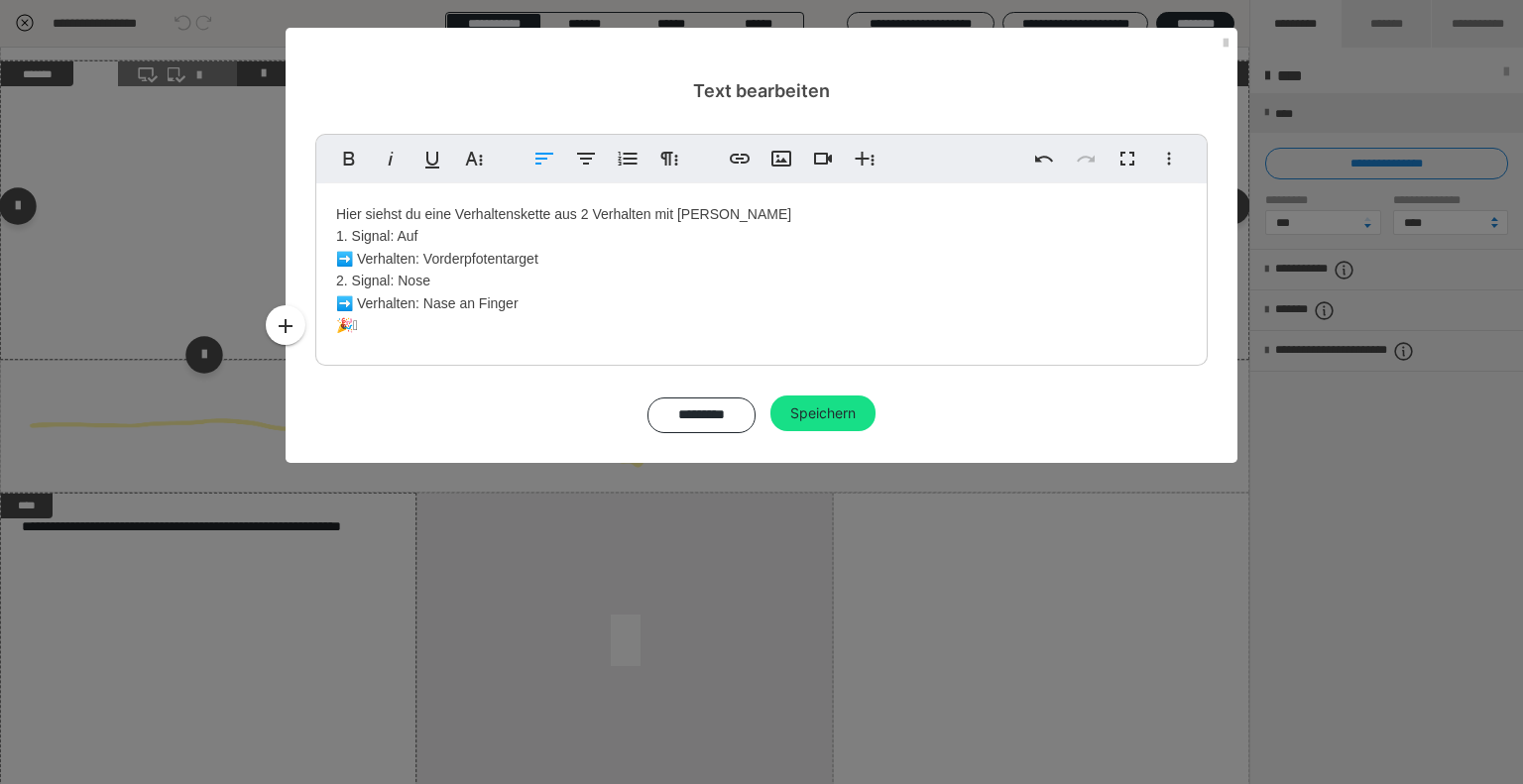 click on "Hier siehst du eine Verhaltenskette aus 2 Verhalten mit [PERSON_NAME] 1. Signal: Auf ➡️ Verhalten: Vorderpfotentarget 2. Signal: Nose ➡️ Verhalten: Nase an Finger 🎉🪩" at bounding box center [762, 270] 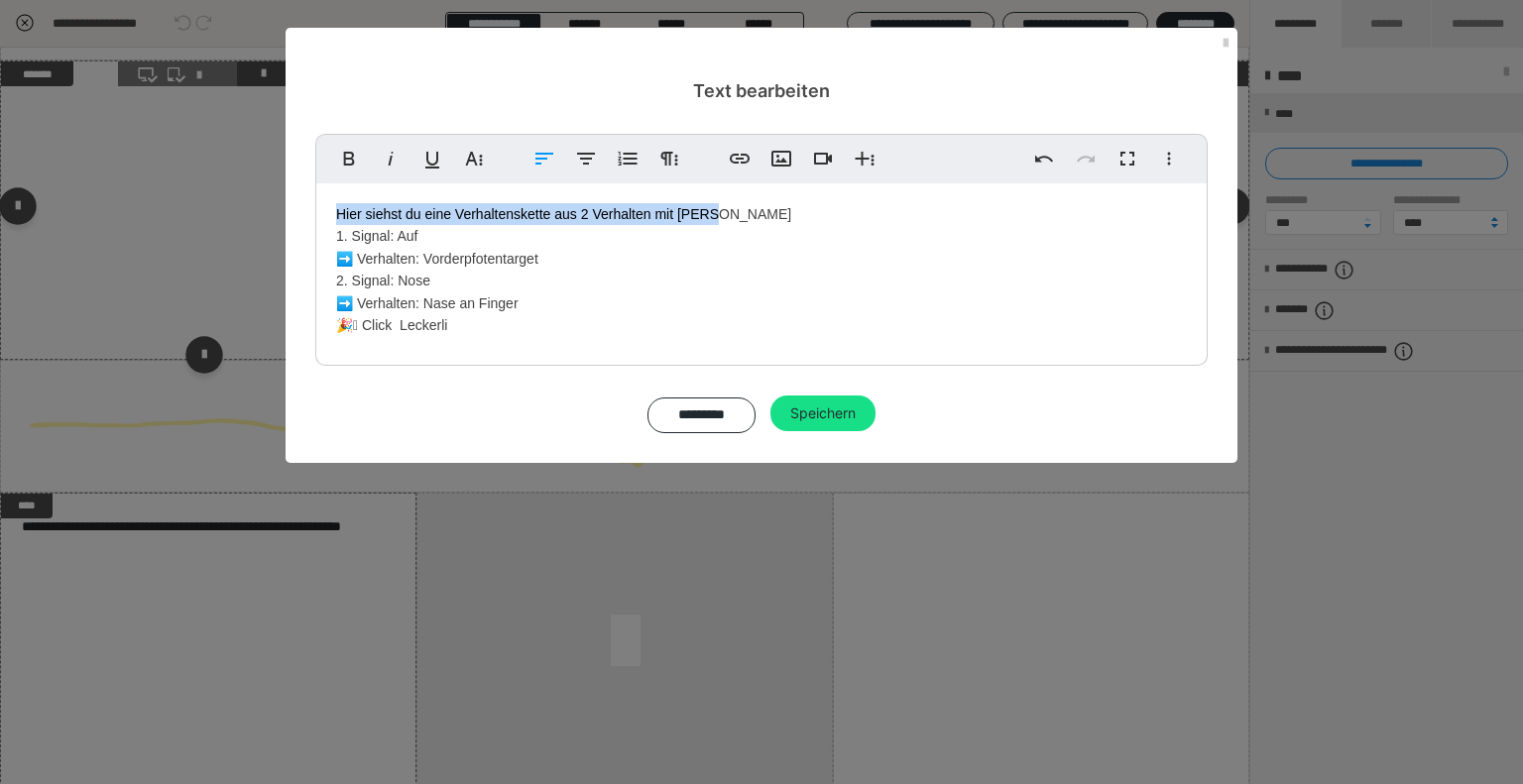 drag, startPoint x: 496, startPoint y: 216, endPoint x: 282, endPoint y: 207, distance: 214.18917 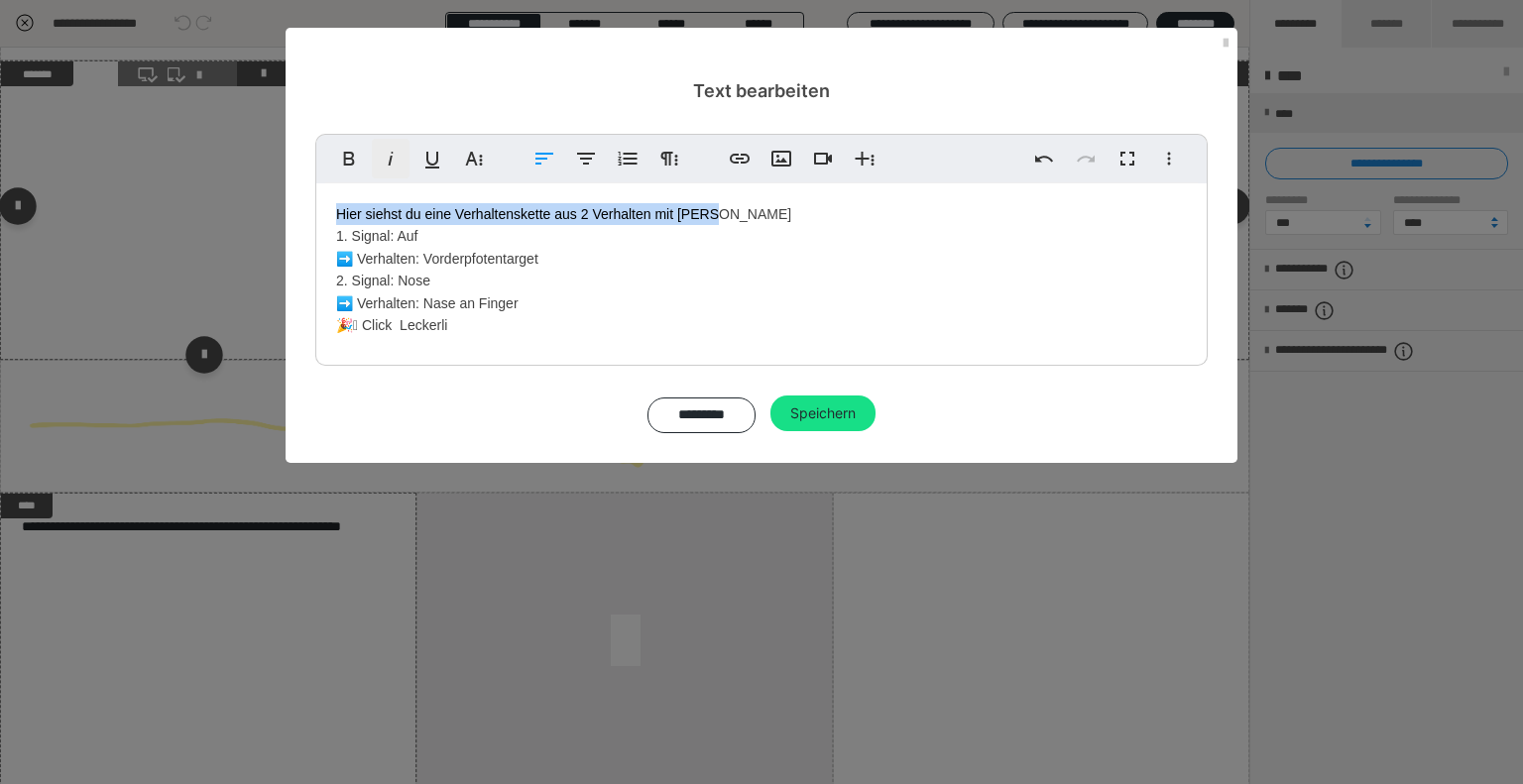 click 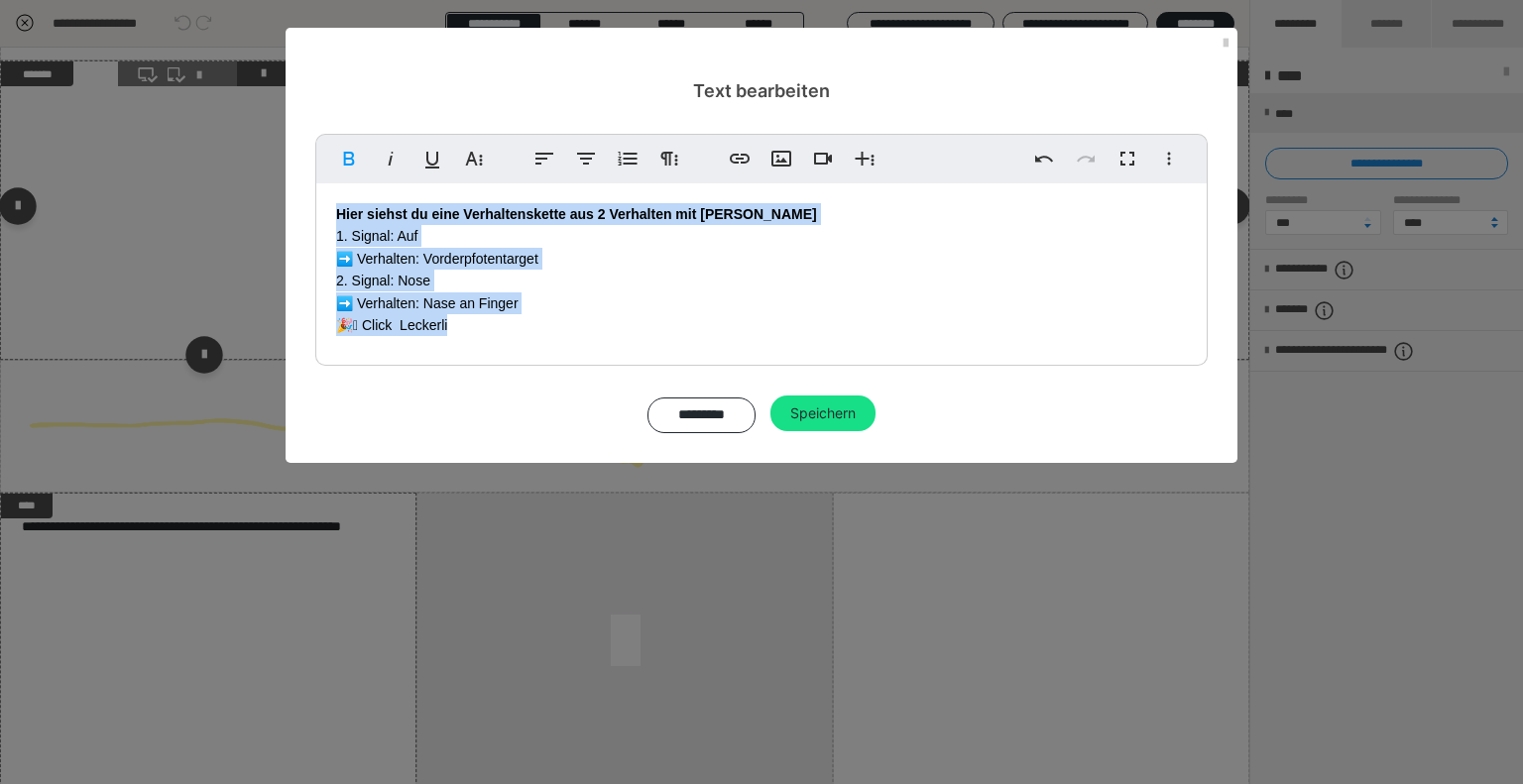 drag, startPoint x: 330, startPoint y: 262, endPoint x: 244, endPoint y: 162, distance: 131.8939 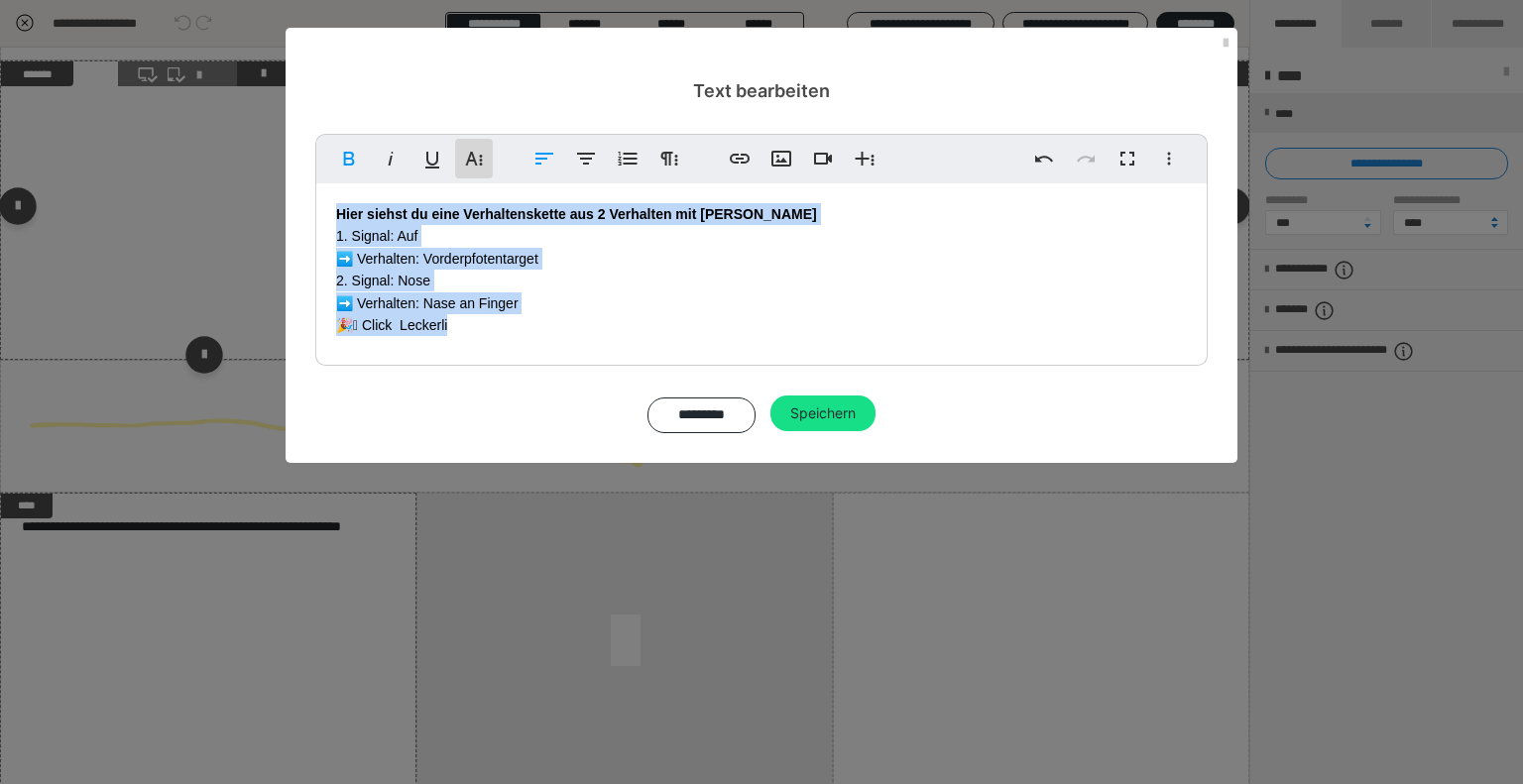 click 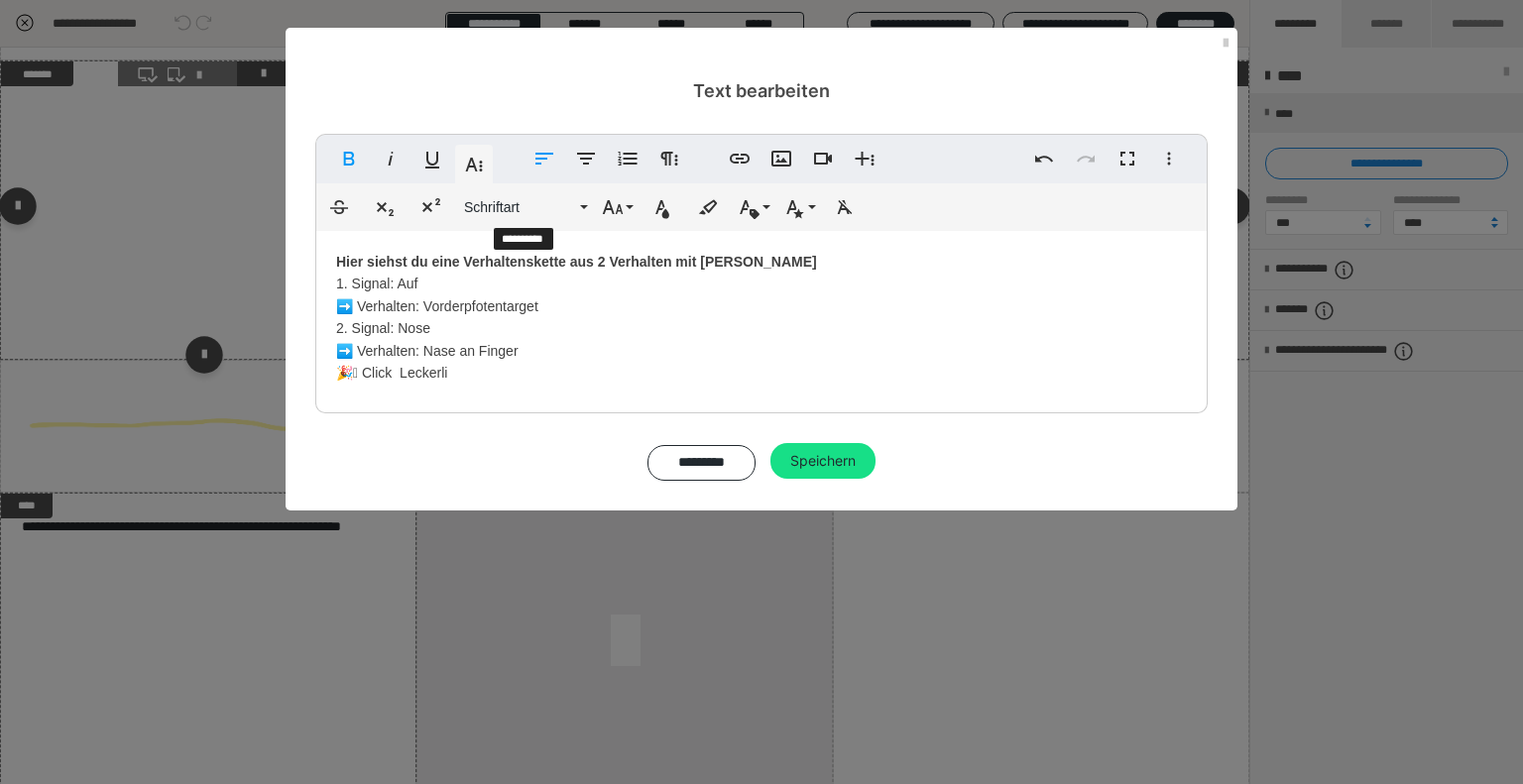 click 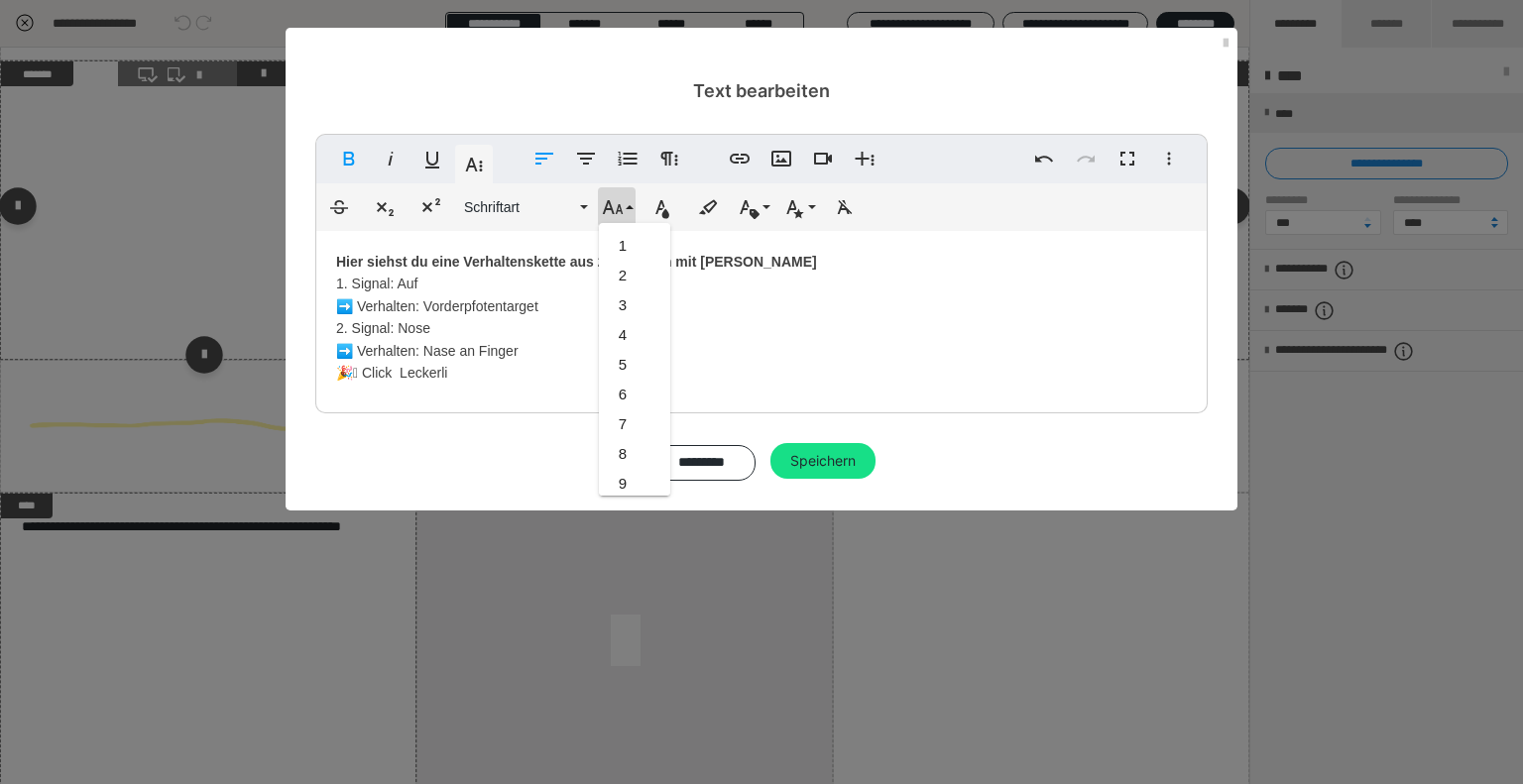 click 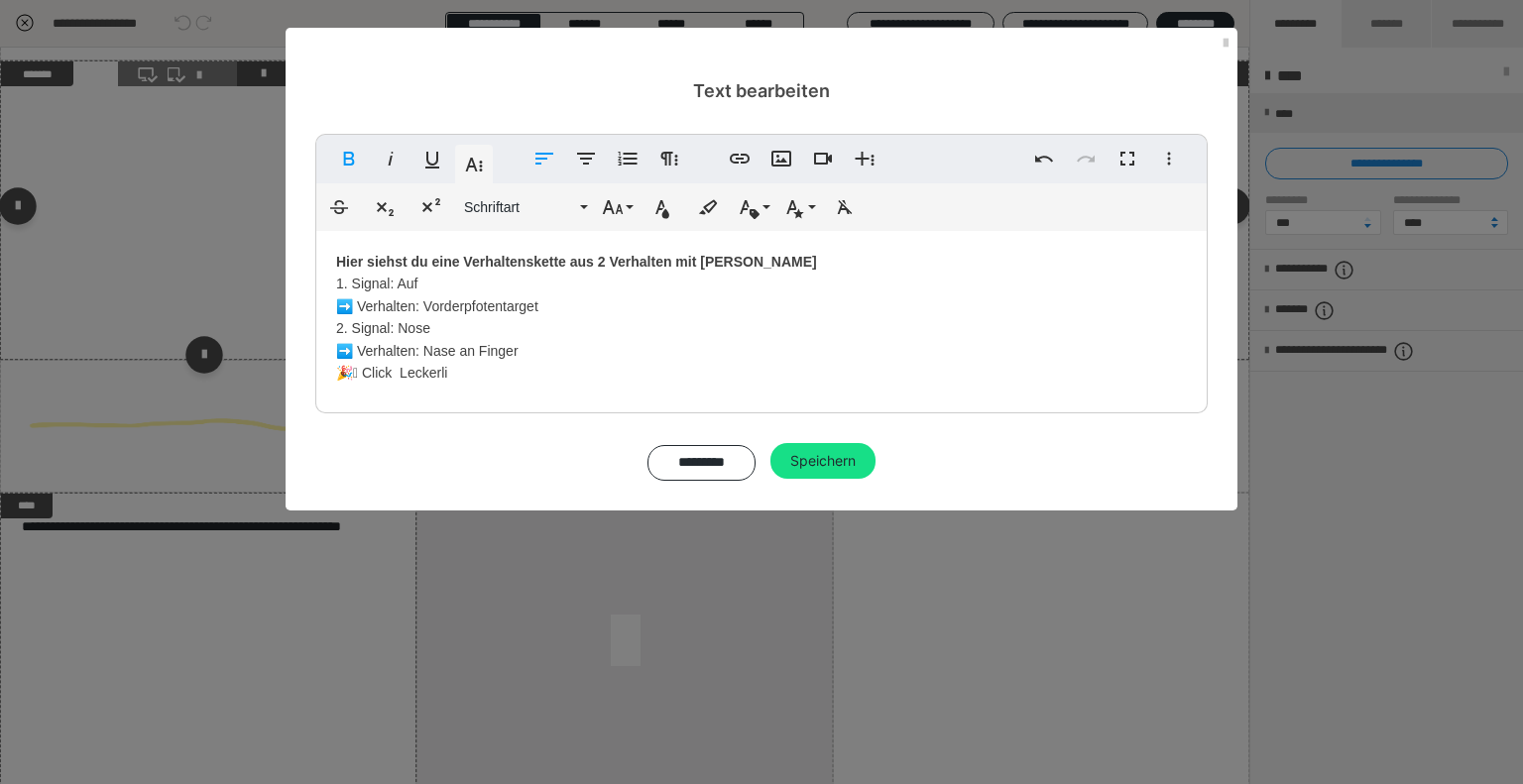 scroll, scrollTop: 408, scrollLeft: 0, axis: vertical 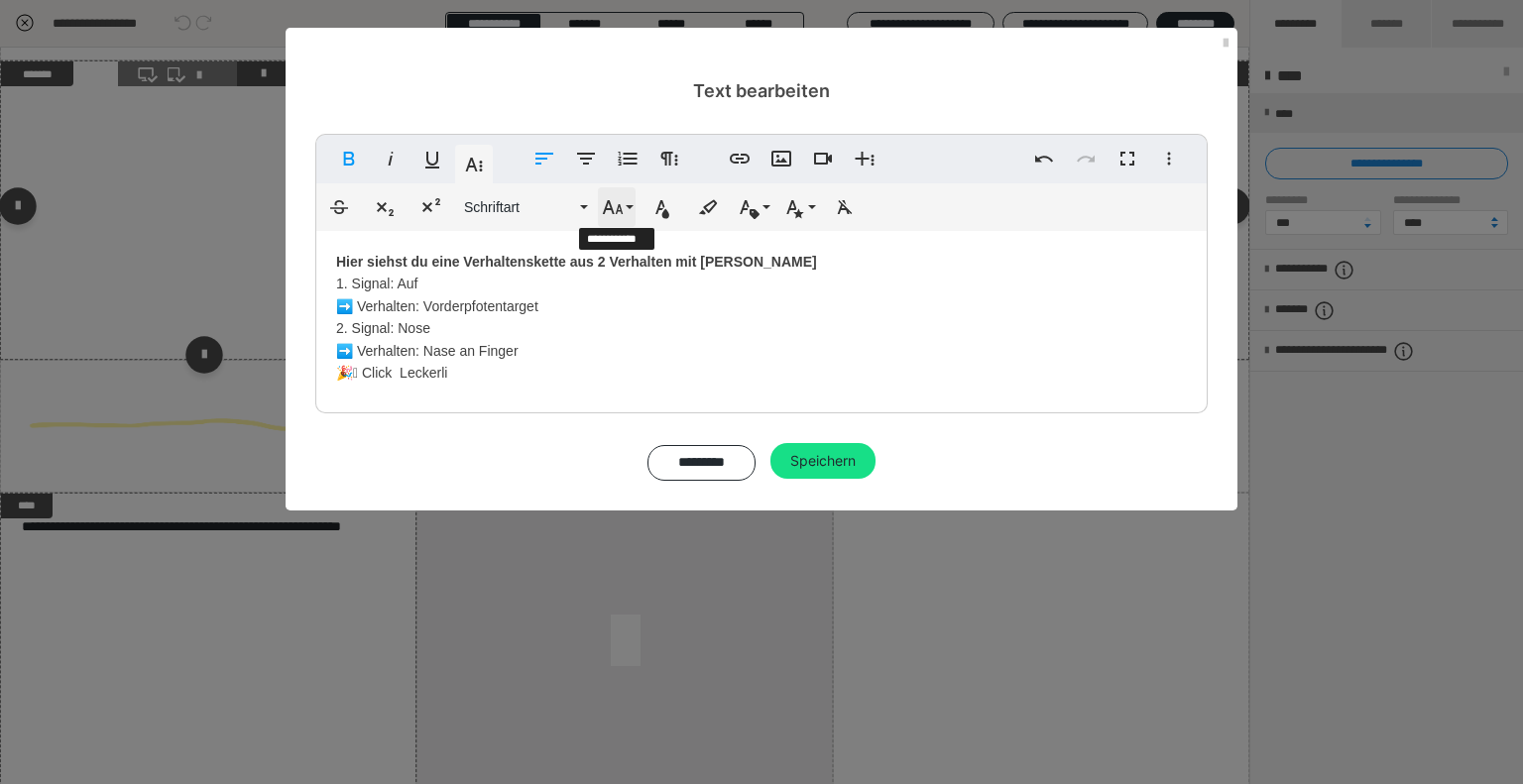 click on "Schriftgröße" at bounding box center [617, 207] 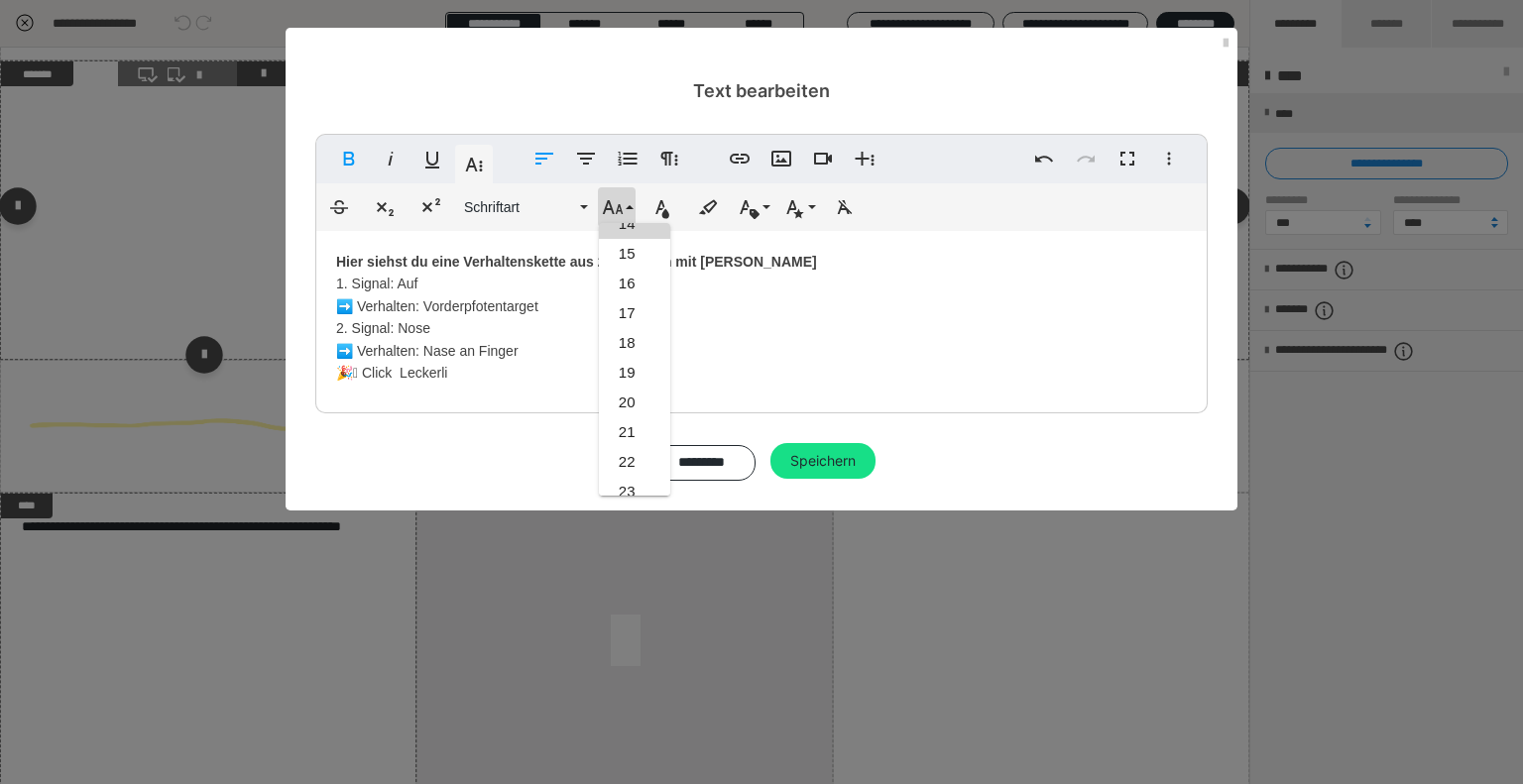 click on "14" at bounding box center (635, 224) 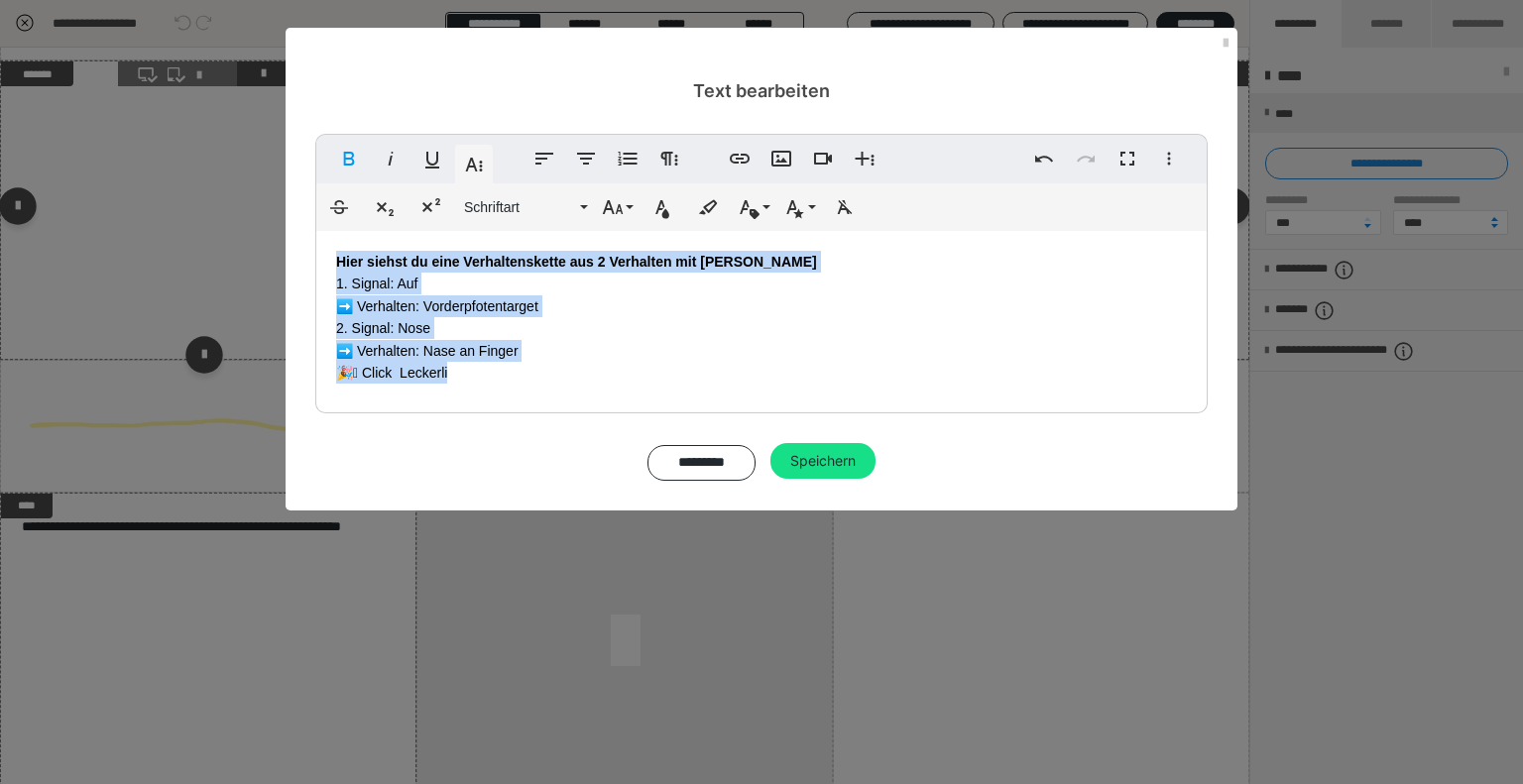 click on "Hier siehst du eine Verhaltenskette aus 2 Verhalten mit [PERSON_NAME] 1. Signal: Auf ➡️ Verhalten: Vorderpfotentarget 2. Signal: Nose ➡️ Verhalten: Nase an Finger 🎉🪩 Click  Leckerli" at bounding box center [762, 317] 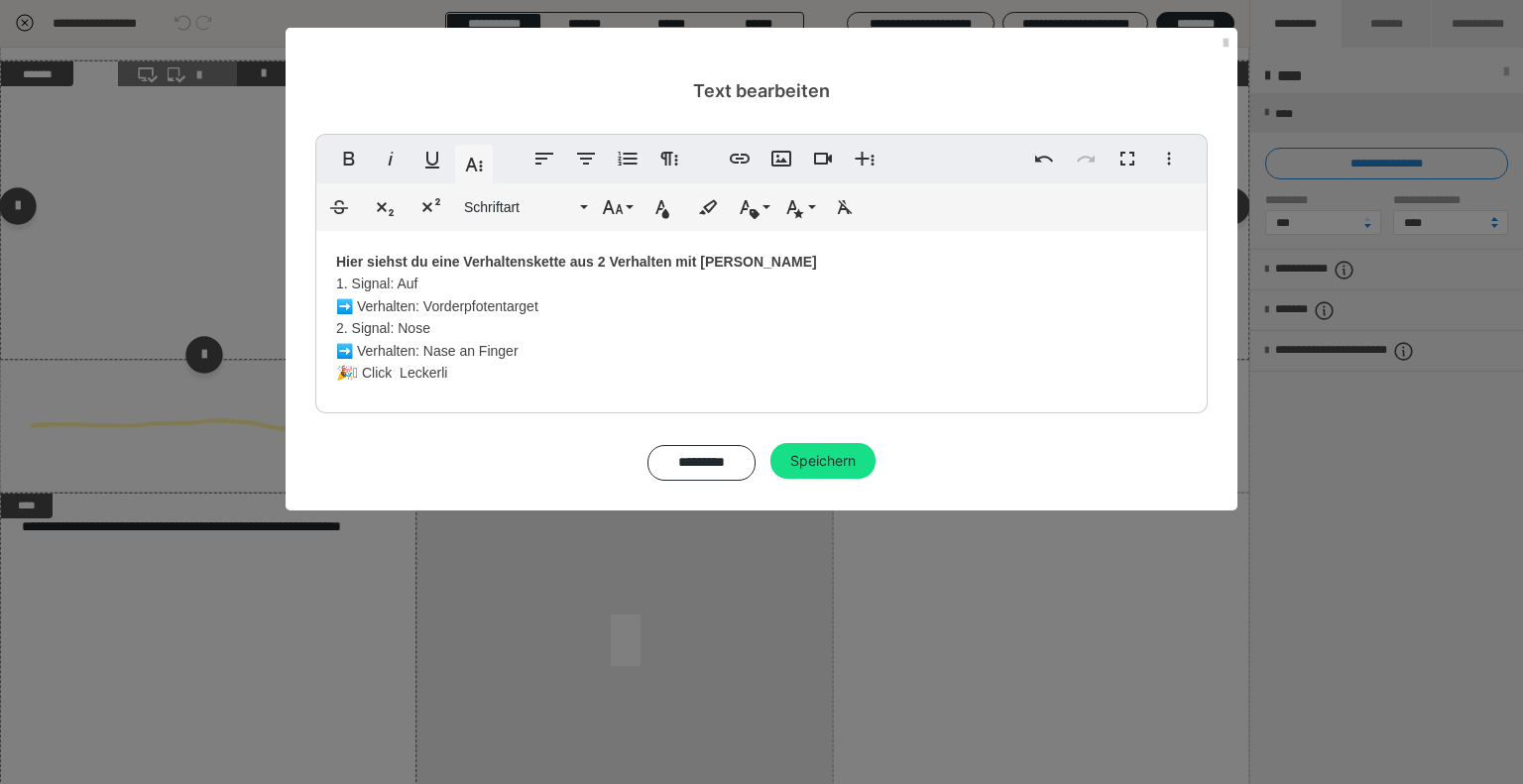 click on "Text bearbeiten Fett Kursiv Unterstrichen Weitere Textformate Linksbündig ausrichten Zentriert ausrichten Nummerierte Liste Weitere Absatzformate Link einfügen Bild einfügen Video einfügen Weitere Reichhaltige Formate Rückgängig Wiederholen Vollbild Weitere Formate Durchgestrichen Tiefgestellt Hochgestellt Schriftart ABeeZee Abhaya Libre Abril FatFace Alegreya Alice Amaranth Amatic SC Anonymous Pro [PERSON_NAME] Archivo Black Archivo Light Archivo Medium Archivo Arimo Arvo B612 Barlow Bebas Neue Belleza Big Shoulders Stencil Display BioRhyme Blinker Cairo Cardo Catamaran Caveat Caveat Brush Comfortaa Concert One Cormorant Cormorant Garamond Courier Prime Crimson Text Dancing Script Eczar ElMessiri ElMessiri-Bold ElMessiri-Medium ElMessiri-Regular ElMessiri-SemiBold Exo Exo 2 Figtree Fira Sans Fjalla One Forum [PERSON_NAME] Libre Fraunces Grandstander IBM Plex Serif Inconsolata Inder Indie Flower Inter Josefin Sans [PERSON_NAME] Lexend Deca Libre Baskerville Libre [PERSON_NAME] Lilita One Lobster Lobster Two 1" at bounding box center [762, 392] 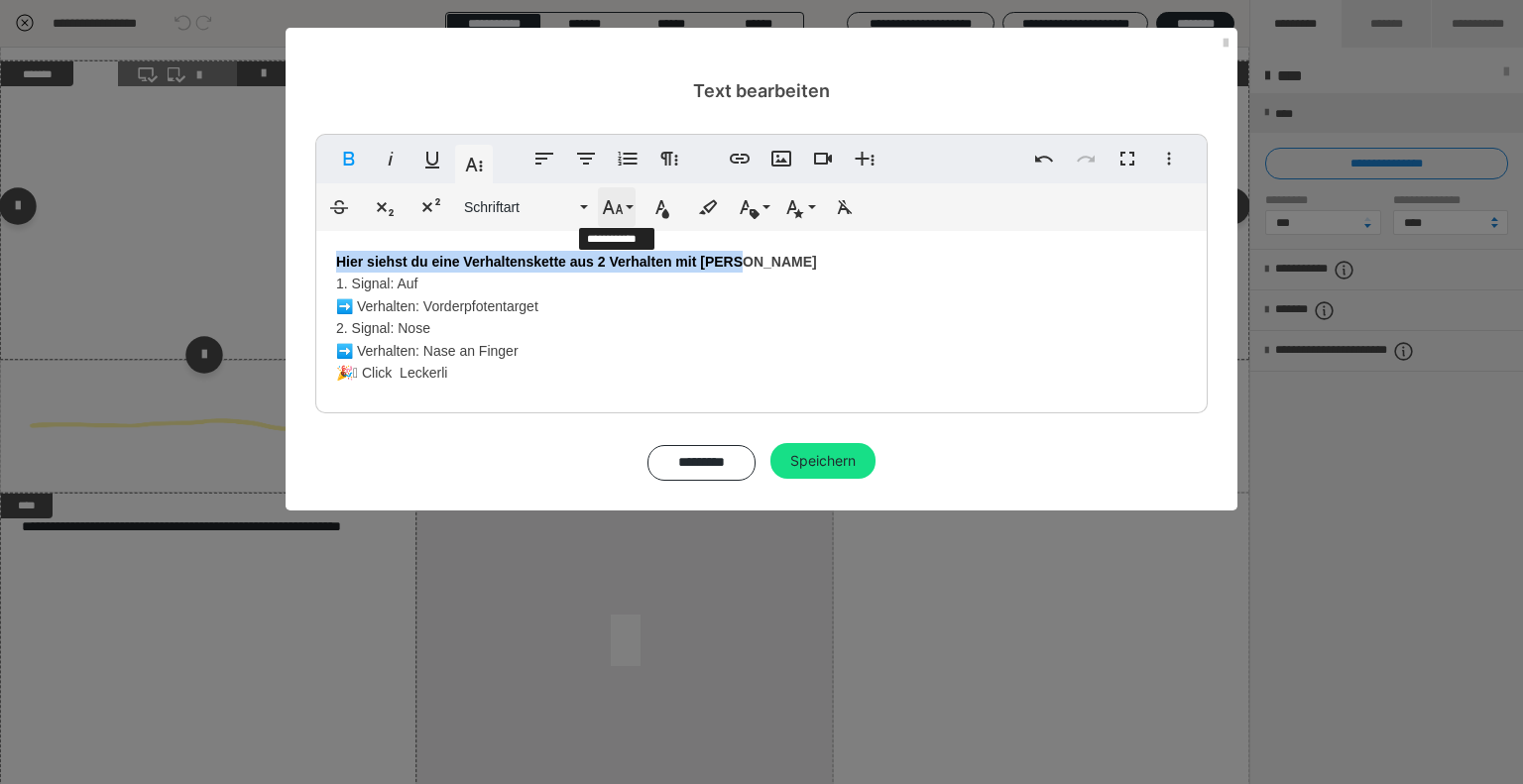 click 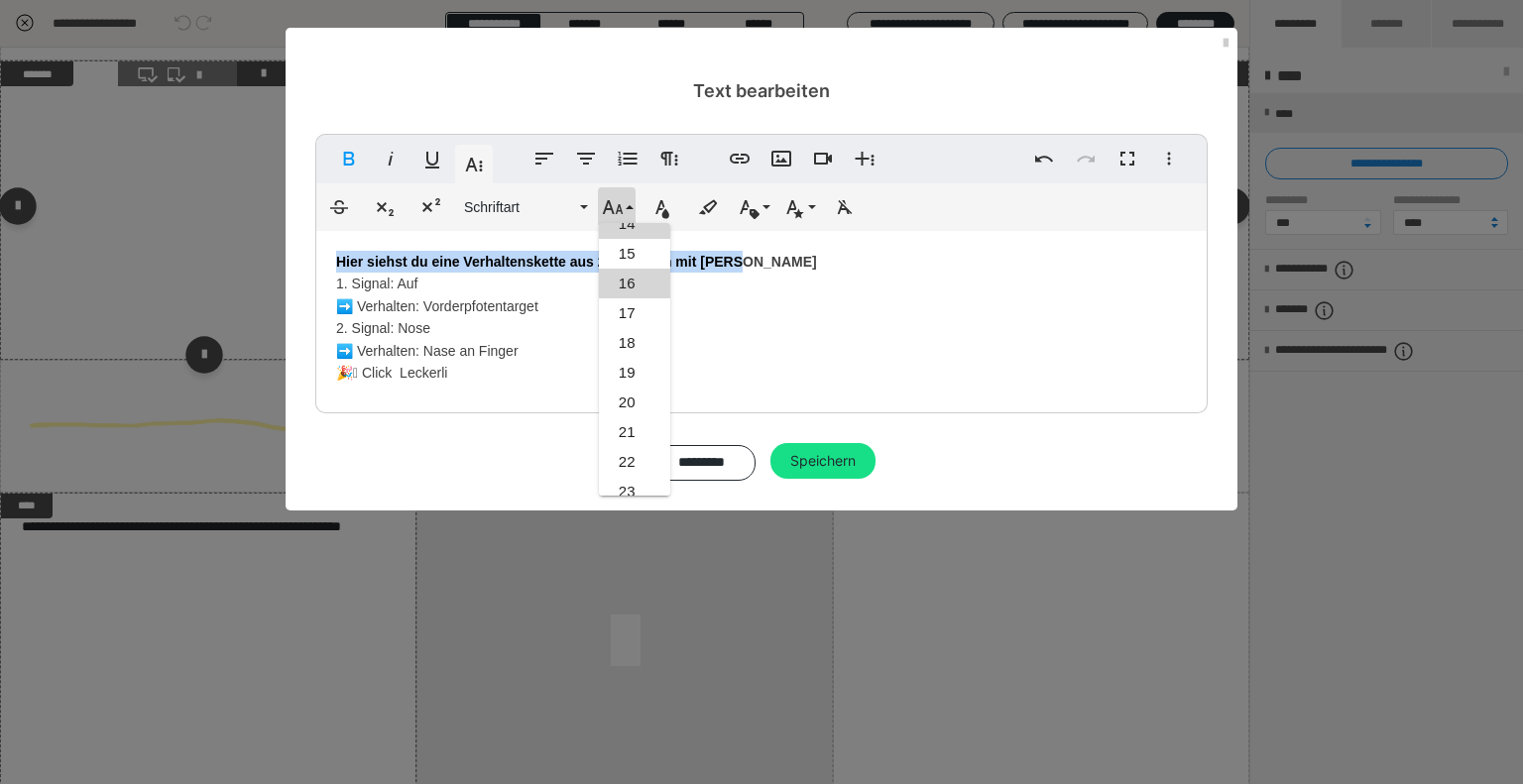 click on "16" at bounding box center [635, 283] 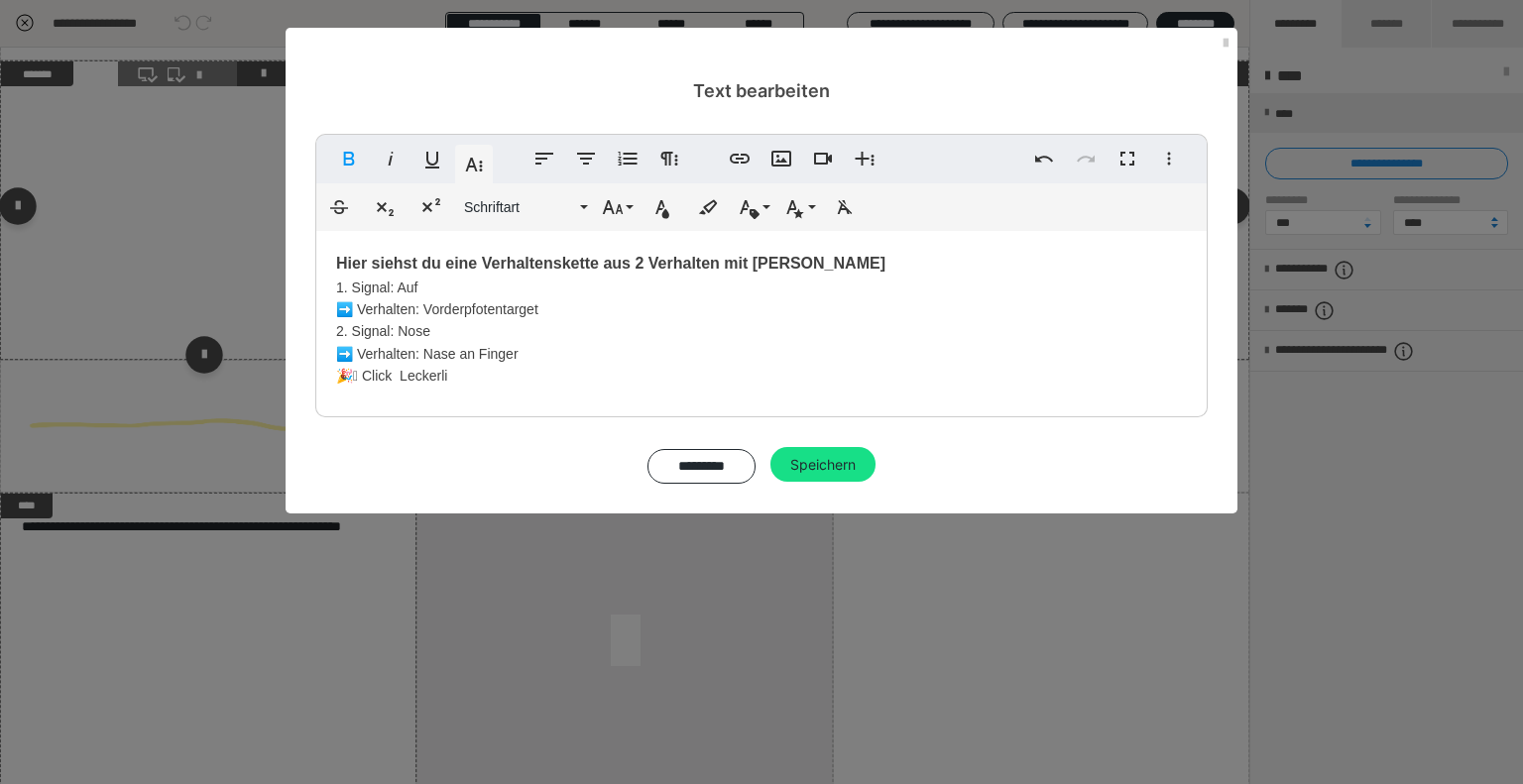 click on "Hier siehst du eine Verhaltenskette aus 2 Verhalten mit [PERSON_NAME] 1. Signal: Auf ➡️ Verhalten: Vorderpfotentarget 2. Signal: Nose ➡️ Verhalten: Nase an Finger 🎉🪩 Click  Leckerli" at bounding box center [762, 319] 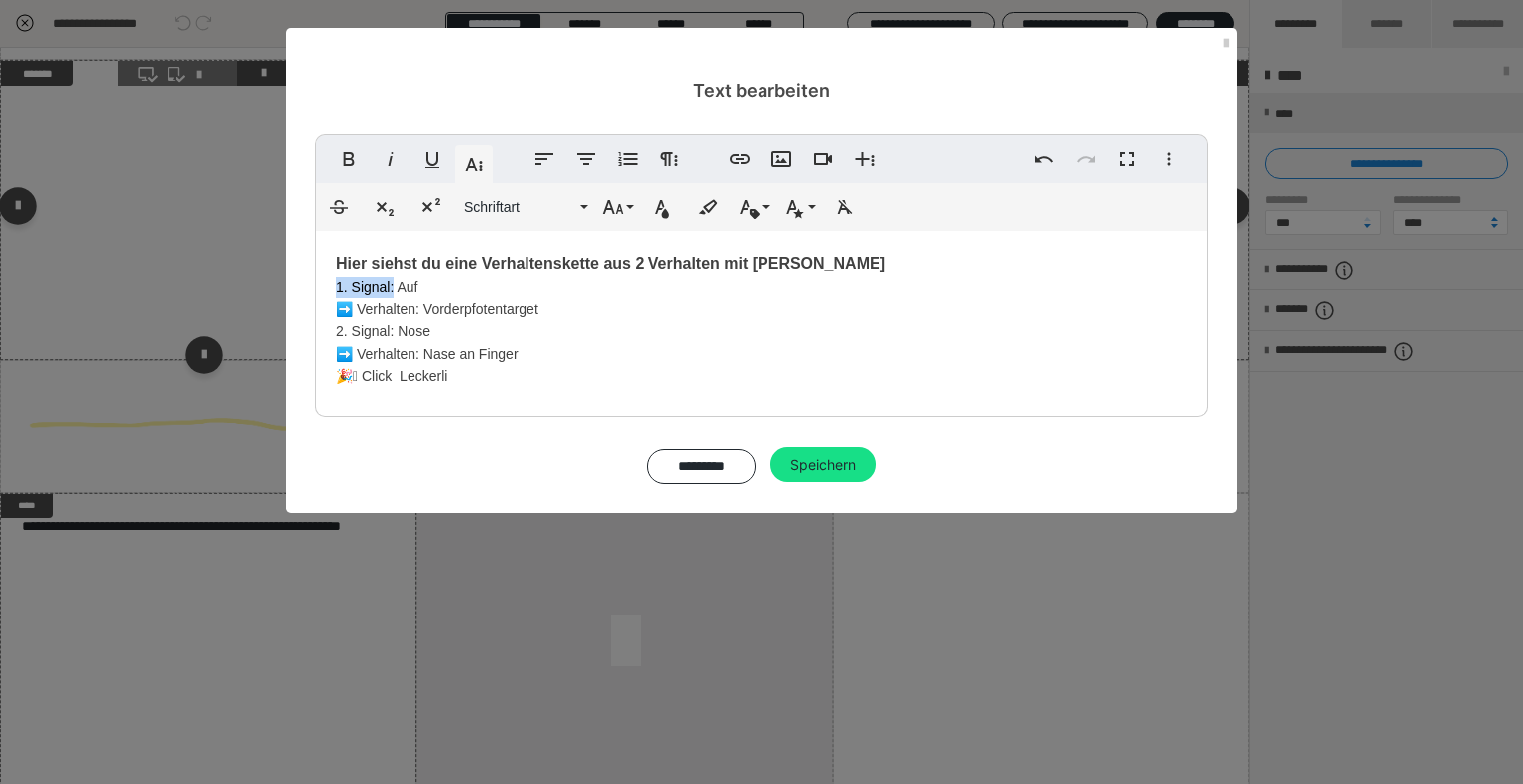drag, startPoint x: 393, startPoint y: 283, endPoint x: 309, endPoint y: 292, distance: 84.48077 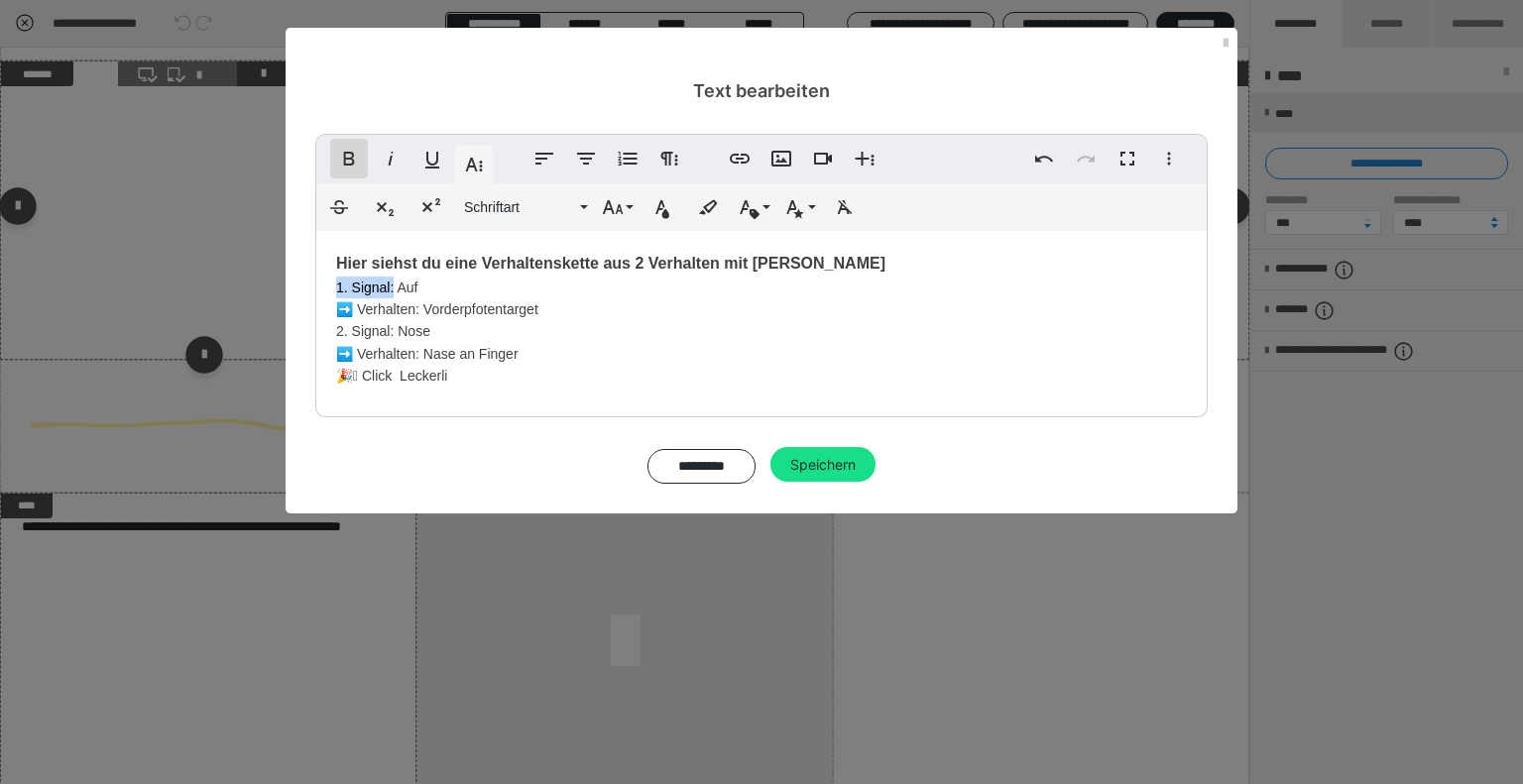 click 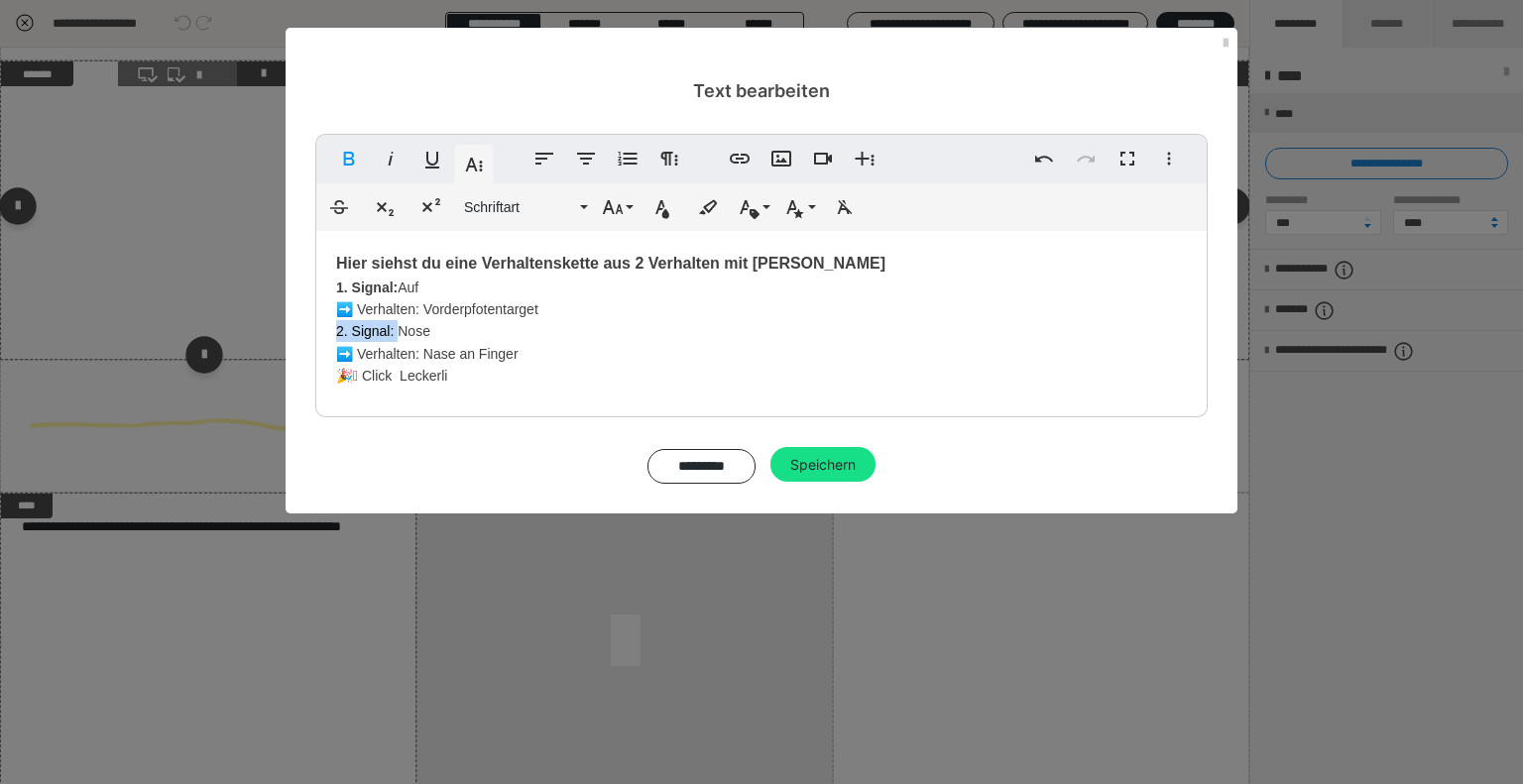 drag, startPoint x: 396, startPoint y: 328, endPoint x: 324, endPoint y: 324, distance: 72.11103 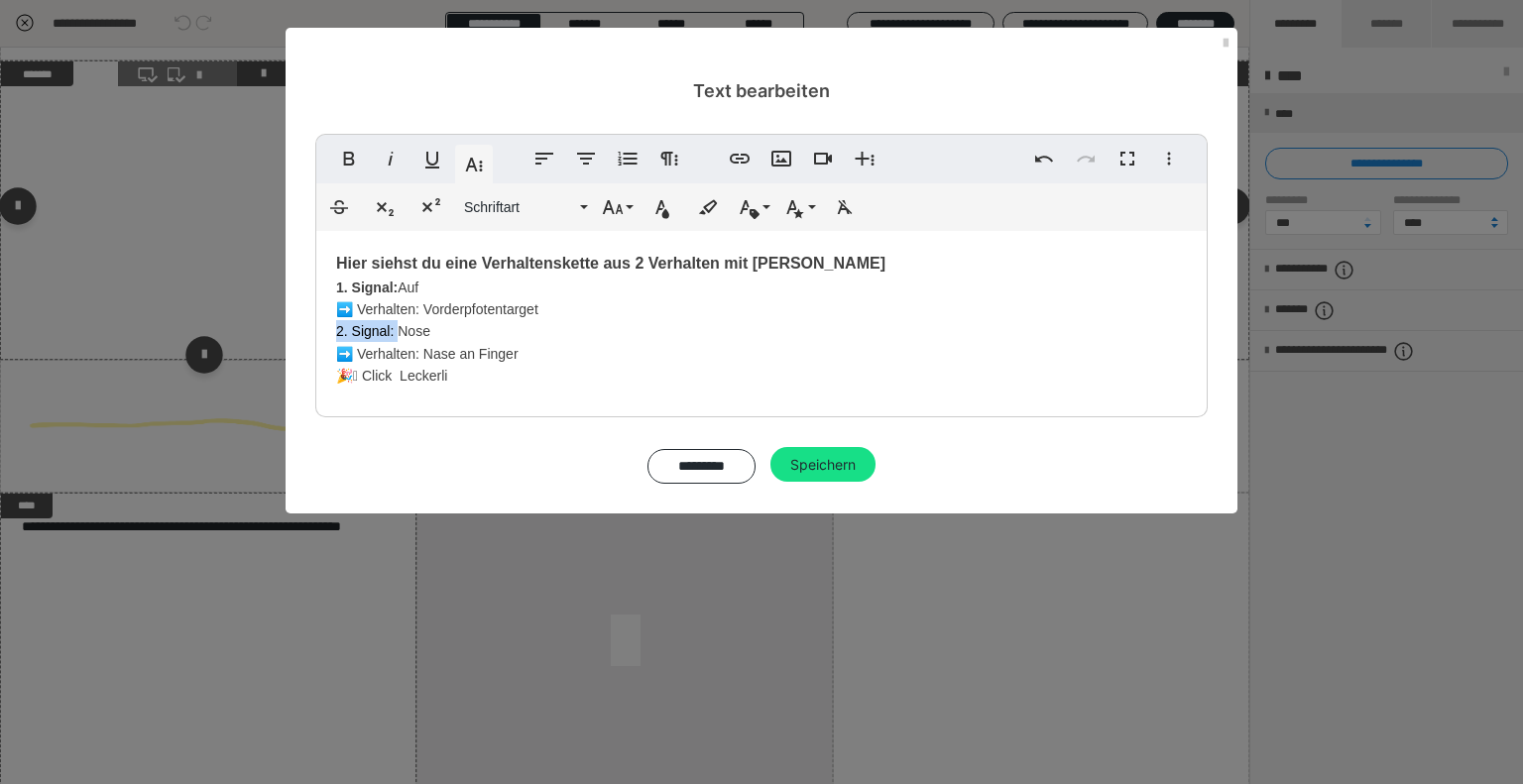 click 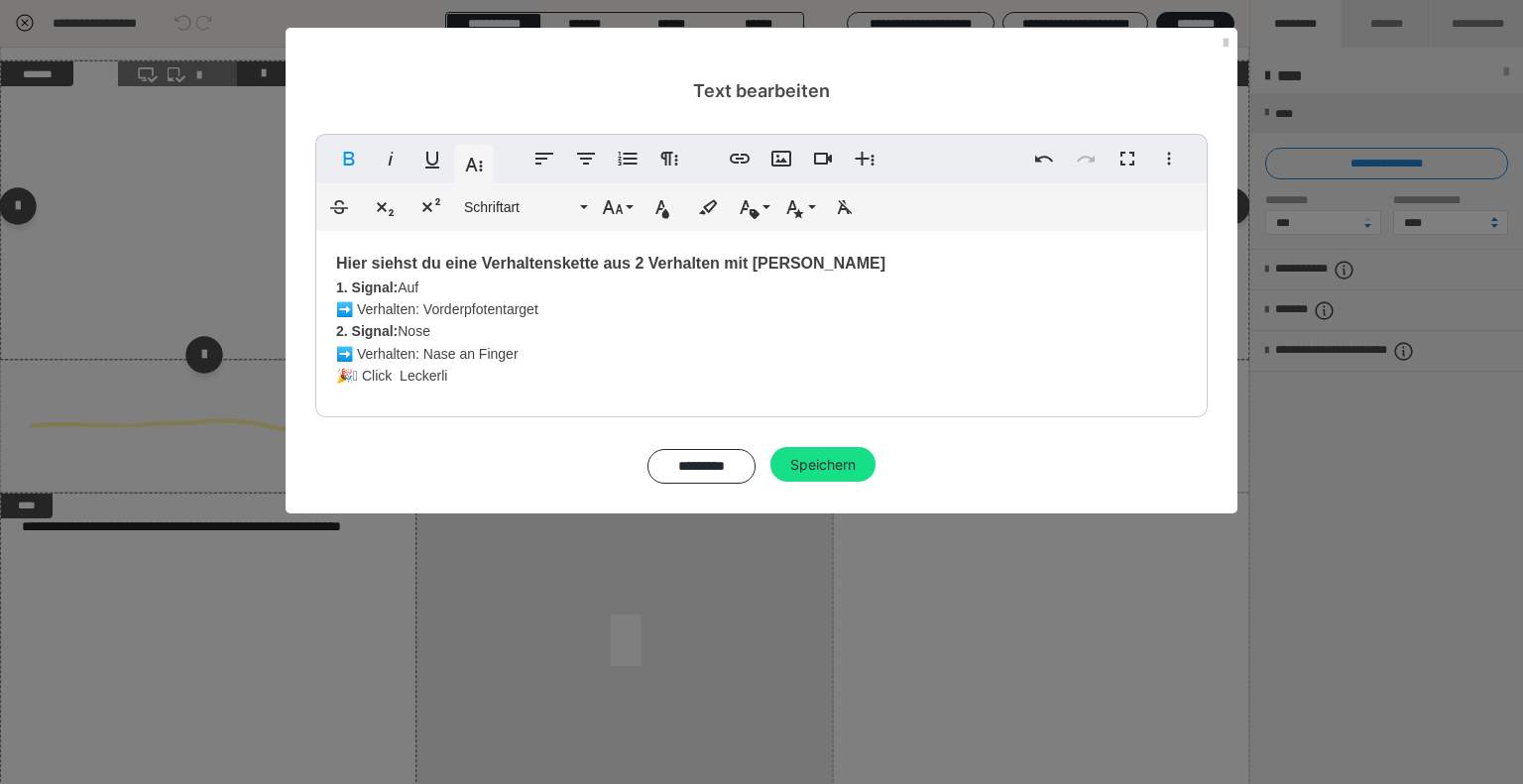 click on "Hier siehst du eine Verhaltenskette aus 2 Verhalten mit [PERSON_NAME] 1. Signal:  Auf ➡️ Verhalten: Vorderpfotentarget 2. Signal:  Nose ➡️ Verhalten: Nase an Finger 🎉🪩 Click  Leckerli" at bounding box center [762, 319] 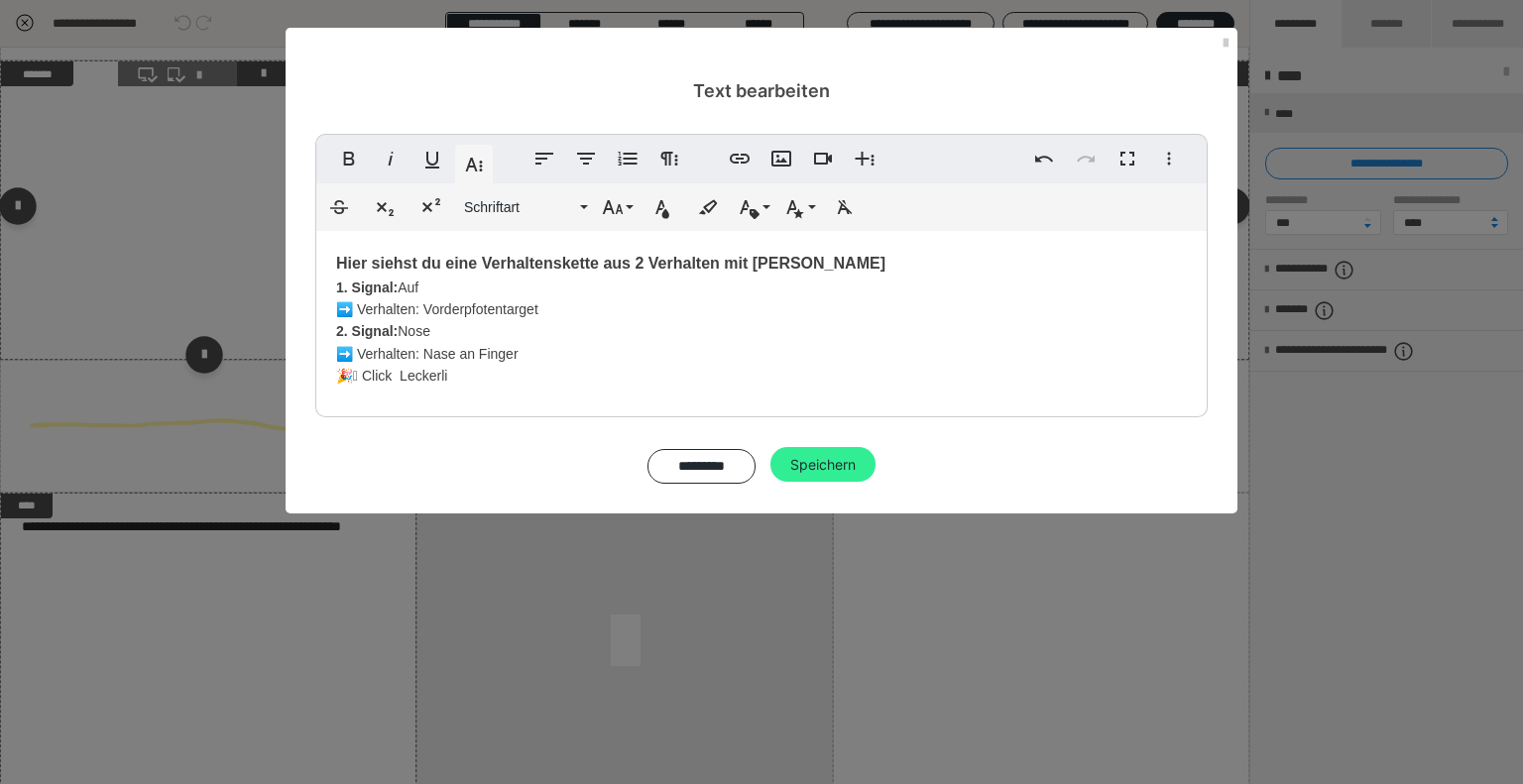 click on "Speichern" at bounding box center (823, 465) 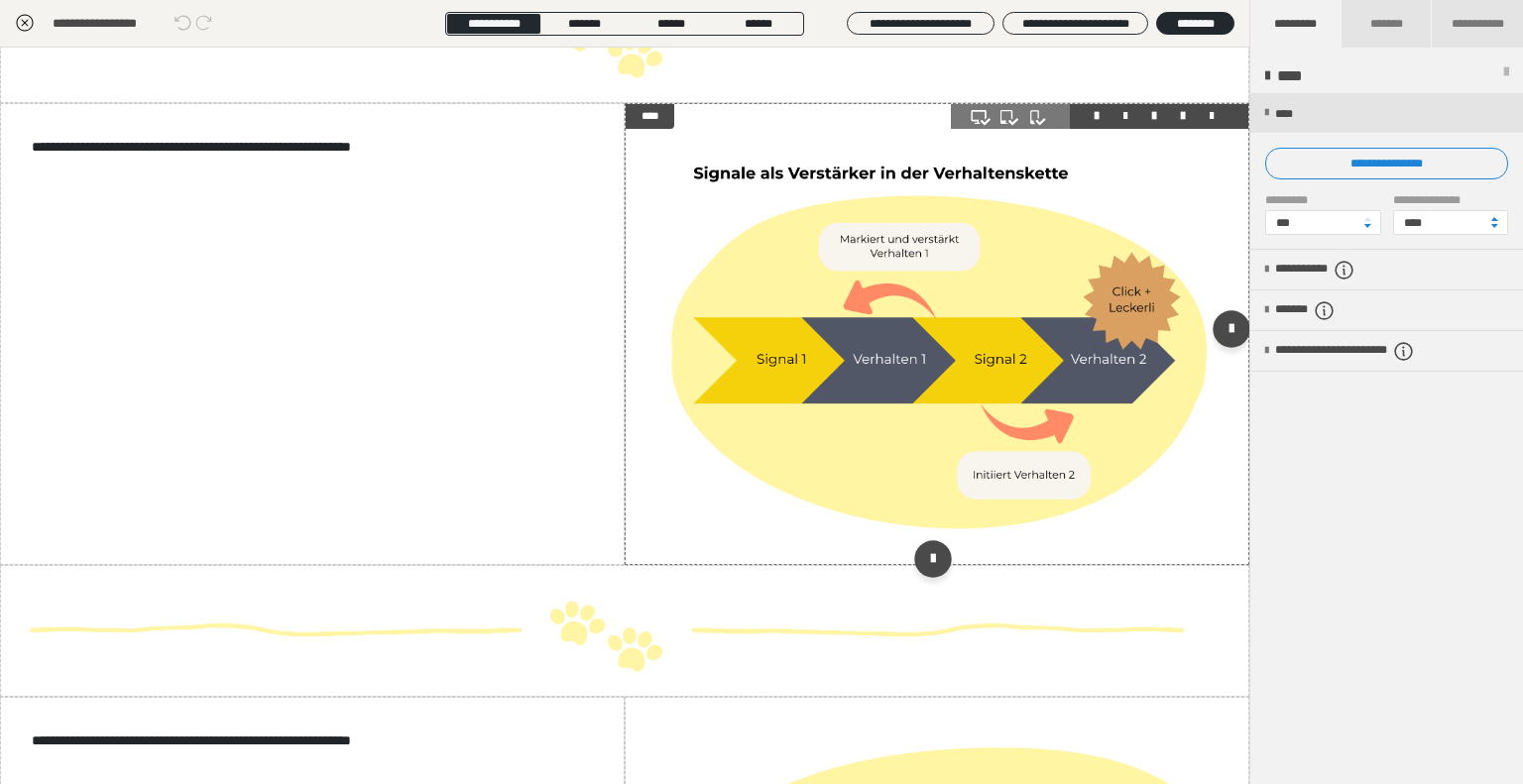 scroll, scrollTop: 1423, scrollLeft: 0, axis: vertical 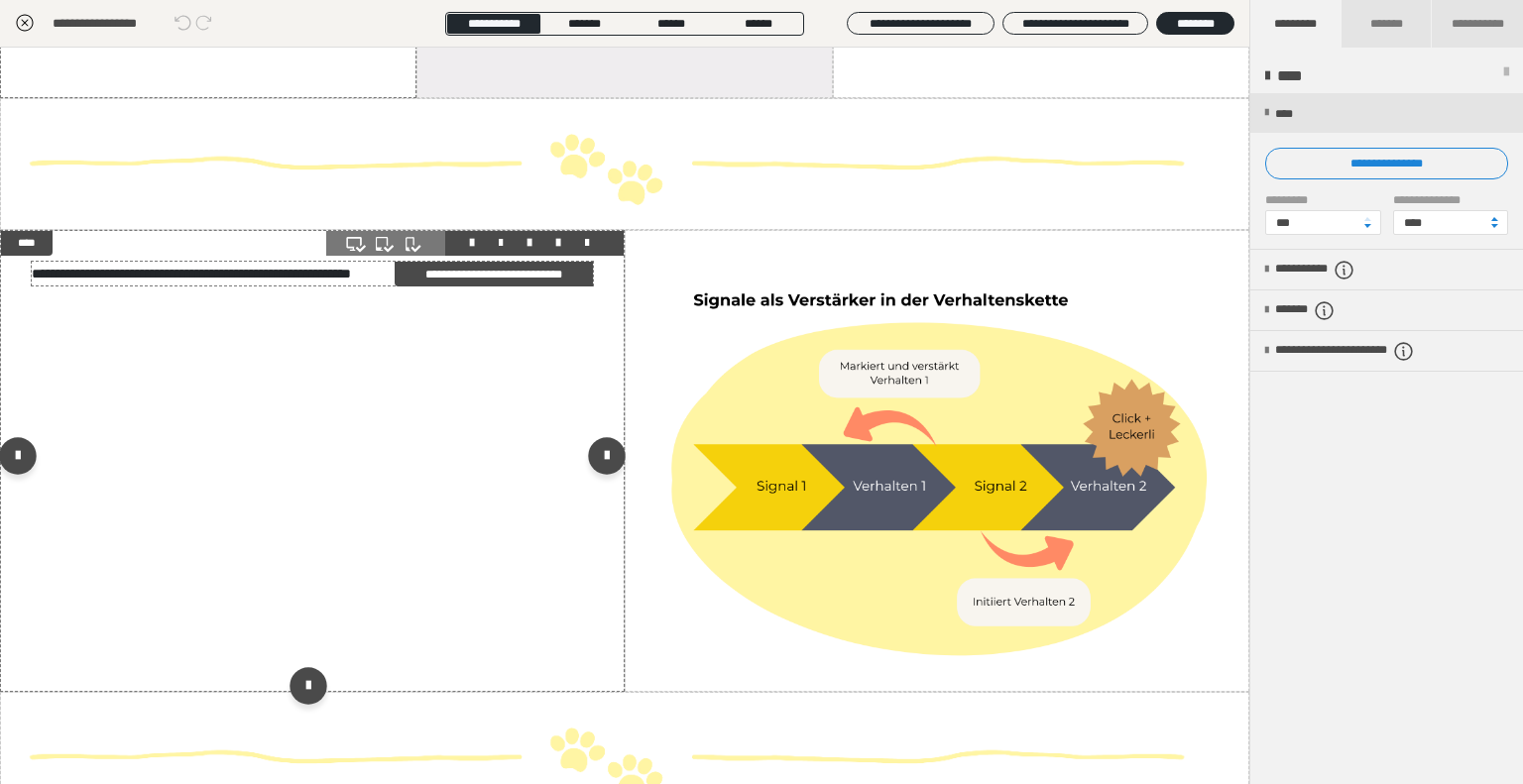 click on "**********" at bounding box center (191, 274) 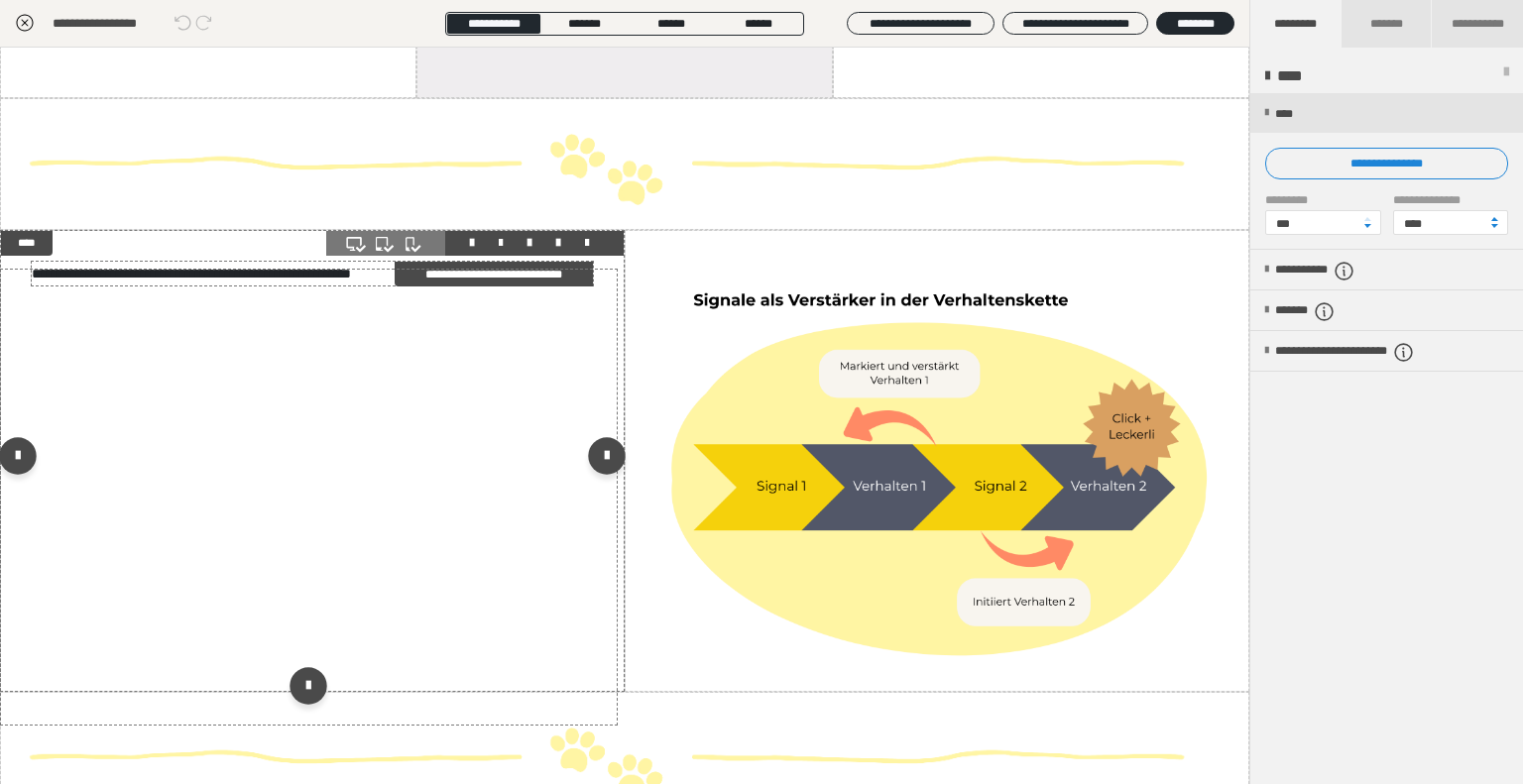 click on "**********" at bounding box center (191, 274) 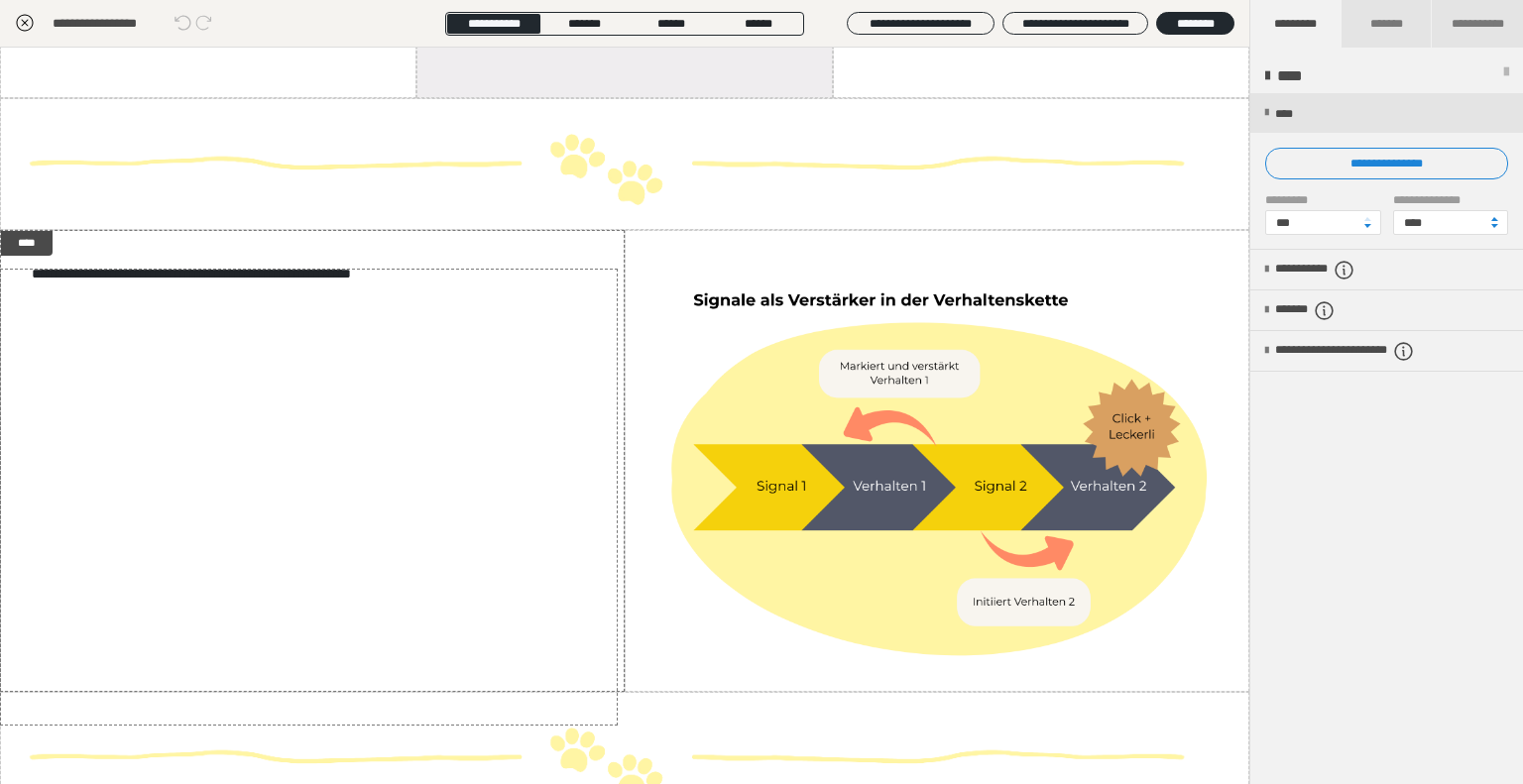 click on "**********" at bounding box center (762, 192) 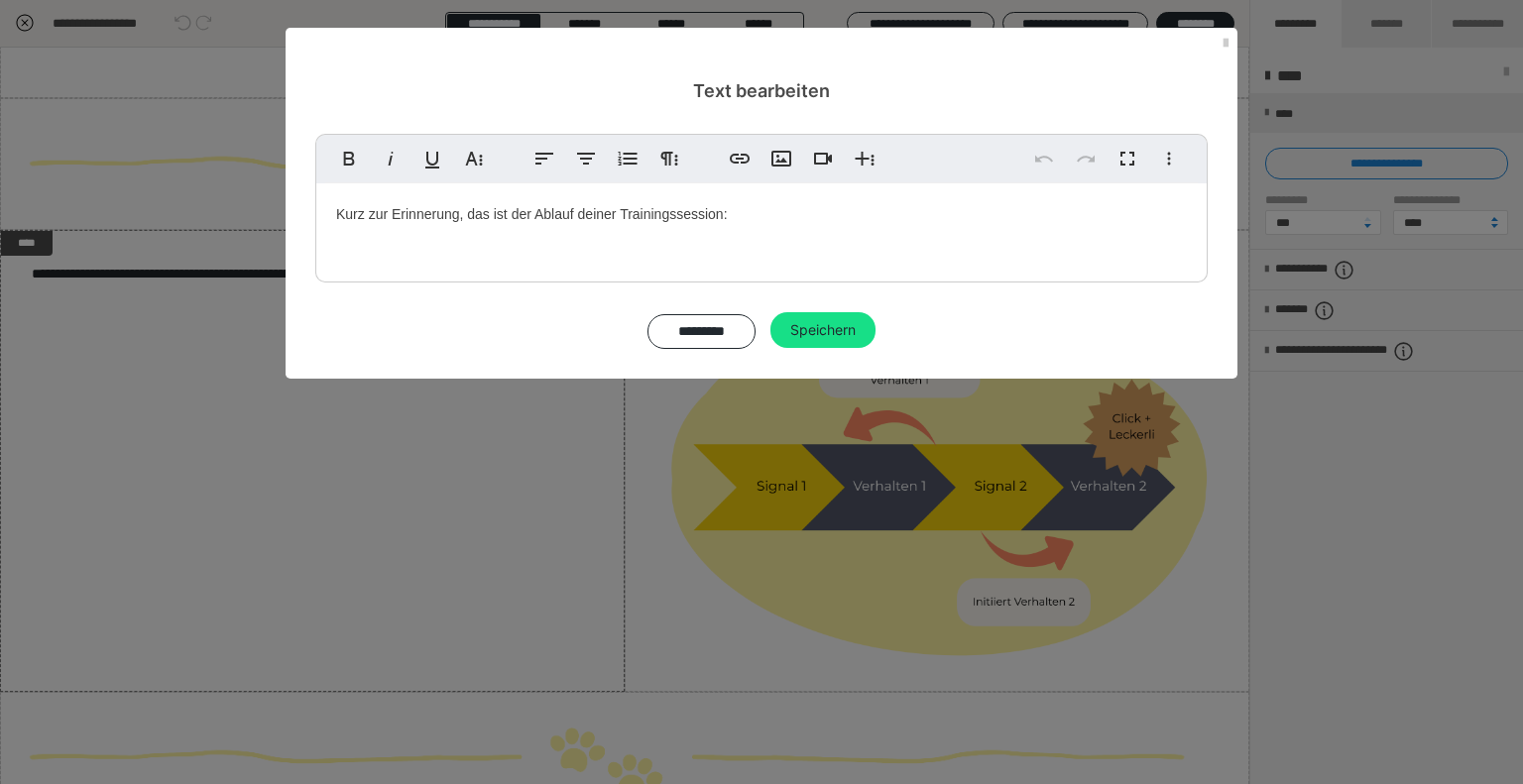 drag, startPoint x: 690, startPoint y: 244, endPoint x: 758, endPoint y: 225, distance: 70.60453 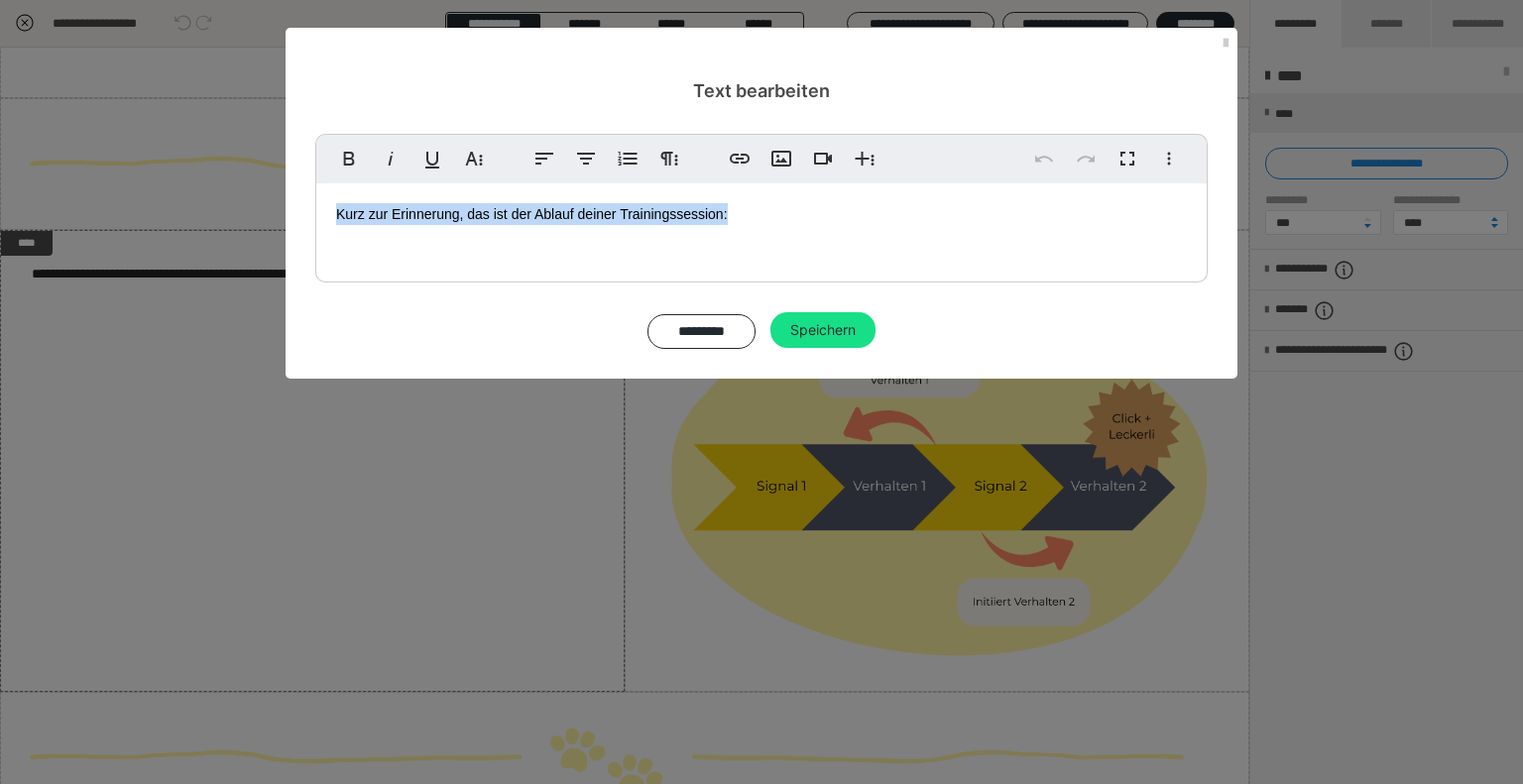 type 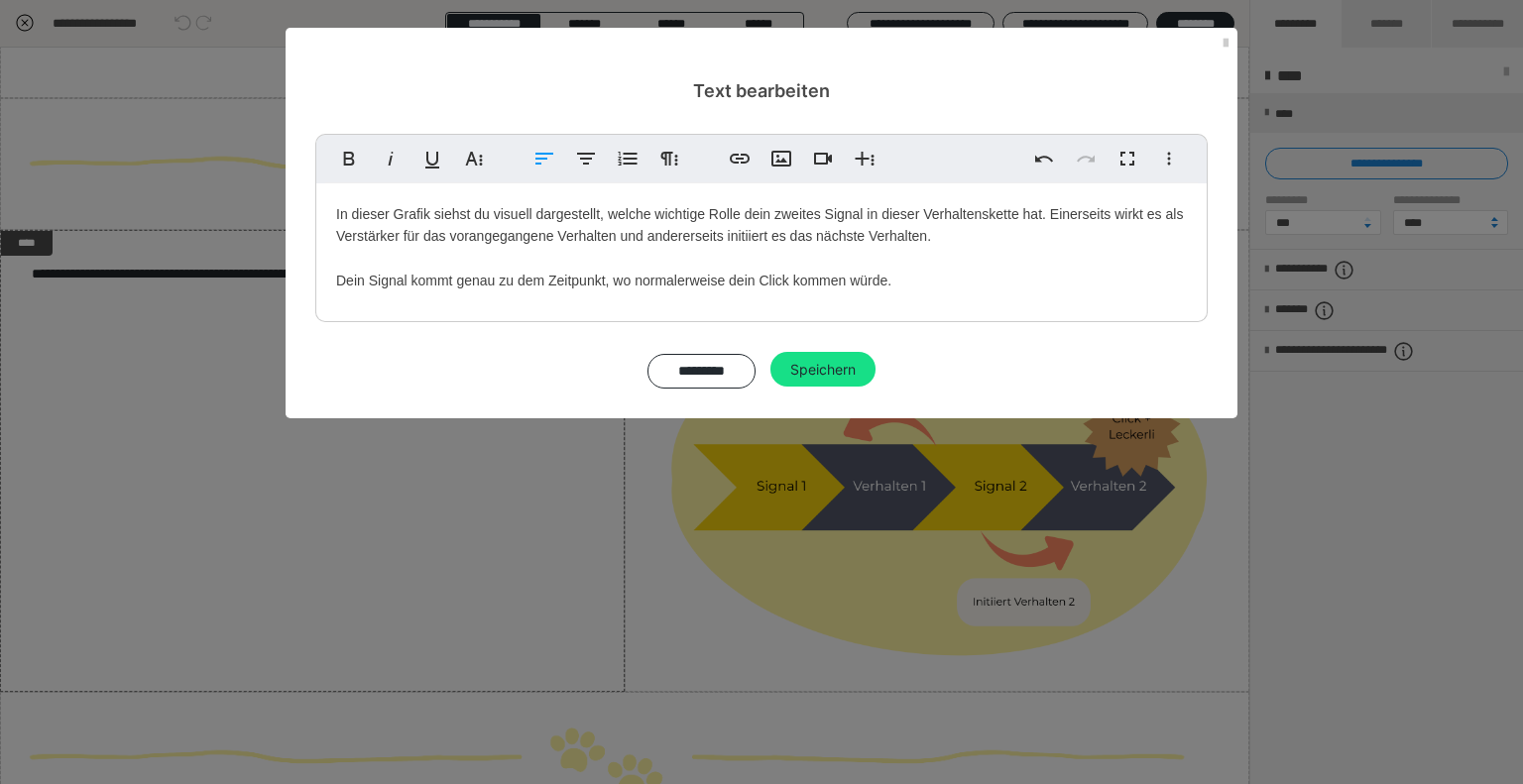 click on "In dieser Grafik siehst du visuell dargestellt, welche wichtige Rolle dein zweites Signal in dieser Verhaltenskette hat. Einerseits wirkt es als Verstärker für das vorangegangene Verhalten und andererseits initiiert es das nächste Verhalten. Dein Signal kommt genau zu dem Zeitpunkt, wo normalerweise dein Click kommen würde." at bounding box center [762, 248] 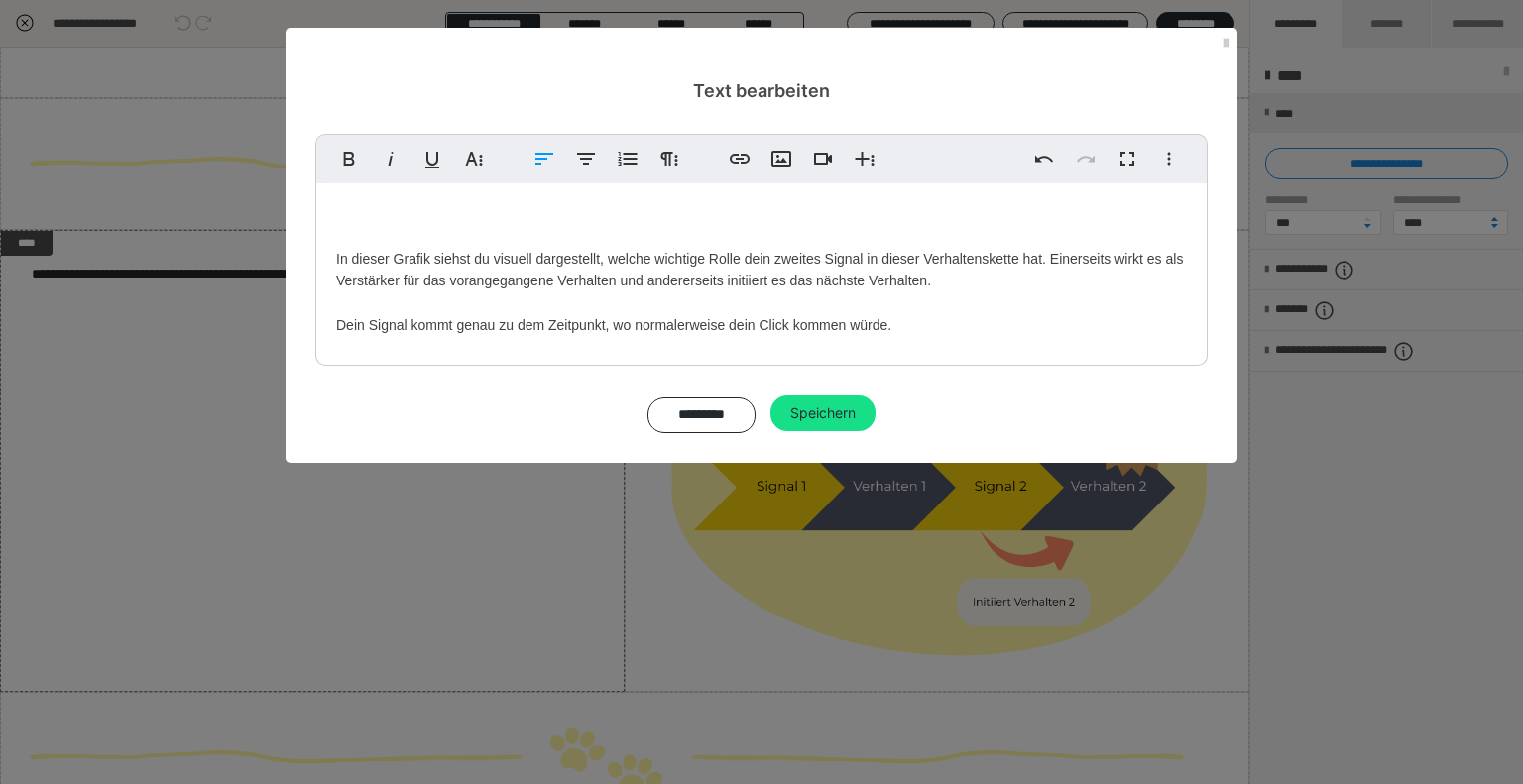 click on "In dieser Grafik siehst du visuell dargestellt, welche wichtige Rolle dein zweites Signal in dieser Verhaltenskette hat. Einerseits wirkt es als Verstärker für das vorangegangene Verhalten und andererseits initiiert es das nächste Verhalten. Dein Signal kommt genau zu dem Zeitpunkt, wo normalerweise dein Click kommen würde." at bounding box center [762, 270] 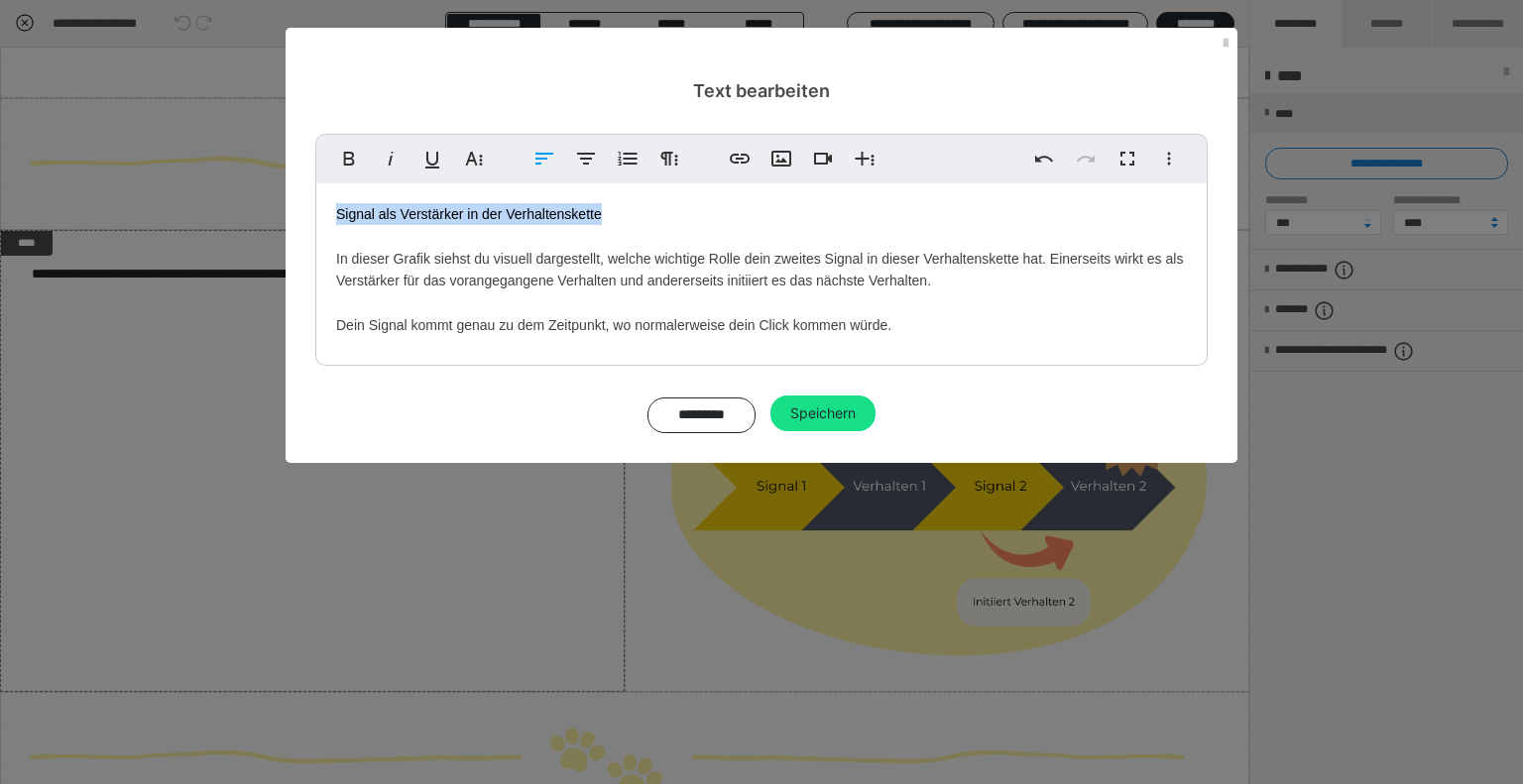 drag, startPoint x: 644, startPoint y: 213, endPoint x: 313, endPoint y: 197, distance: 331.38648 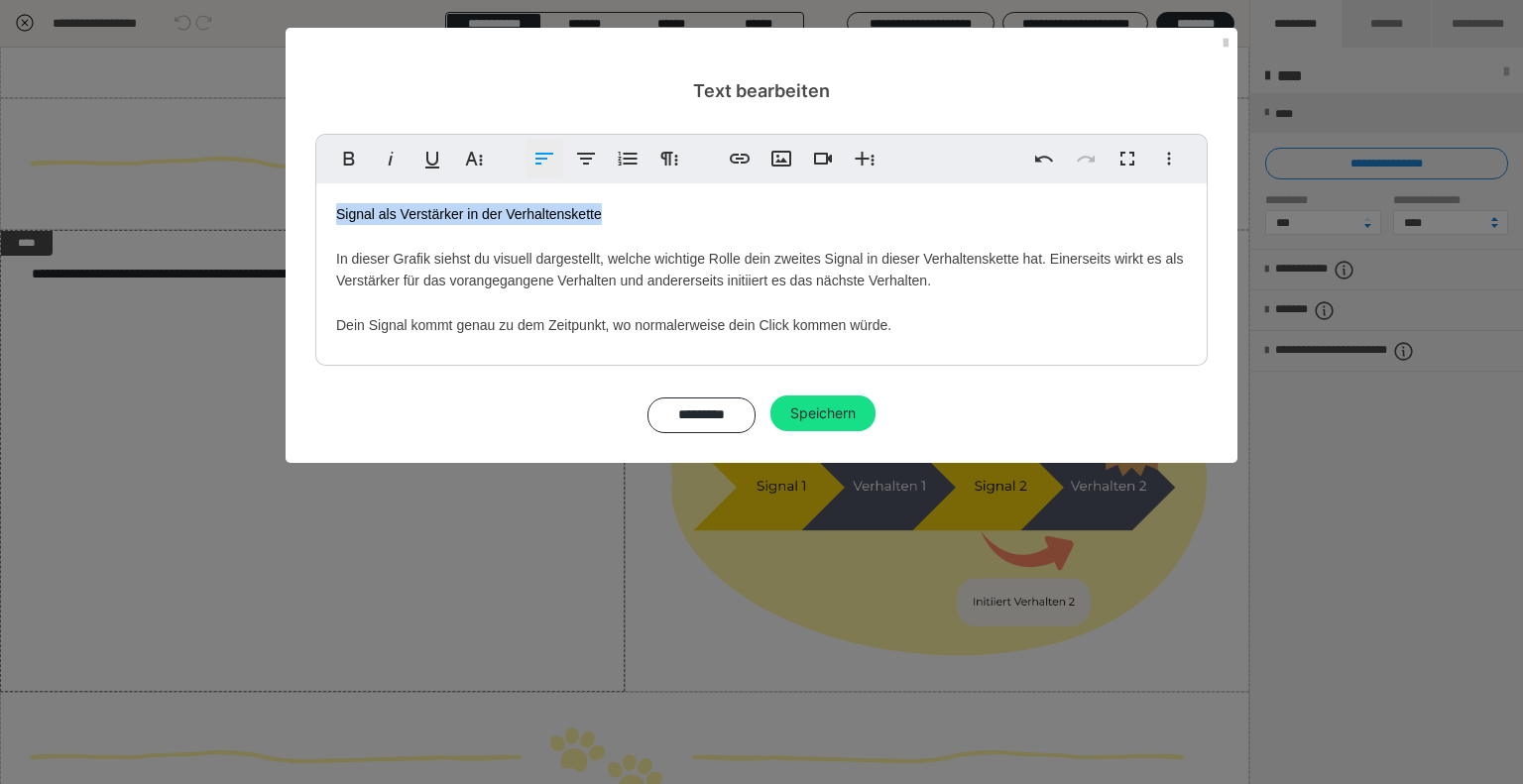 click 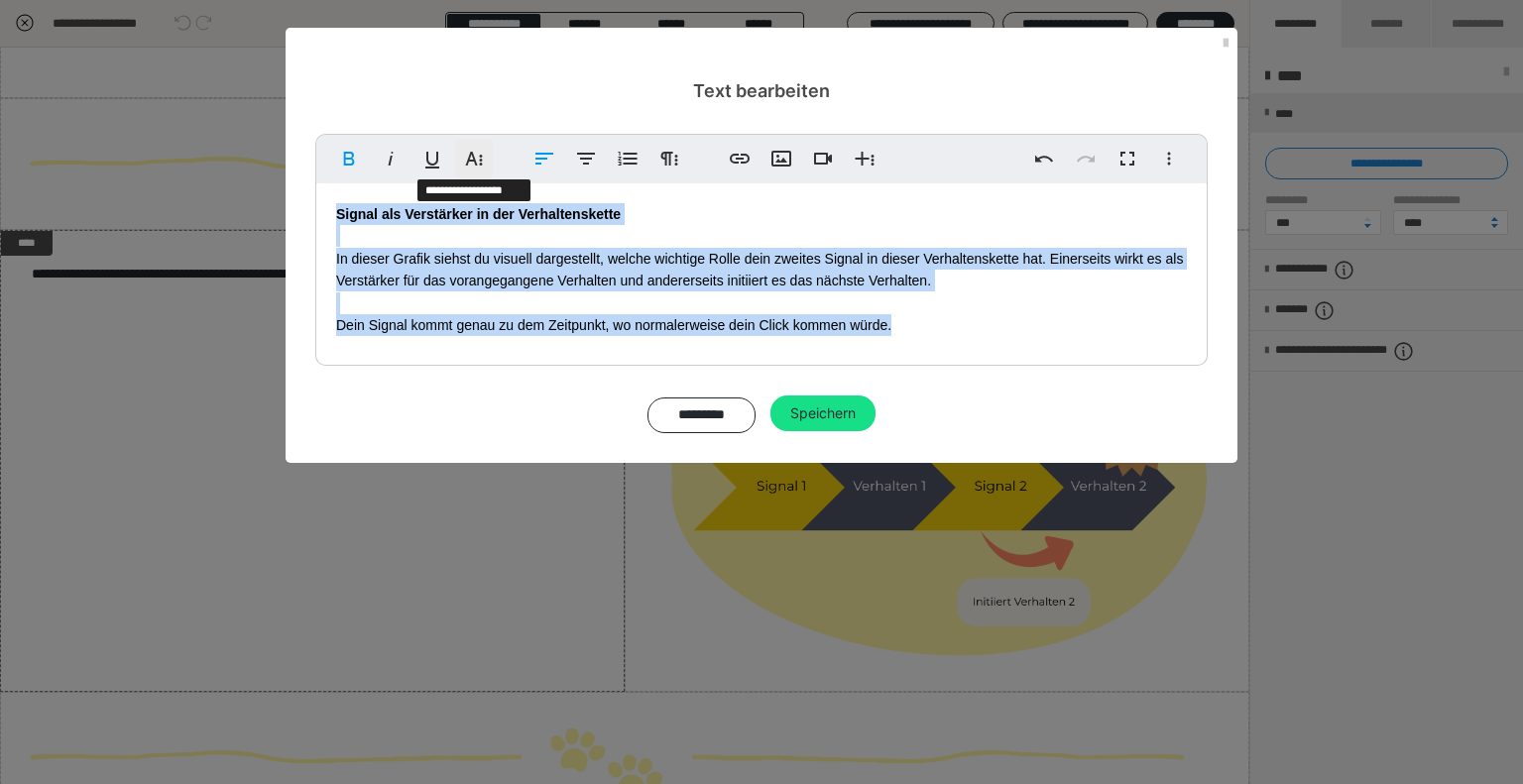 click 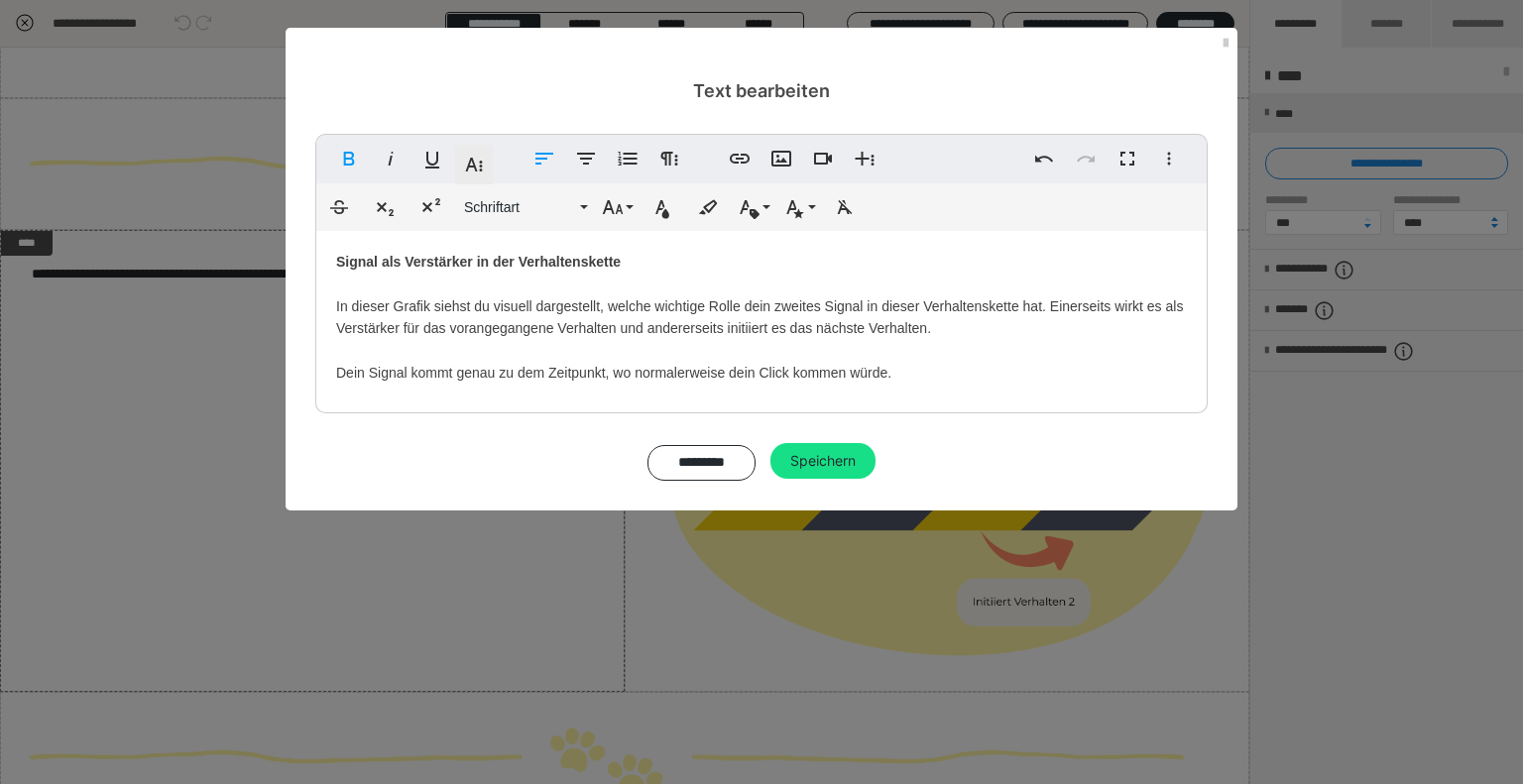click 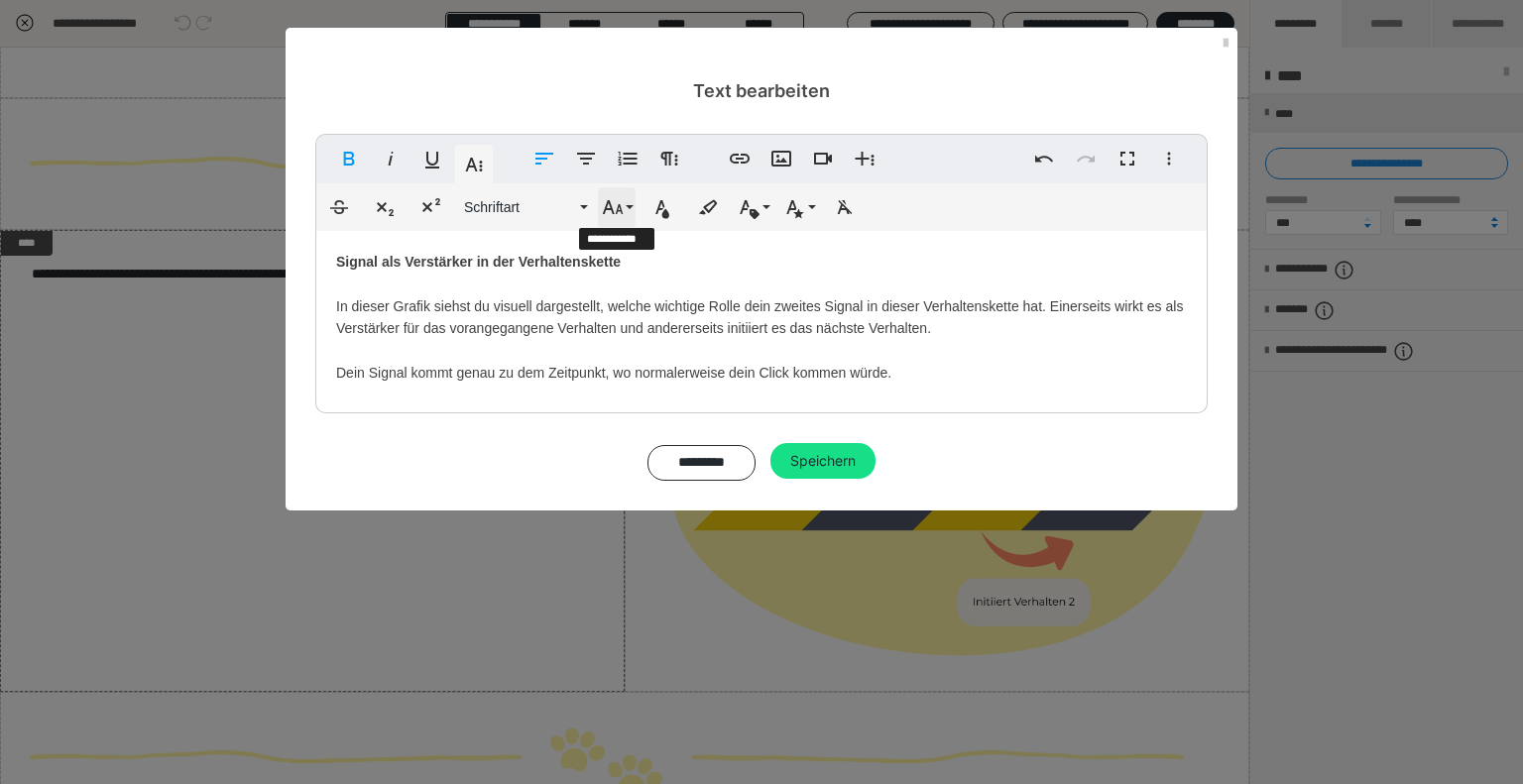 click 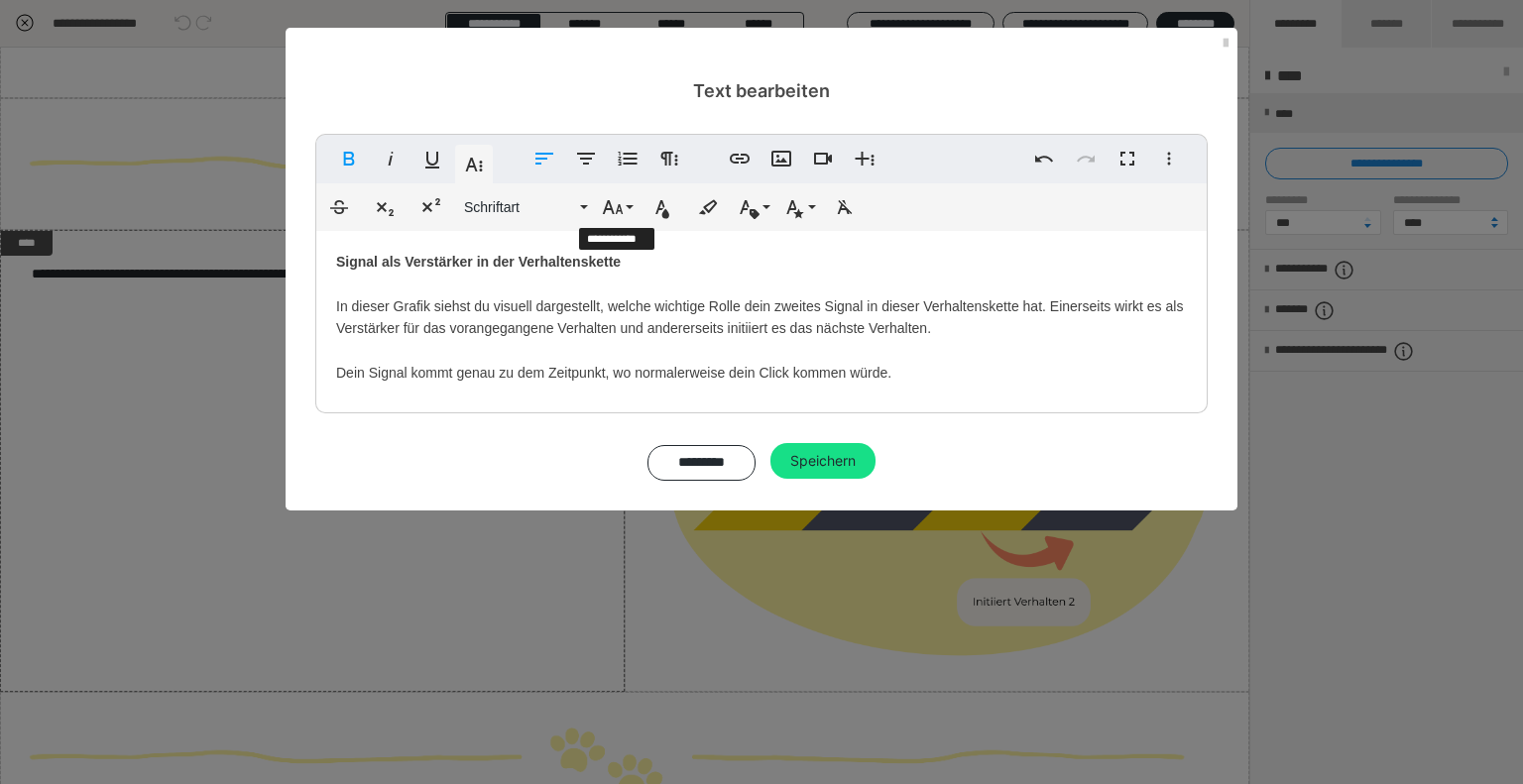 scroll, scrollTop: 408, scrollLeft: 0, axis: vertical 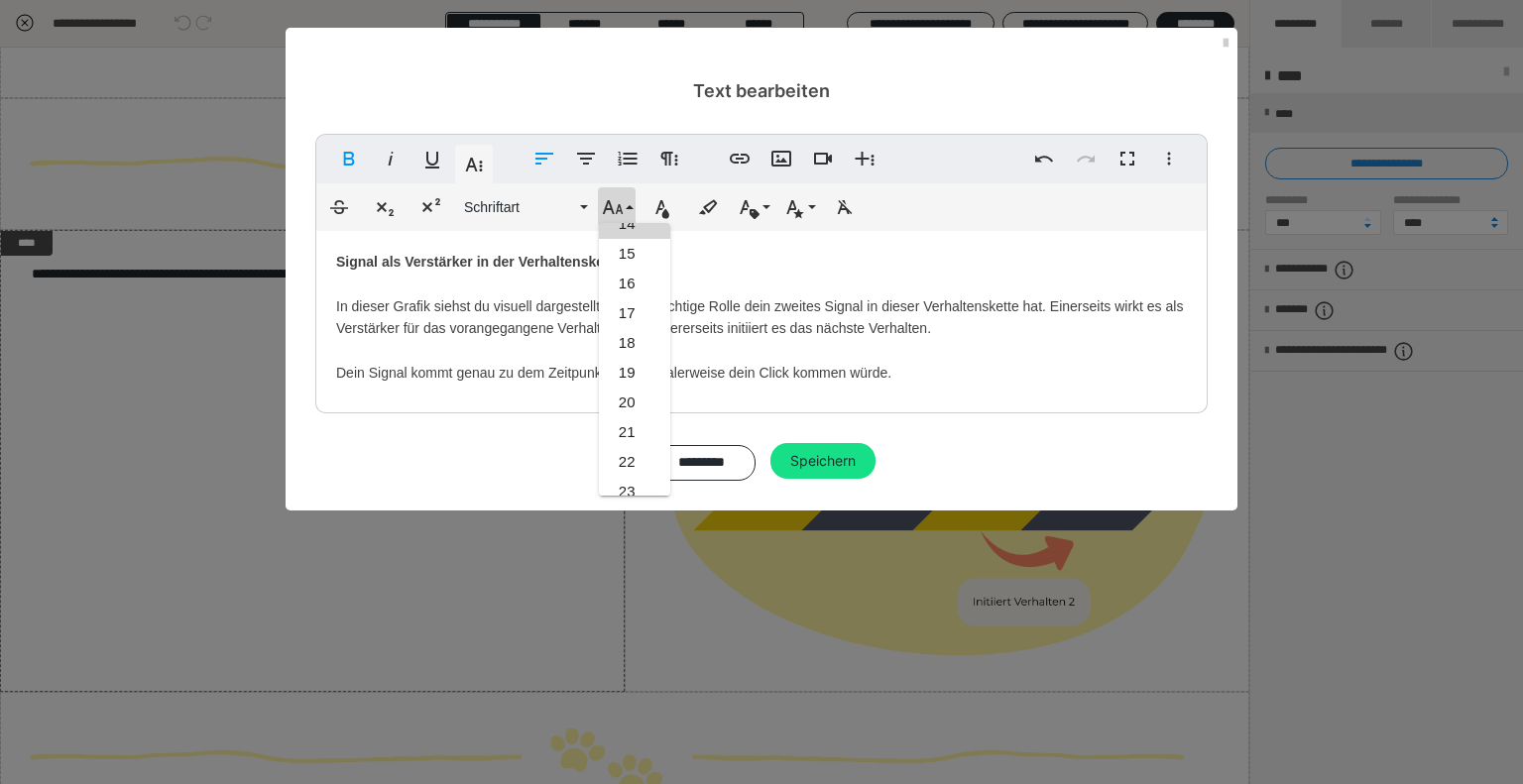 click on "14" at bounding box center [635, 224] 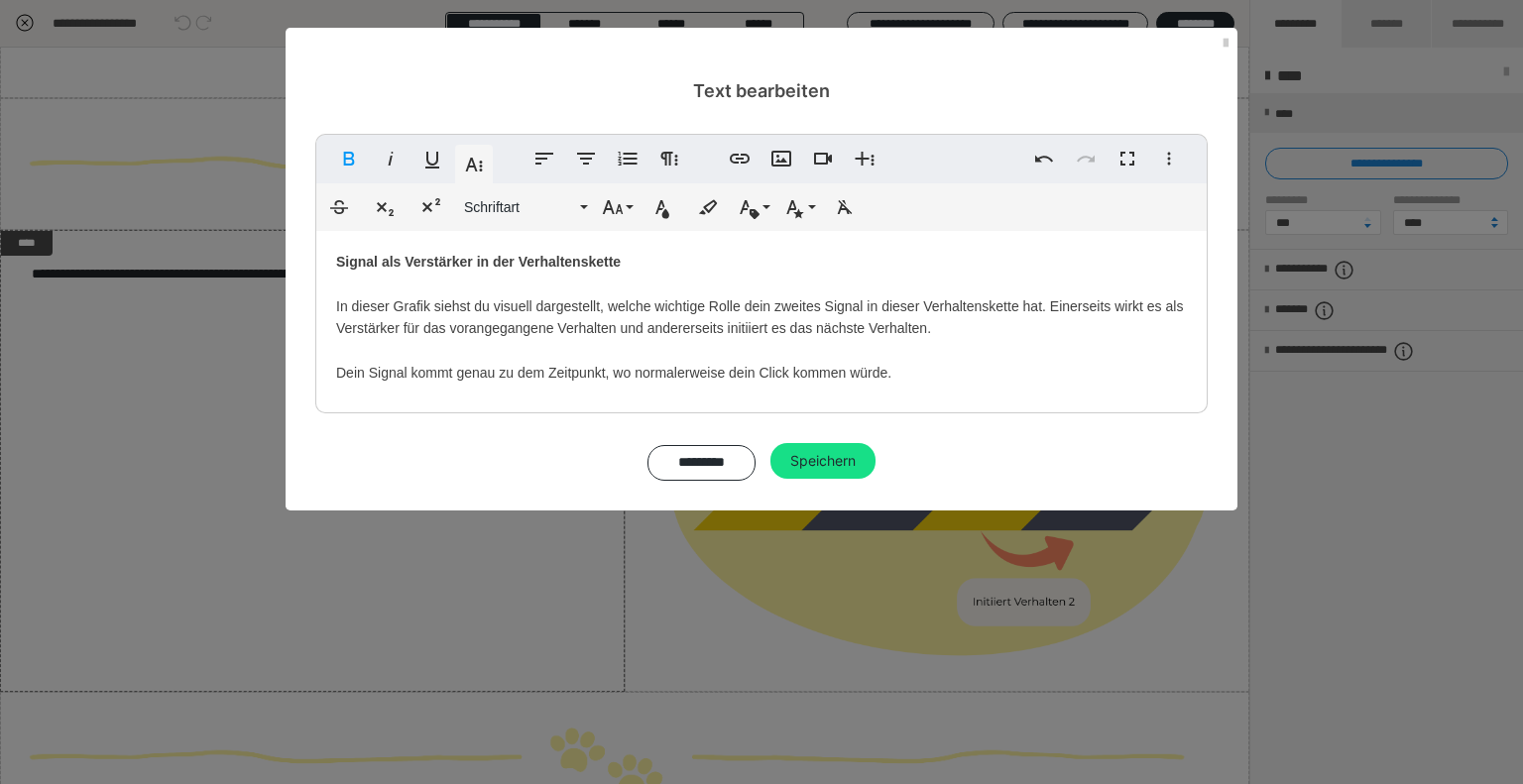 click on "Signal als ​Verstärker in der Verhaltenskette In dieser Grafik siehst du visuell dargestellt, welche wichtige Rolle dein zweites Signal in dieser Verhaltenskette hat. Einerseits wirkt es als Verstärker für das vorangegangene Verhalten und andererseits initiiert es das nächste Verhalten. Dein Signal kommt genau zu dem Zeitpunkt, wo normalerweise dein Click kommen würde." at bounding box center [762, 317] 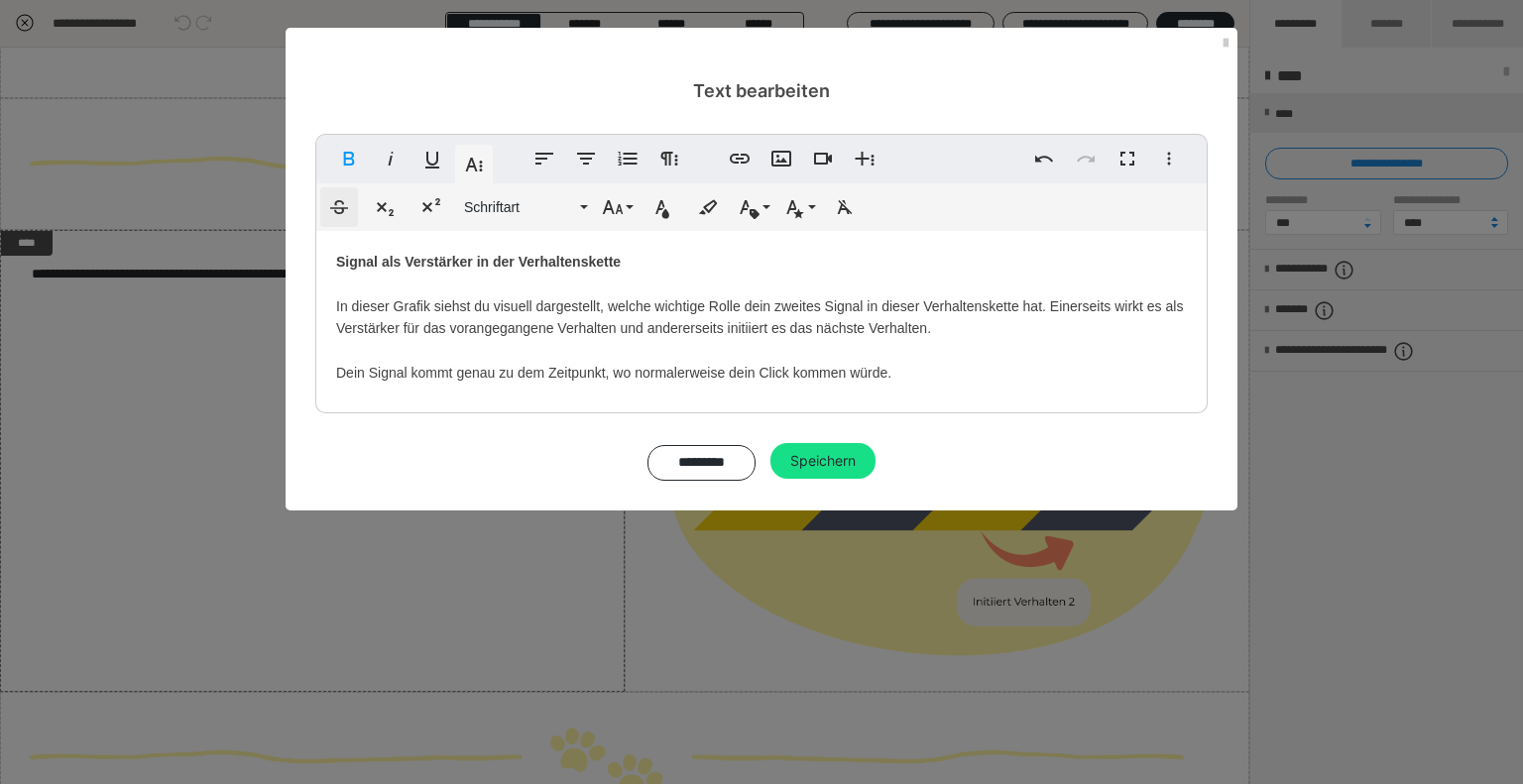 click on "Fett Kursiv Unterstrichen Weitere Textformate Linksbündig ausrichten Zentriert ausrichten Nummerierte Liste Weitere Absatzformate Link einfügen Bild einfügen Video einfügen Weitere Reichhaltige Formate Rückgängig Wiederholen Vollbild Weitere Formate Durchgestrichen Tiefgestellt Hochgestellt Schriftart ABeeZee Abhaya Libre Abril FatFace Alegreya [PERSON_NAME] Amatic SC Anonymous Pro [PERSON_NAME] Archivo Black Archivo Light Archivo Medium Archivo Arimo Arvo B612 Barlow Bebas Neue Belleza Big Shoulders Stencil Display BioRhyme Blinker Cairo Cardo Catamaran Caveat Caveat Brush Comfortaa Concert One Cormorant Cormorant Garamond Courier Prime Crimson Text Dancing Script Eczar ElMessiri ElMessiri-Bold ElMessiri-Medium ElMessiri-Regular ElMessiri-SemiBold Exo Exo 2 Figtree Fira Sans Fjalla One Forum [PERSON_NAME] Libre Fraunces Grandstander IBM Plex Serif Inconsolata Inder Indie Flower Inter Josefin Sans [PERSON_NAME] Lexend Deca Libre Baskerville Libre Franklin Lilita One Lobster Lobster Two Lora Merienda 1 2" at bounding box center (762, 307) 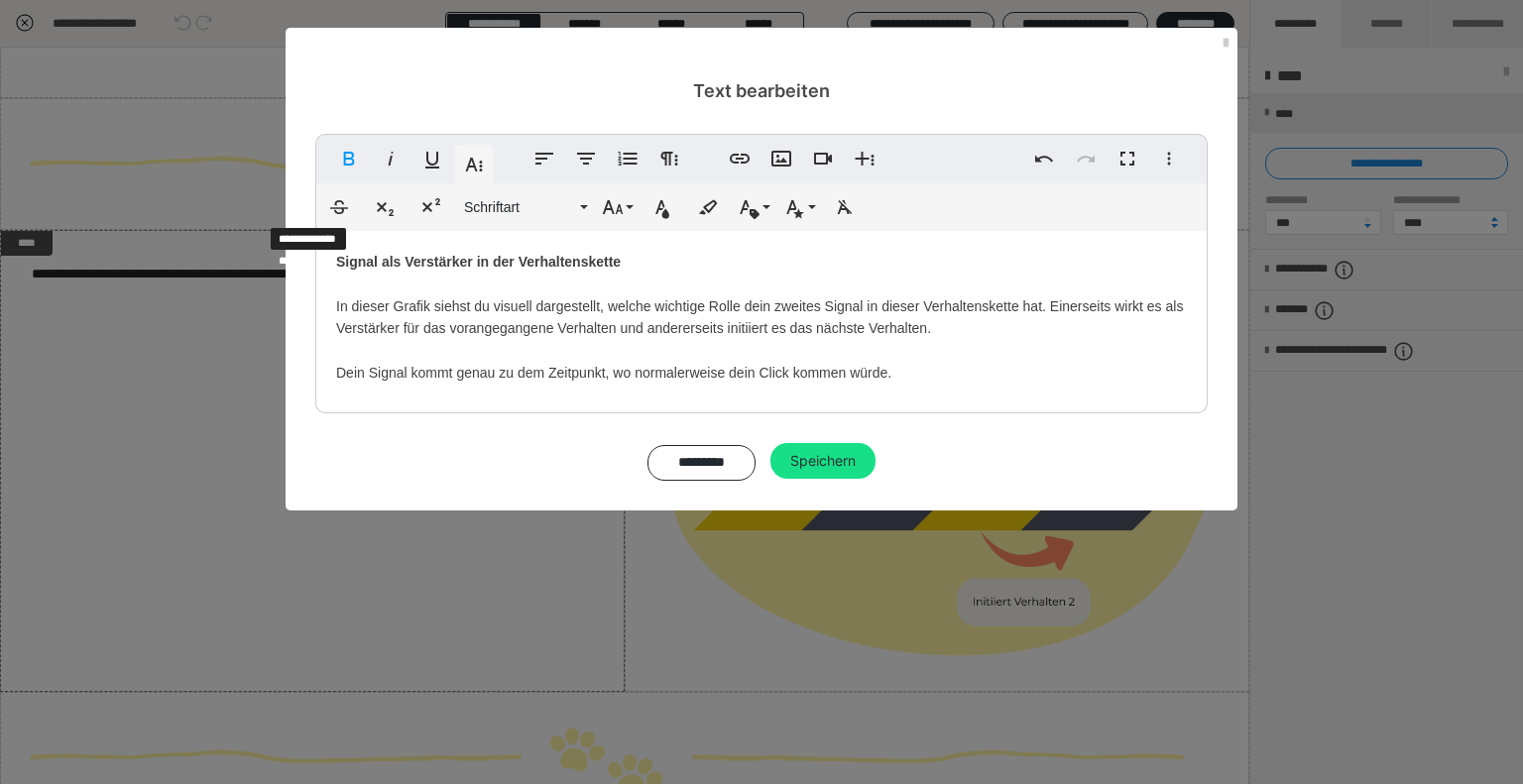 click on "Schriftgröße" at bounding box center (617, 207) 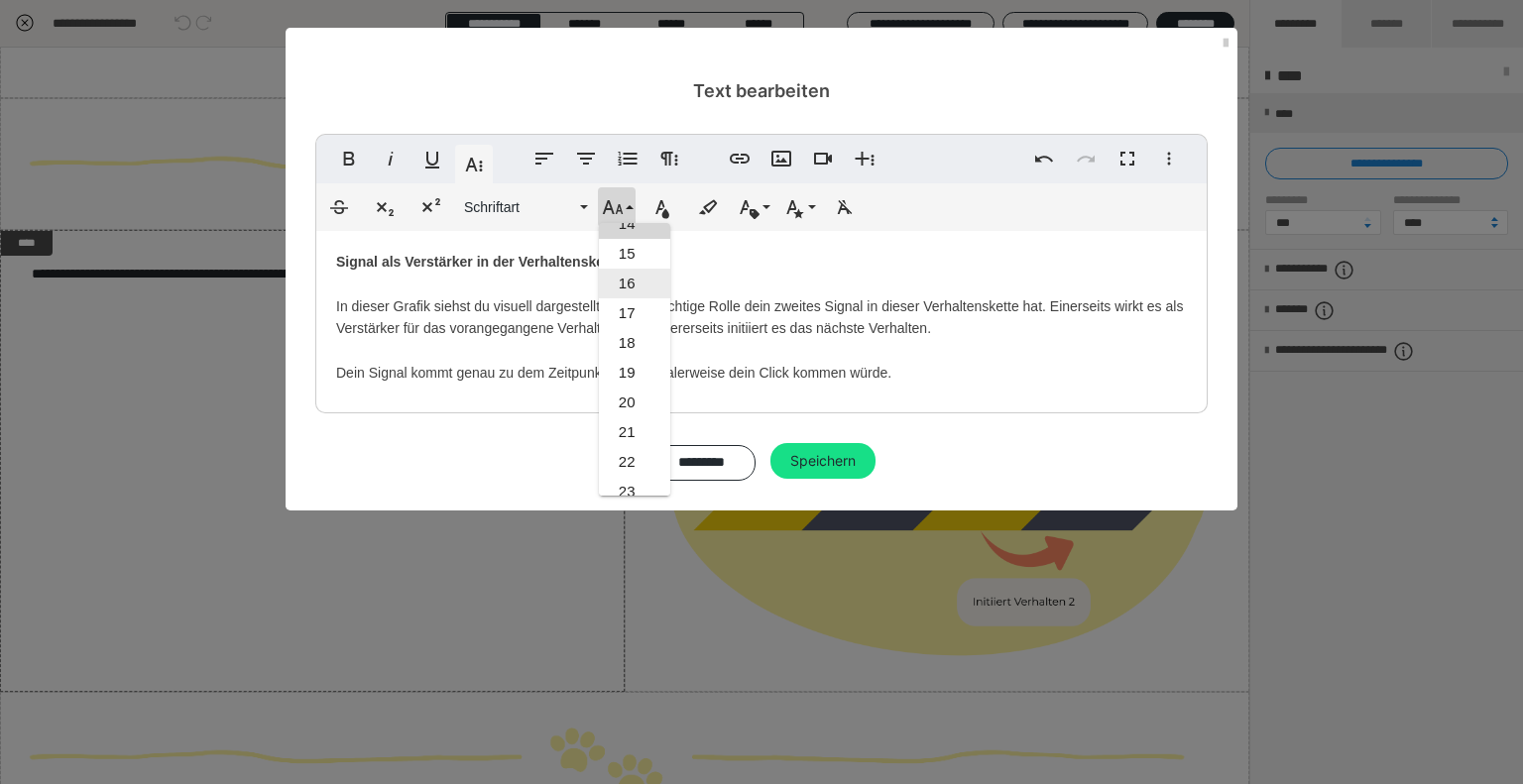 click on "17" at bounding box center [635, 313] 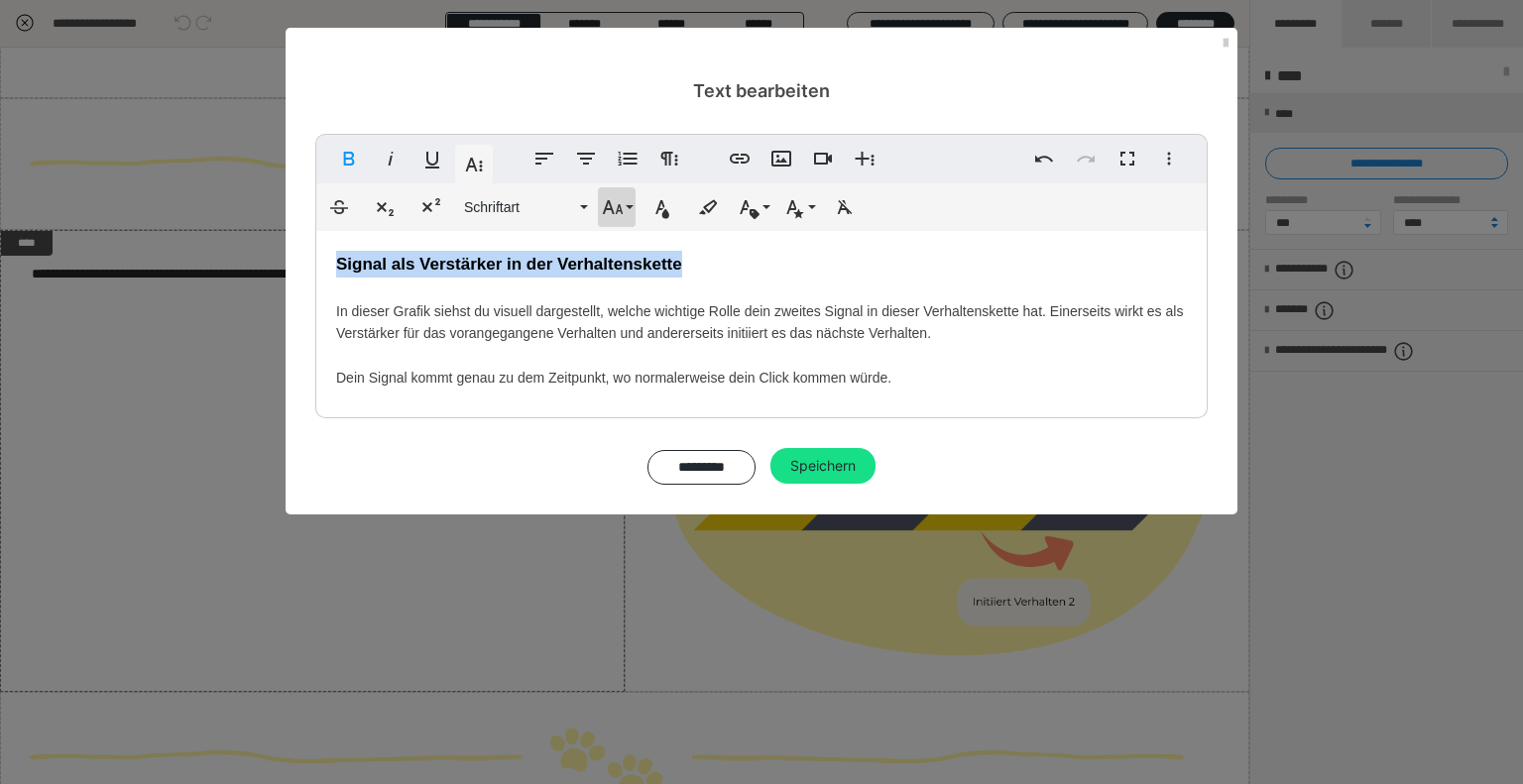 click on "Schriftgröße" at bounding box center (617, 207) 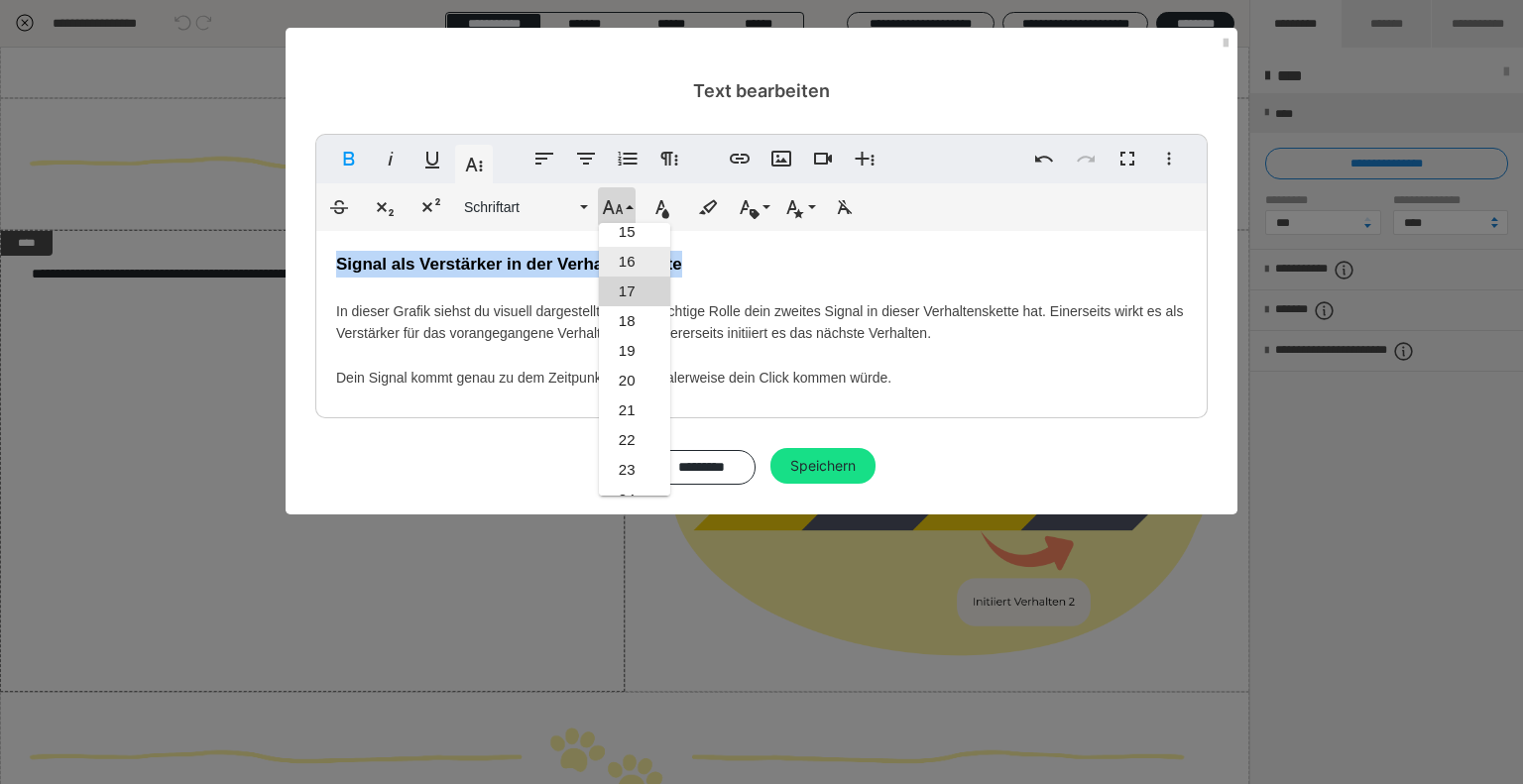 scroll, scrollTop: 399, scrollLeft: 0, axis: vertical 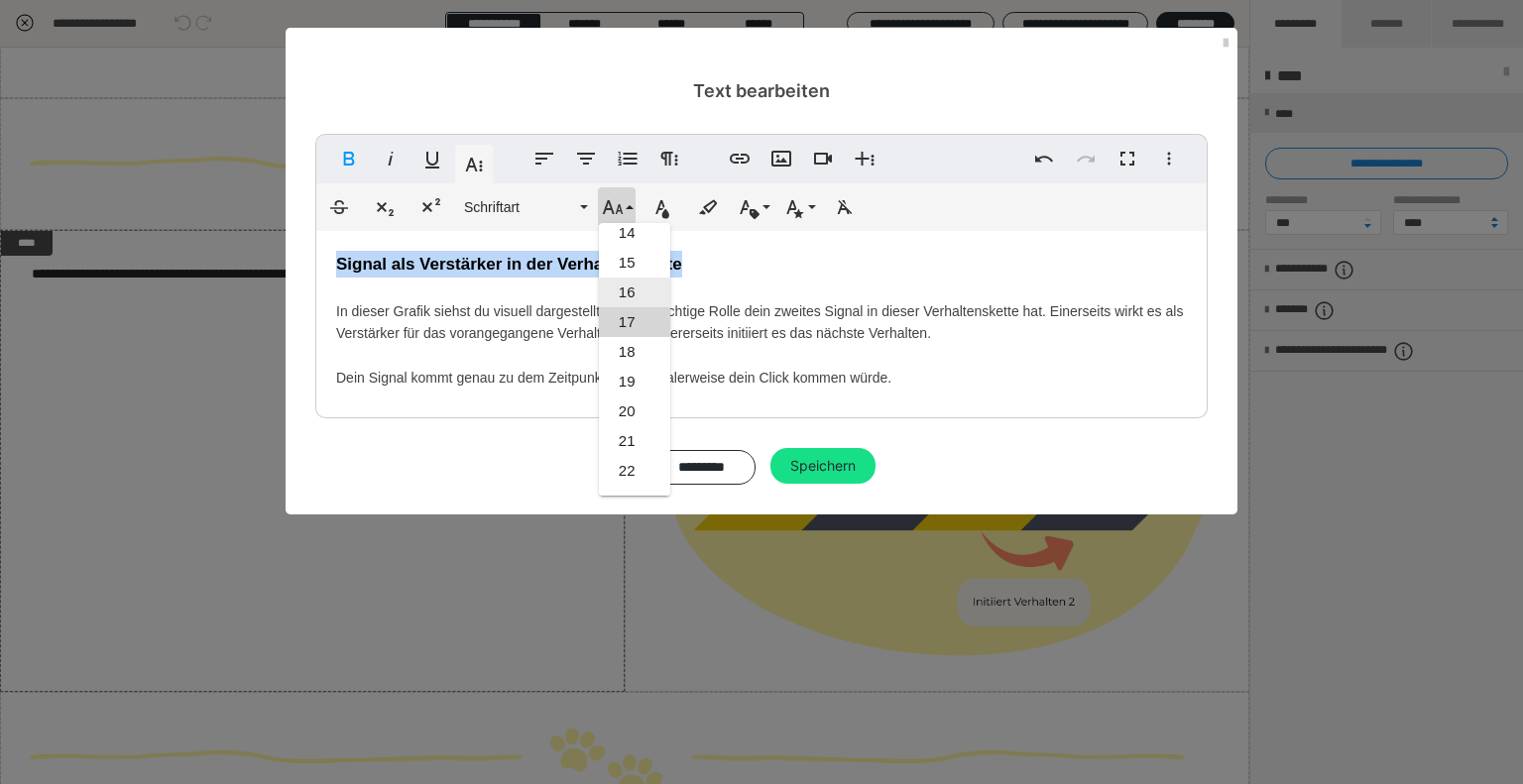 click on "16" at bounding box center (635, 292) 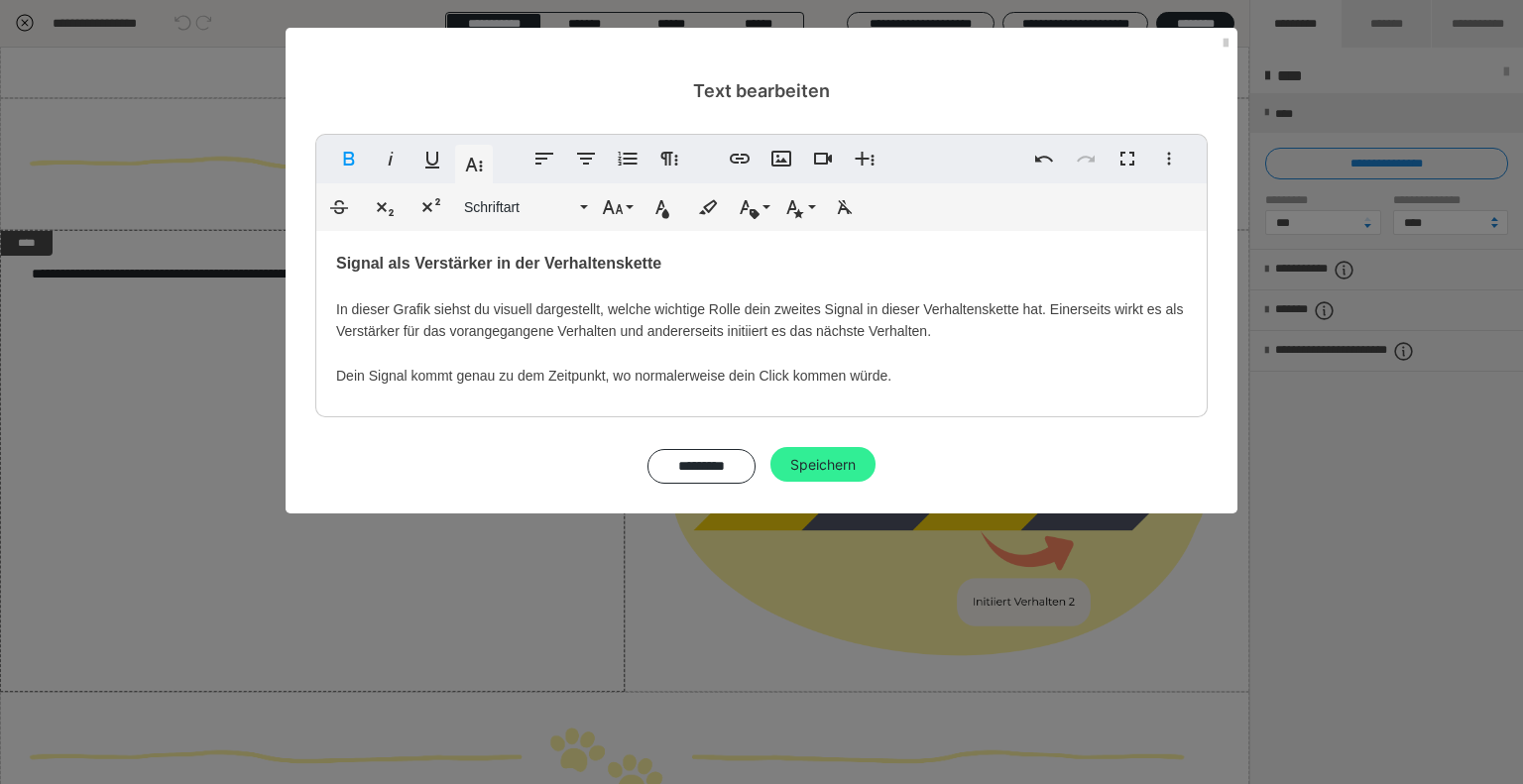 click on "Speichern" at bounding box center (823, 465) 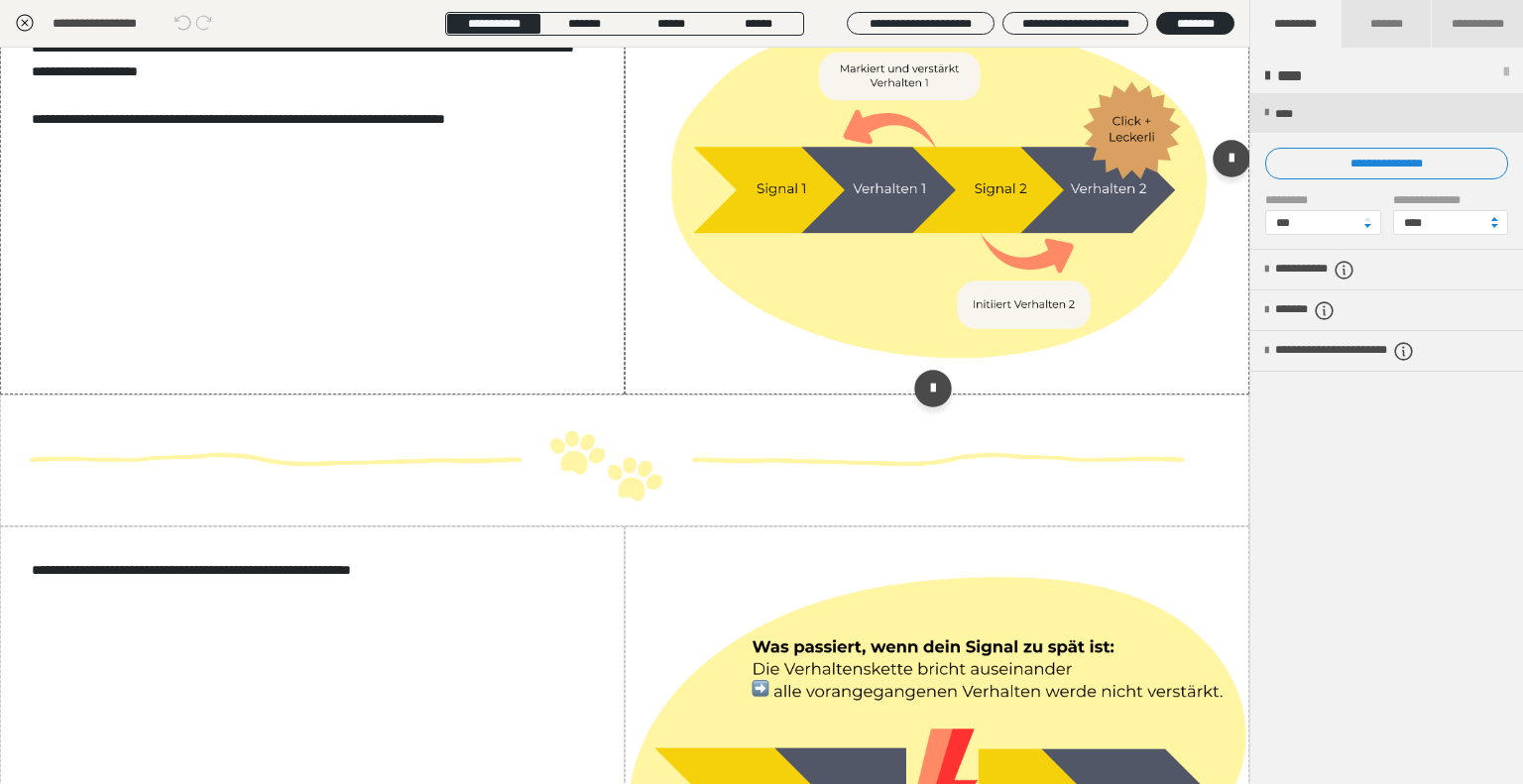 scroll, scrollTop: 1919, scrollLeft: 0, axis: vertical 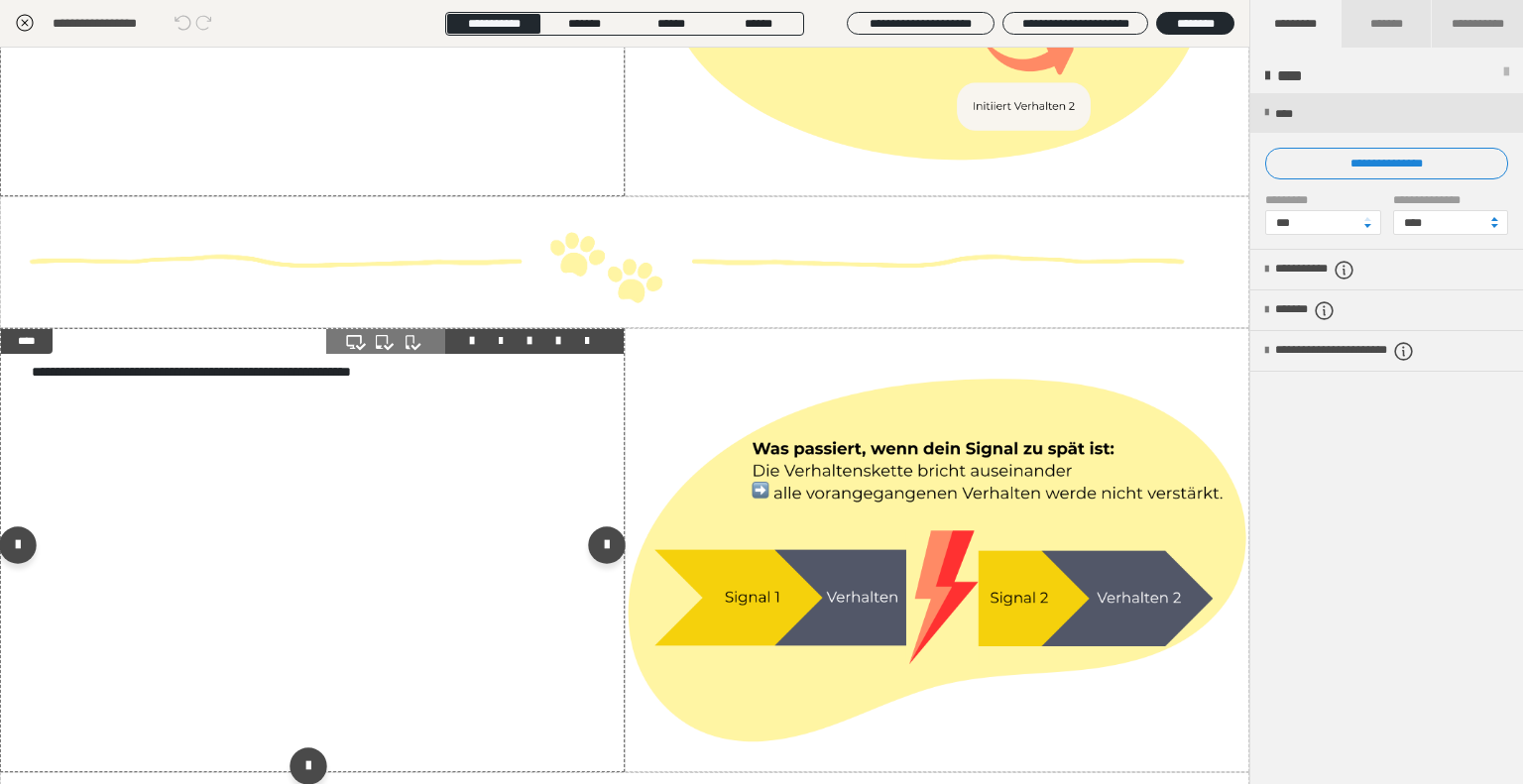 click on "**********" at bounding box center [312, 549] 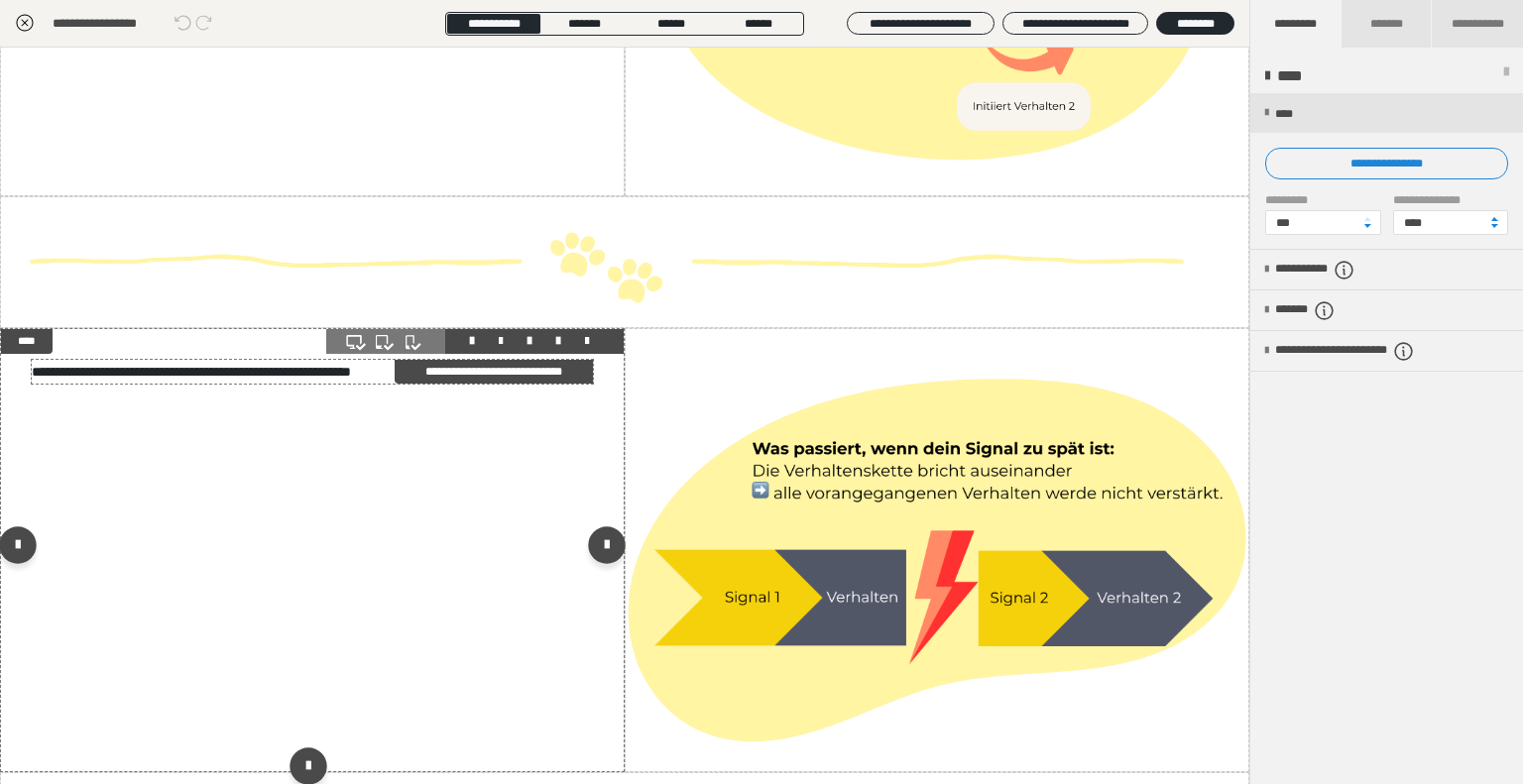 click on "**********" at bounding box center (191, 372) 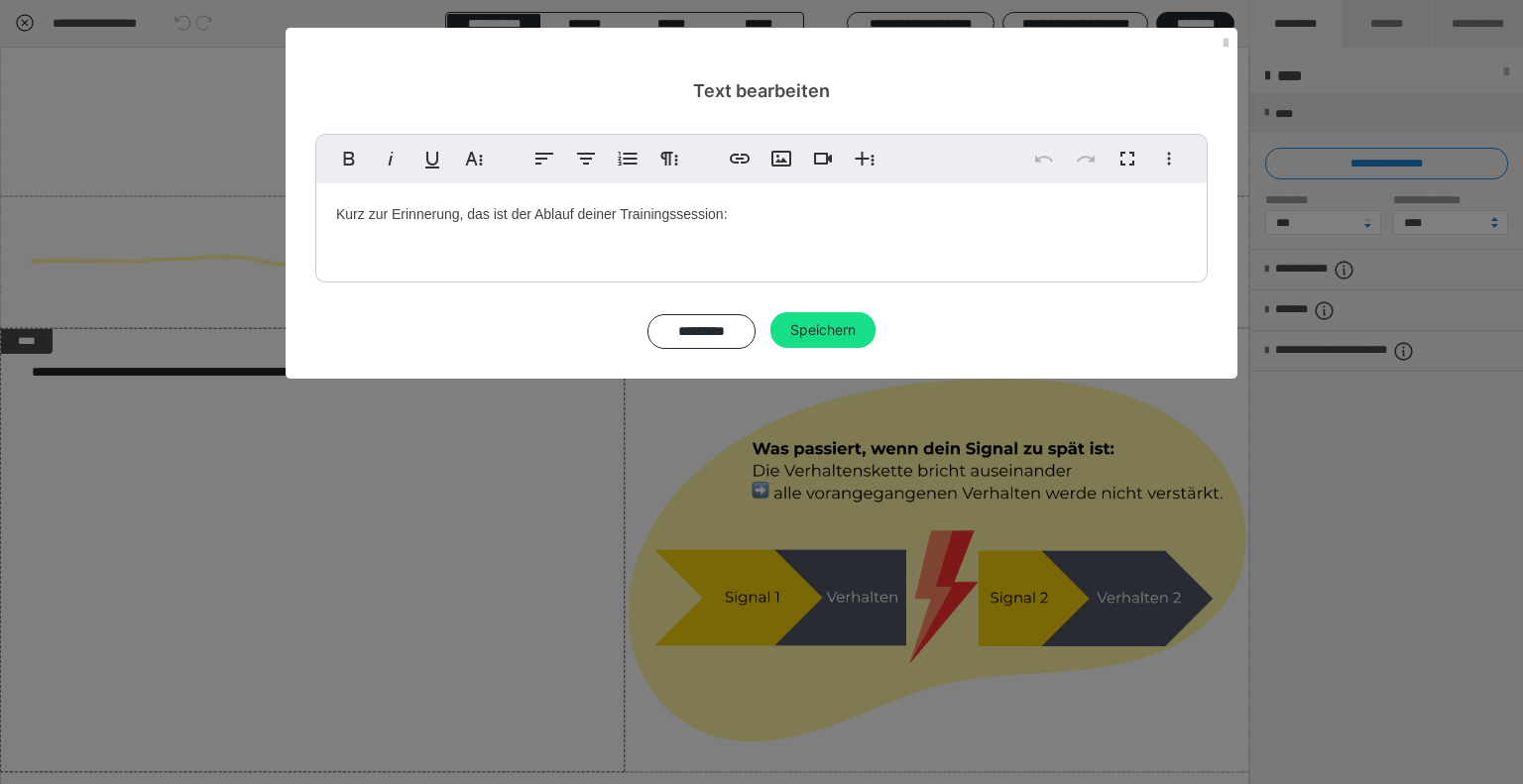click on "Kurz zur Erinnerung, das ist der Ablauf deiner Trainingssession:" at bounding box center (531, 214) 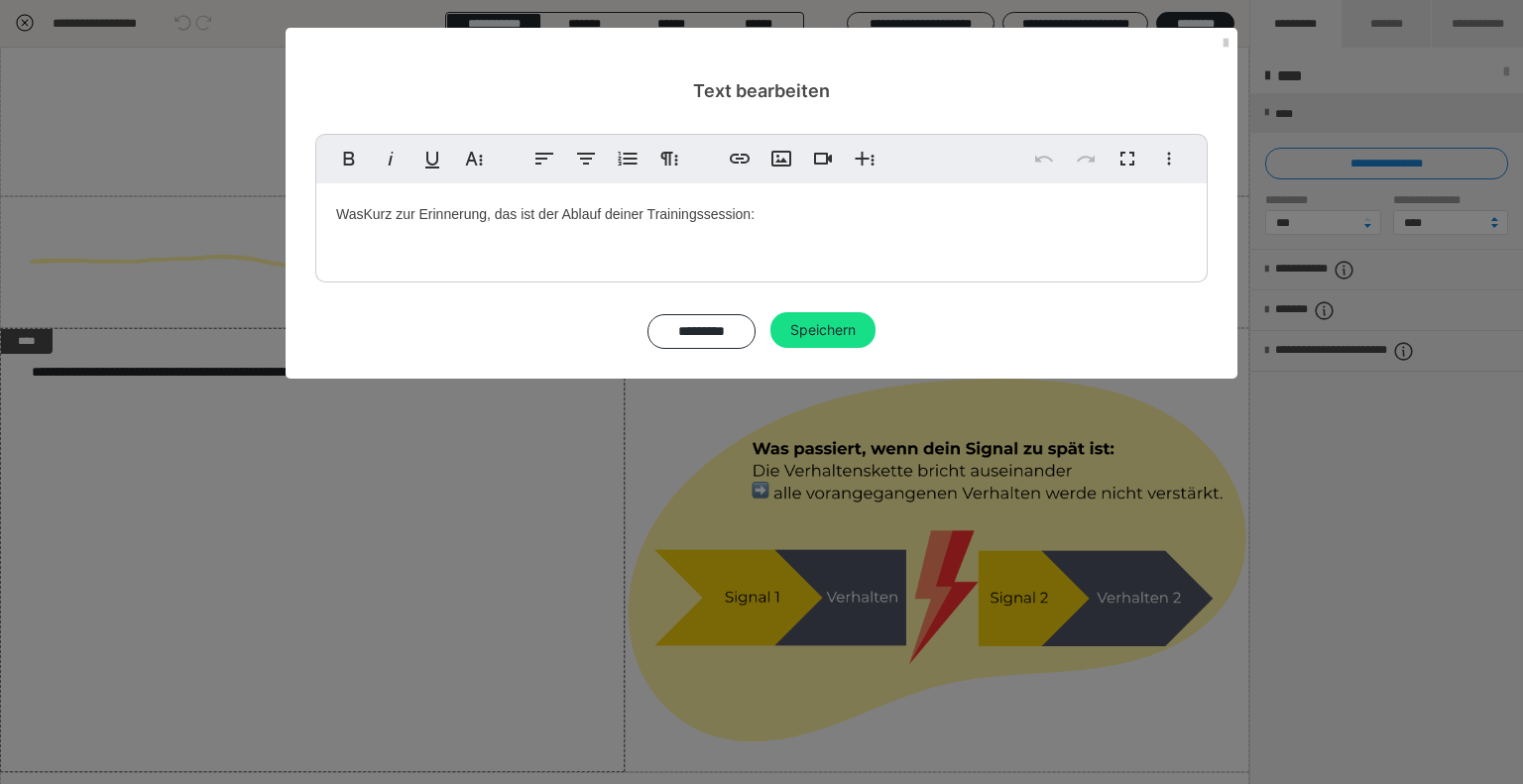 type 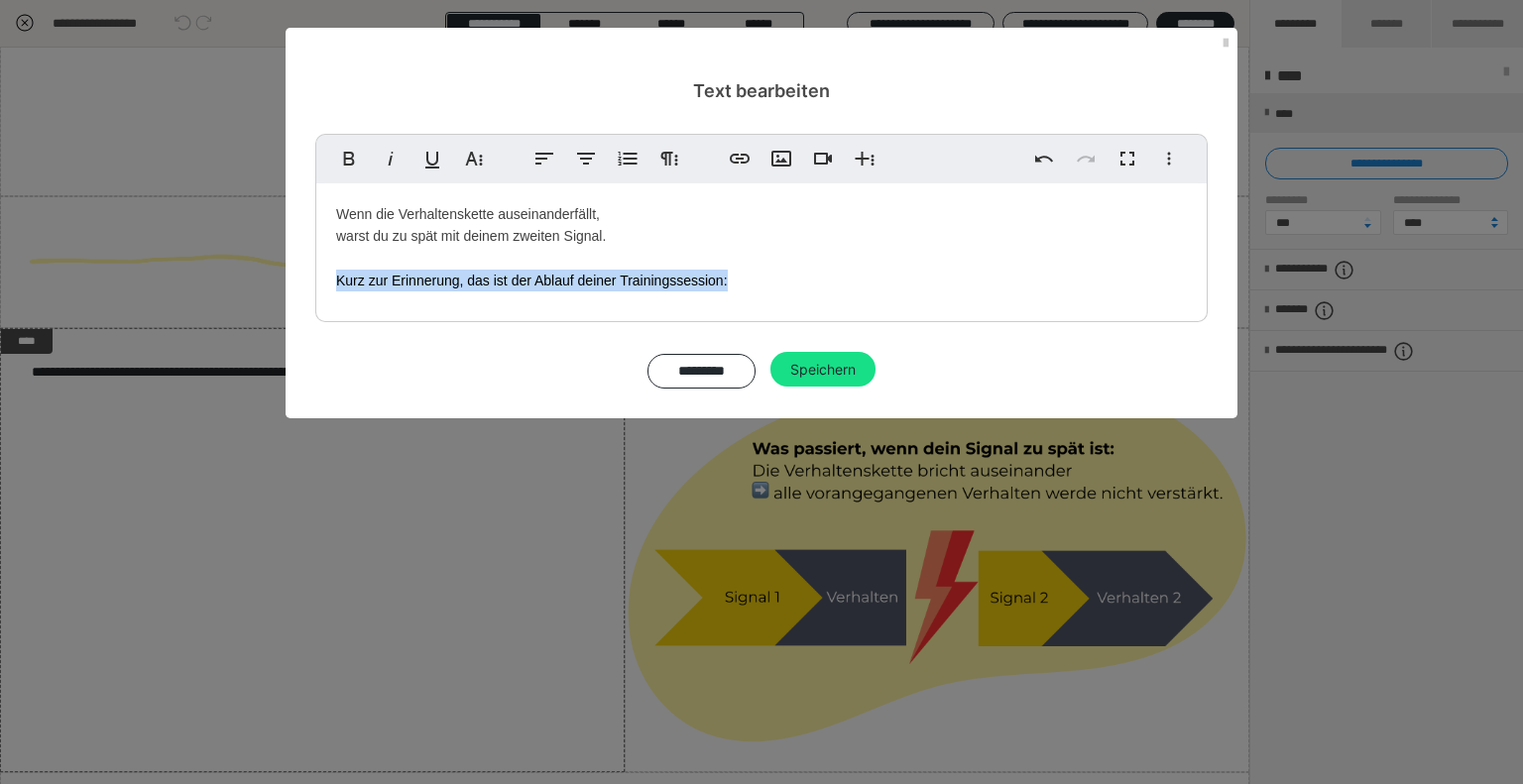 drag, startPoint x: 760, startPoint y: 281, endPoint x: 322, endPoint y: 274, distance: 438.05593 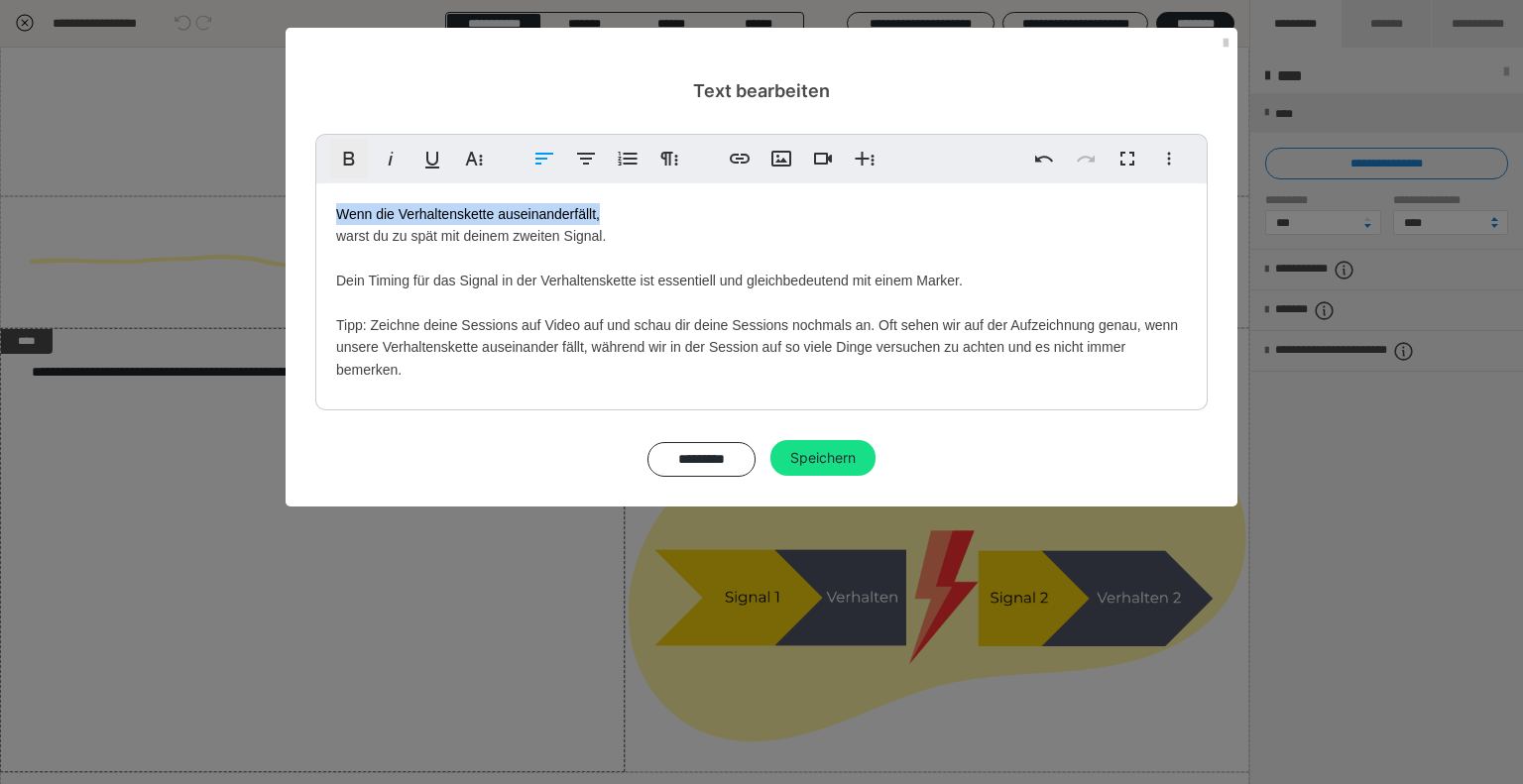 drag, startPoint x: 618, startPoint y: 209, endPoint x: 357, endPoint y: 149, distance: 267.80777 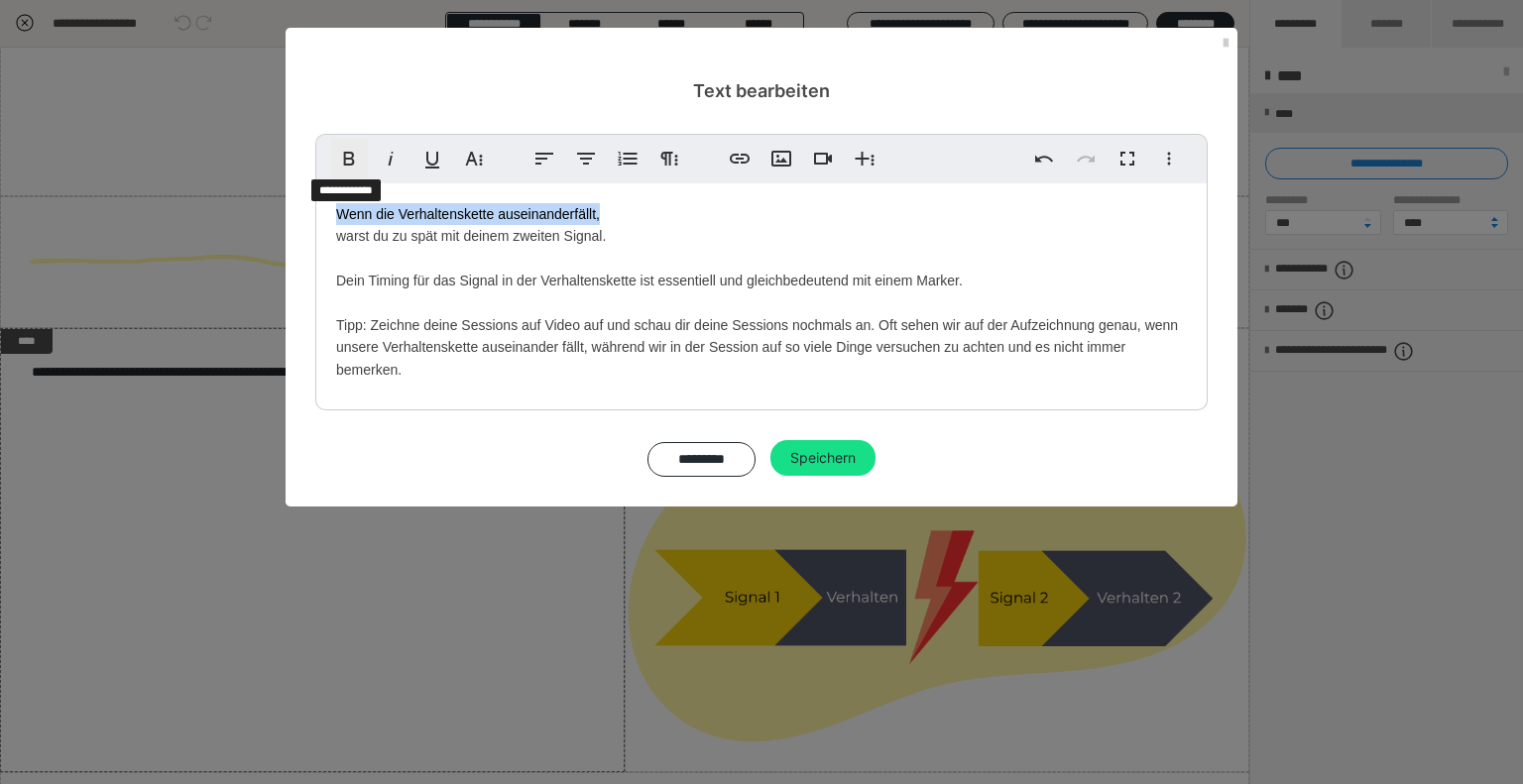 click 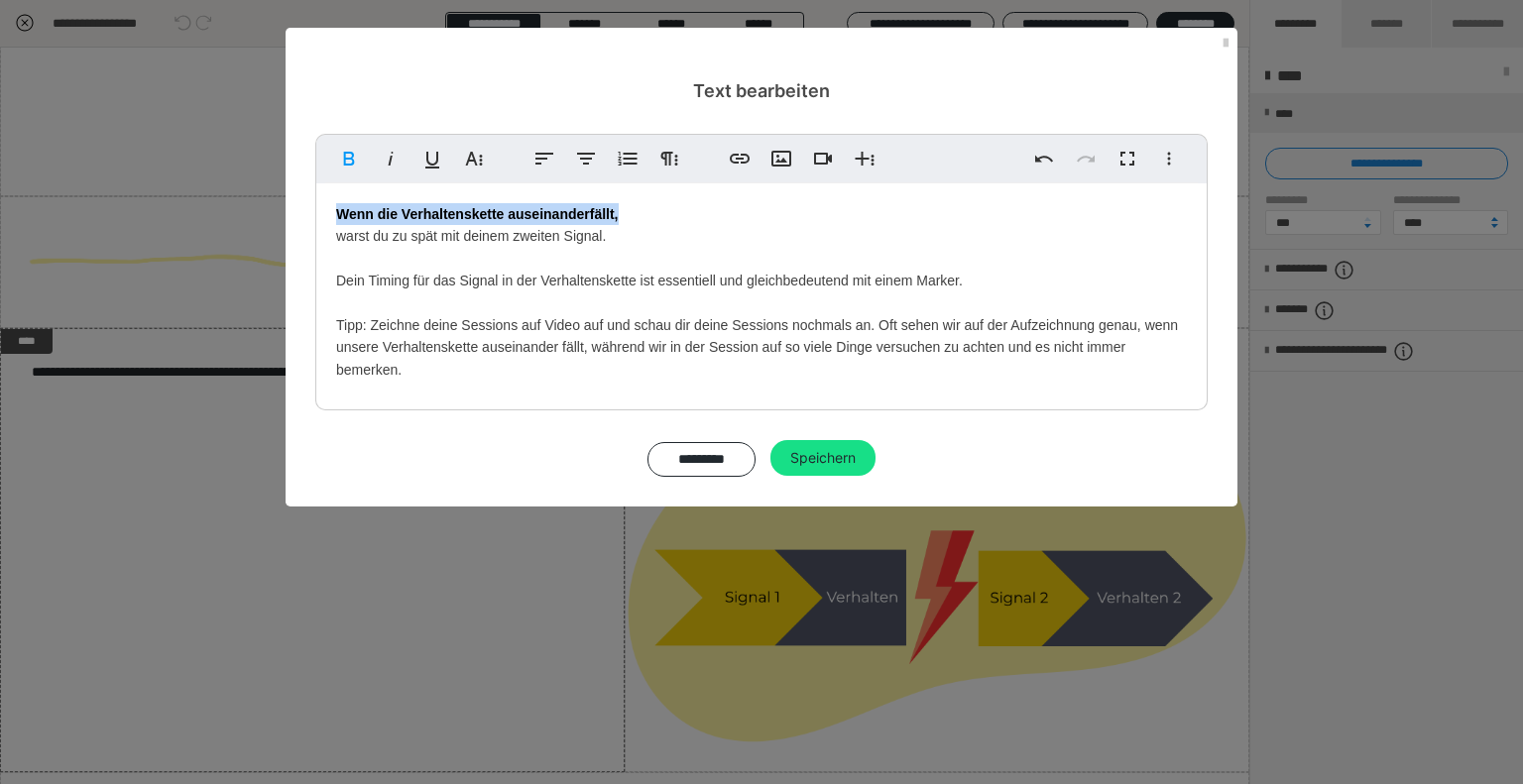 drag, startPoint x: 444, startPoint y: 380, endPoint x: 309, endPoint y: 204, distance: 221.81298 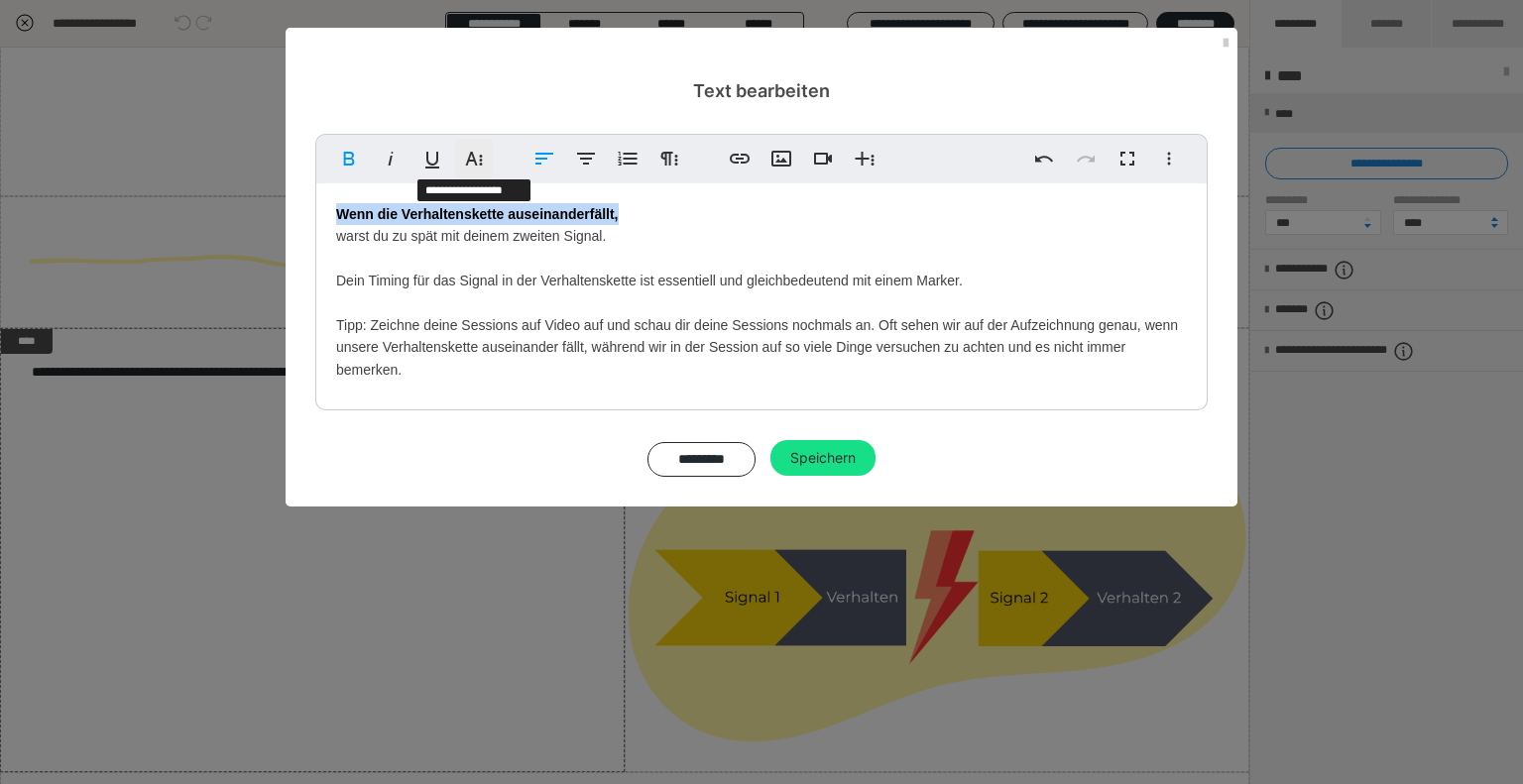 click 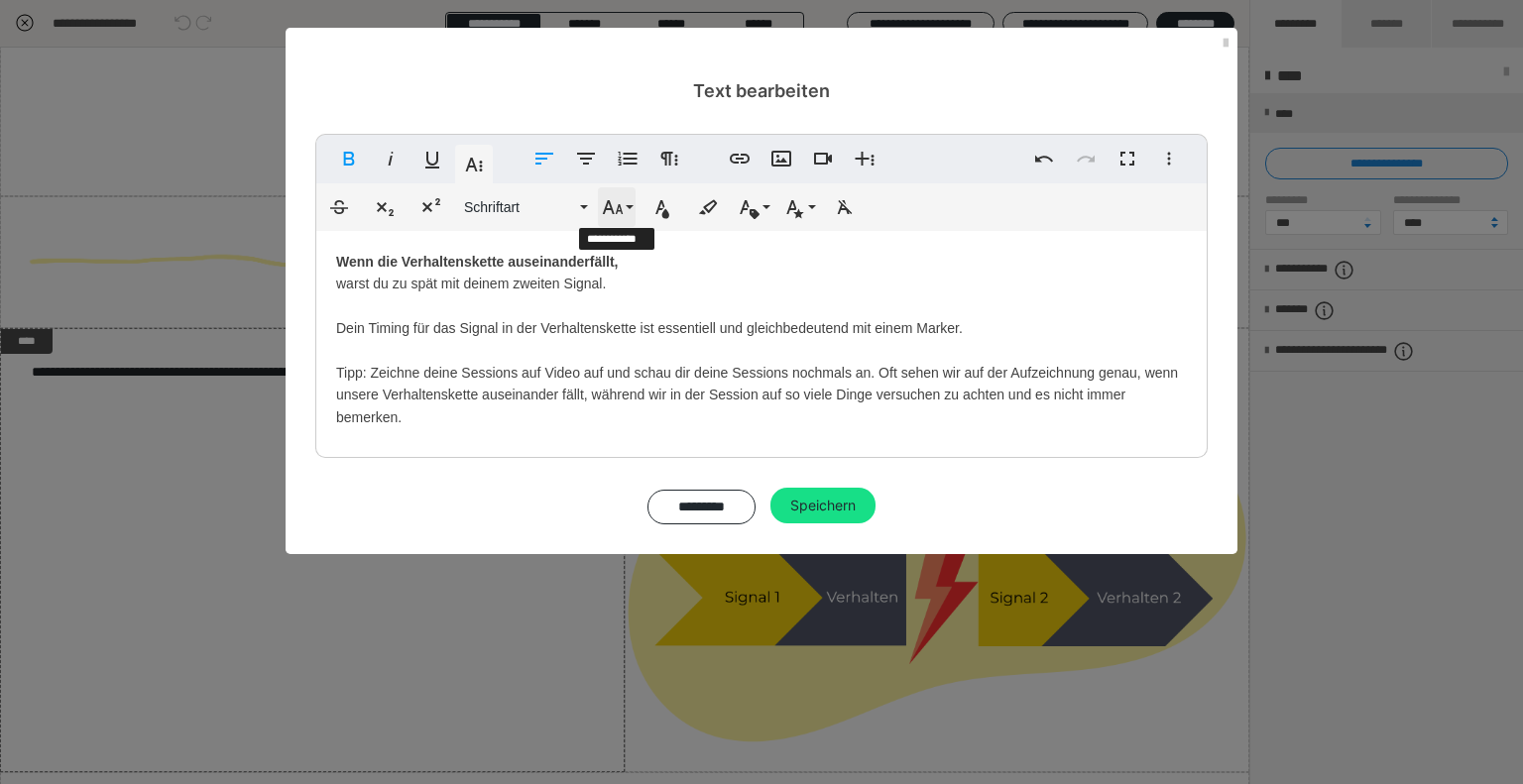 click 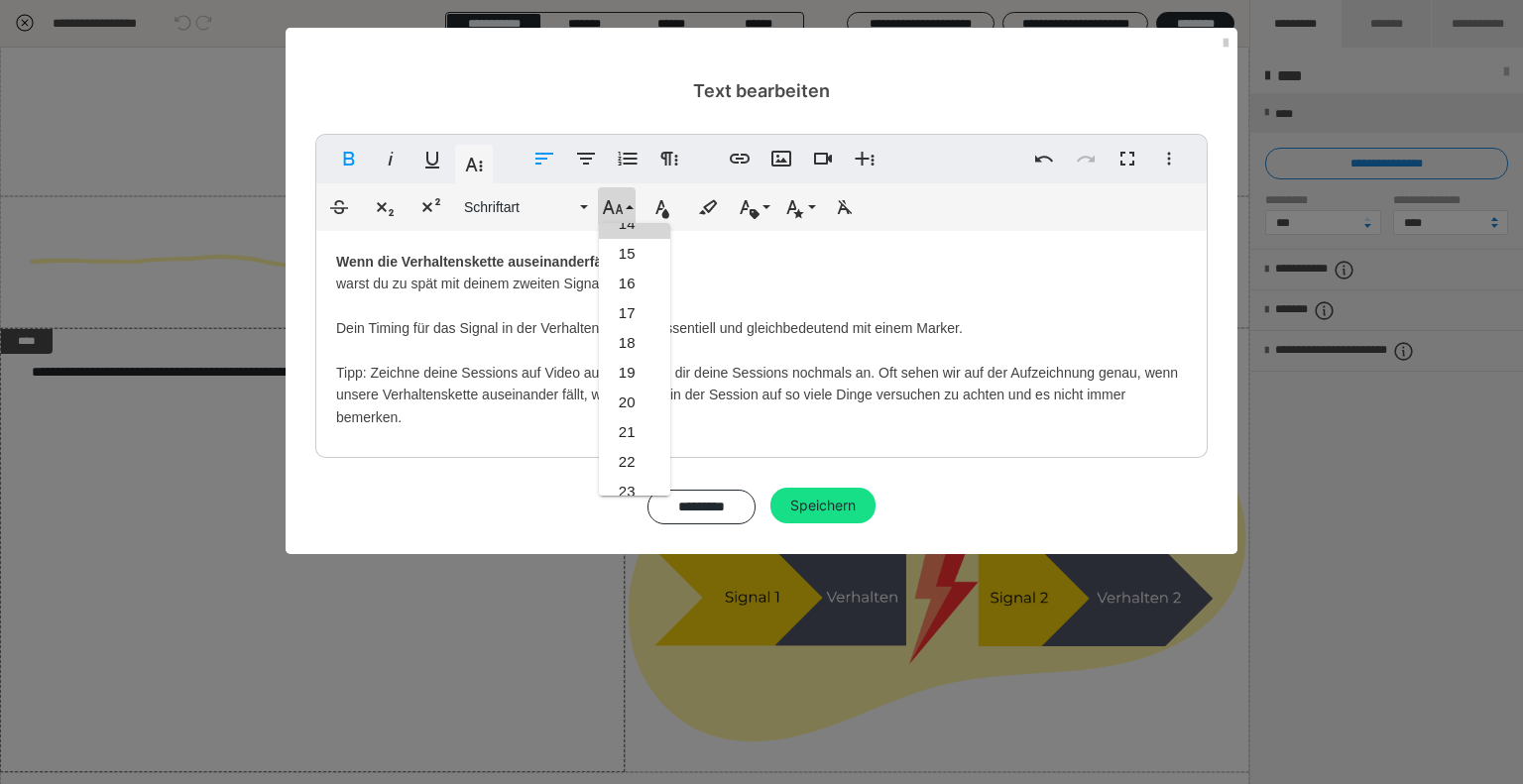 click on "14" at bounding box center [635, 224] 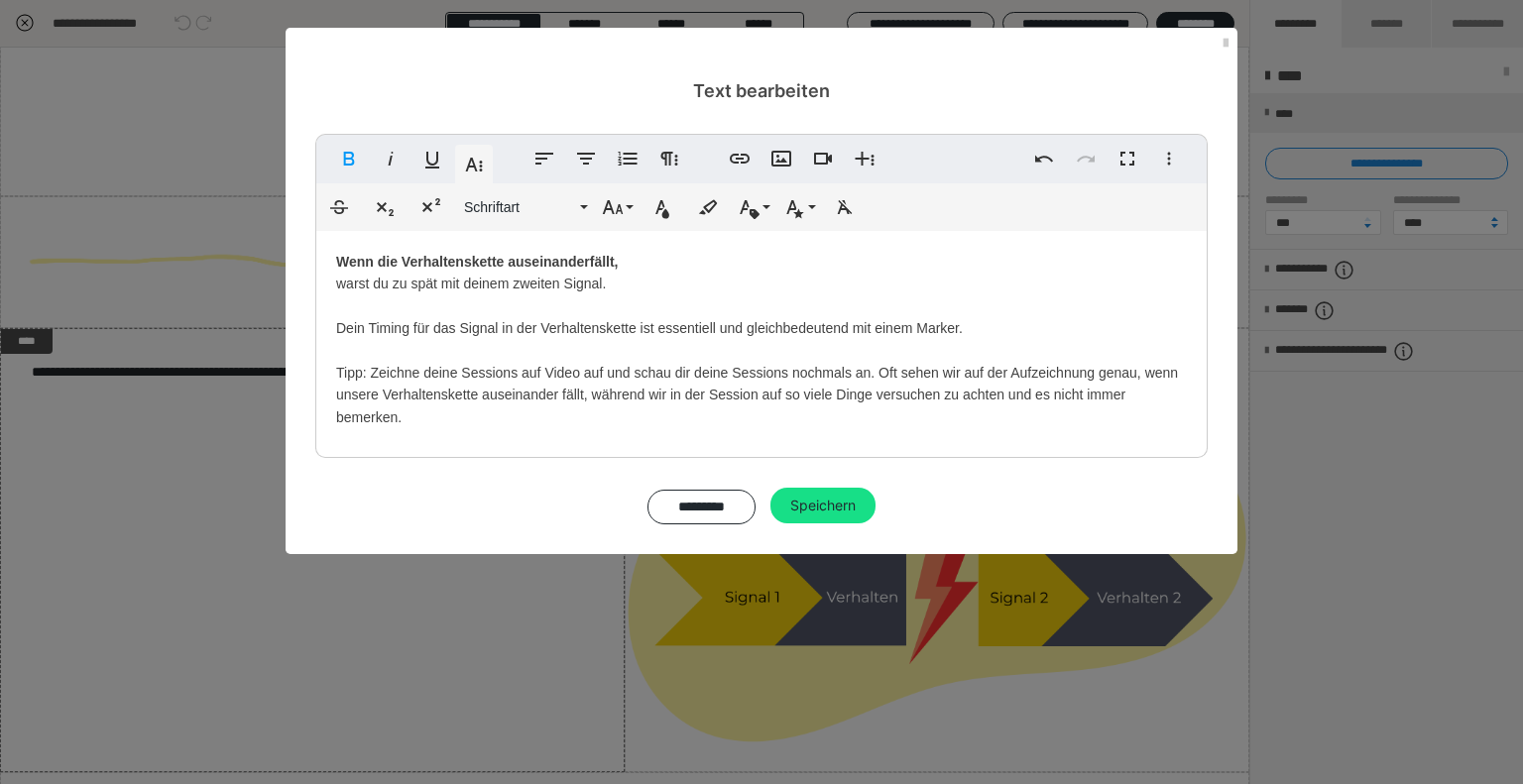 click on "Wenn die Verhaltenskette auseinanderfällt, warst du zu spät mit deinem zweiten Signal. Dein Timing für das Signal in der Verhaltenskette ist essentiell und gleichbedeutend mit einem Marker.  Tipp: Zeichne deine Sessions auf Video auf und schau dir deine Sessions nochmals an. Oft sehen wir auf der Aufzeichnung genau, wenn unsere Verhaltenskette auseinander fällt, während wir in der Session auf so viele Dinge versuchen zu achten und es nicht immer bemerken." at bounding box center (762, 339) 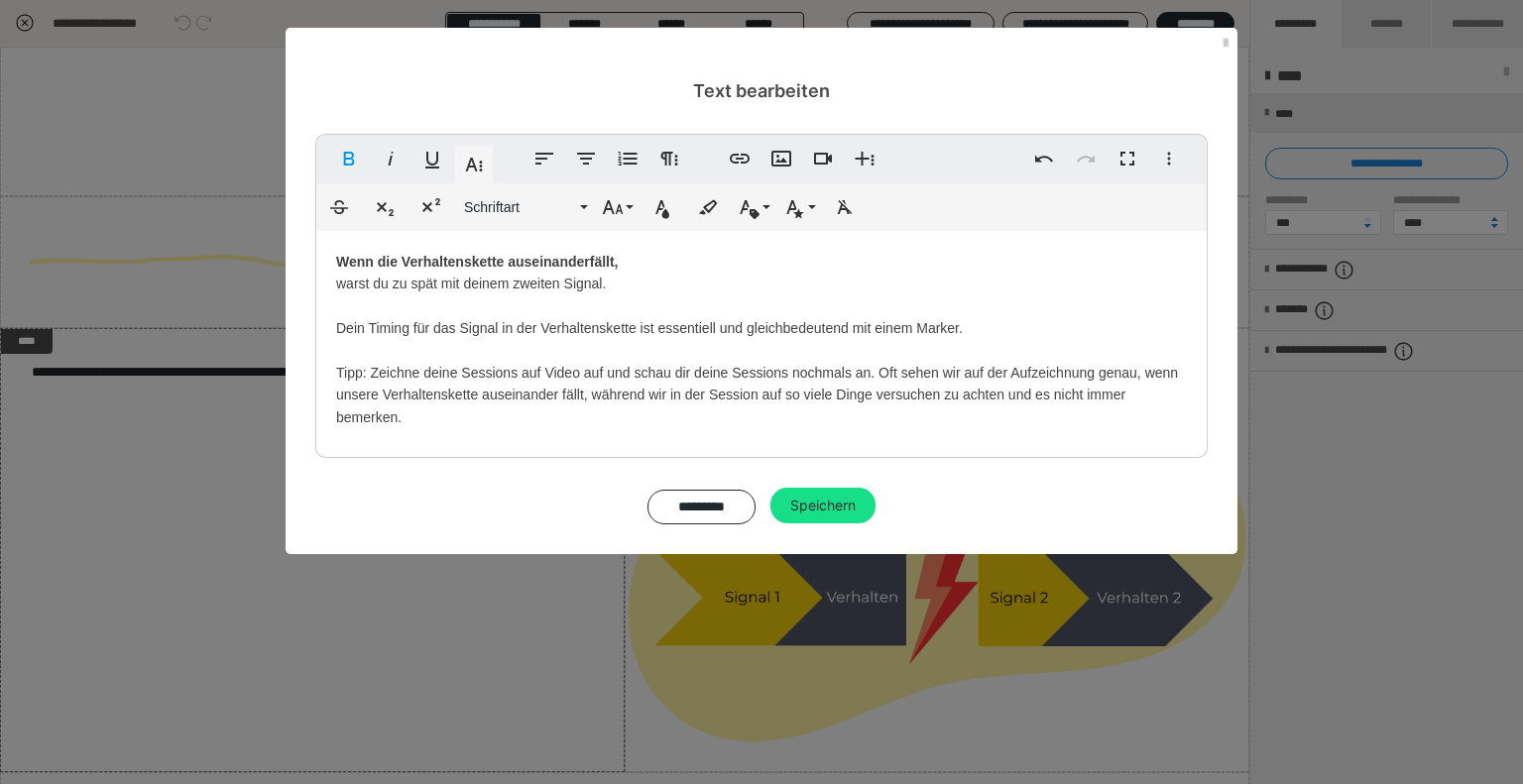 click on "Wenn die Verhaltenskette auseinanderfällt, warst du zu spät mit deinem zweiten Signal. Dein Timing für das Signal in der Verhaltenskette ist essentiell und gleichbedeutend mit einem Marker.  Tipp: Zeichne deine Sessions auf Video auf und schau dir deine Sessions nochmals an. Oft sehen wir auf der Aufzeichnung genau, wenn unsere Verhaltenskette auseinander fällt, während wir in der Session auf so viele Dinge versuchen zu achten und es nicht immer bemerken." at bounding box center [762, 339] 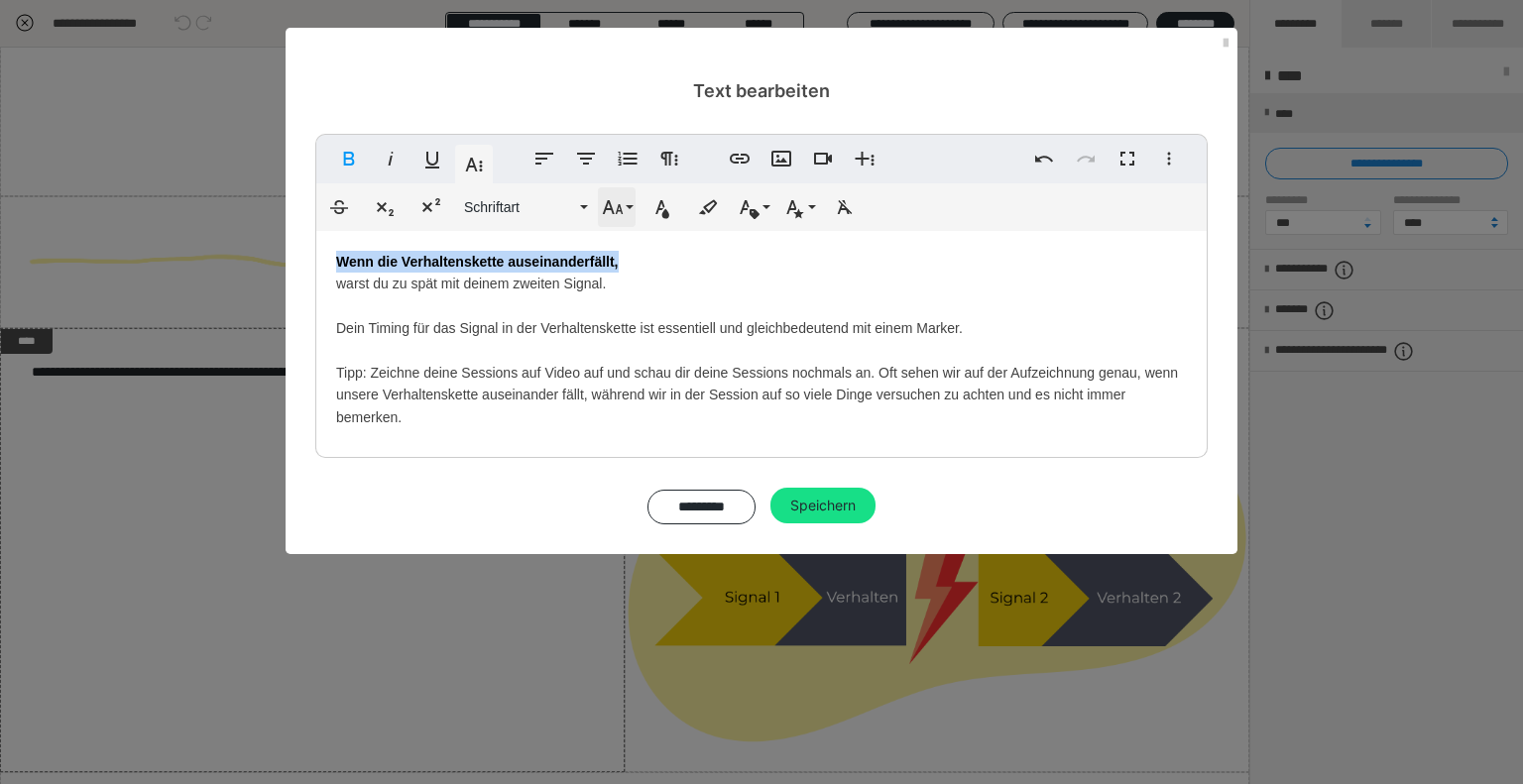 click 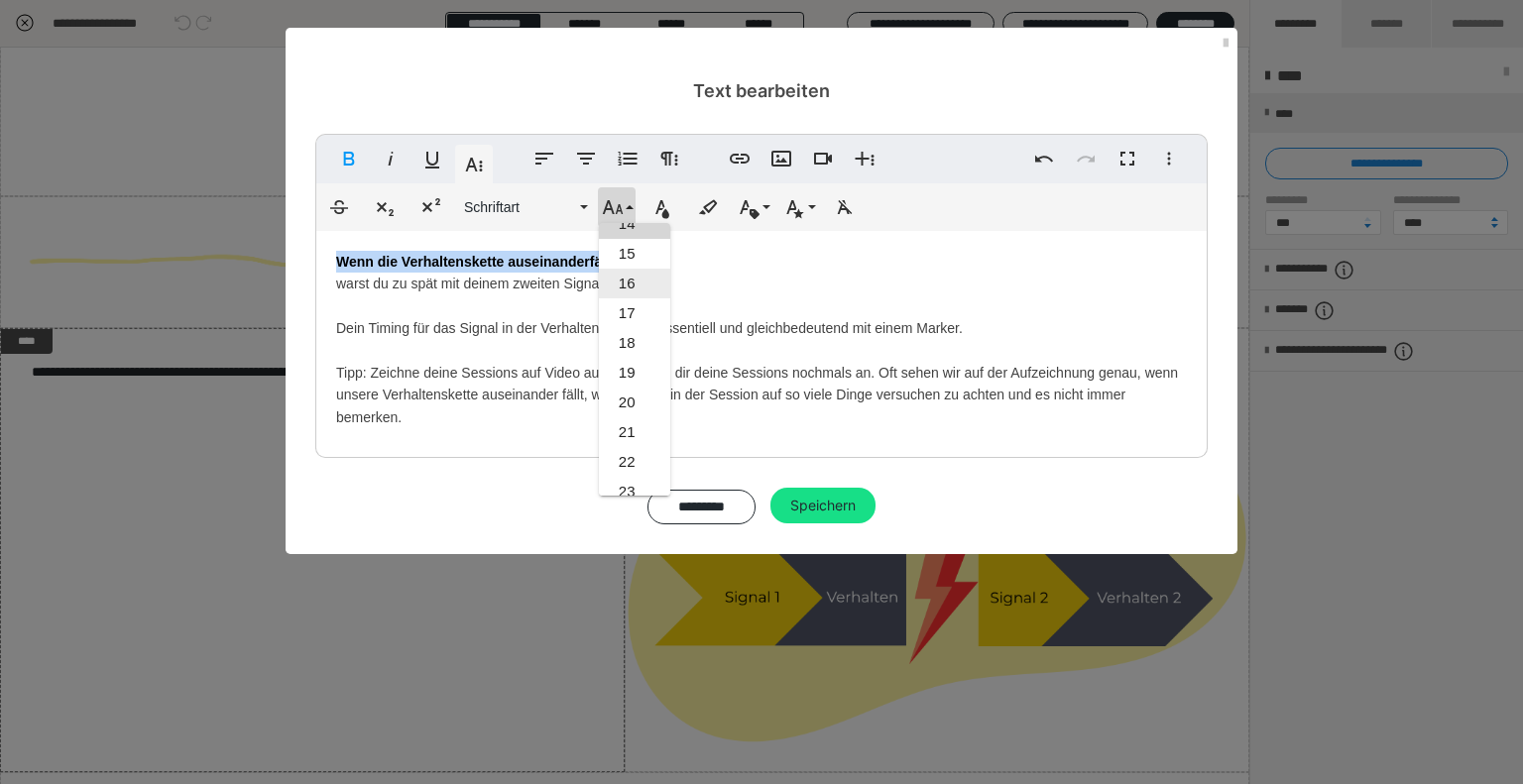 click on "16" at bounding box center [635, 283] 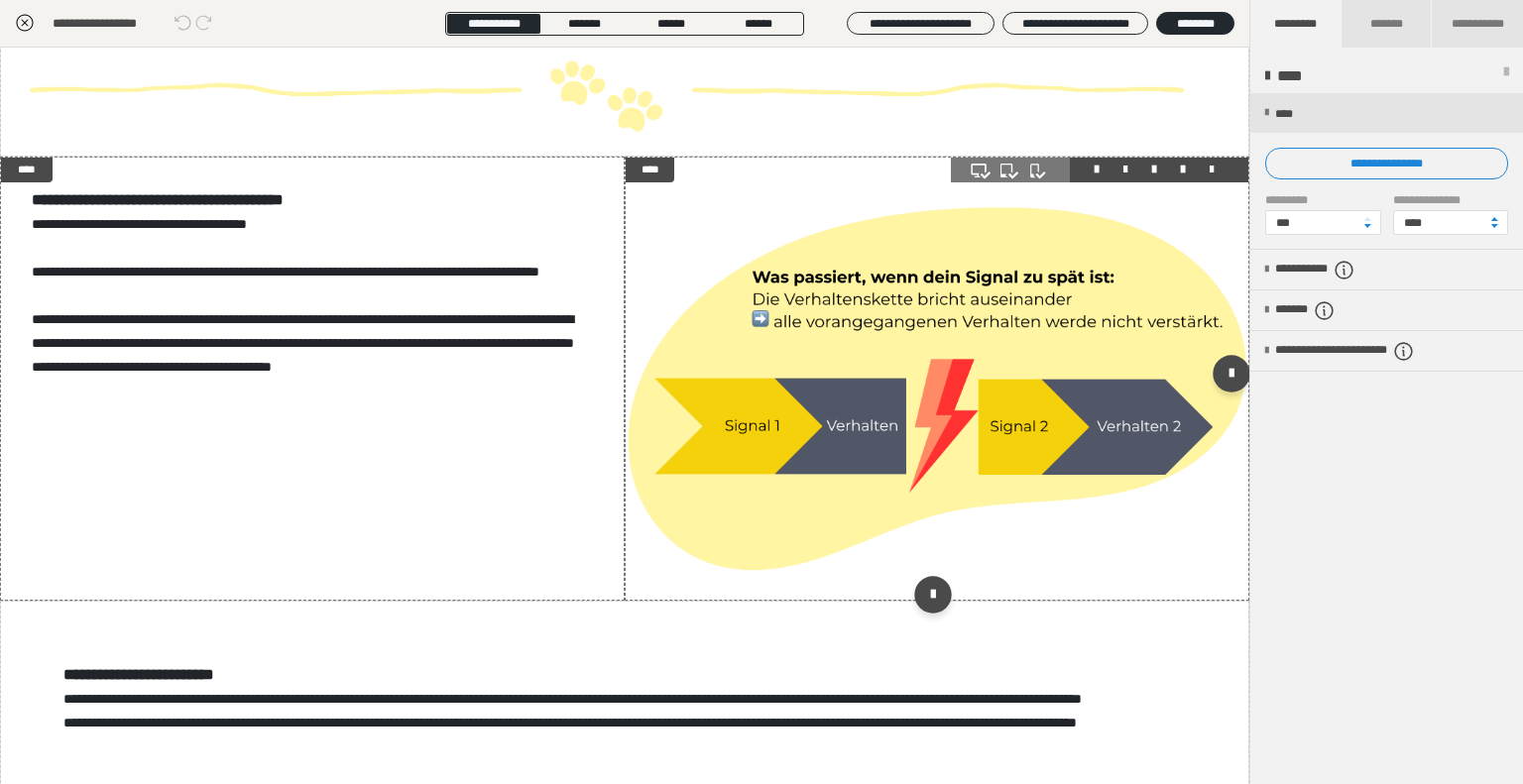 scroll, scrollTop: 1919, scrollLeft: 0, axis: vertical 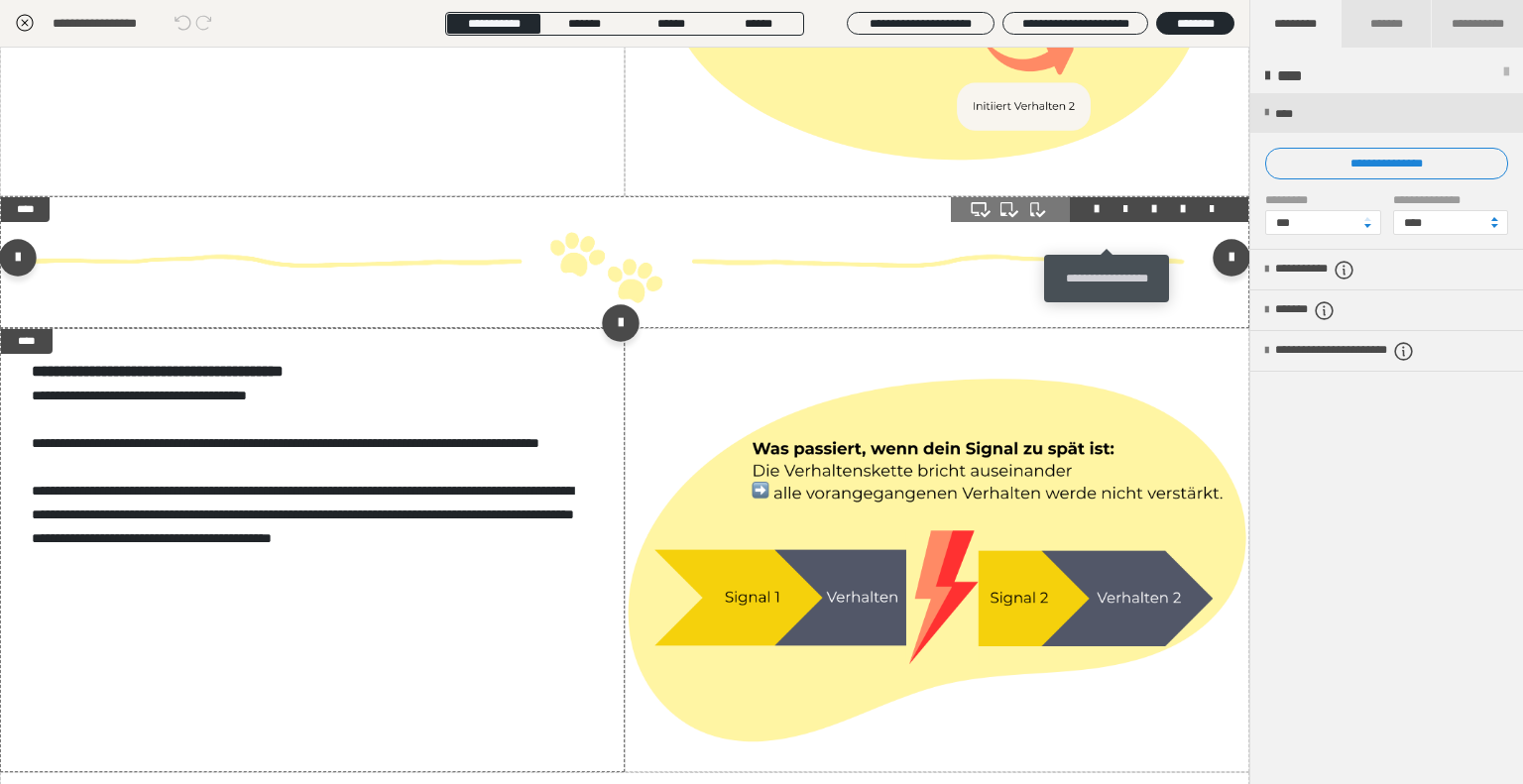 click at bounding box center (1125, 209) 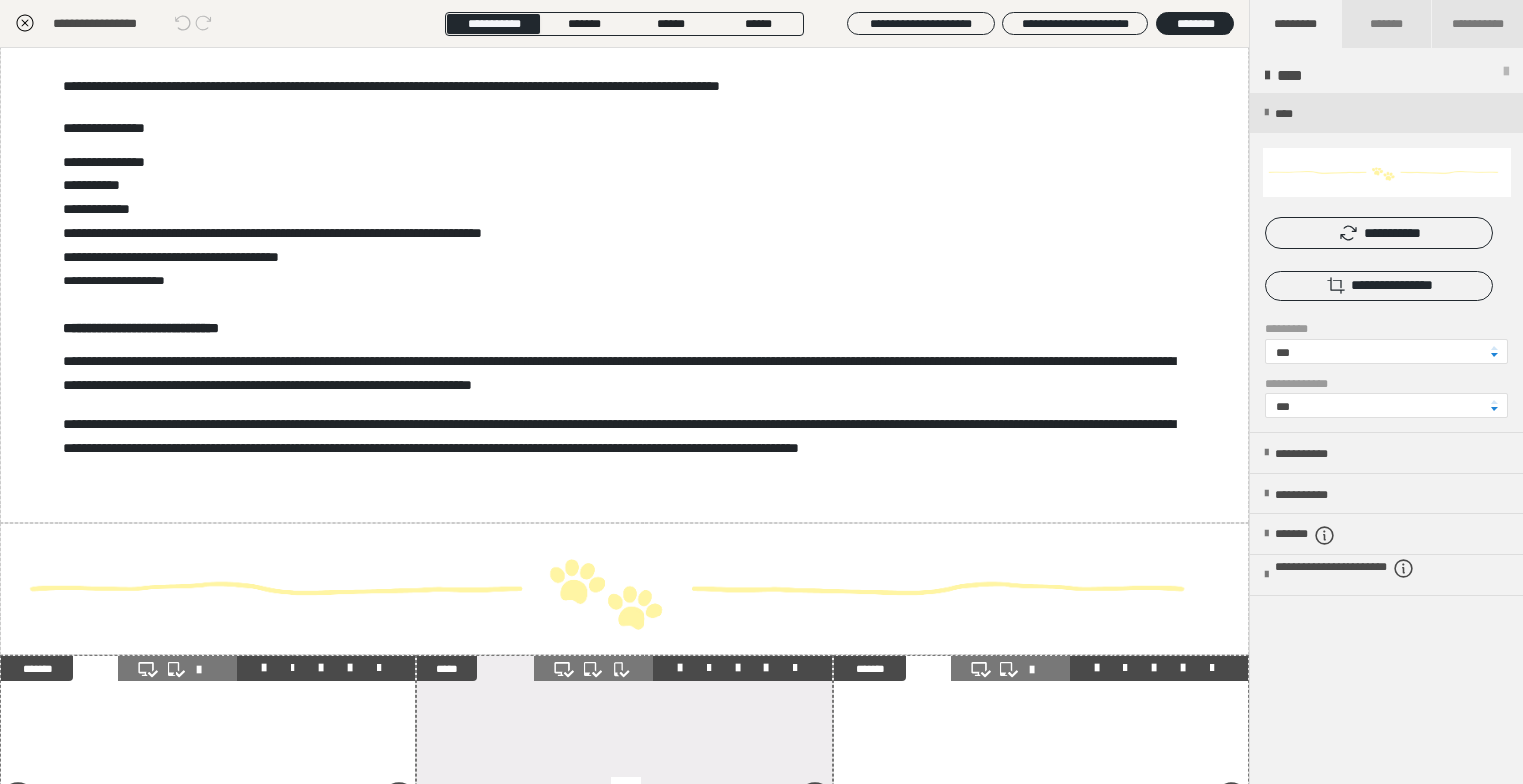 scroll, scrollTop: 0, scrollLeft: 0, axis: both 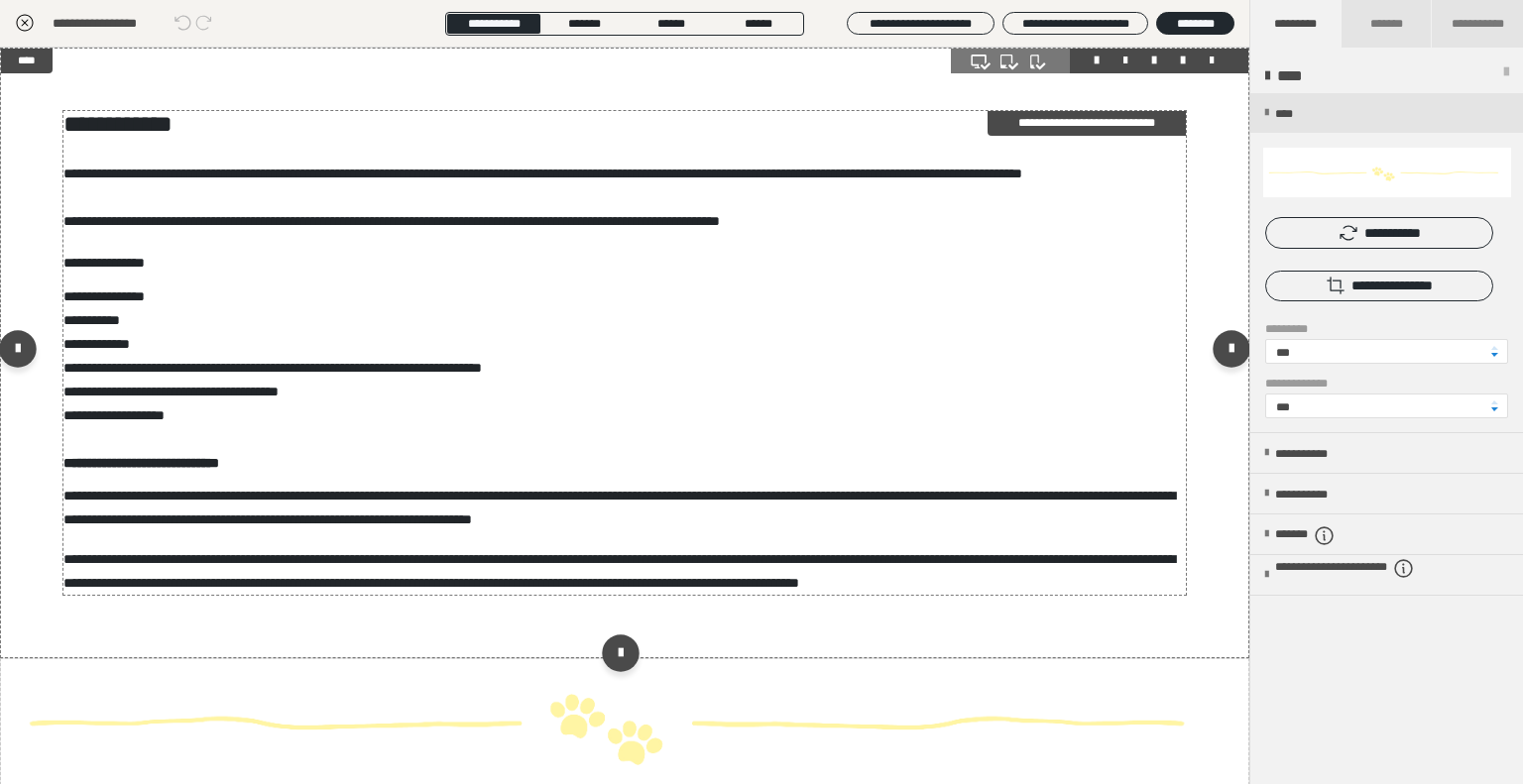 click on "**********" at bounding box center [118, 124] 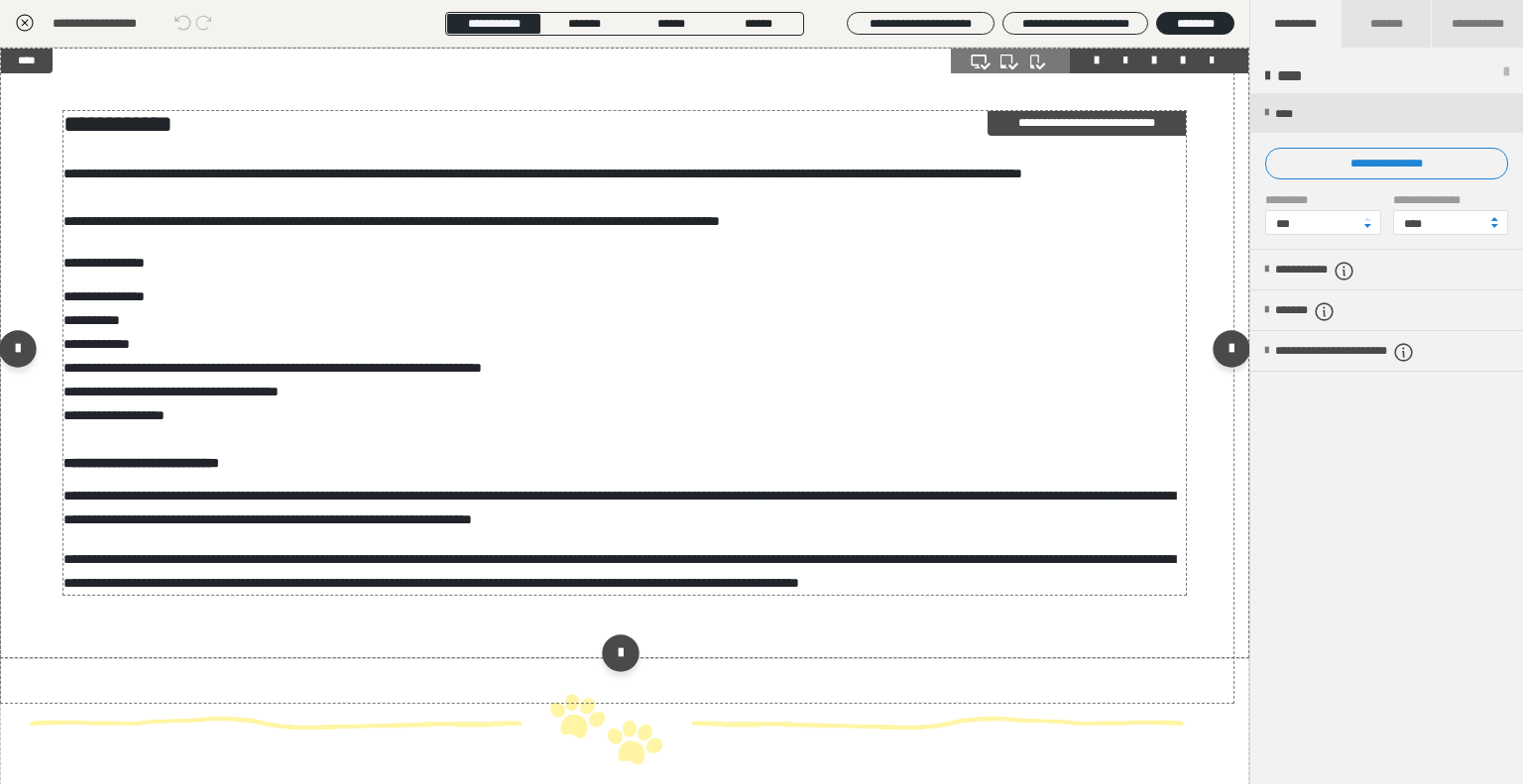 click on "**********" at bounding box center (118, 124) 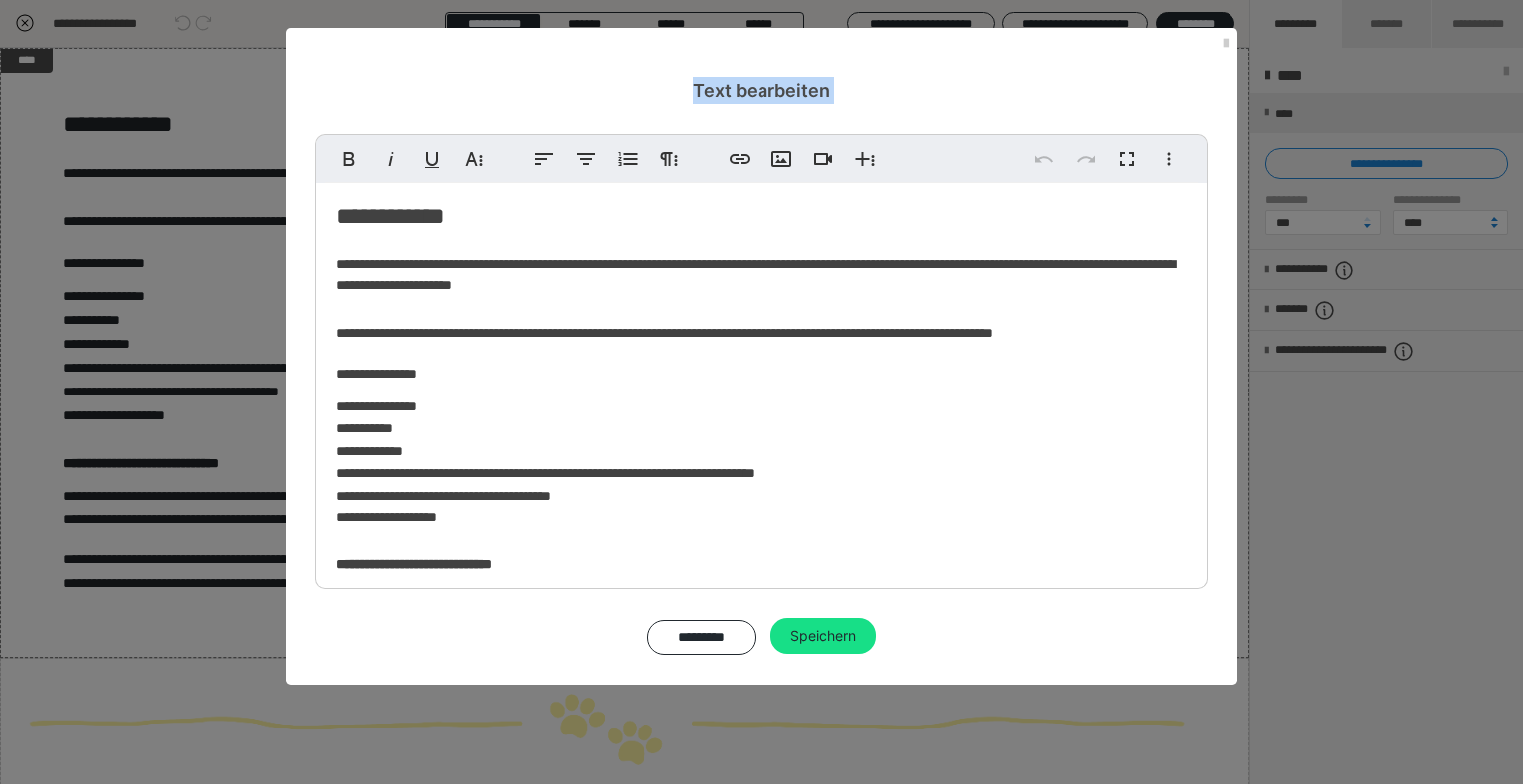 click on "**********" at bounding box center [762, 392] 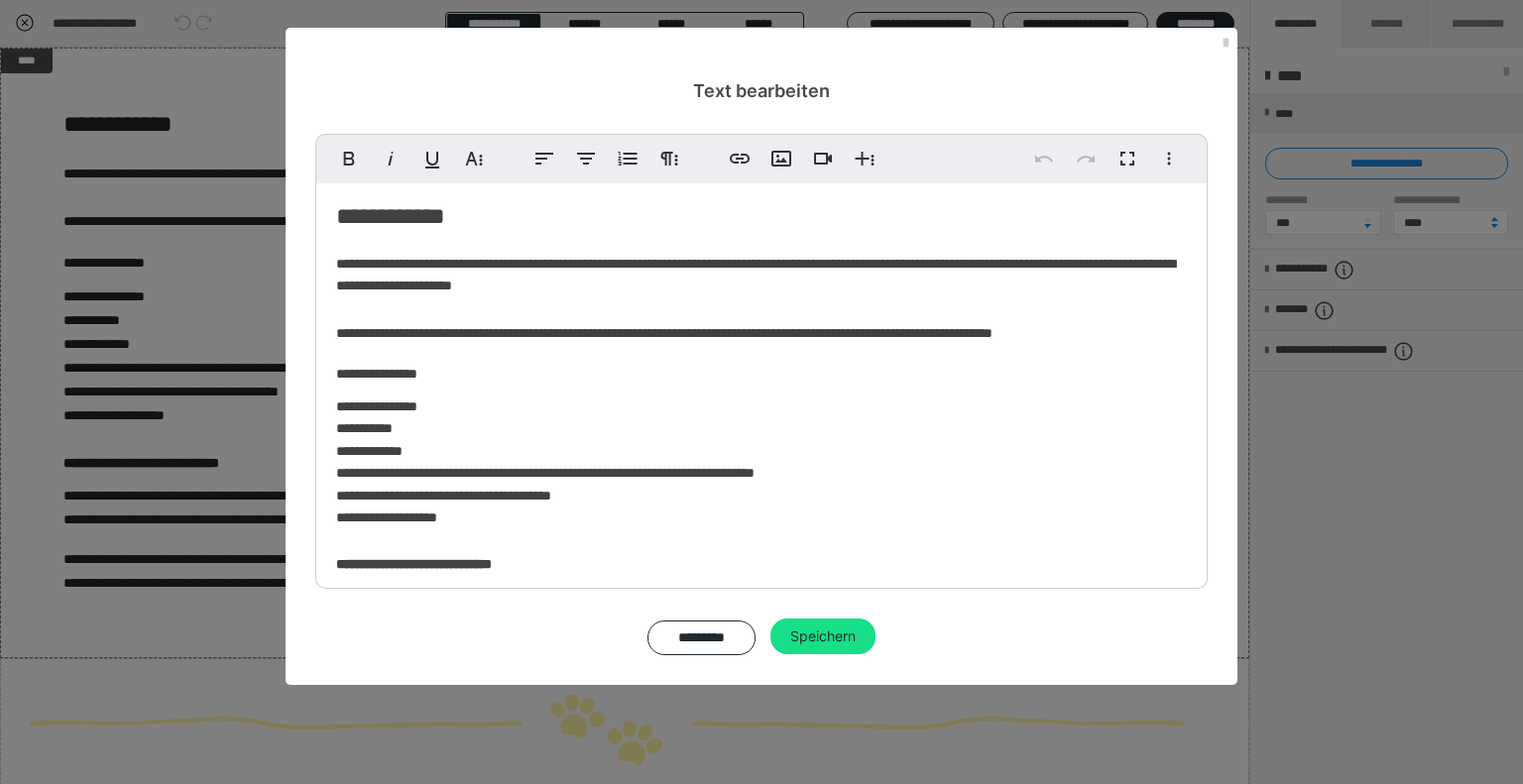 click on "**********" at bounding box center [391, 216] 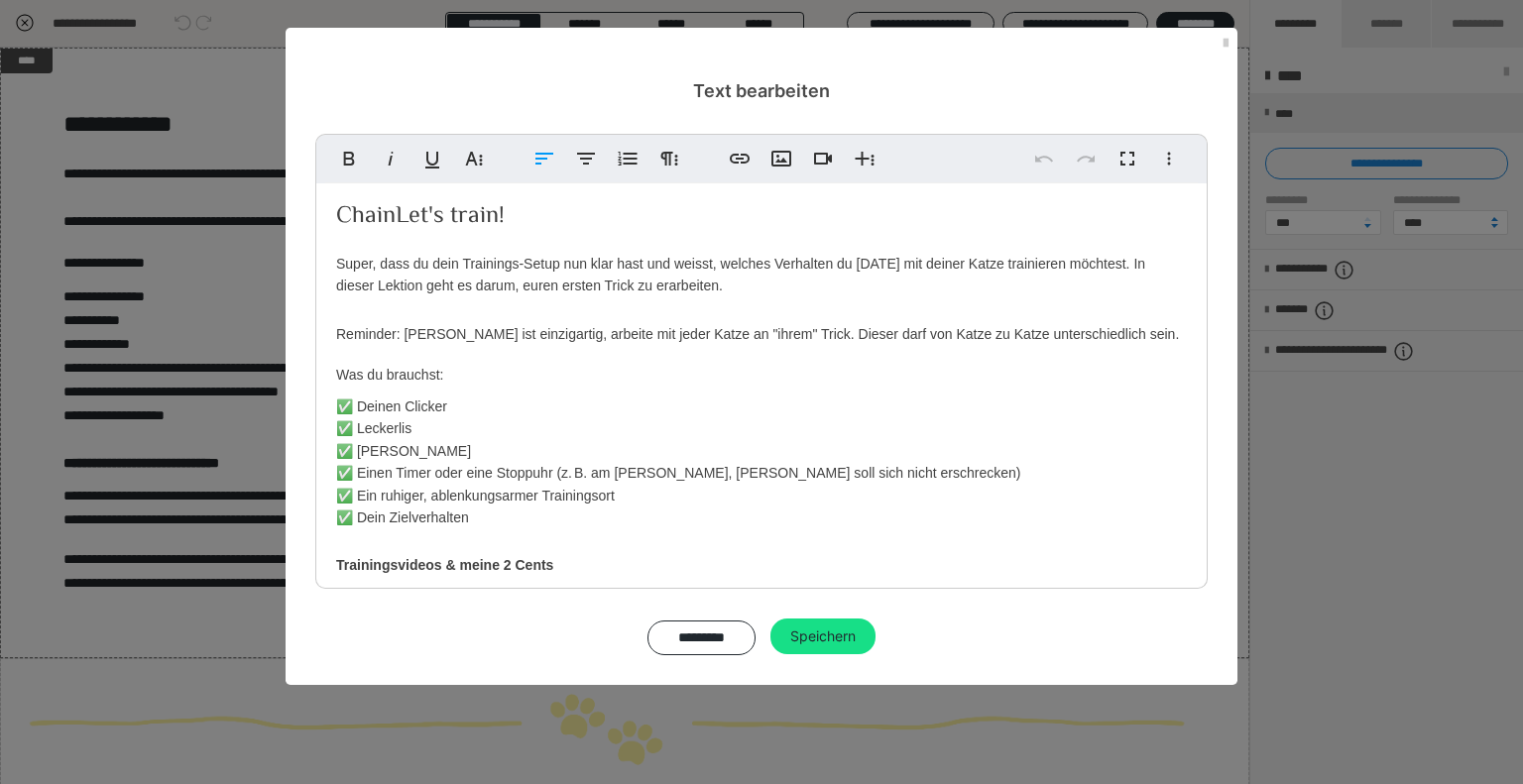 type 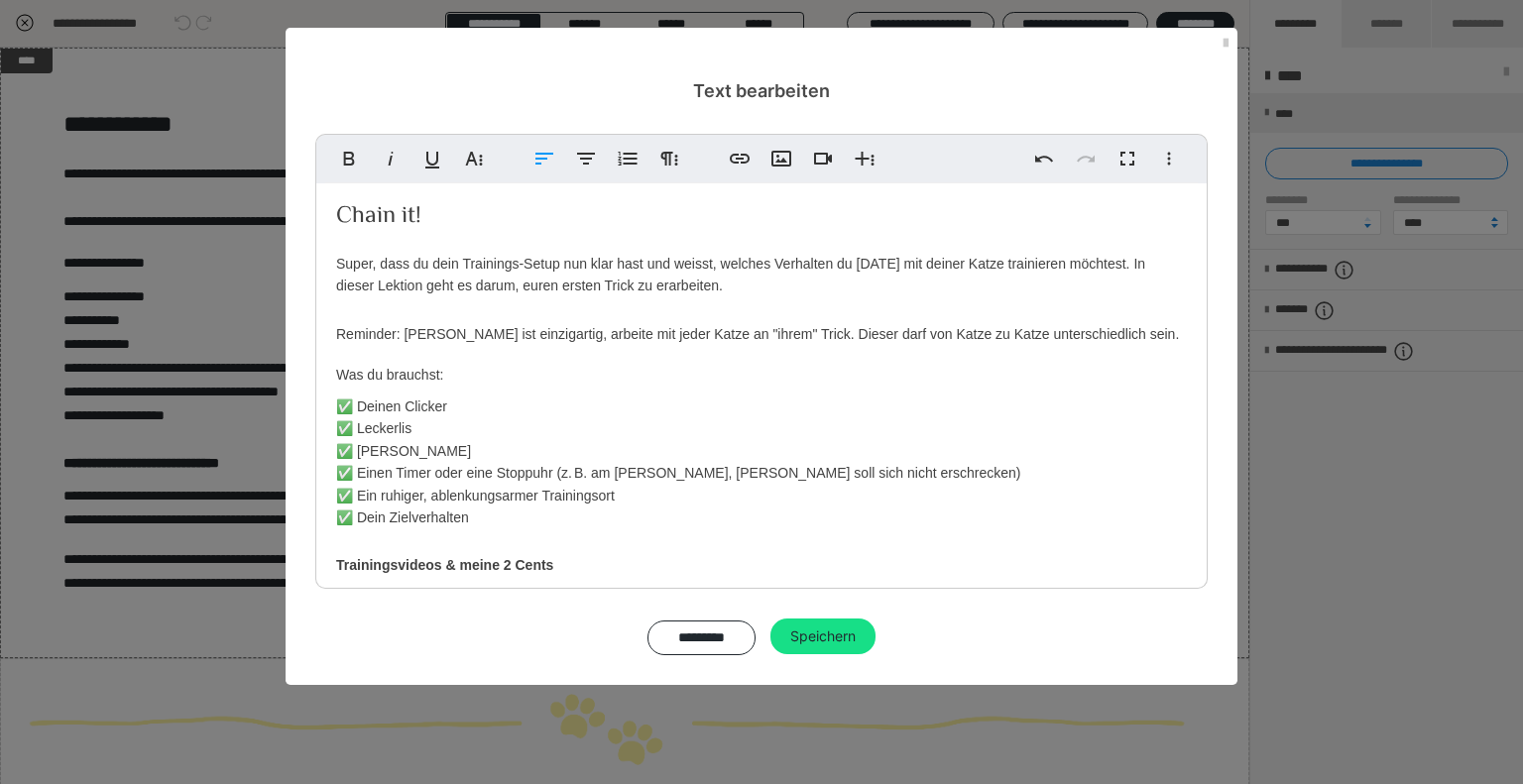 click on "Chain it!" at bounding box center (379, 216) 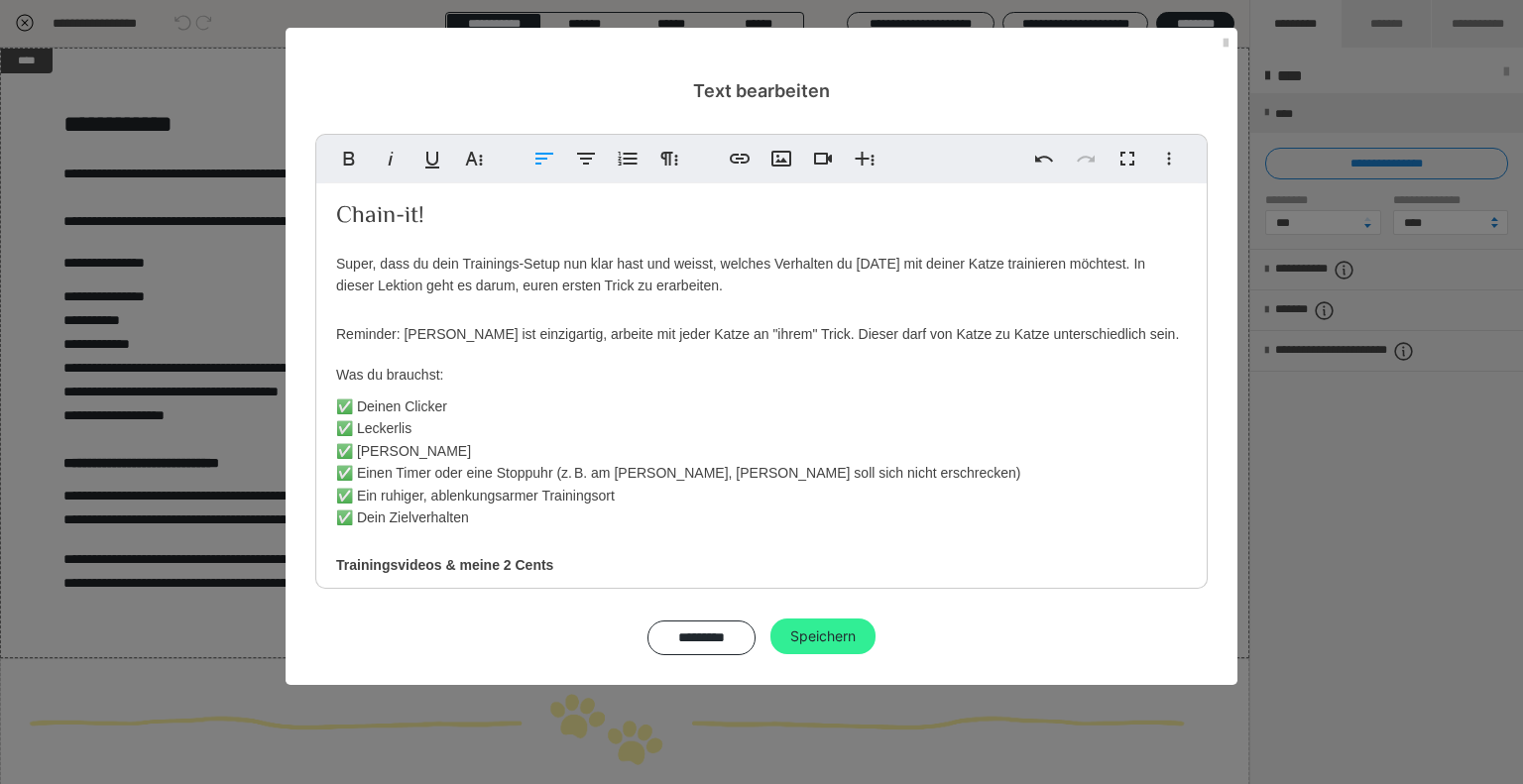 click on "Speichern" at bounding box center (823, 636) 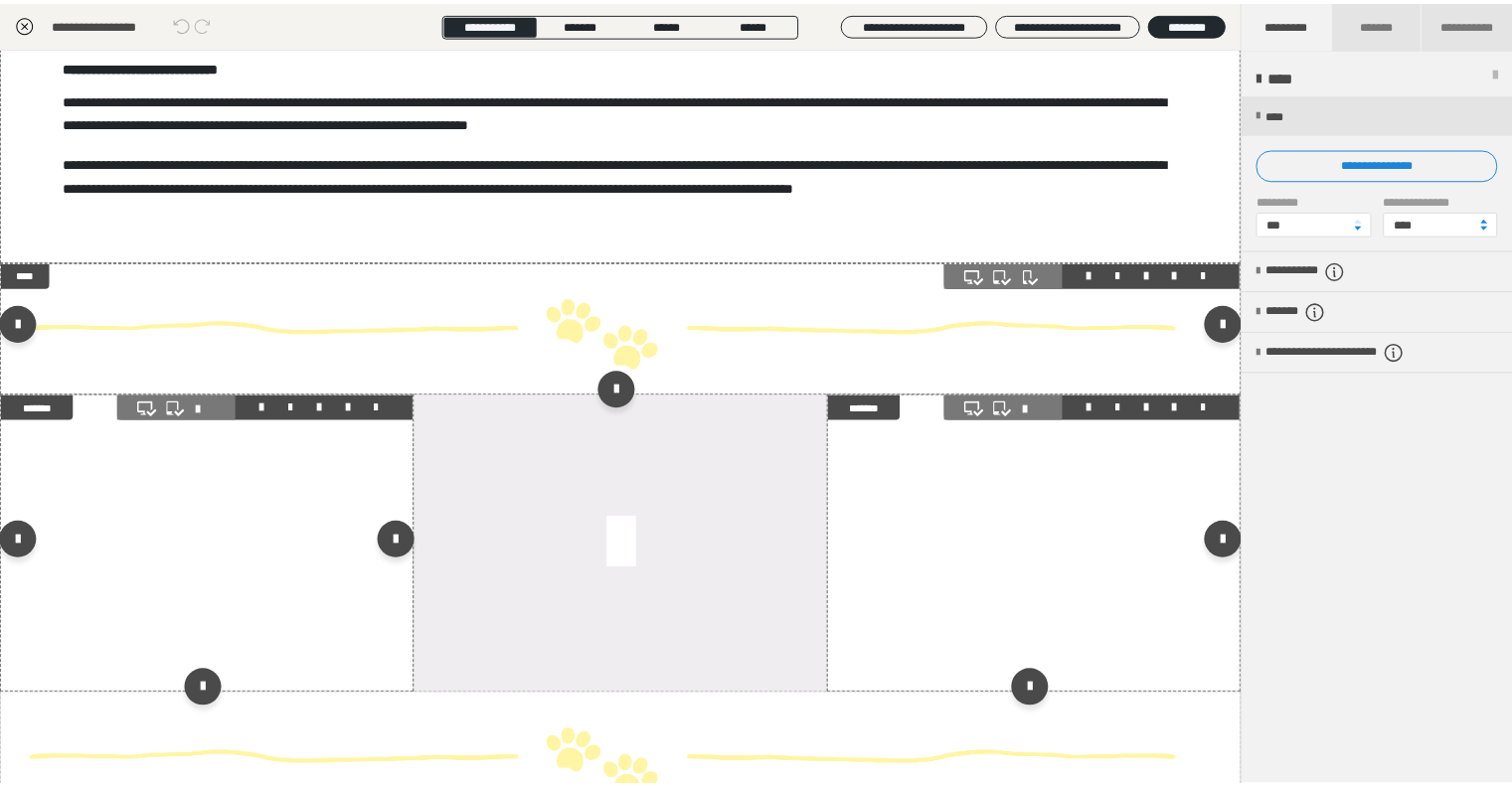 scroll, scrollTop: 0, scrollLeft: 0, axis: both 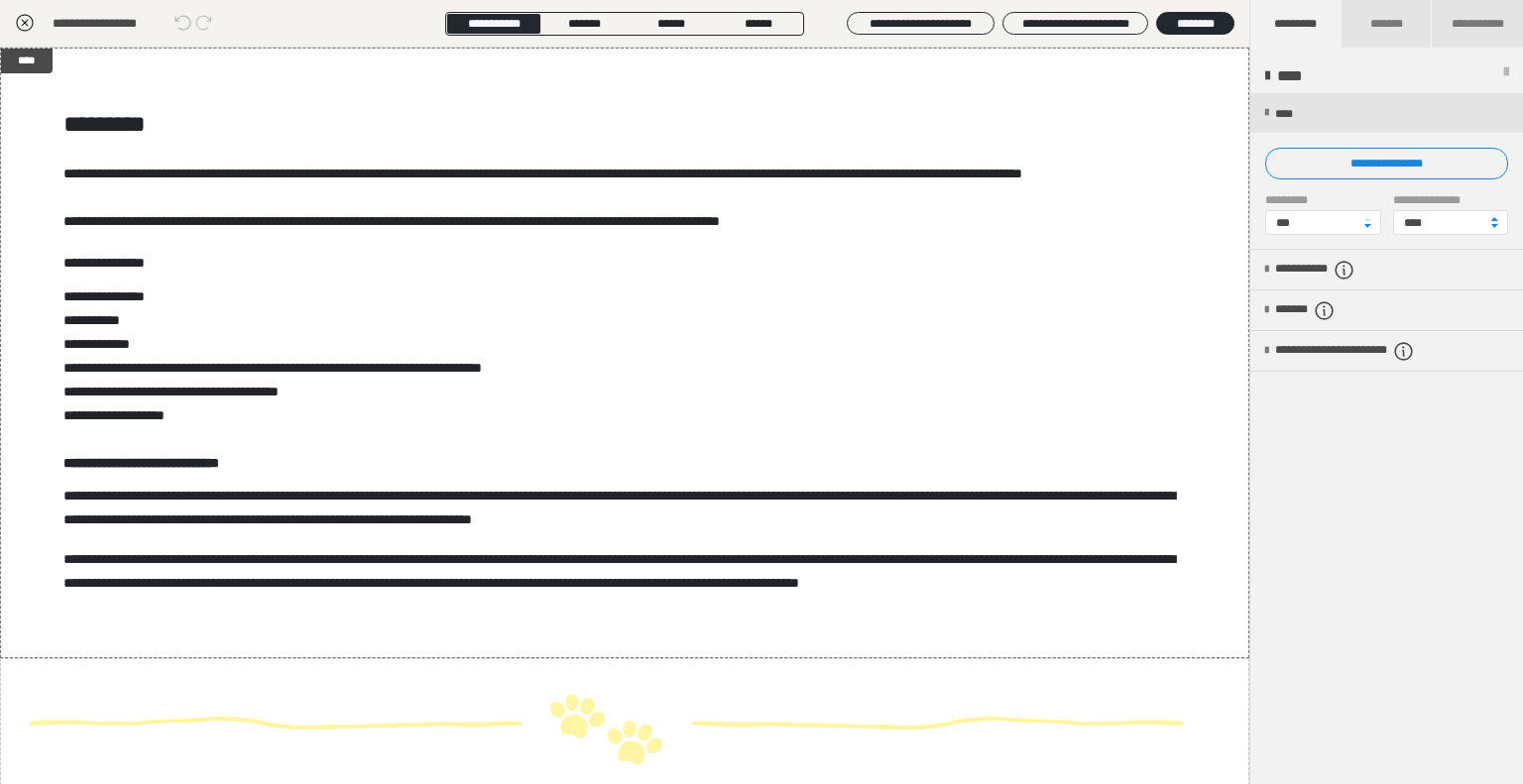 click 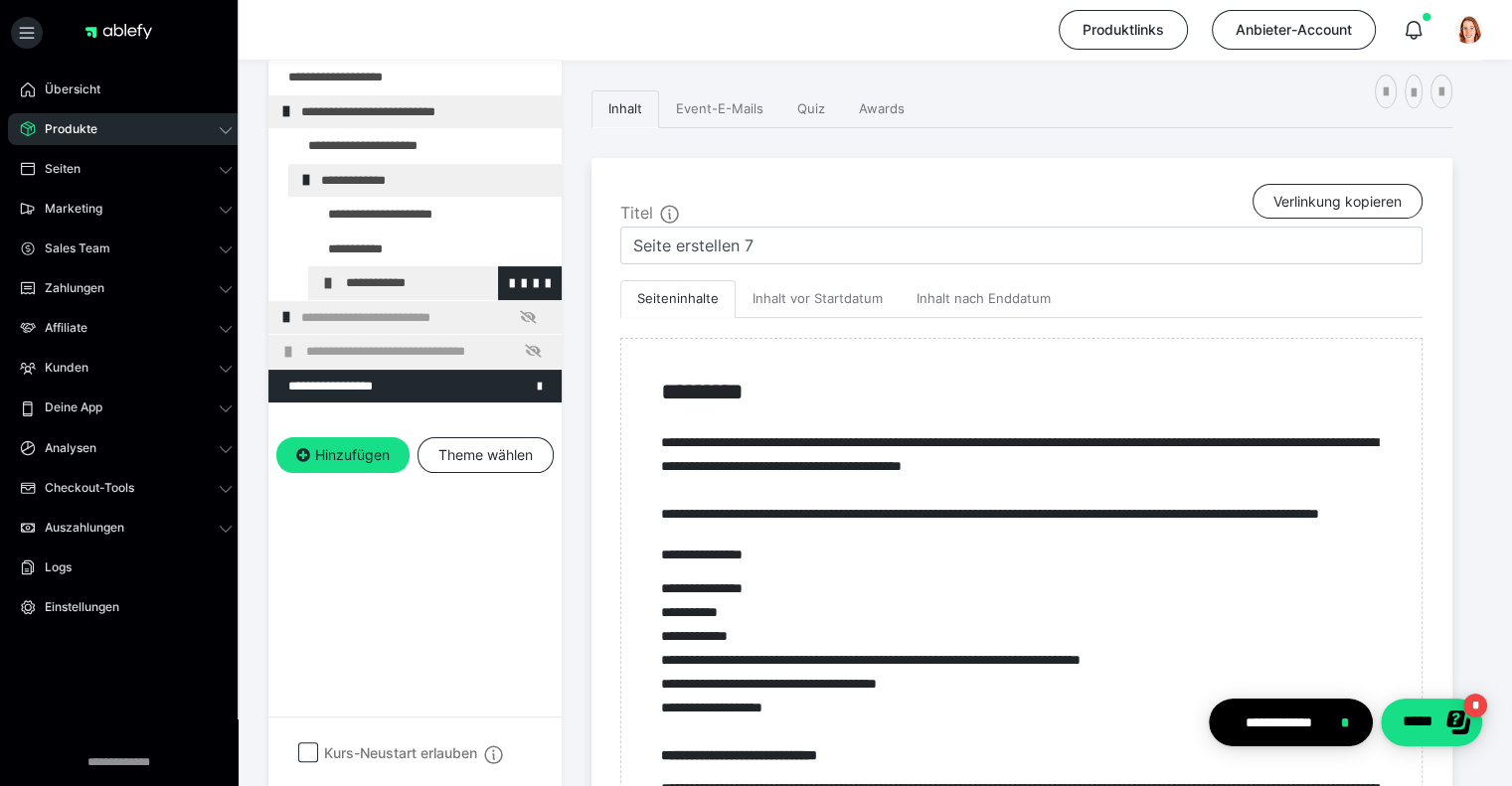 click on "**********" at bounding box center (434, 283) 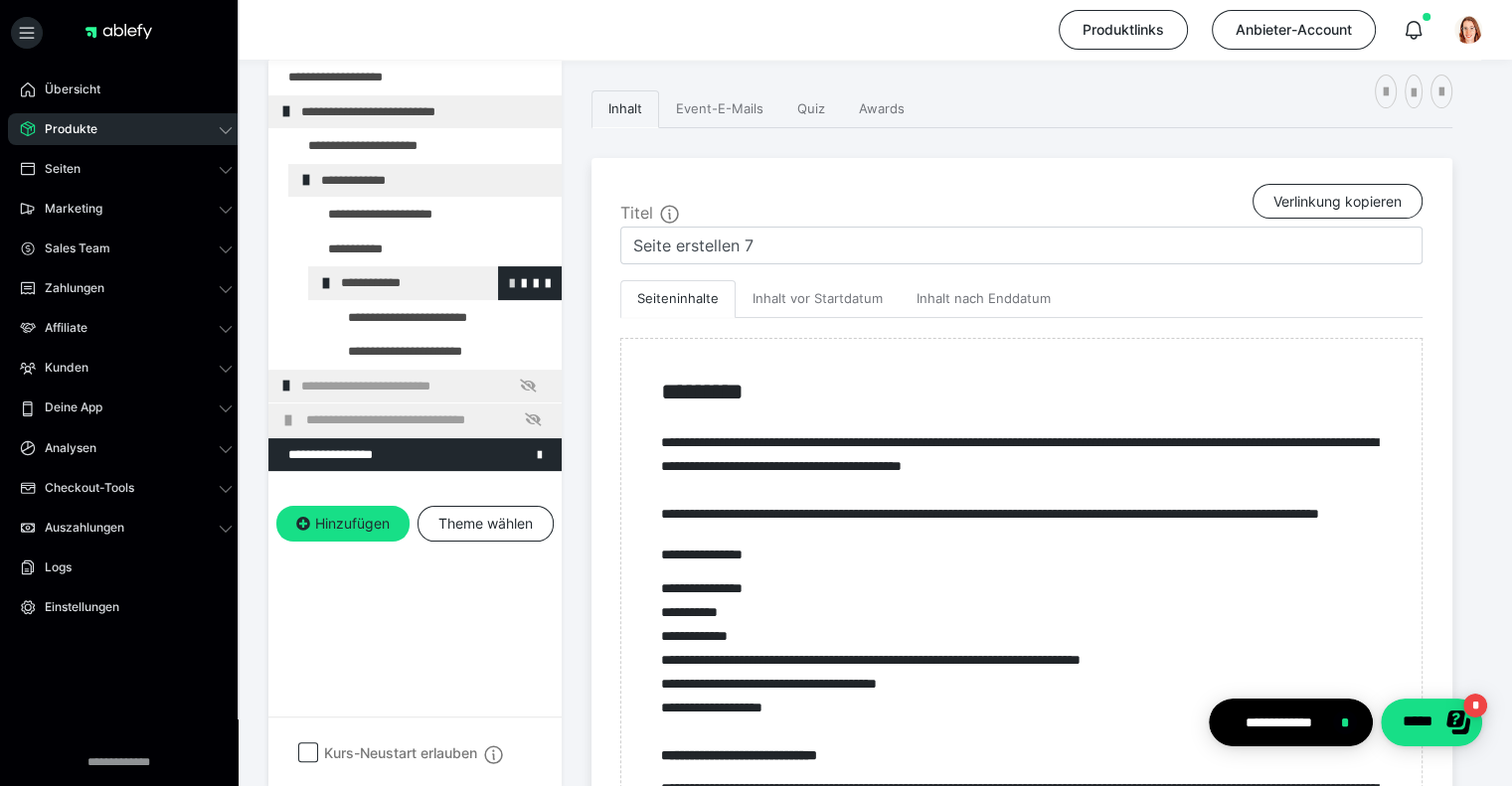 click at bounding box center (512, 282) 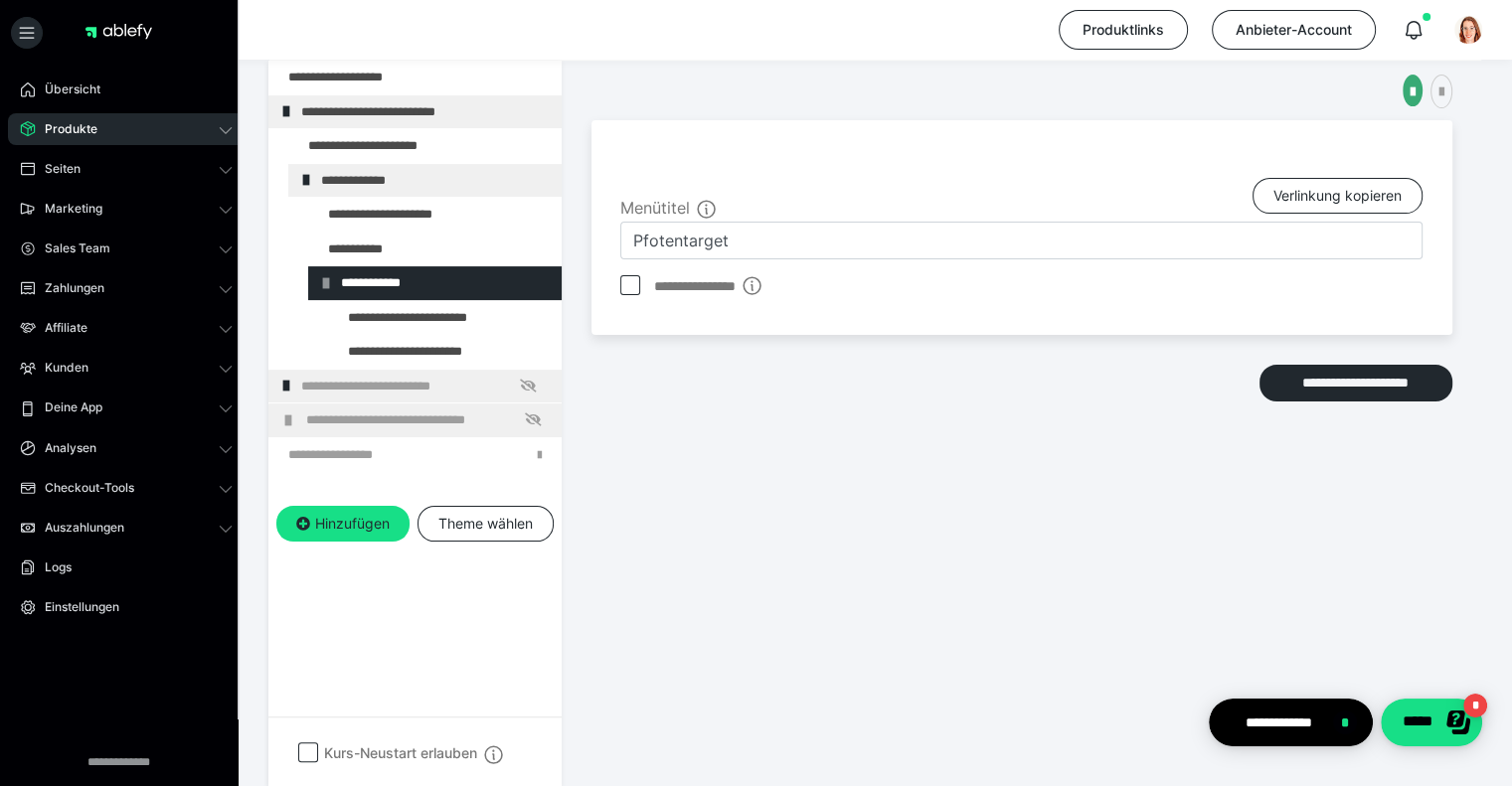 click on "**********" at bounding box center (711, 290) 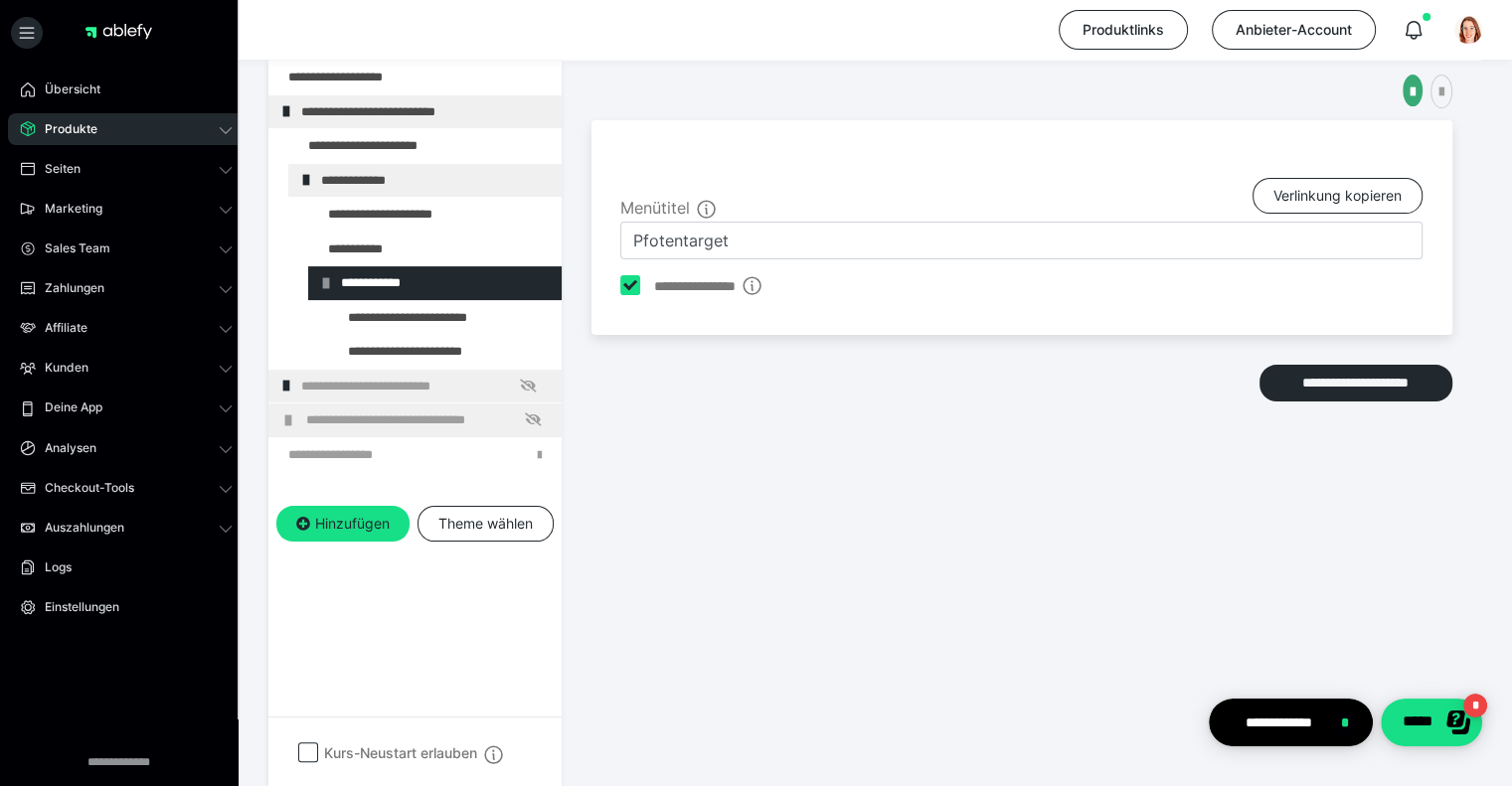 checkbox on "****" 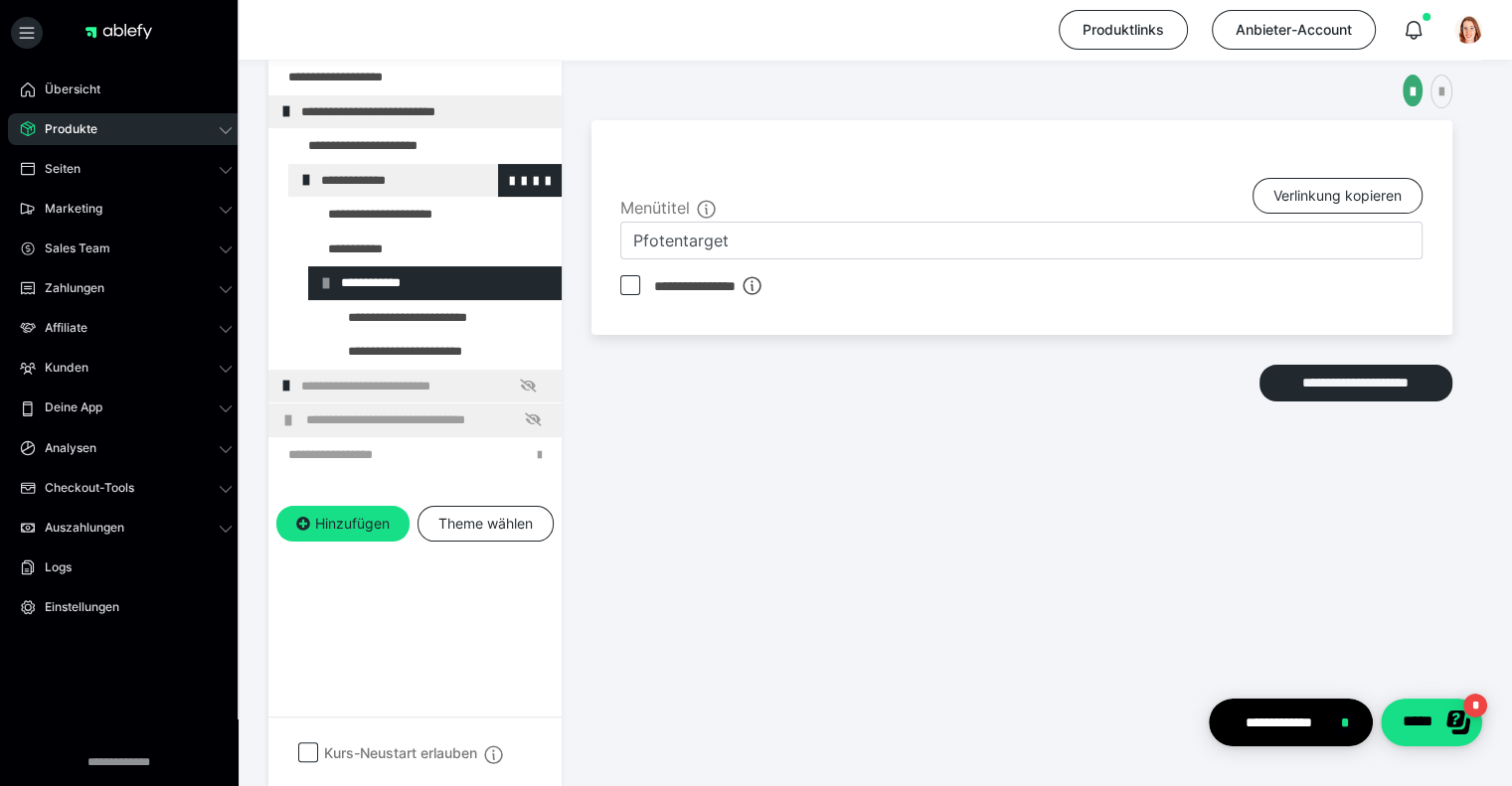click at bounding box center [306, 180] 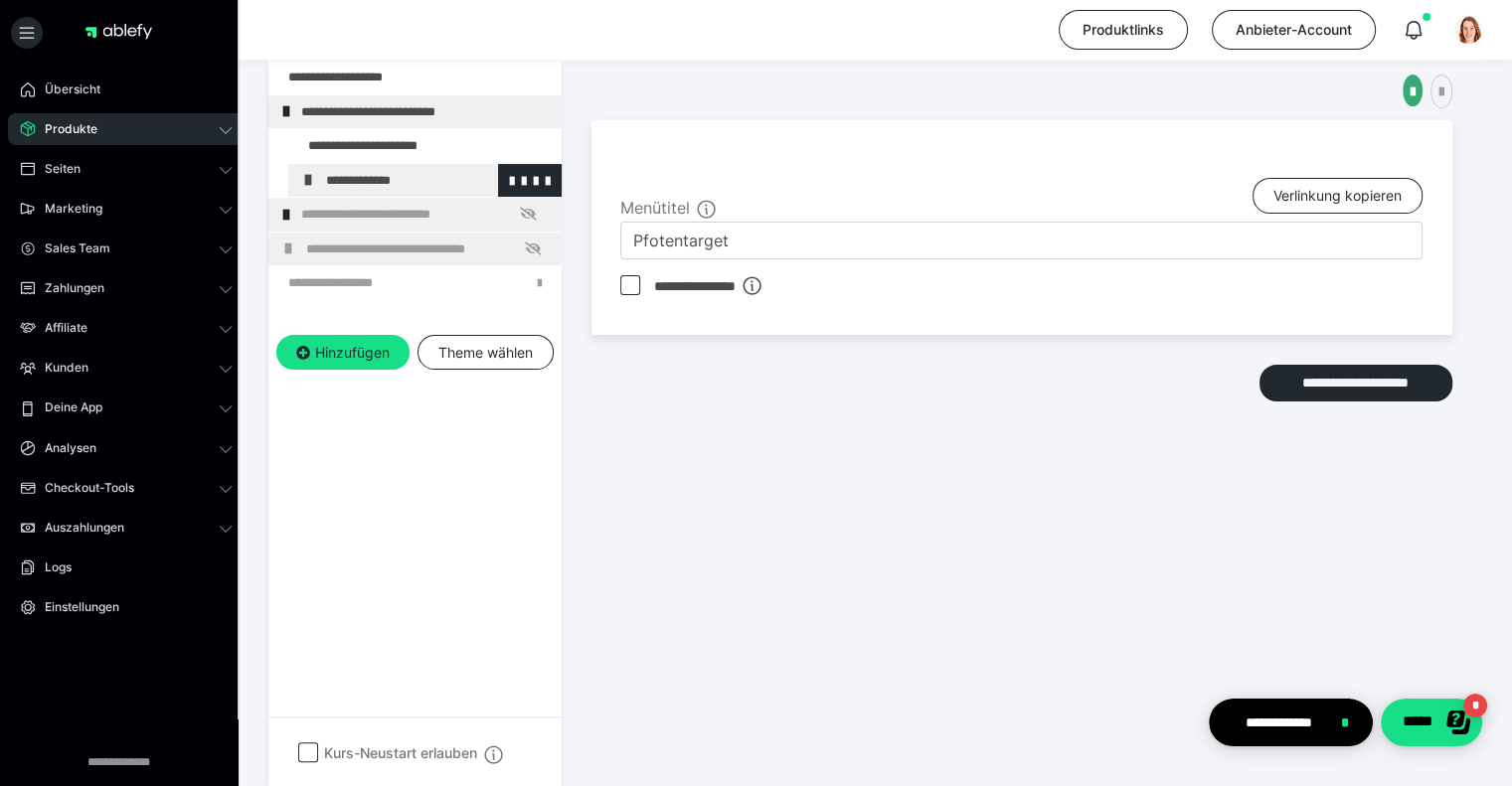 click on "**********" at bounding box center (424, 181) 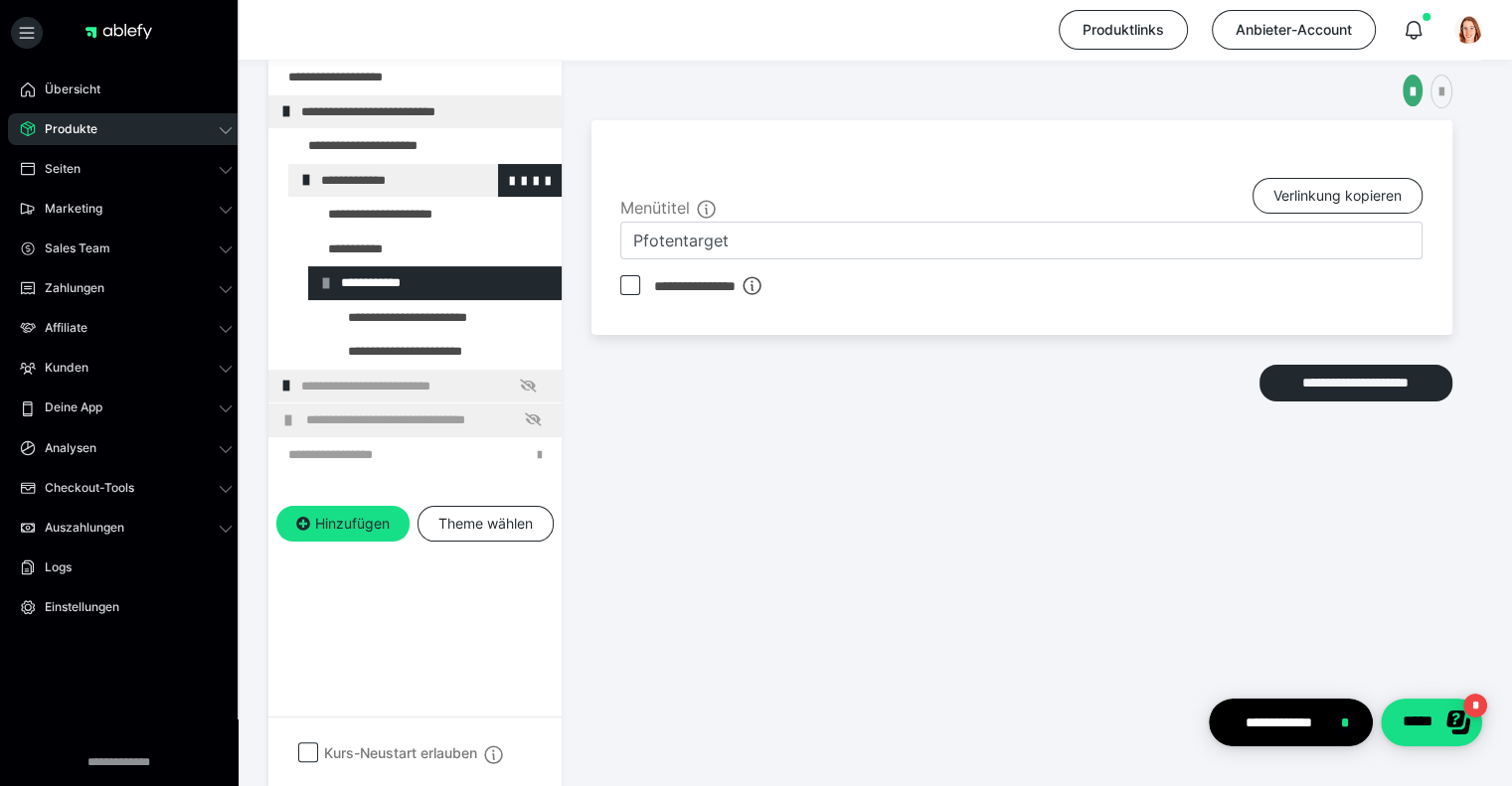 click on "**********" at bounding box center (433, 181) 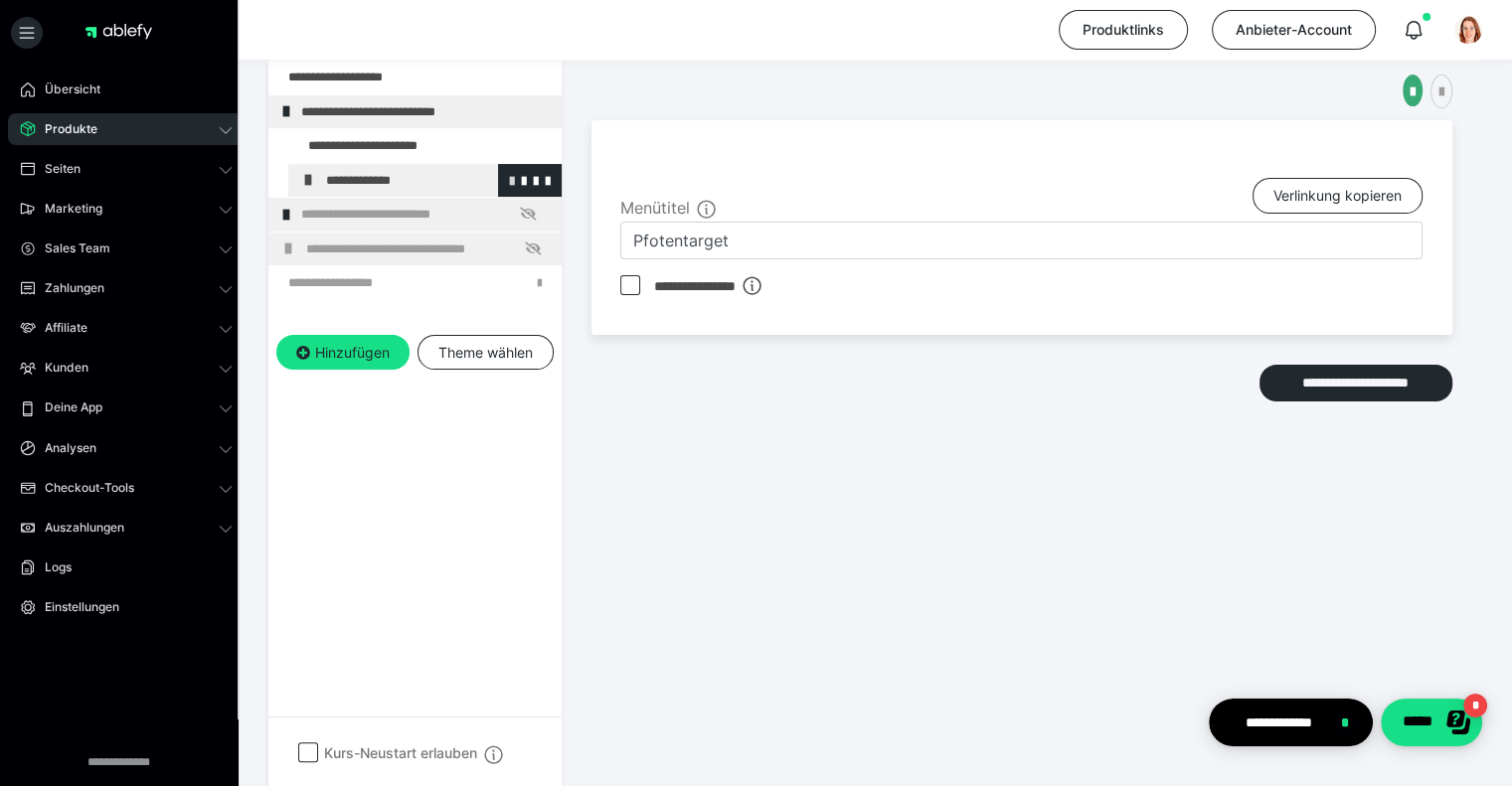 click at bounding box center (512, 180) 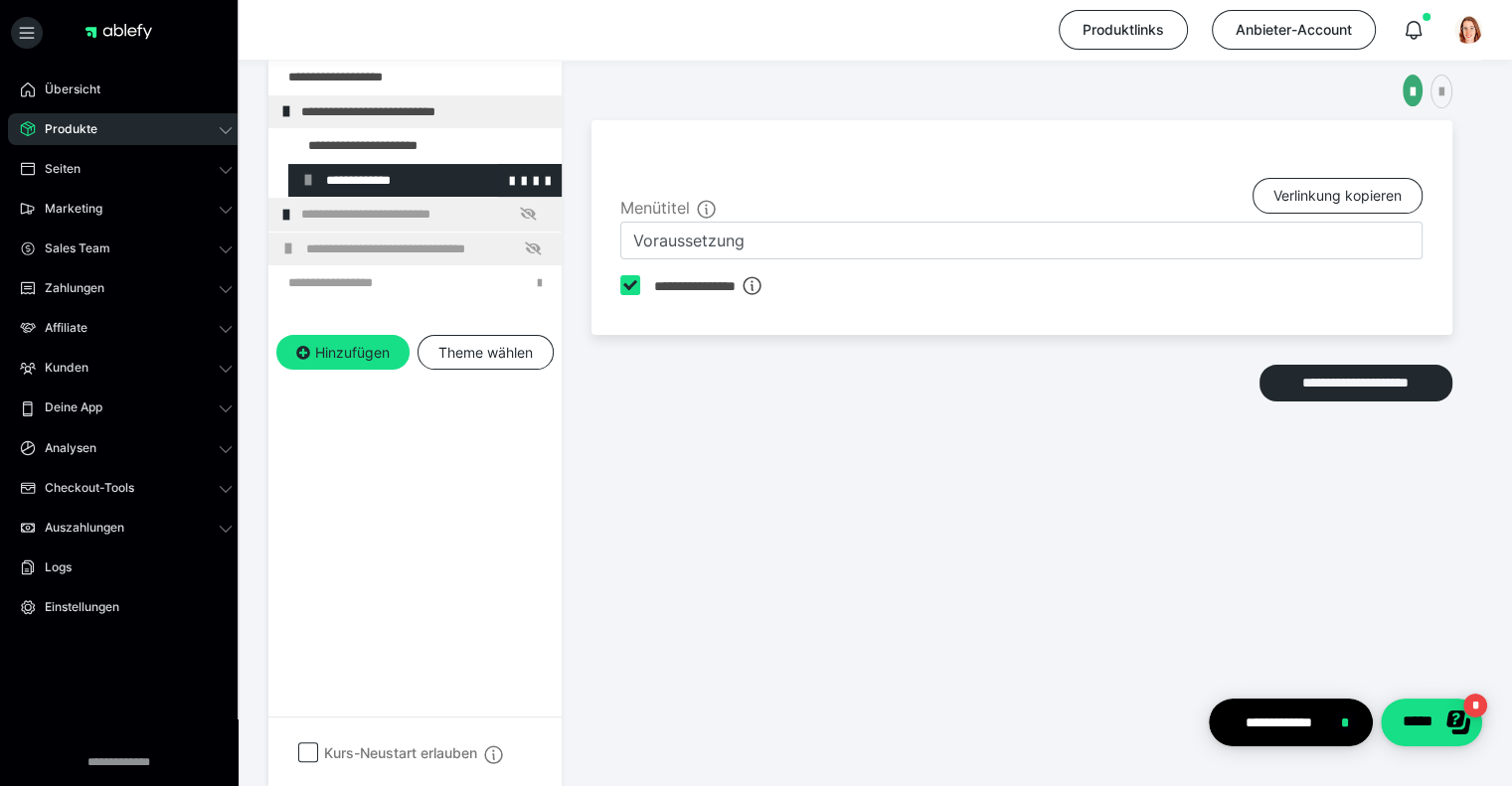 click on "**********" at bounding box center [424, 181] 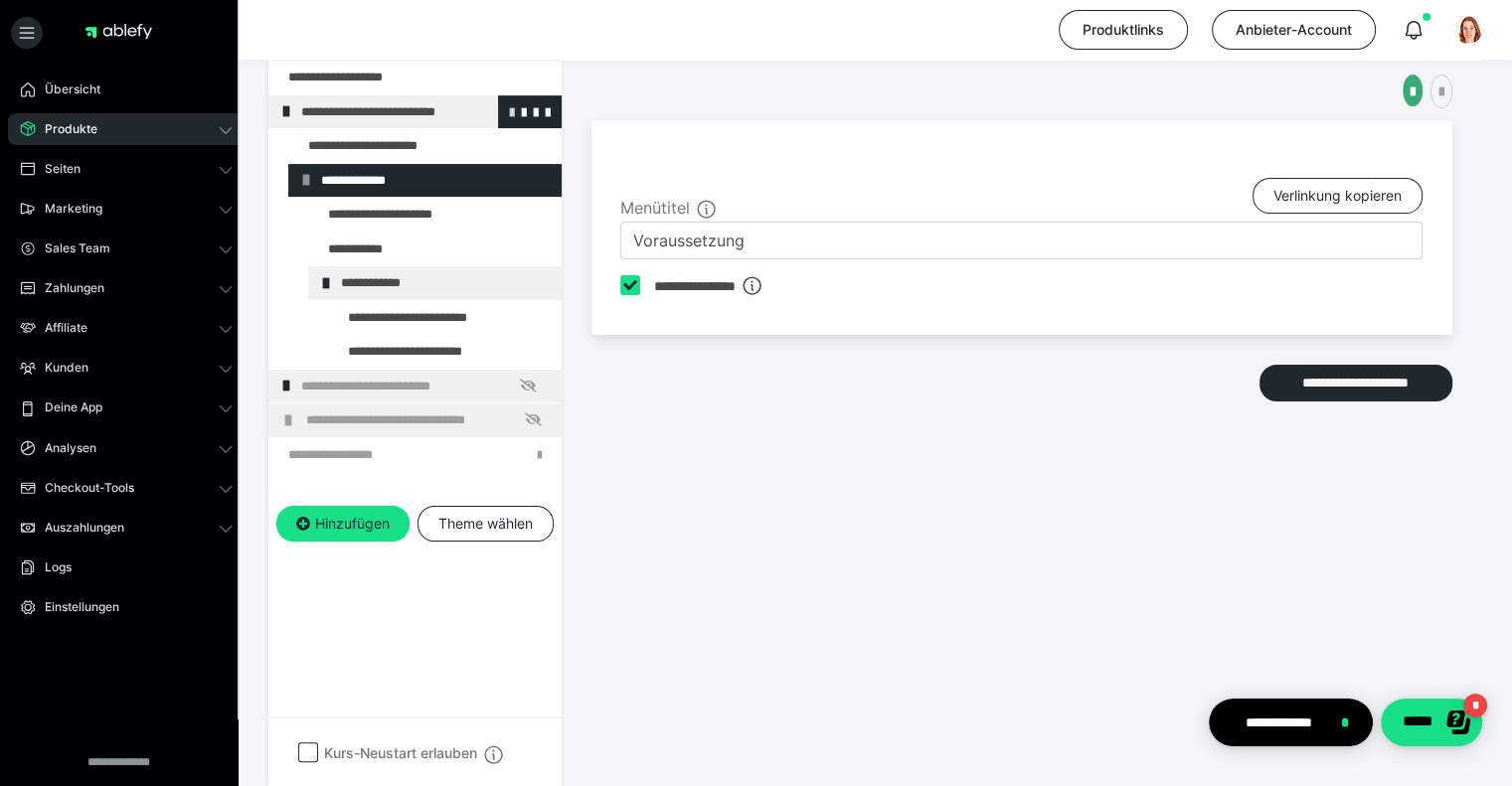 click at bounding box center [512, 111] 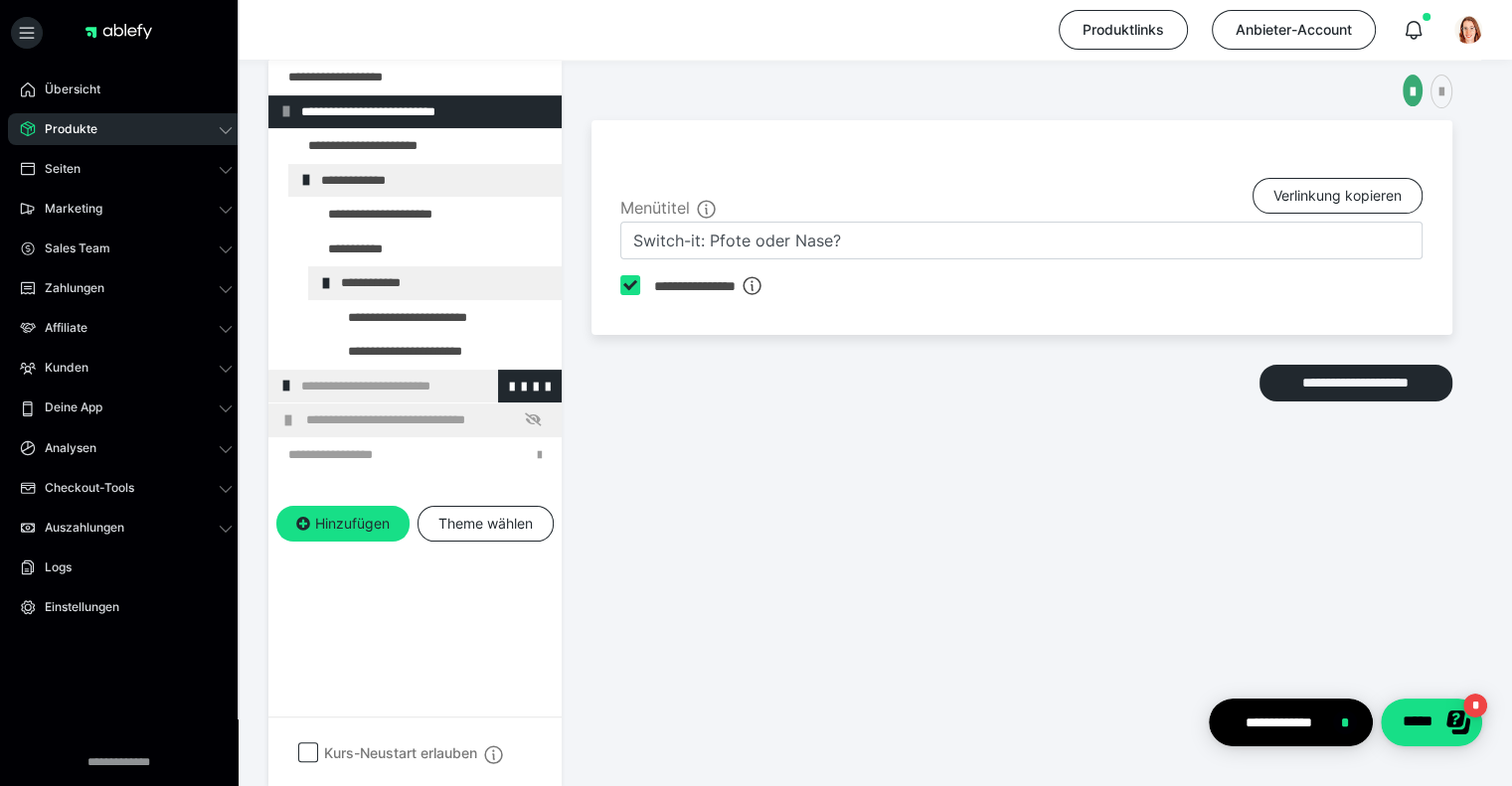 click at bounding box center [286, 386] 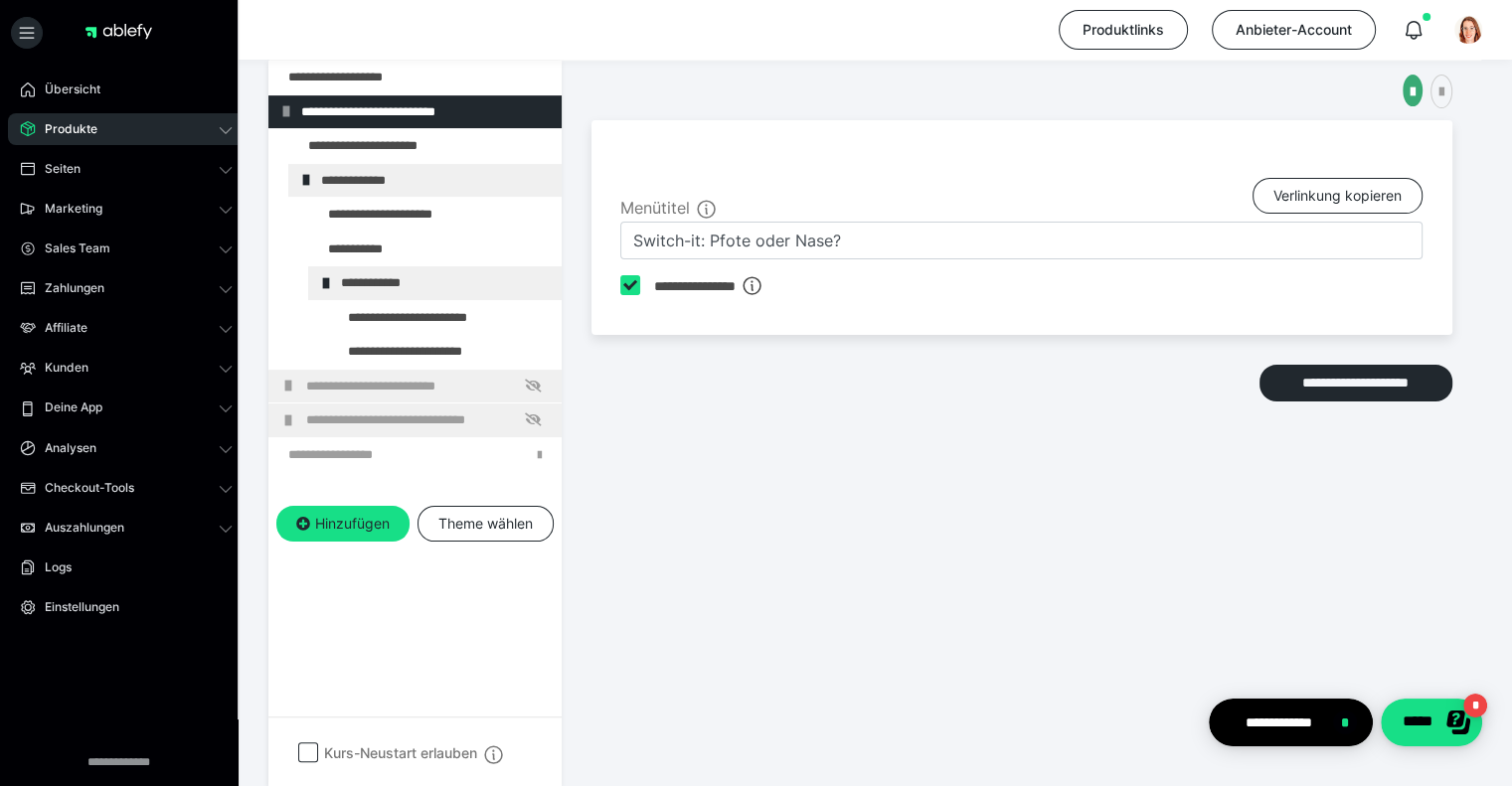 click on "**********" at bounding box center (415, 387) 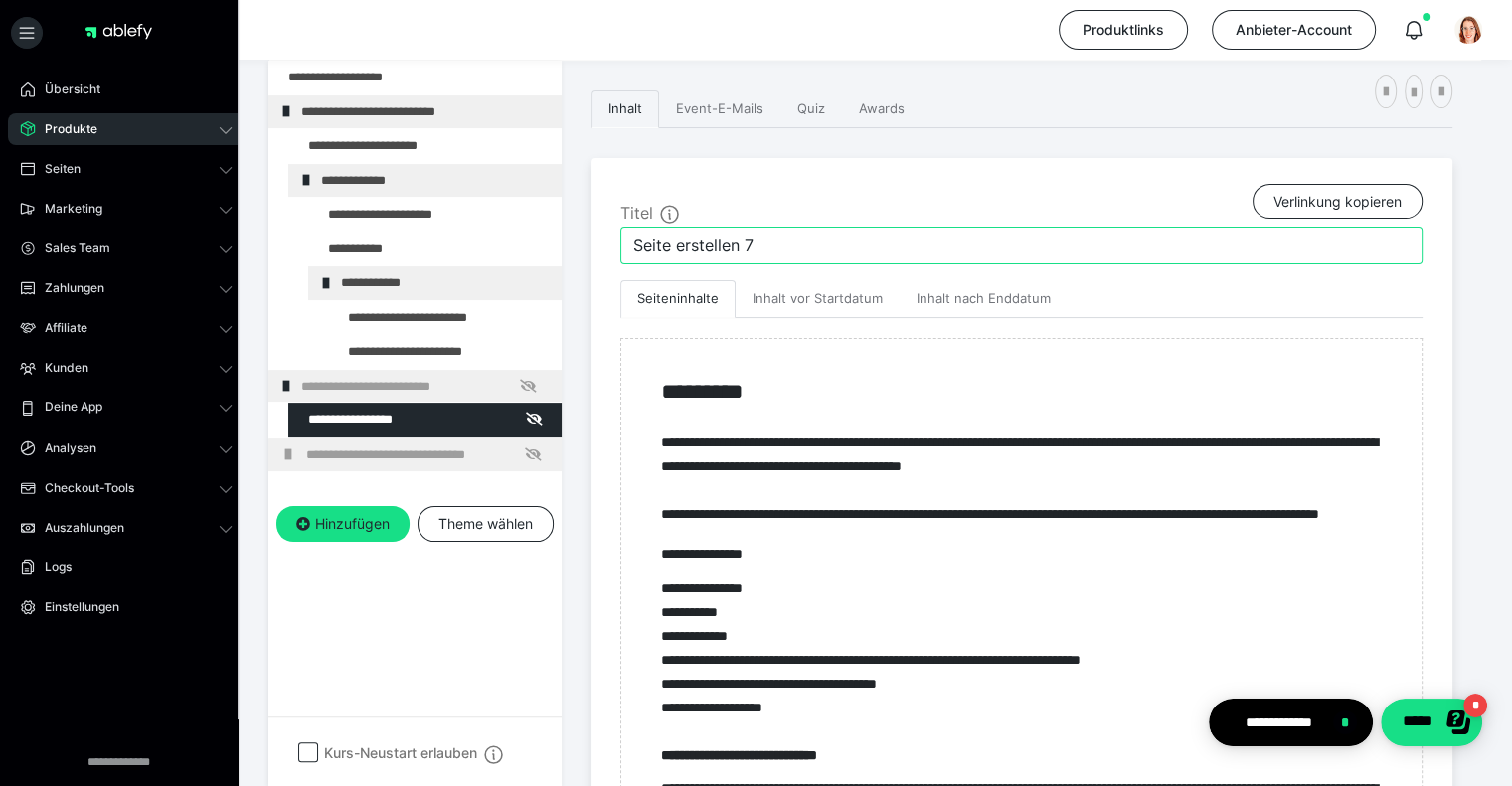 click on "Seite erstellen 7" at bounding box center [1021, 245] 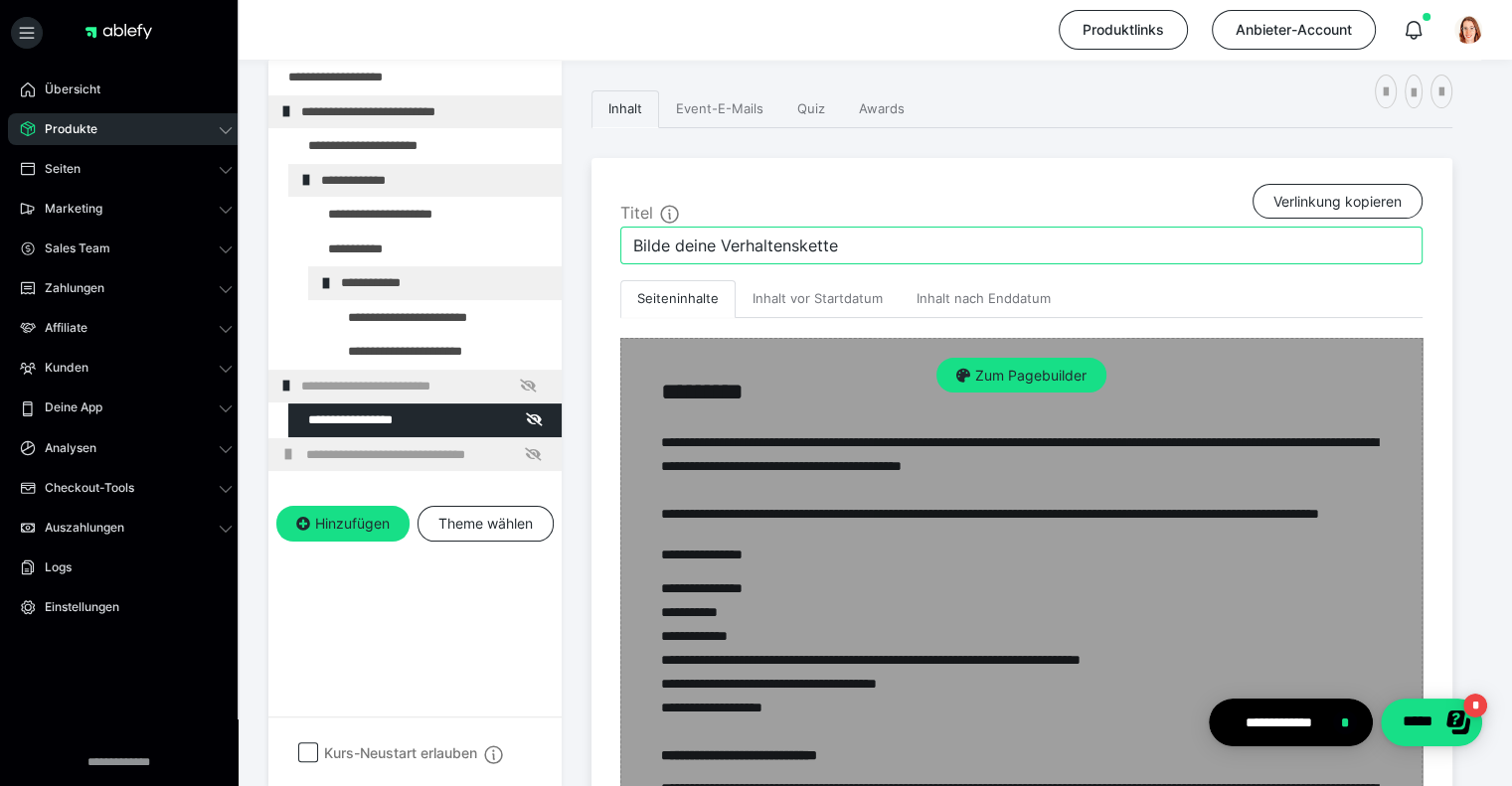 type on "Bilde deine Verhaltenskette" 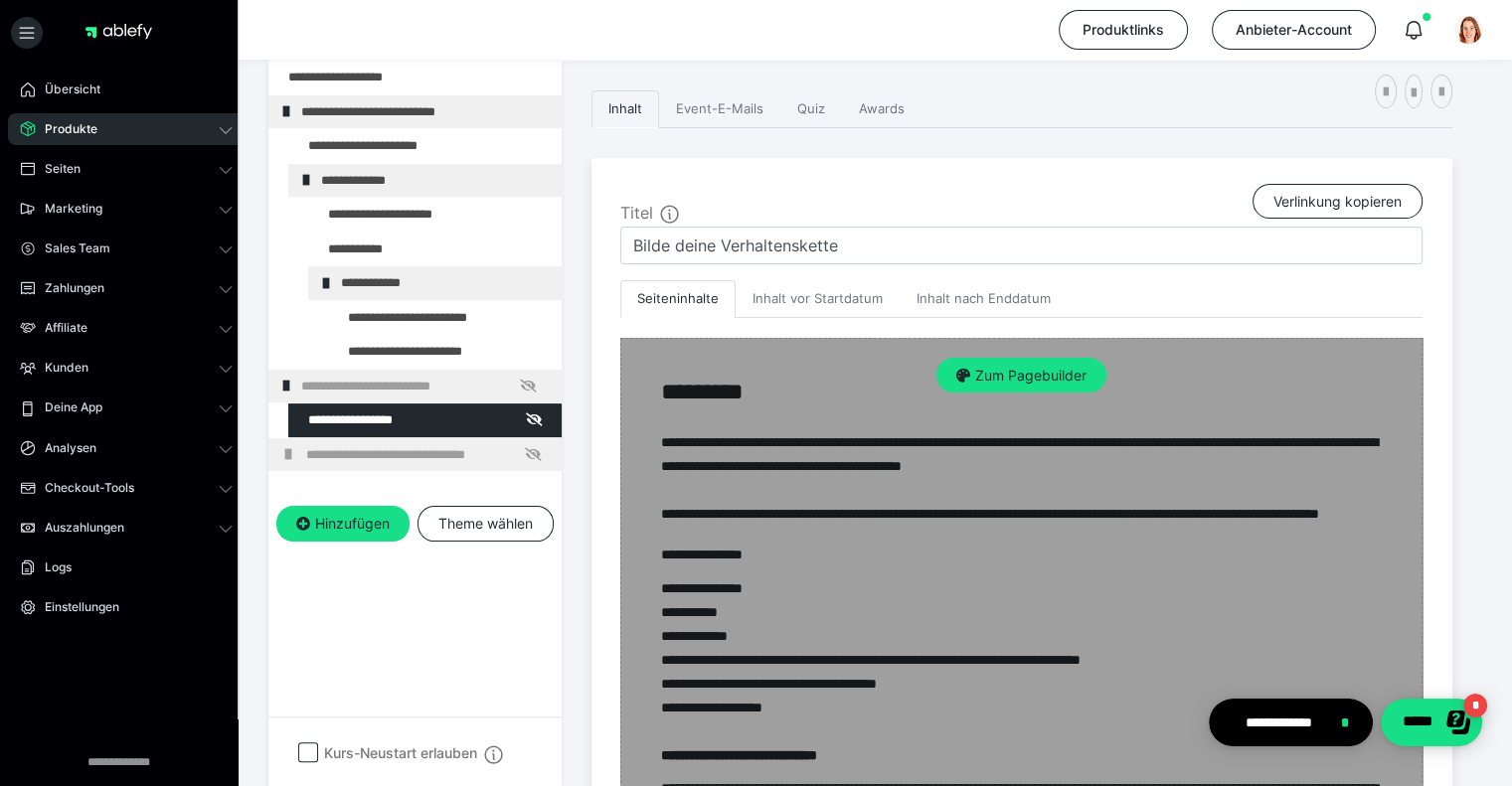 click on "Zum Pagebuilder" at bounding box center (1021, 3025) 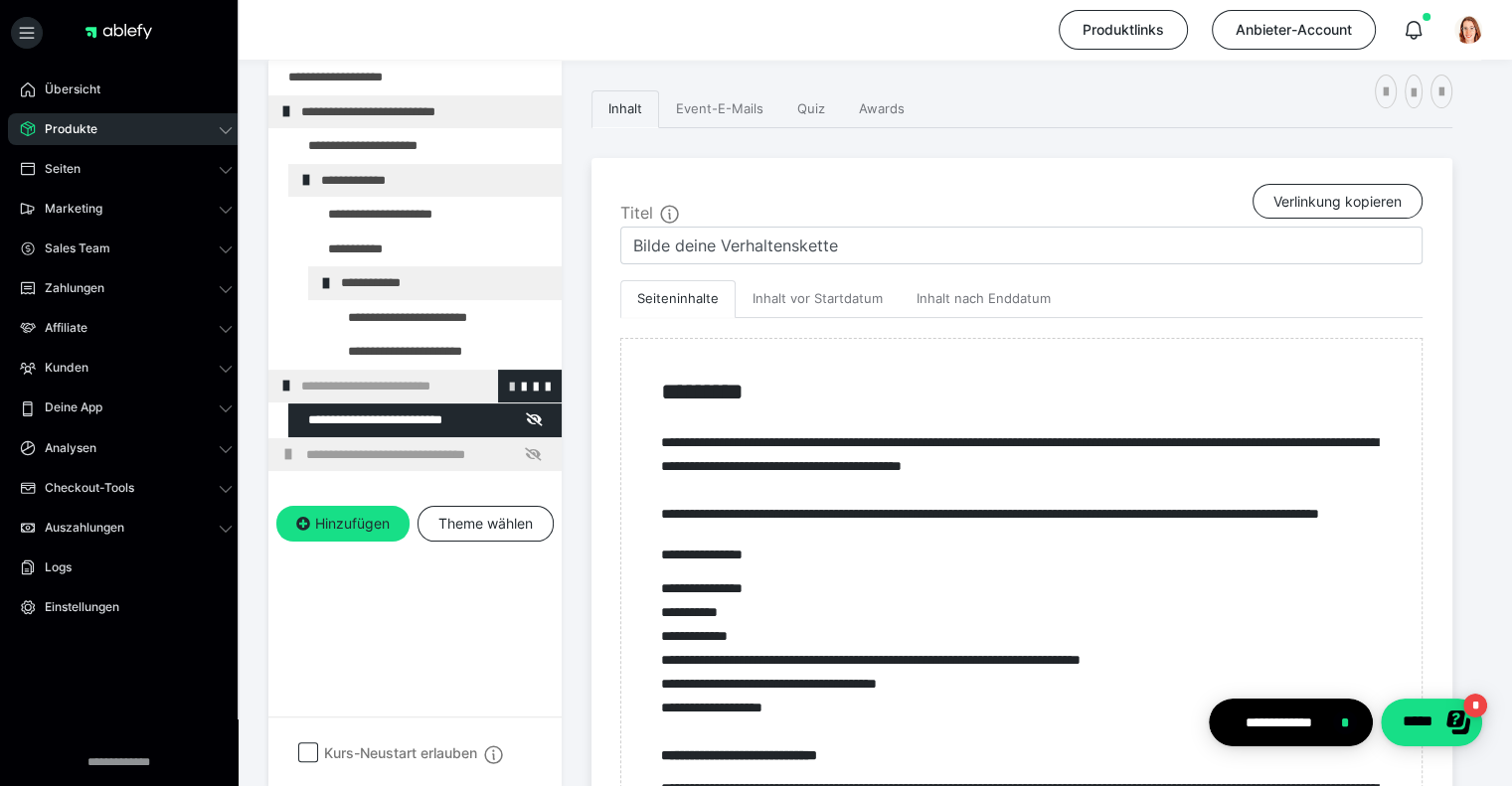click at bounding box center (512, 386) 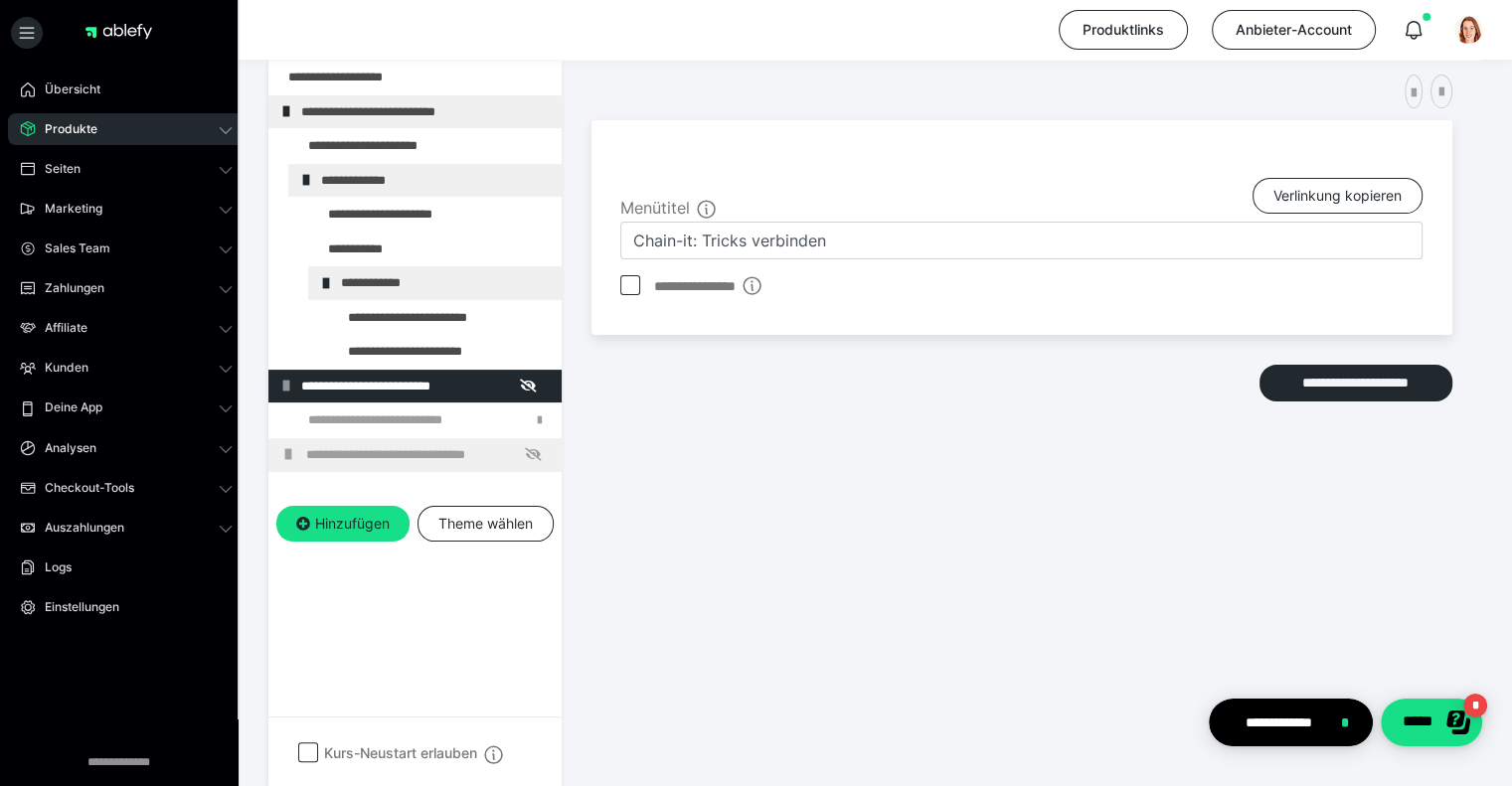 click at bounding box center (630, 285) 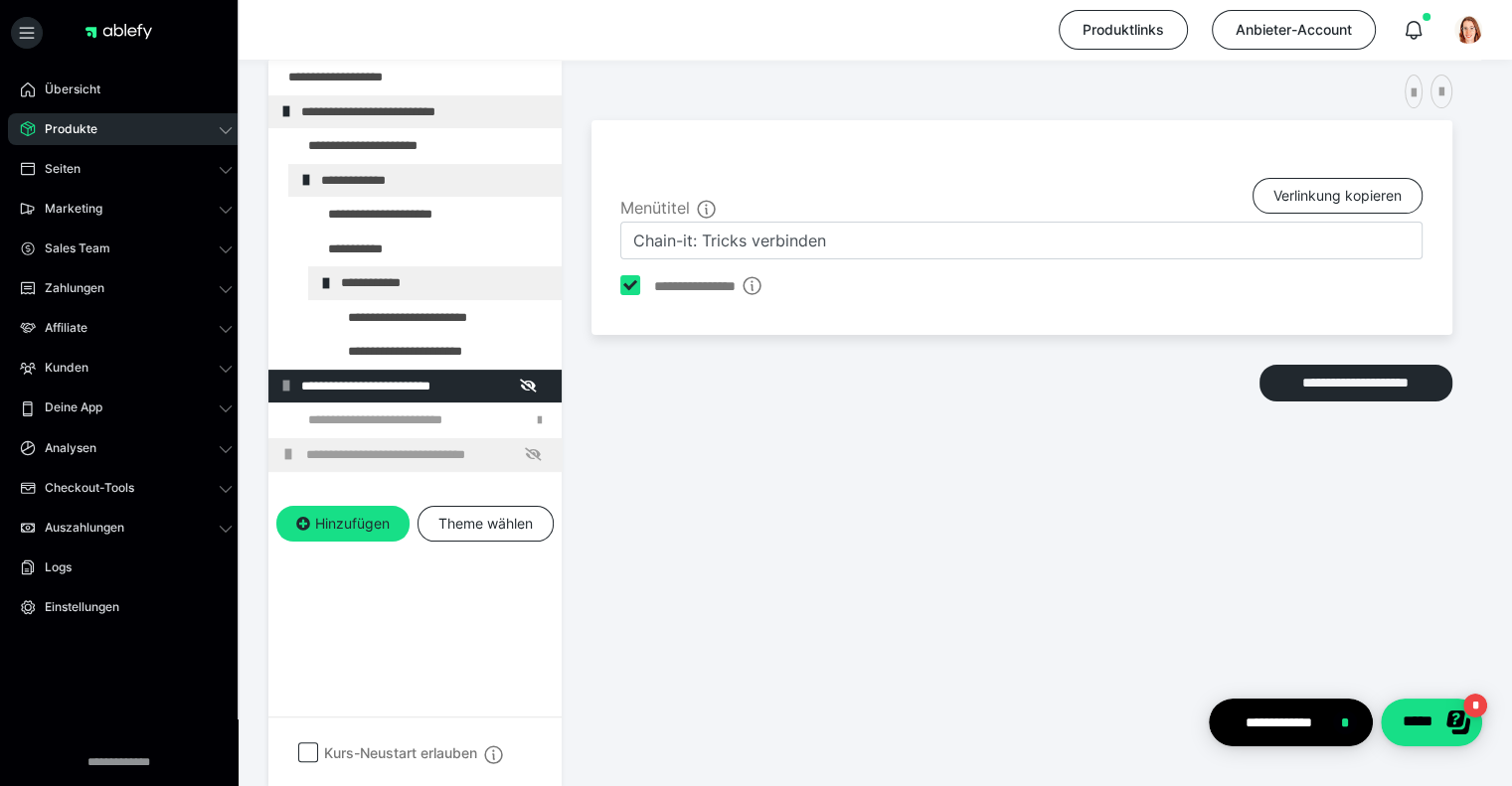 checkbox on "****" 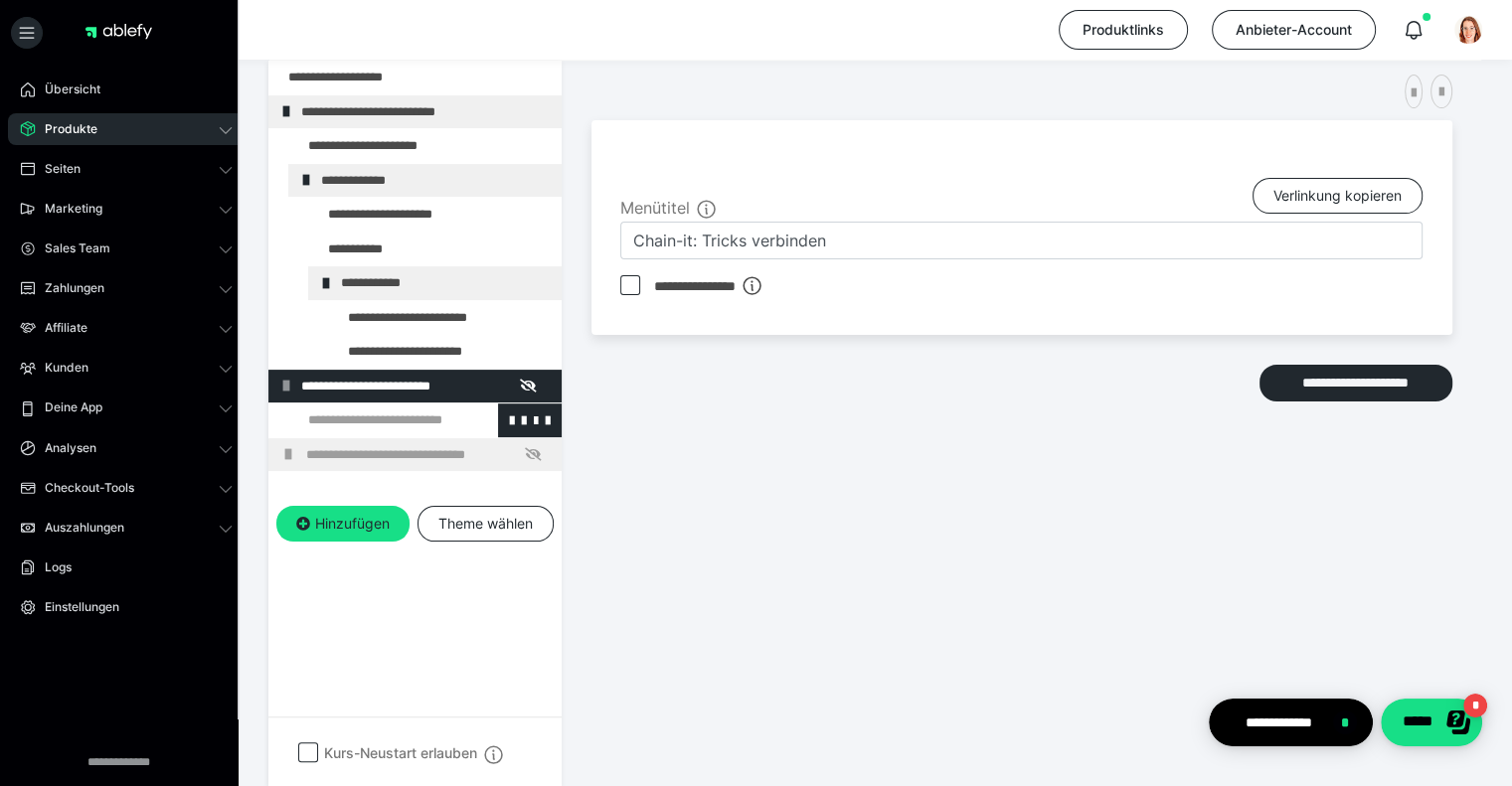 click at bounding box center [373, 420] 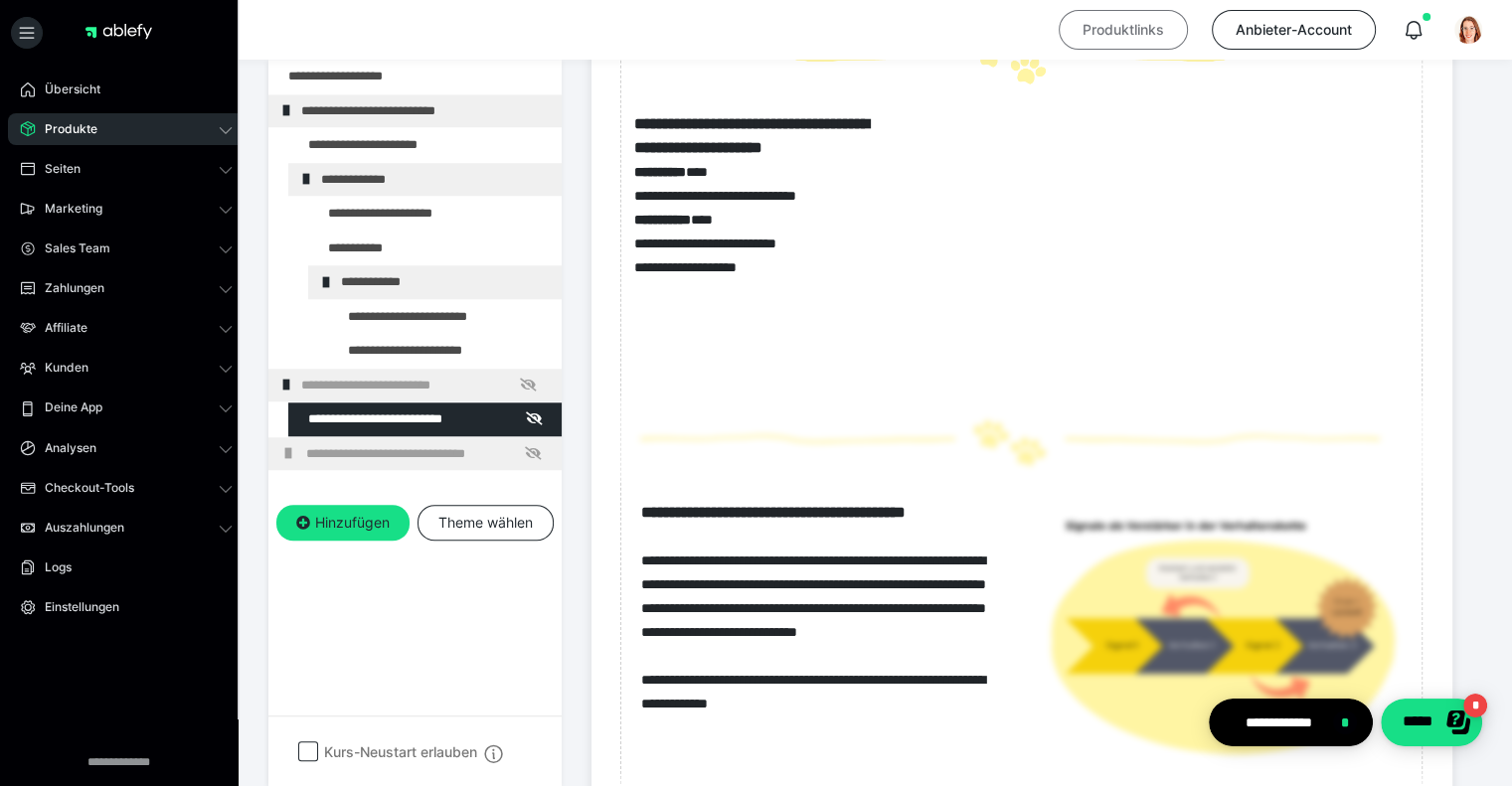 scroll, scrollTop: 1762, scrollLeft: 0, axis: vertical 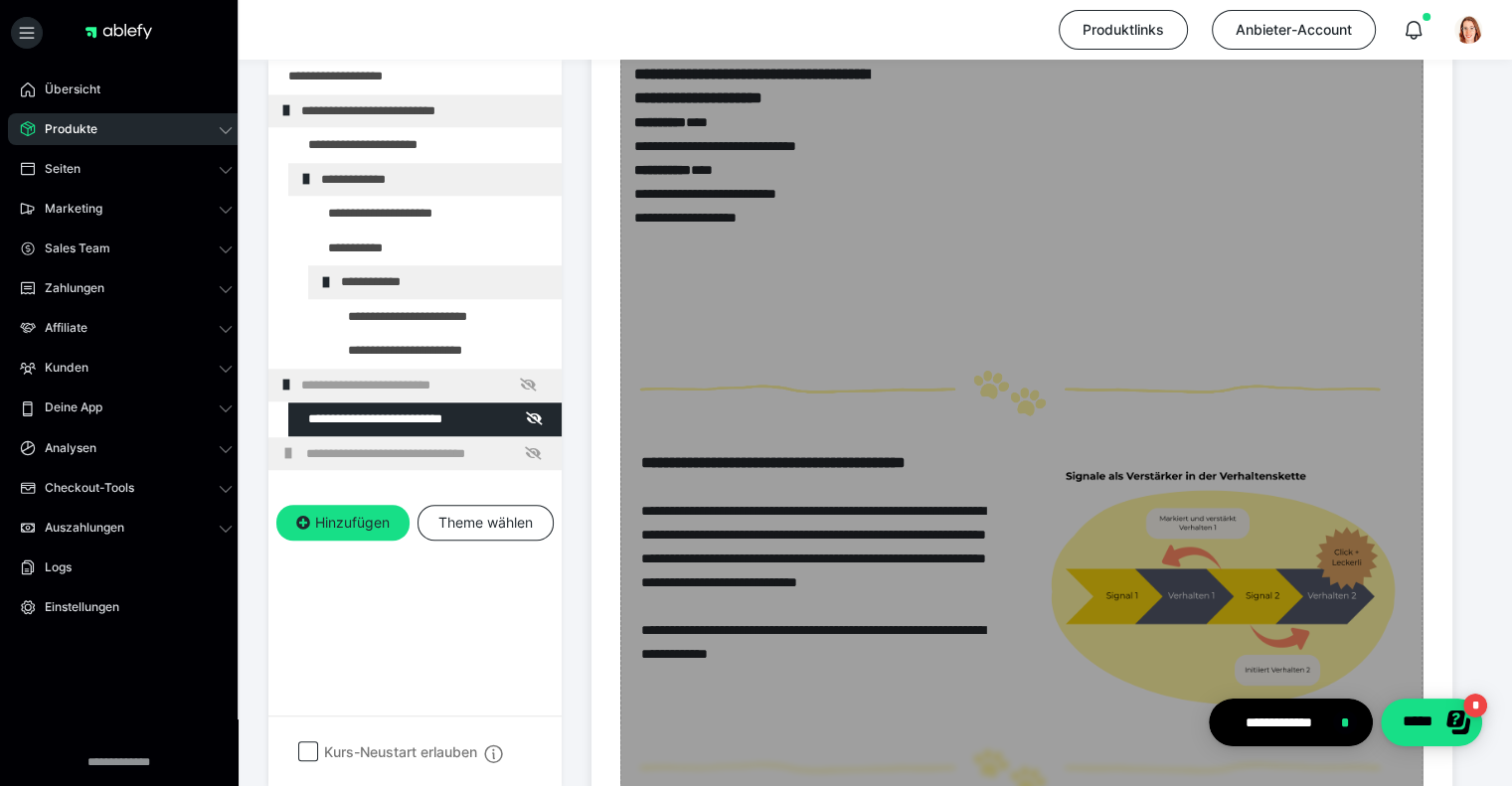 click on "Zum Pagebuilder" at bounding box center (1021, 1654) 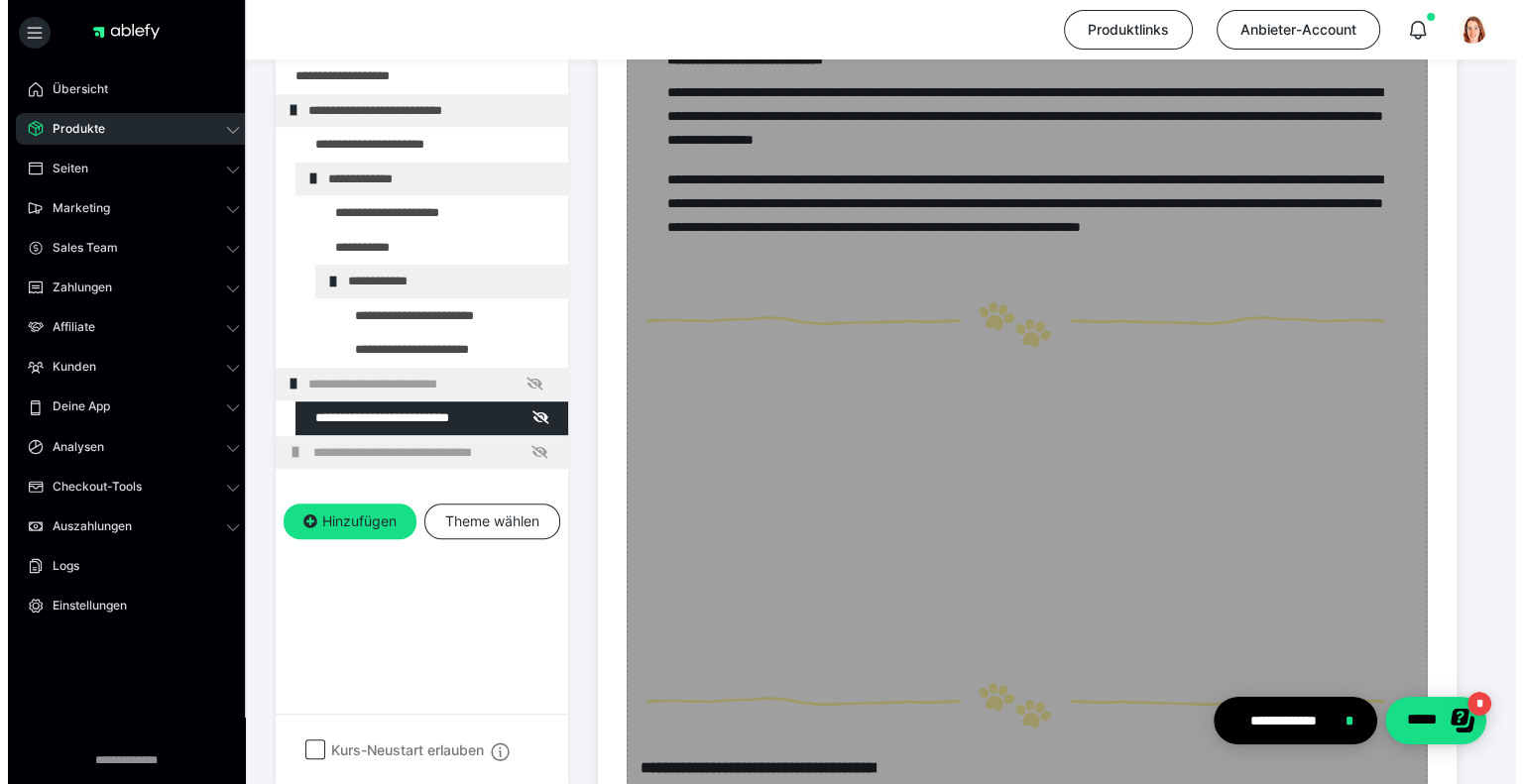 scroll, scrollTop: 271, scrollLeft: 0, axis: vertical 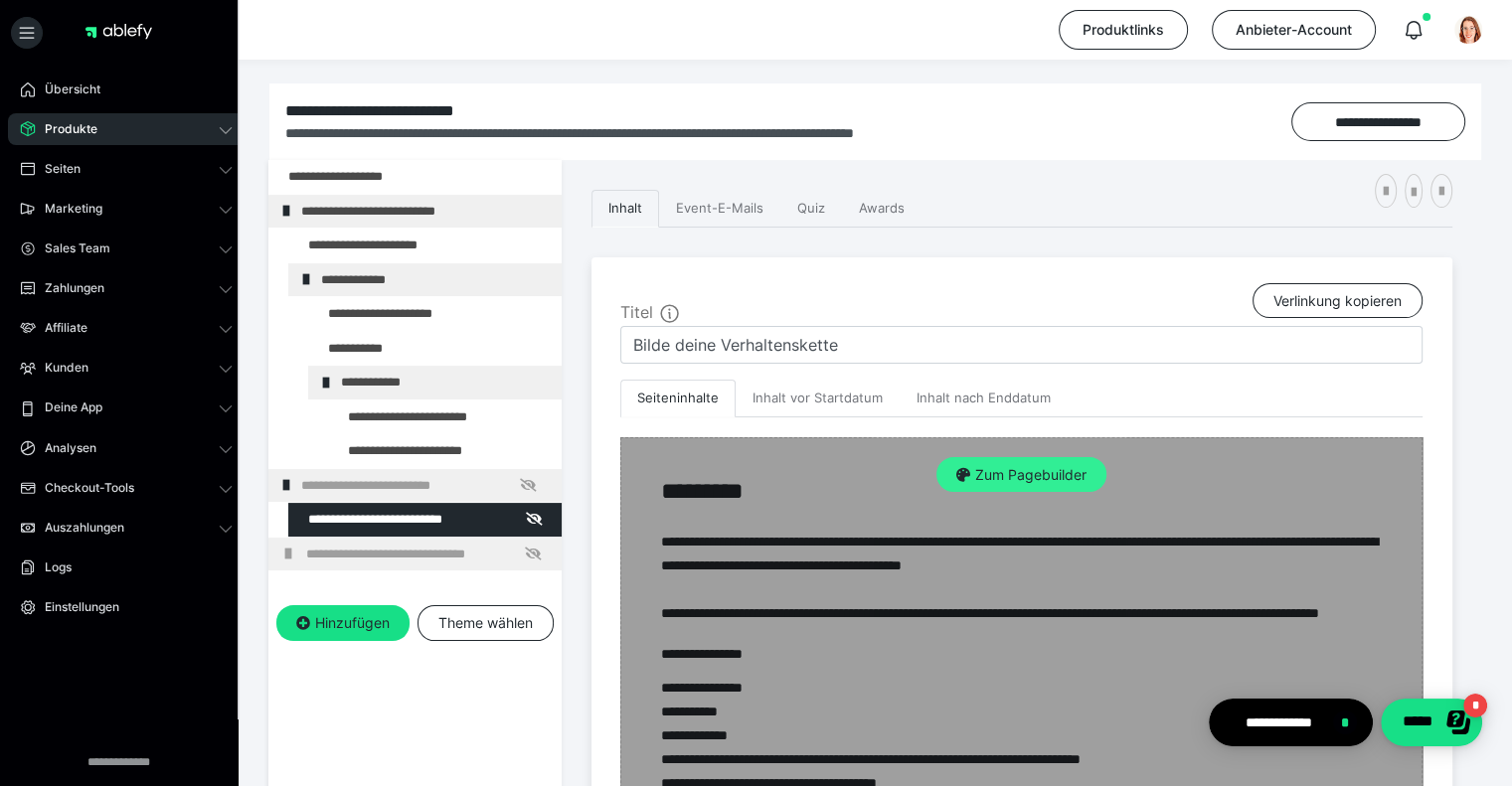 click on "Zum Pagebuilder" at bounding box center [1021, 475] 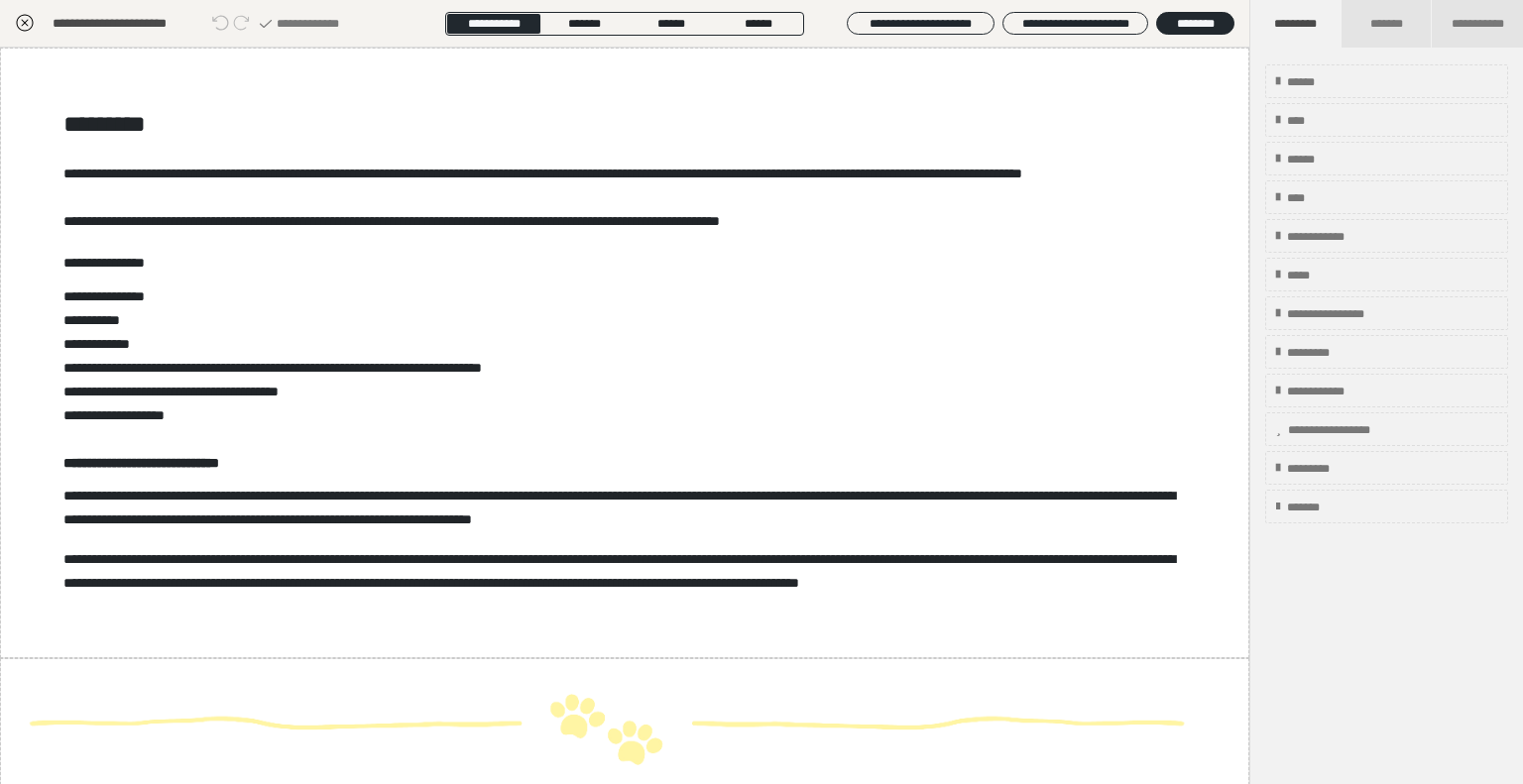 click on "**********" at bounding box center [625, 173] 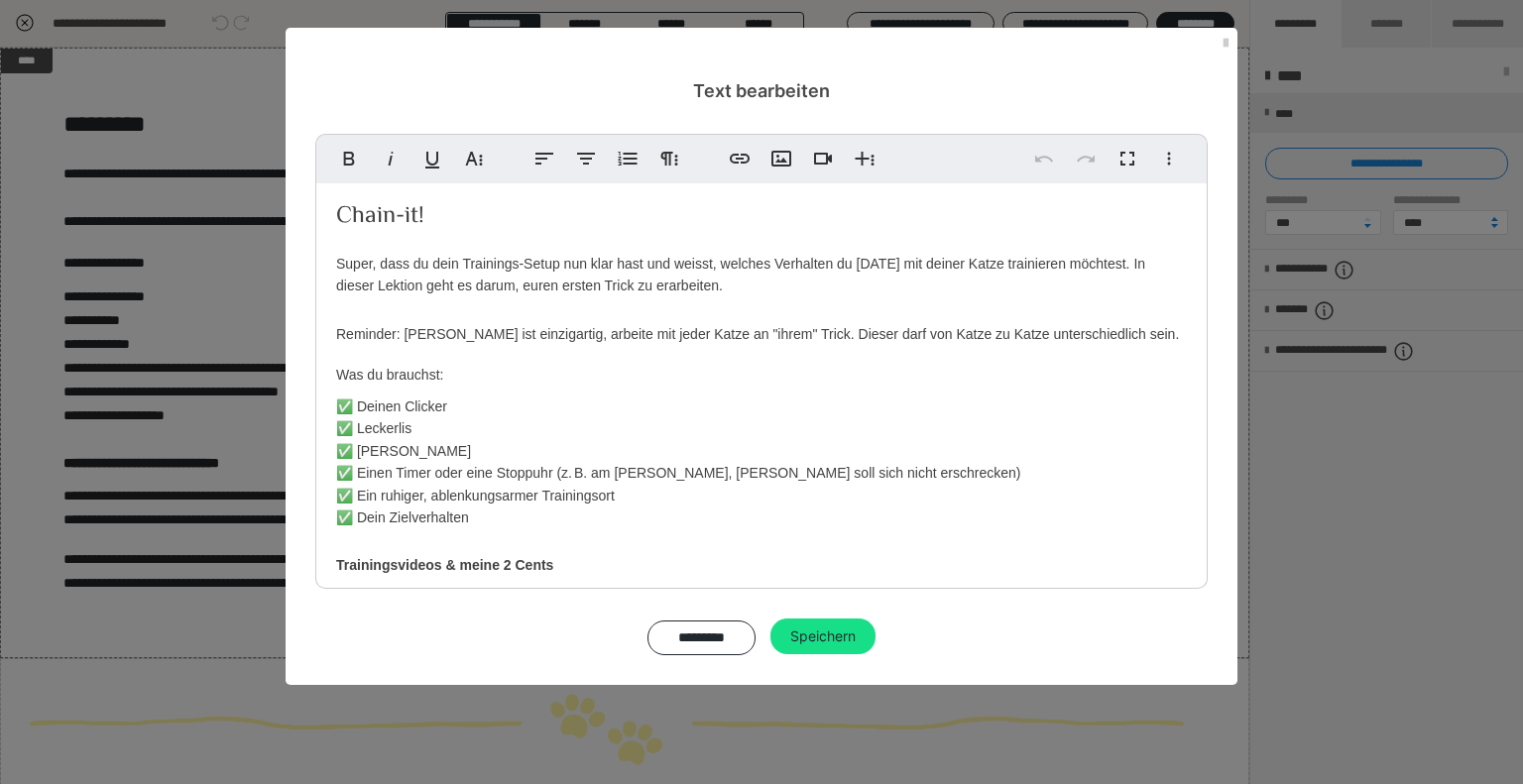 click on "Chain-it! Super, dass du dein Trainings-Setup nun klar hast und weisst, welches Verhalten du [DATE] mit deiner Katze trainieren möchtest. In dieser Lektion geht es darum, euren ersten Trick zu erarbeiten. Reminder: [PERSON_NAME] ist einzigartig, arbeite mit jeder Katze an "ihrem" Trick. Dieser darf von Katze zu Katze unterschiedlich sein. Was du brauchst: ✅ Deinen Clicker ✅ Leckerlis ✅ Deine Katze  ✅ Einen Timer oder eine Stoppuhr (z. B. am Handy, [PERSON_NAME] soll sich nicht erschrecken) ✅ Ein ruhiger, ablenkungsarmer Trainingsort ✅ Dein Zielverhalten" at bounding box center (762, 366) 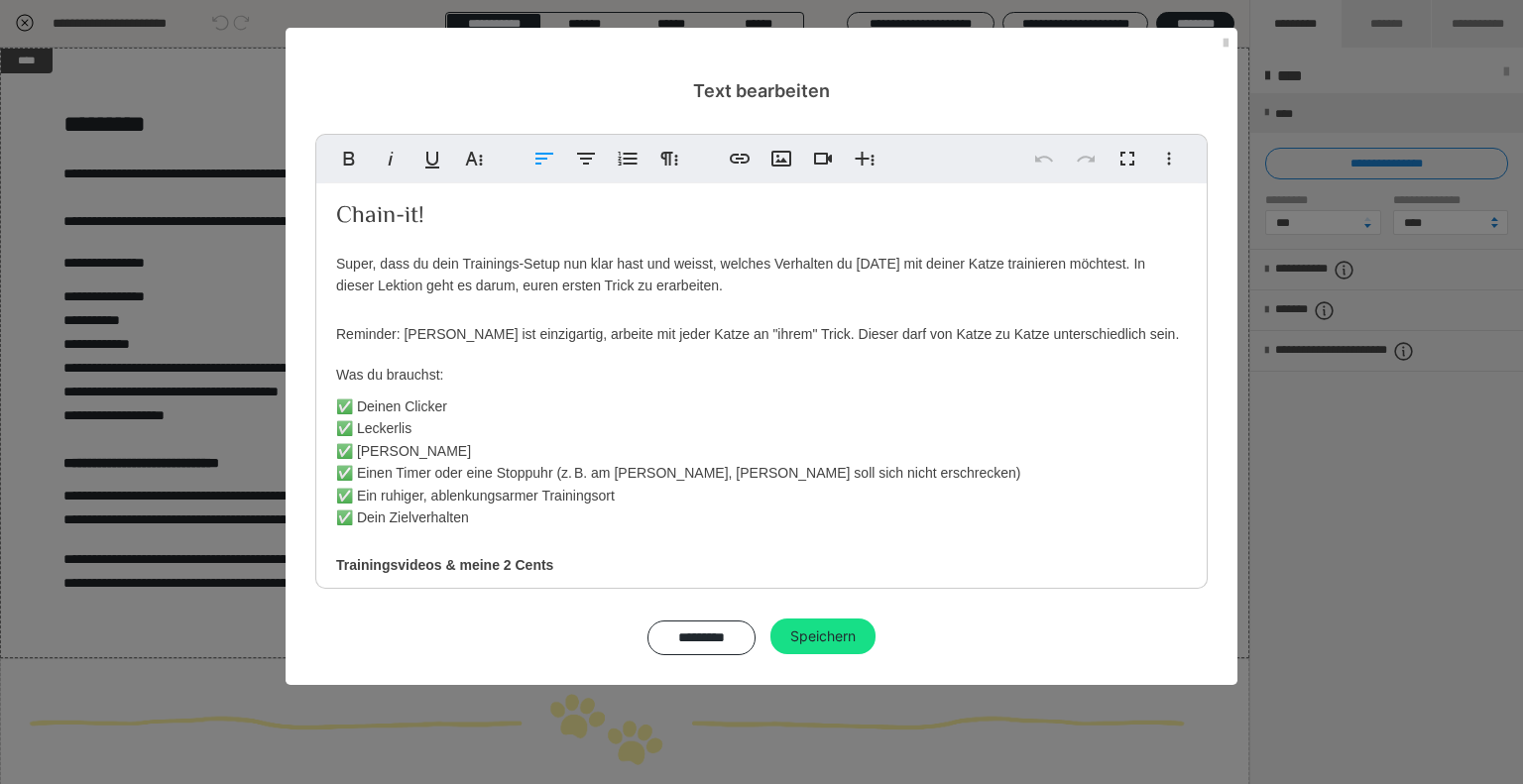 drag, startPoint x: 299, startPoint y: 265, endPoint x: 309, endPoint y: 272, distance: 12.206556 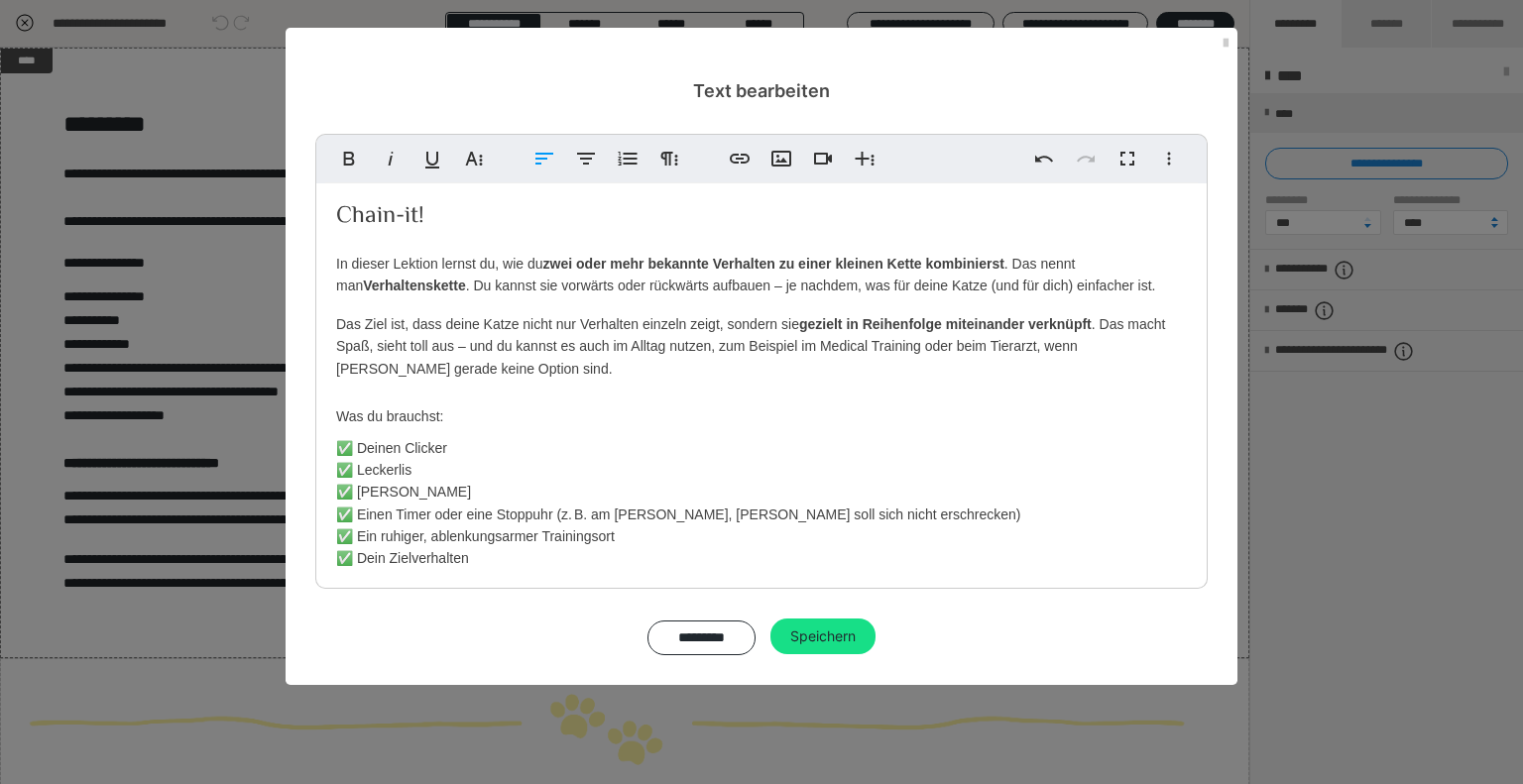 click on "zwei oder mehr bekannte Verhalten zu einer kleinen Kette kombinierst" at bounding box center (773, 264) 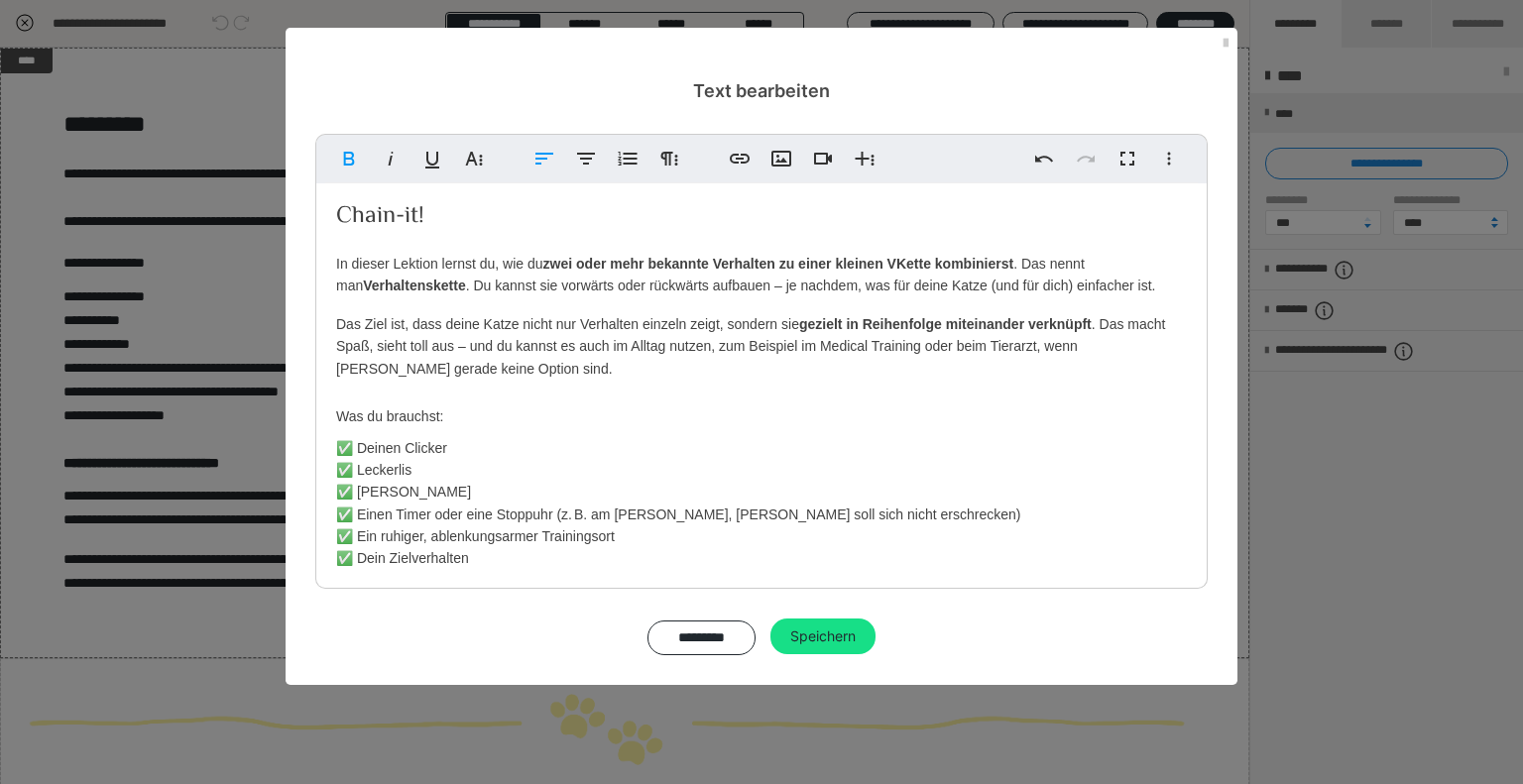 type 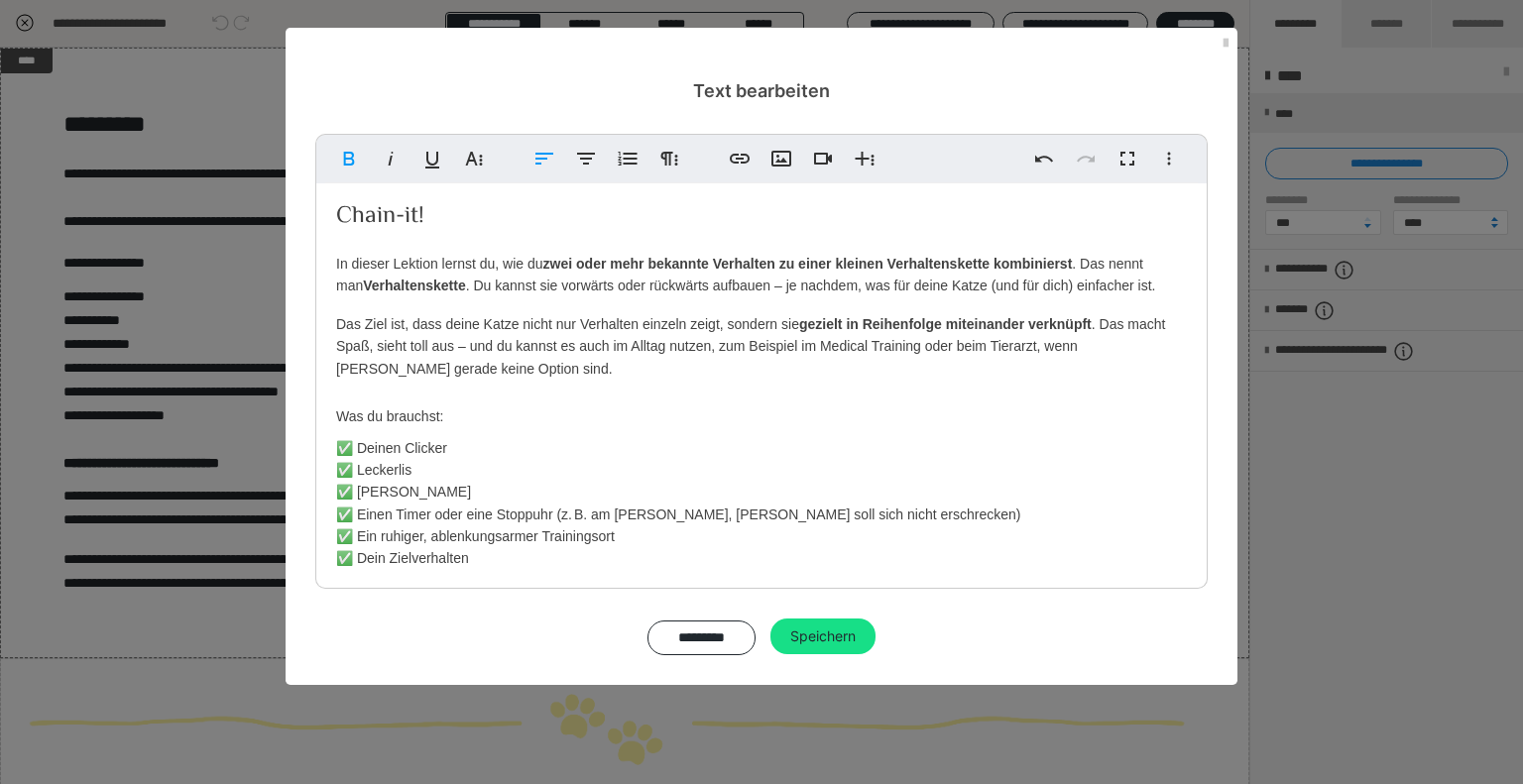 click on "zwei oder mehr bekannte Verhalten zu einer kleinen Verhaltenskette kombinierst" at bounding box center (808, 264) 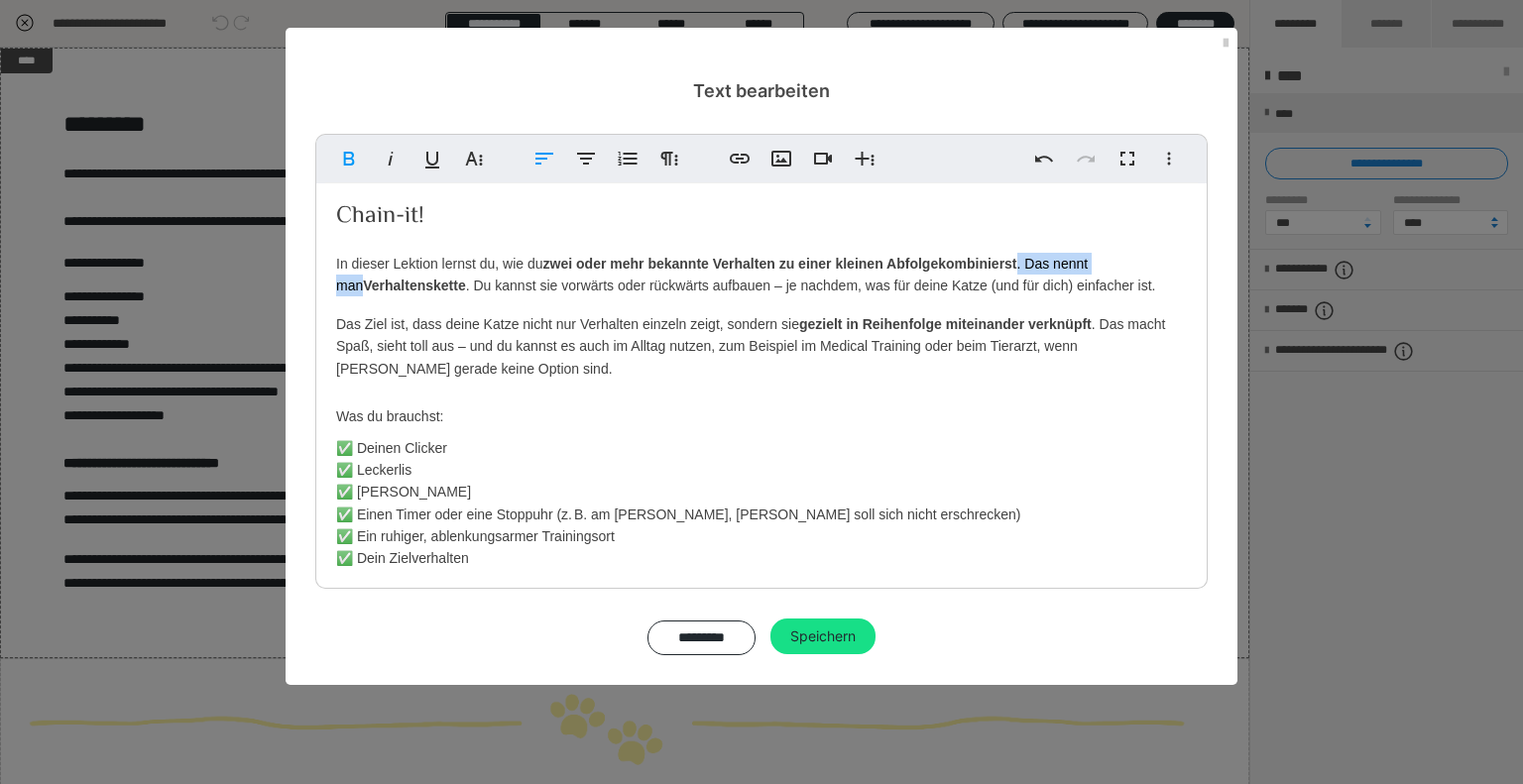 drag, startPoint x: 1135, startPoint y: 261, endPoint x: 1023, endPoint y: 269, distance: 112.28535 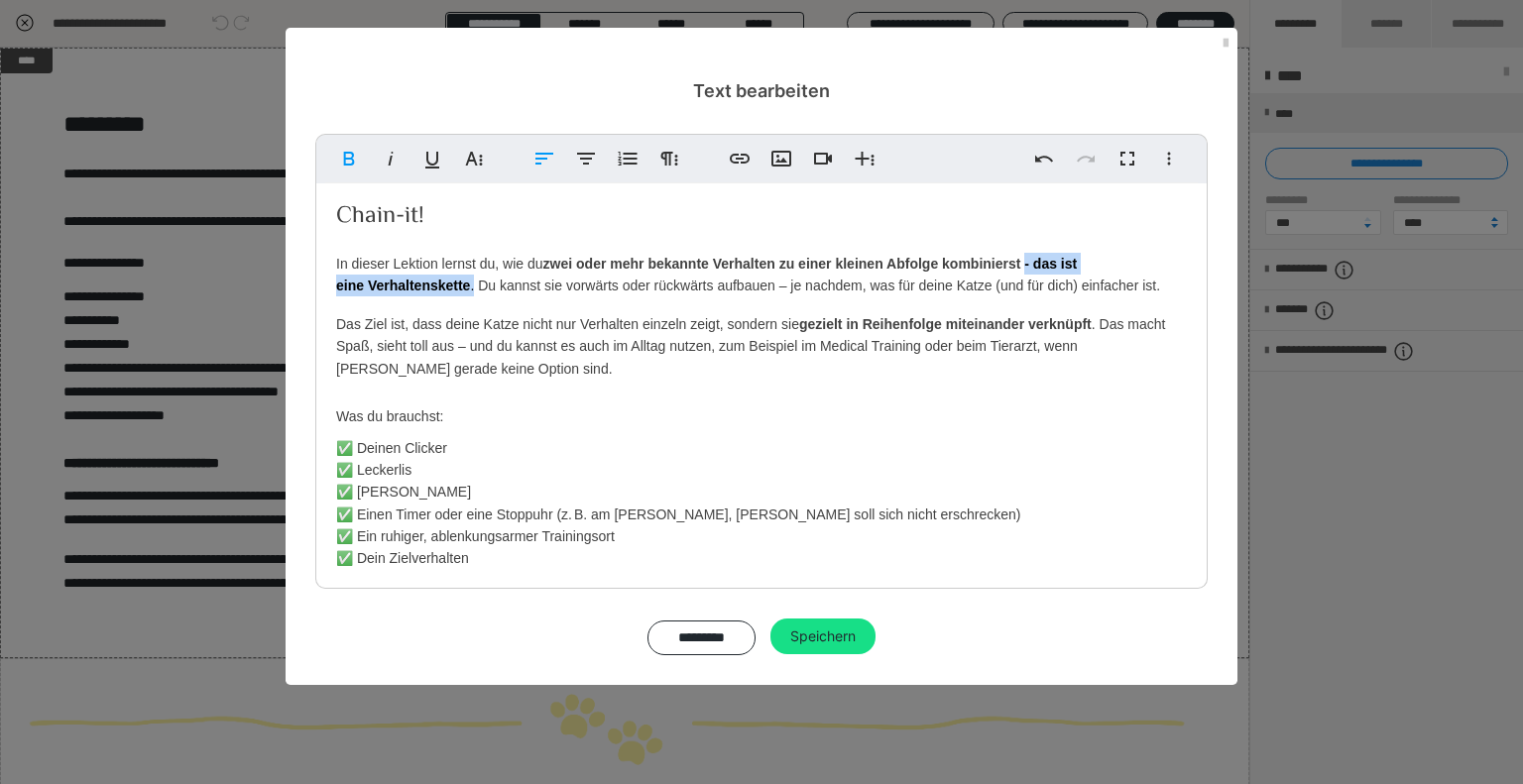 drag, startPoint x: 473, startPoint y: 289, endPoint x: 1029, endPoint y: 265, distance: 556.51774 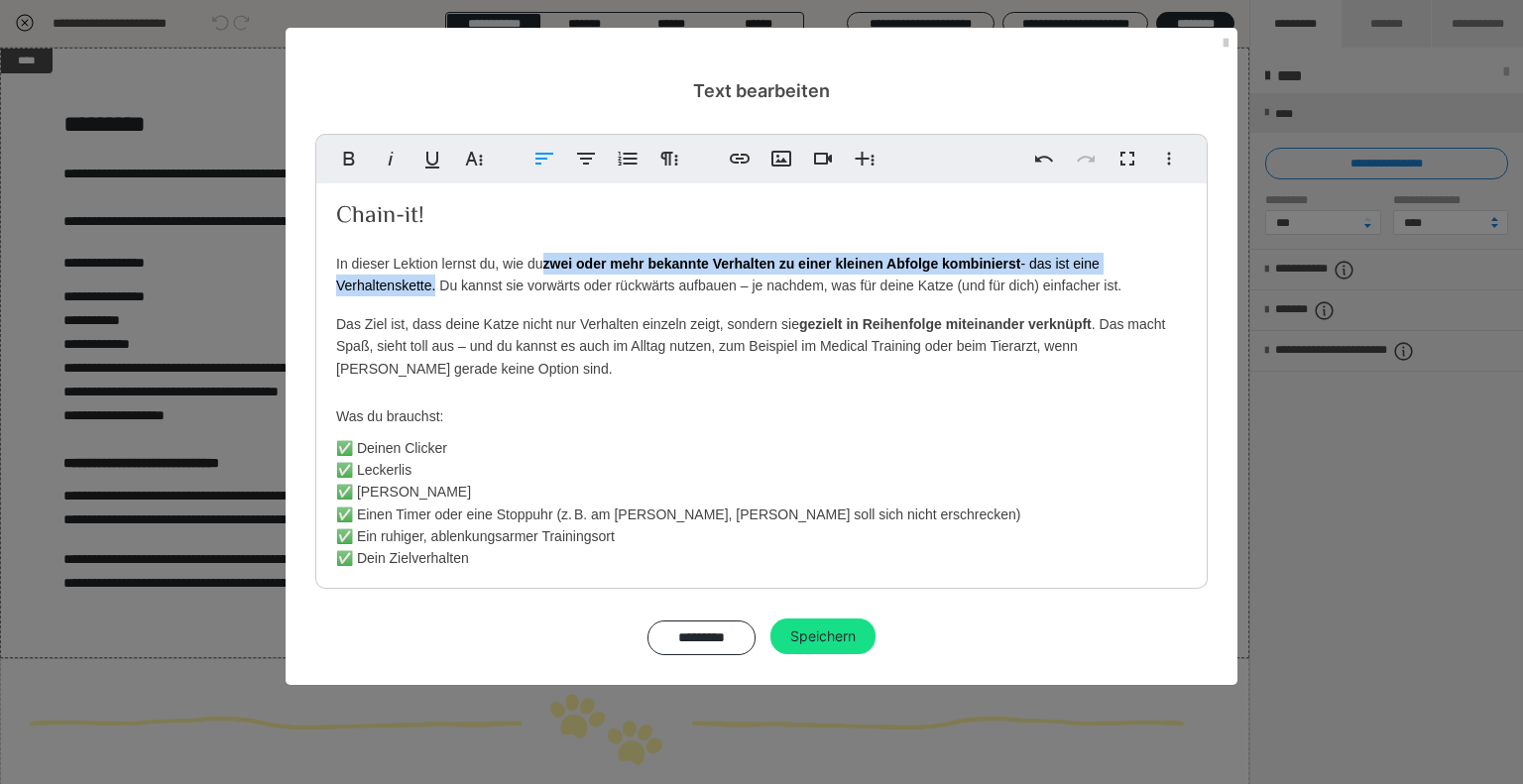 click on "Was du brauchst:" at bounding box center (762, 412) 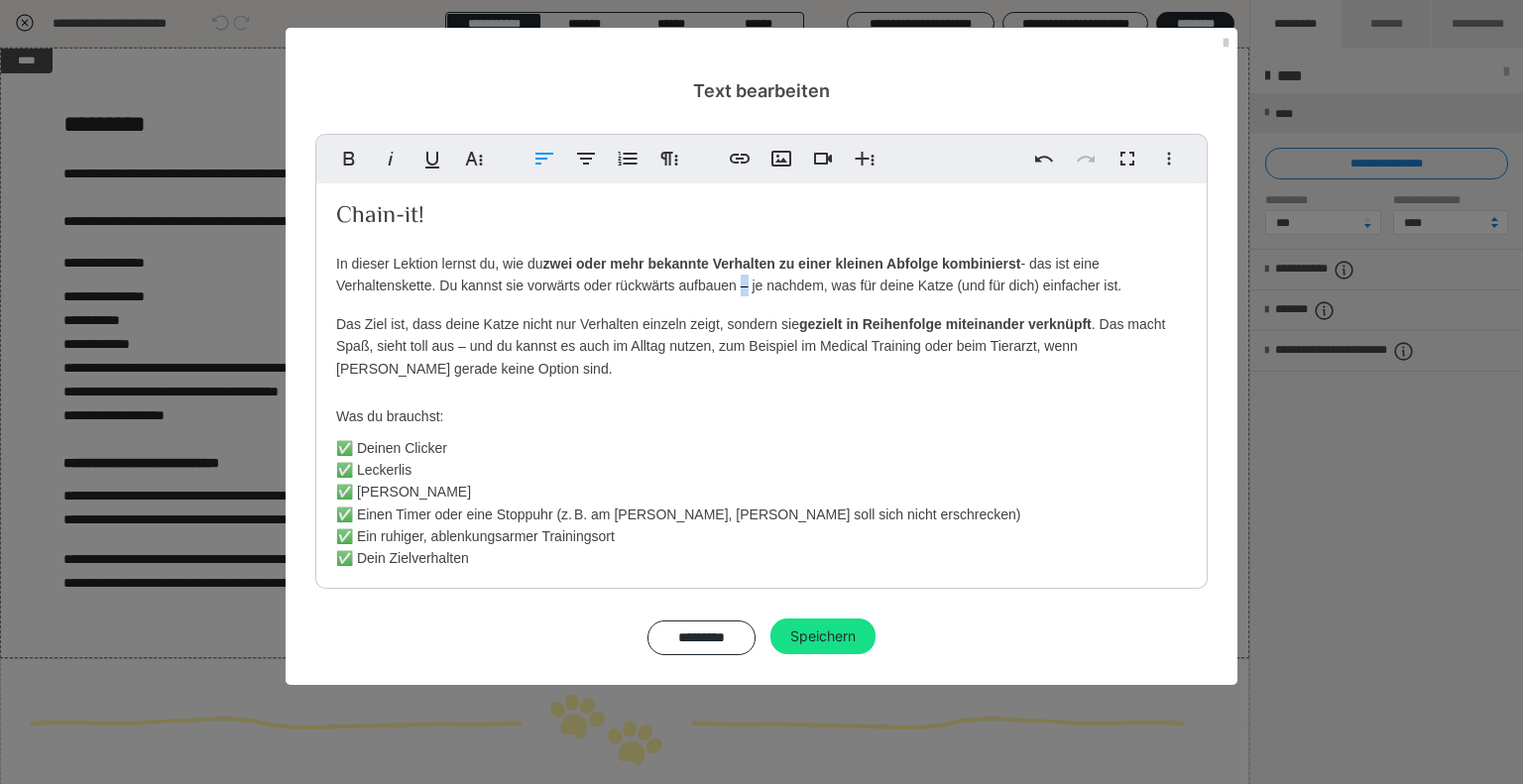 drag, startPoint x: 740, startPoint y: 280, endPoint x: 746, endPoint y: 290, distance: 11.661904 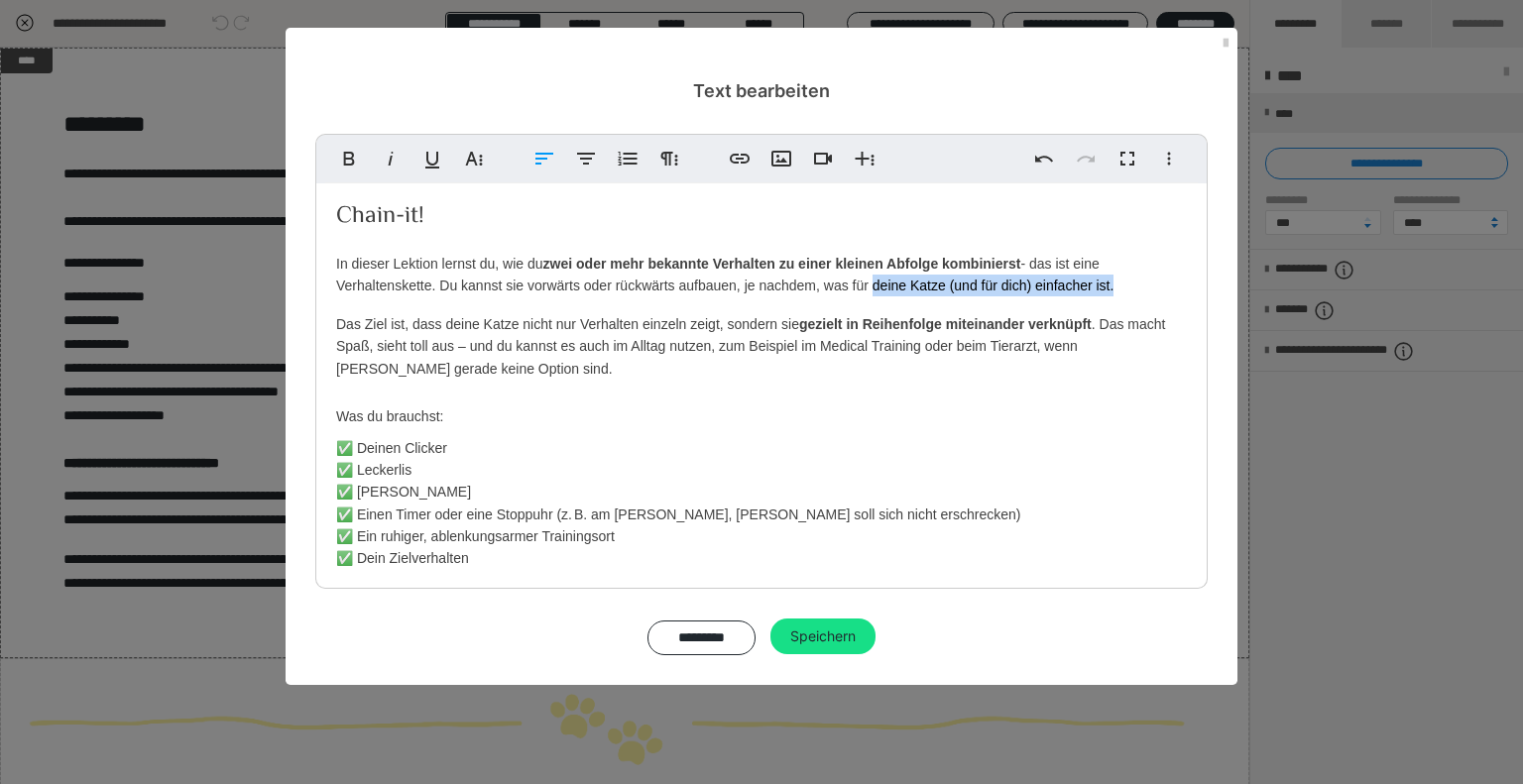 drag, startPoint x: 1115, startPoint y: 288, endPoint x: 872, endPoint y: 293, distance: 243.05143 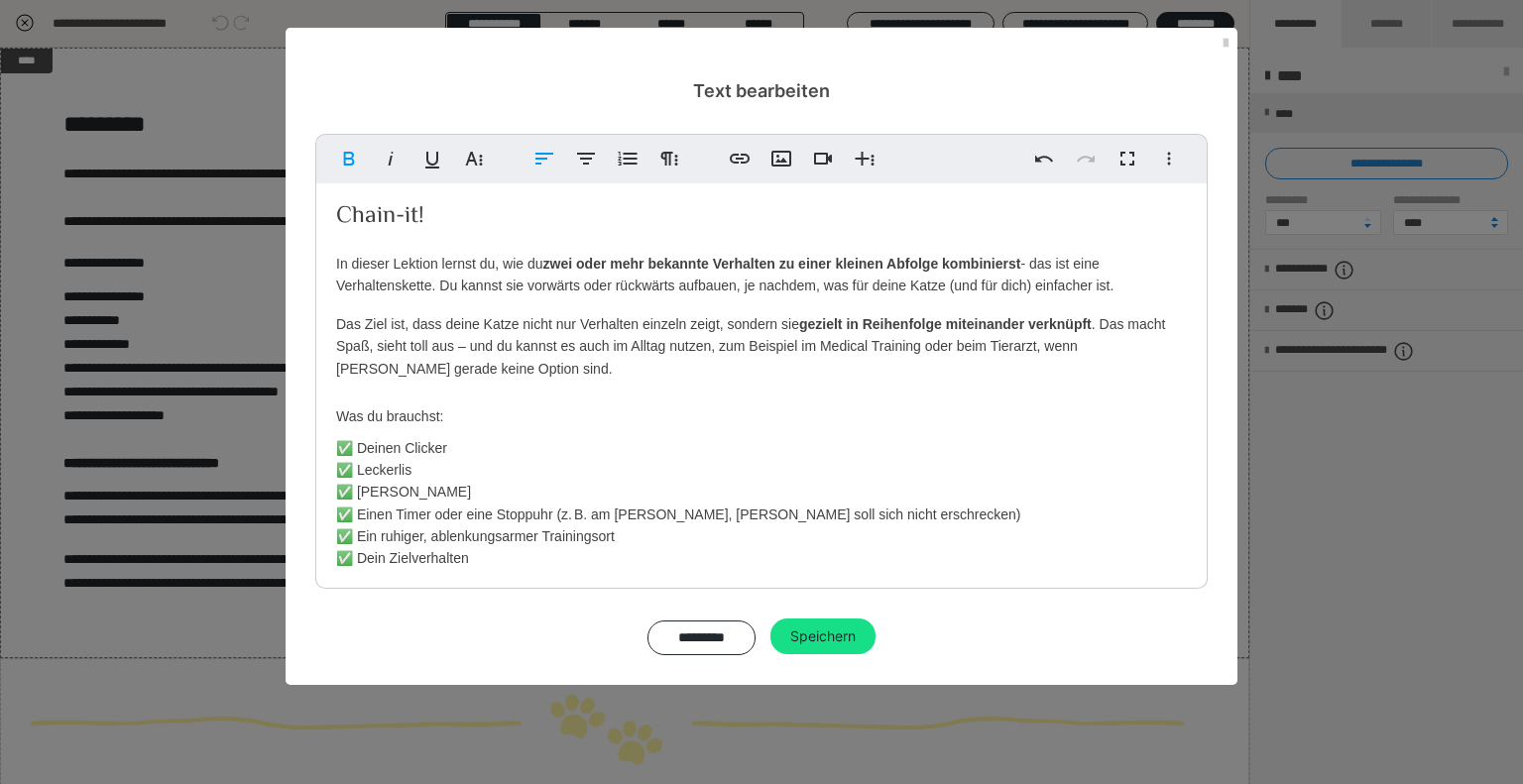 click on "In dieser Lektion lernst du, wie du  zwei oder mehr bekannte Verhalten zu einer kleinen Abfolge kombinierst  - das ist eine Verhaltenskette. Du kannst sie vorwärts oder rückwärts aufbauen, je nachdem, was für deine Katze (und für dich) einfacher ist." at bounding box center [762, 275] 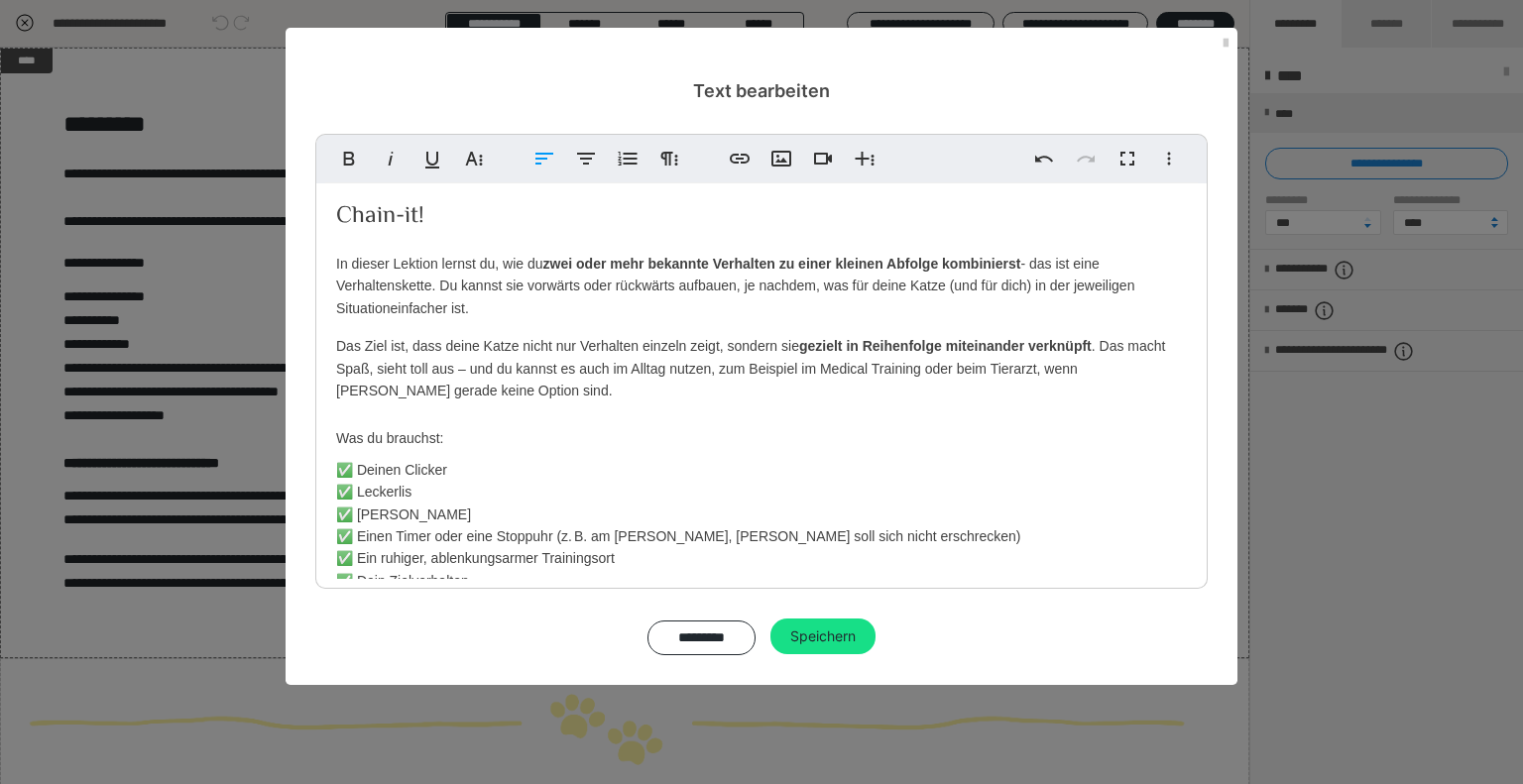click on "gezielt in Reihenfolge miteinander verknüpft" at bounding box center (945, 346) 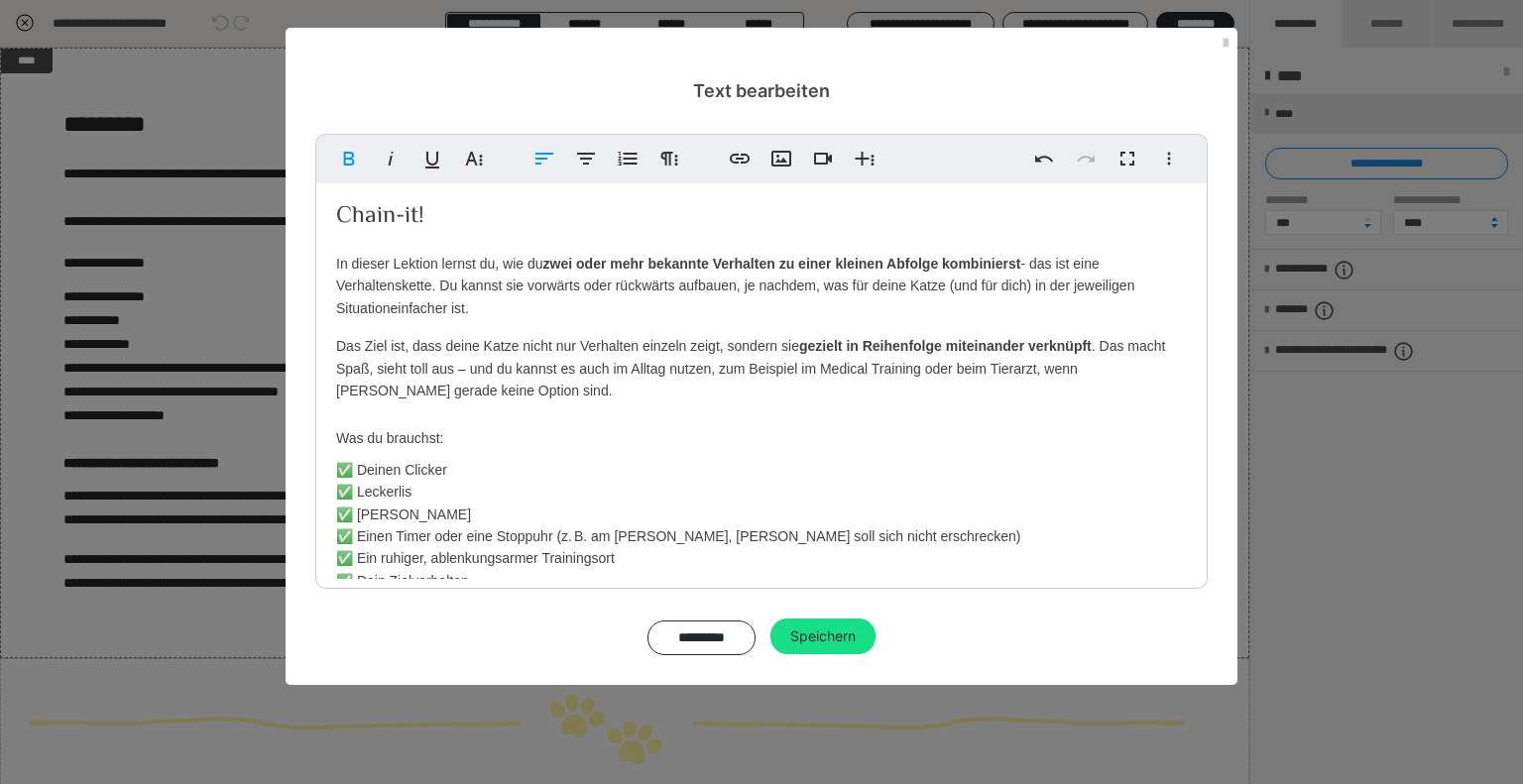 click on "gezielt in Reihenfolge miteinander verknüpft" at bounding box center [945, 346] 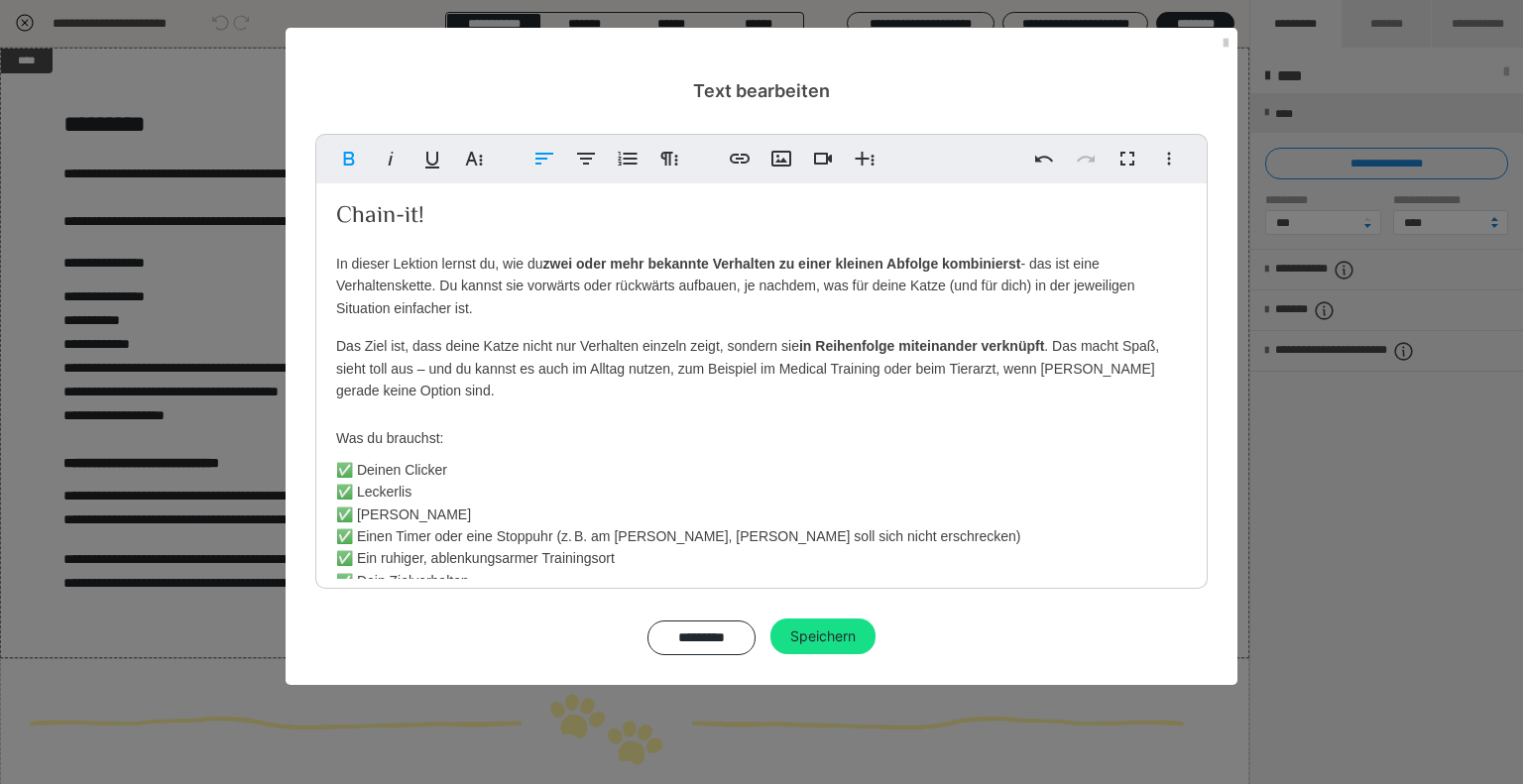 click on "in Reihenfolge miteinander verknüpft" at bounding box center [921, 346] 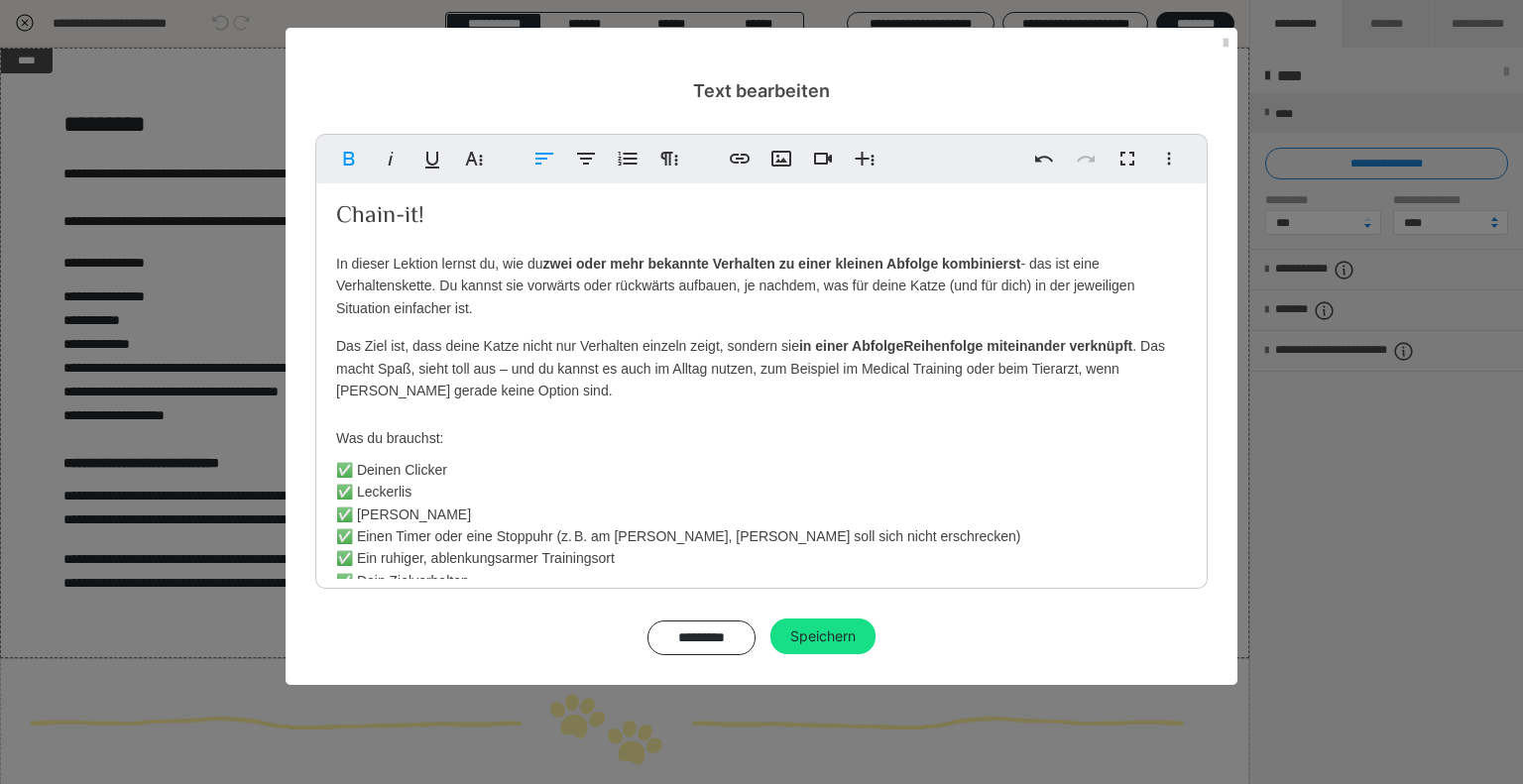 click on "in einer Abfolge  Reihenfolge miteinander verknüpft" at bounding box center [966, 346] 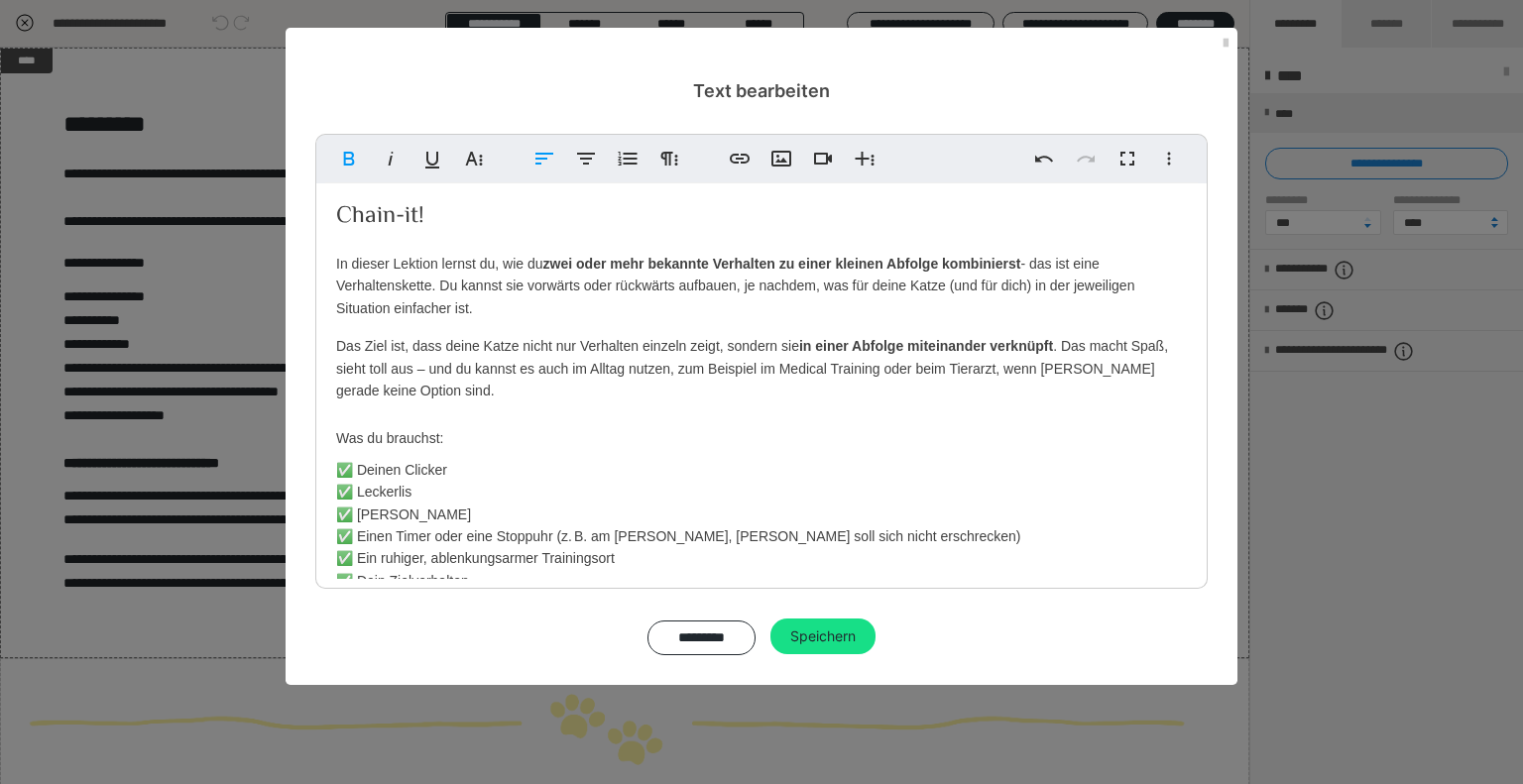 click on "Das Ziel ist, dass deine Katze nicht nur Verhalten einzeln zeigt, sondern sie  in einer Abfolge miteinander verknüpft . Das macht Spaß, sieht toll aus – und du kannst es auch im Alltag nutzen, zum Beispiel im Medical Training oder beim Tierarzt, wenn [PERSON_NAME] gerade keine Option sind." at bounding box center [762, 368] 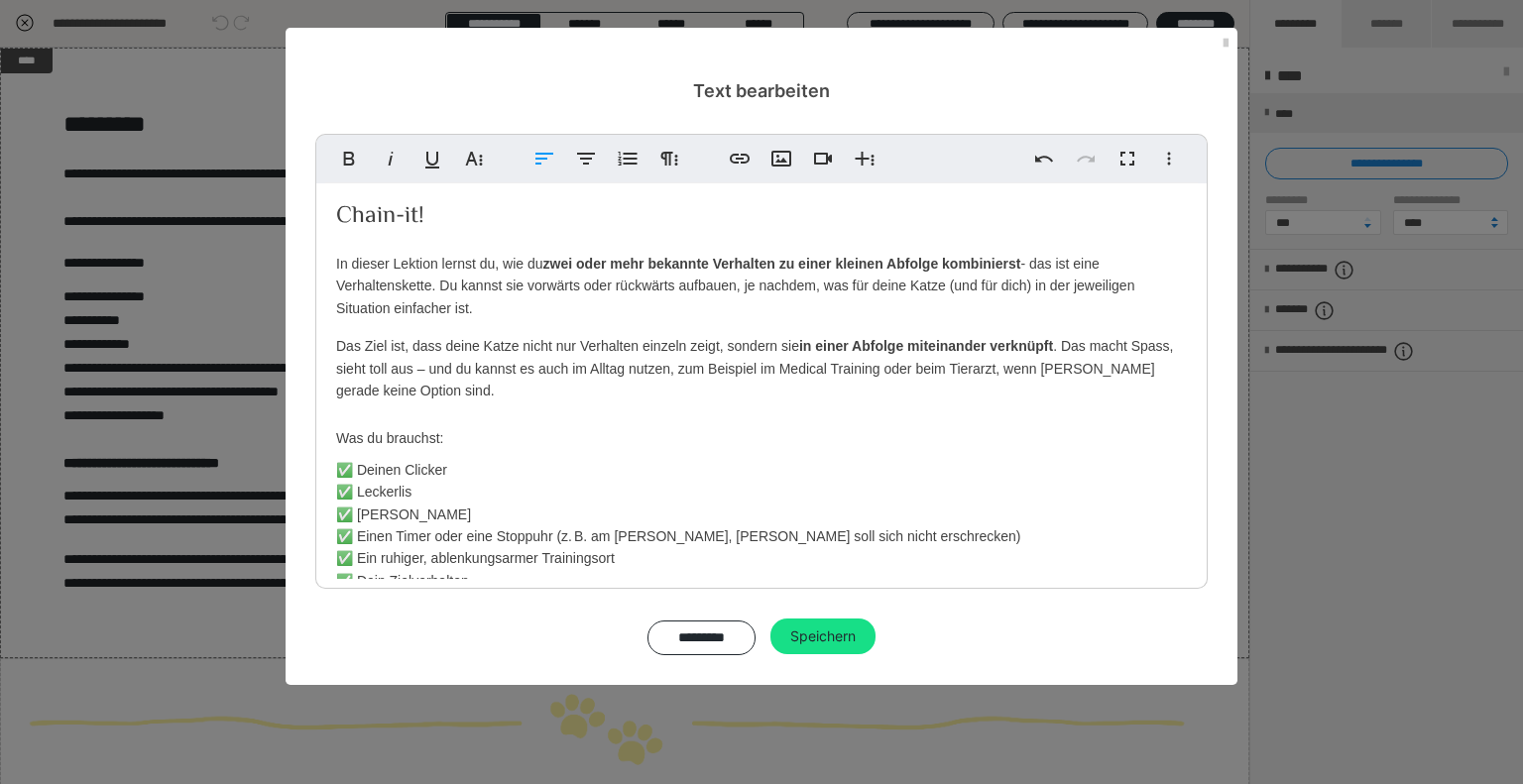 click on "Das Ziel ist, dass deine Katze nicht nur Verhalten einzeln zeigt, sondern sie  in einer Abfolge miteinander verknüpft . Das macht Spass, sieht toll aus – und du kannst es auch im Alltag nutzen, zum Beispiel im Medical Training oder beim Tierarzt, wenn [PERSON_NAME] gerade keine Option sind." at bounding box center (762, 368) 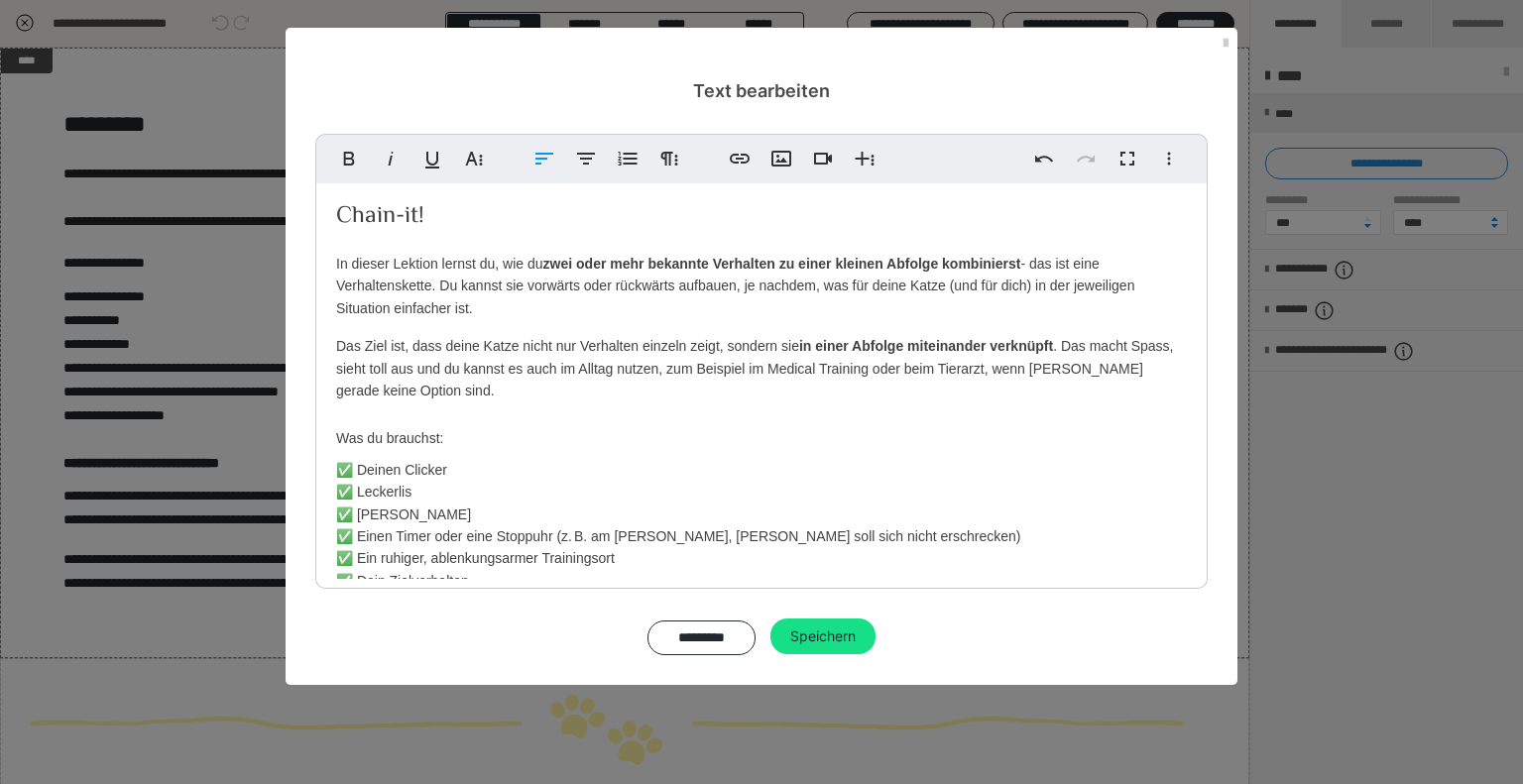 click on "Das Ziel ist, dass deine Katze nicht nur Verhalten einzeln zeigt, sondern sie  in einer Abfolge miteinander verknüpft . Das macht Spass, sieht toll aus und du kannst es auch im Alltag nutzen, zum Beispiel im Medical Training oder beim Tierarzt, wenn [PERSON_NAME] gerade keine Option sind." at bounding box center (762, 368) 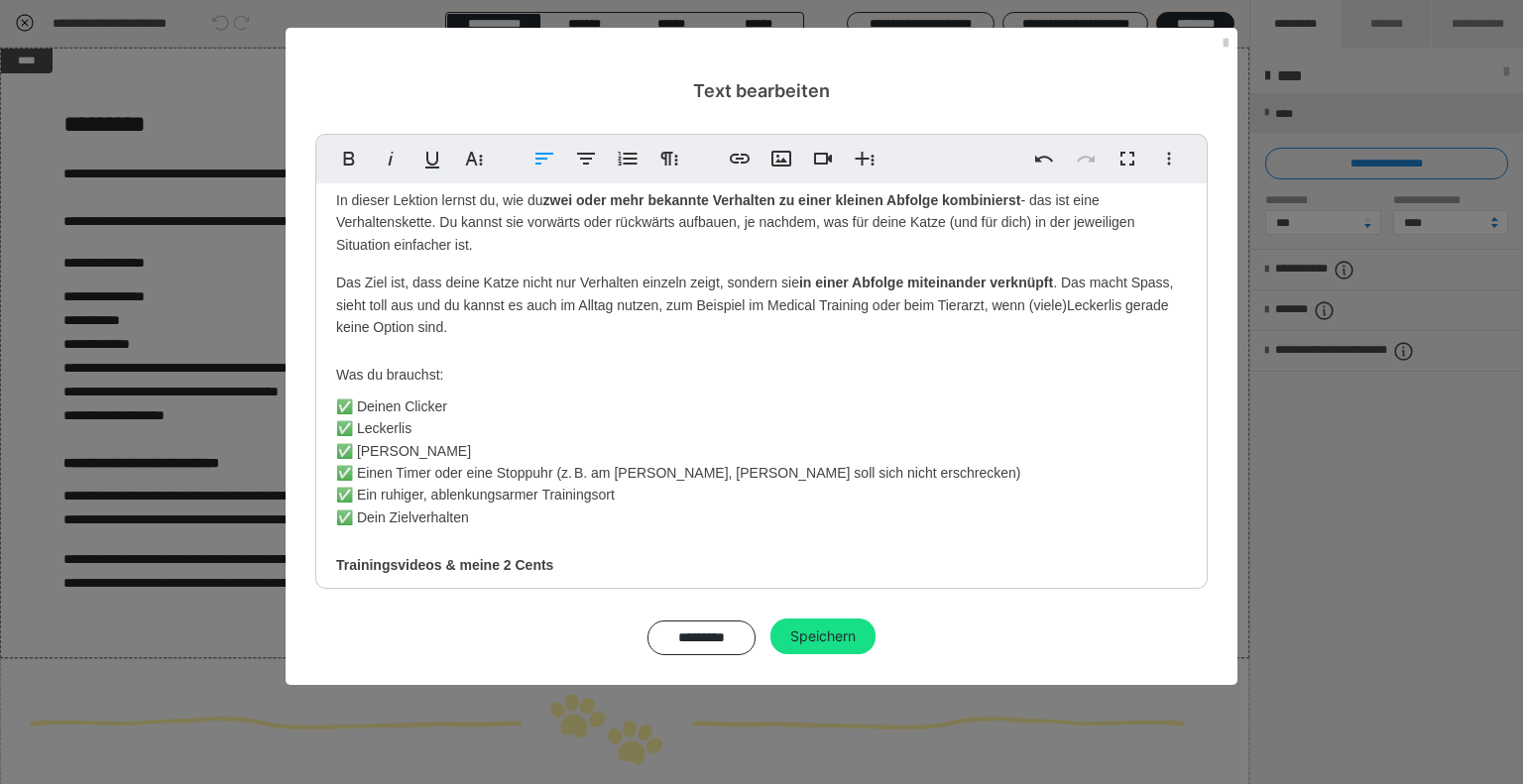 scroll, scrollTop: 99, scrollLeft: 0, axis: vertical 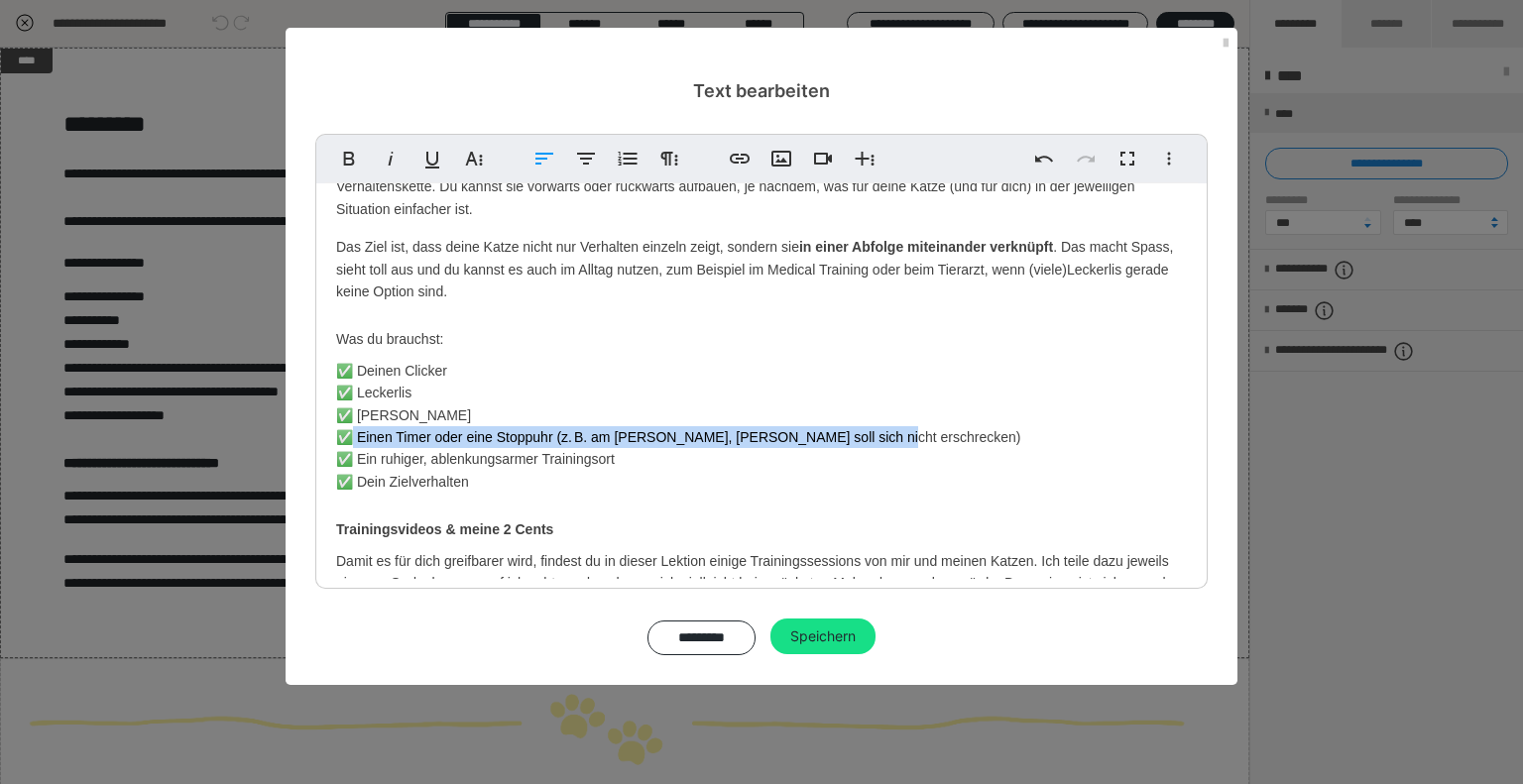 drag, startPoint x: 908, startPoint y: 435, endPoint x: 347, endPoint y: 433, distance: 561.00357 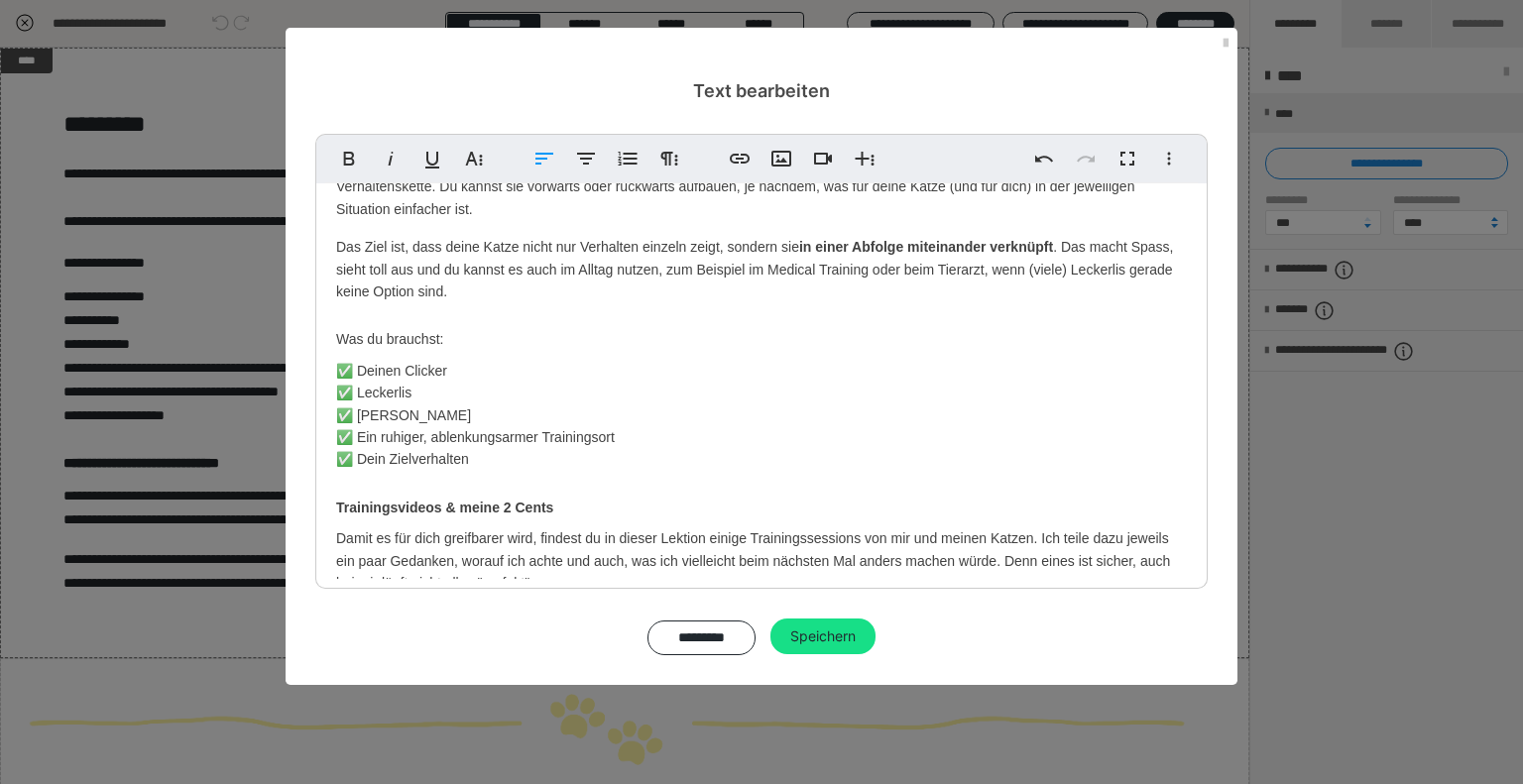 click on "✅ Dein Zielverhalten" at bounding box center [403, 459] 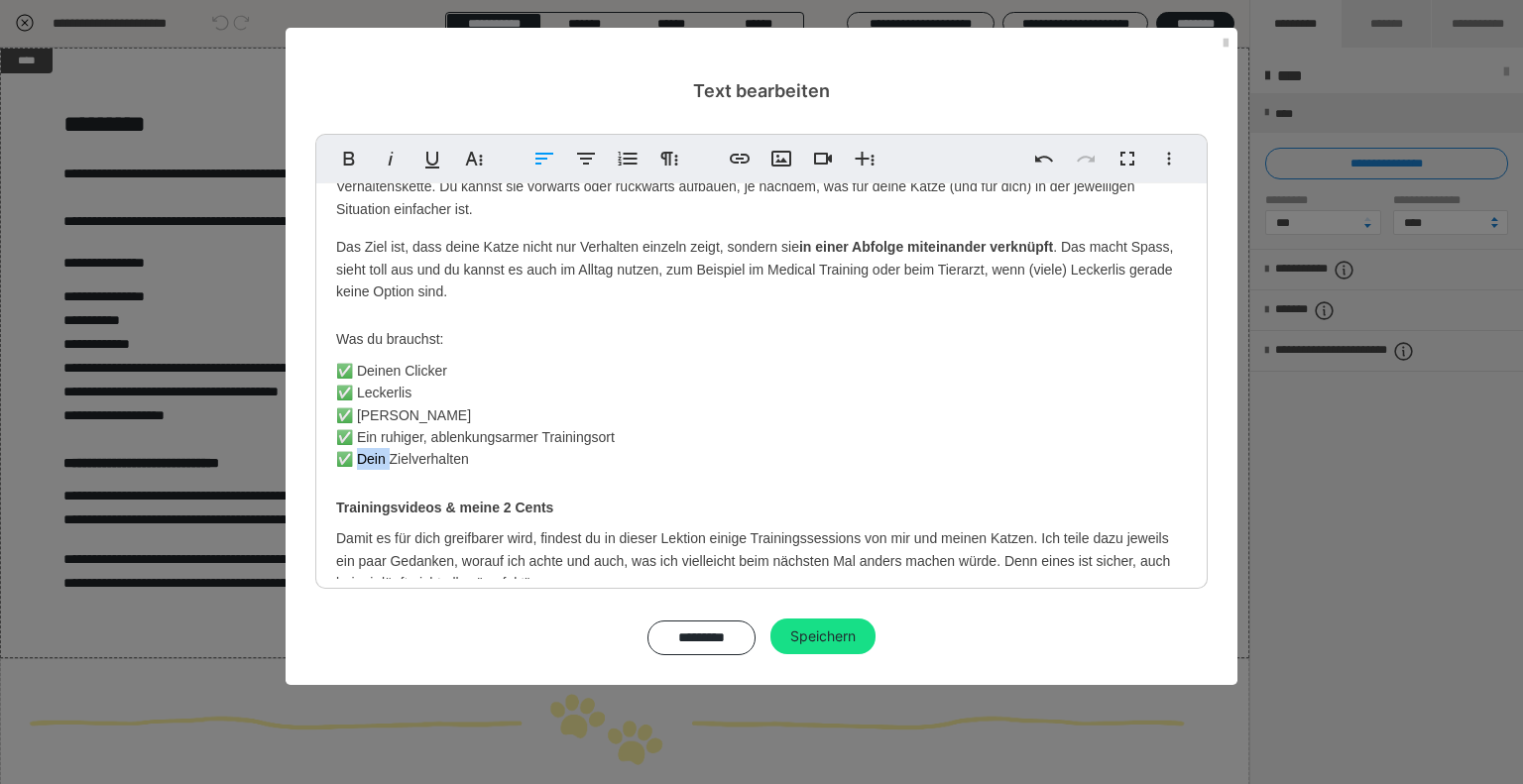 click on "✅ Dein Zielverhalten" at bounding box center [403, 459] 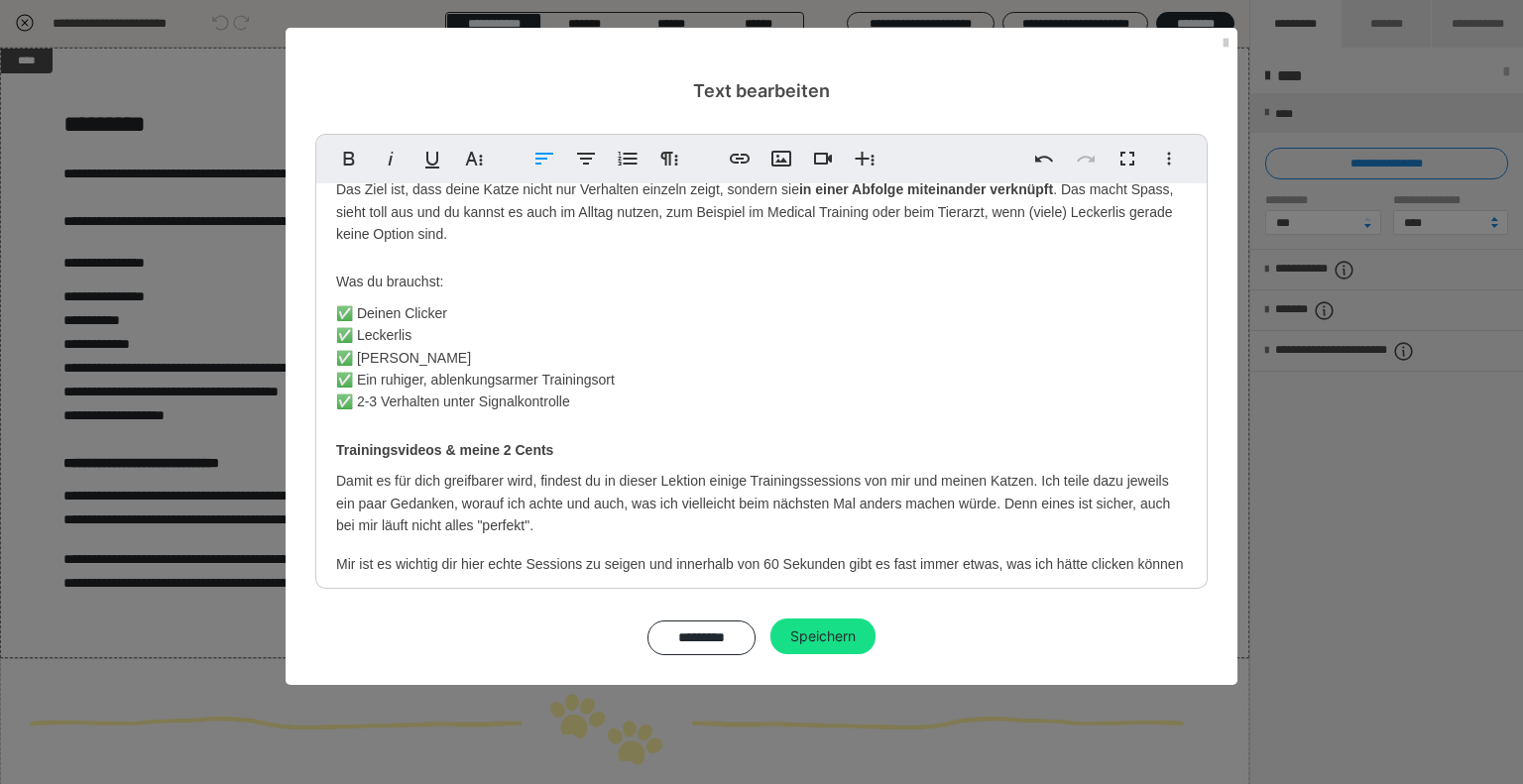 scroll, scrollTop: 217, scrollLeft: 0, axis: vertical 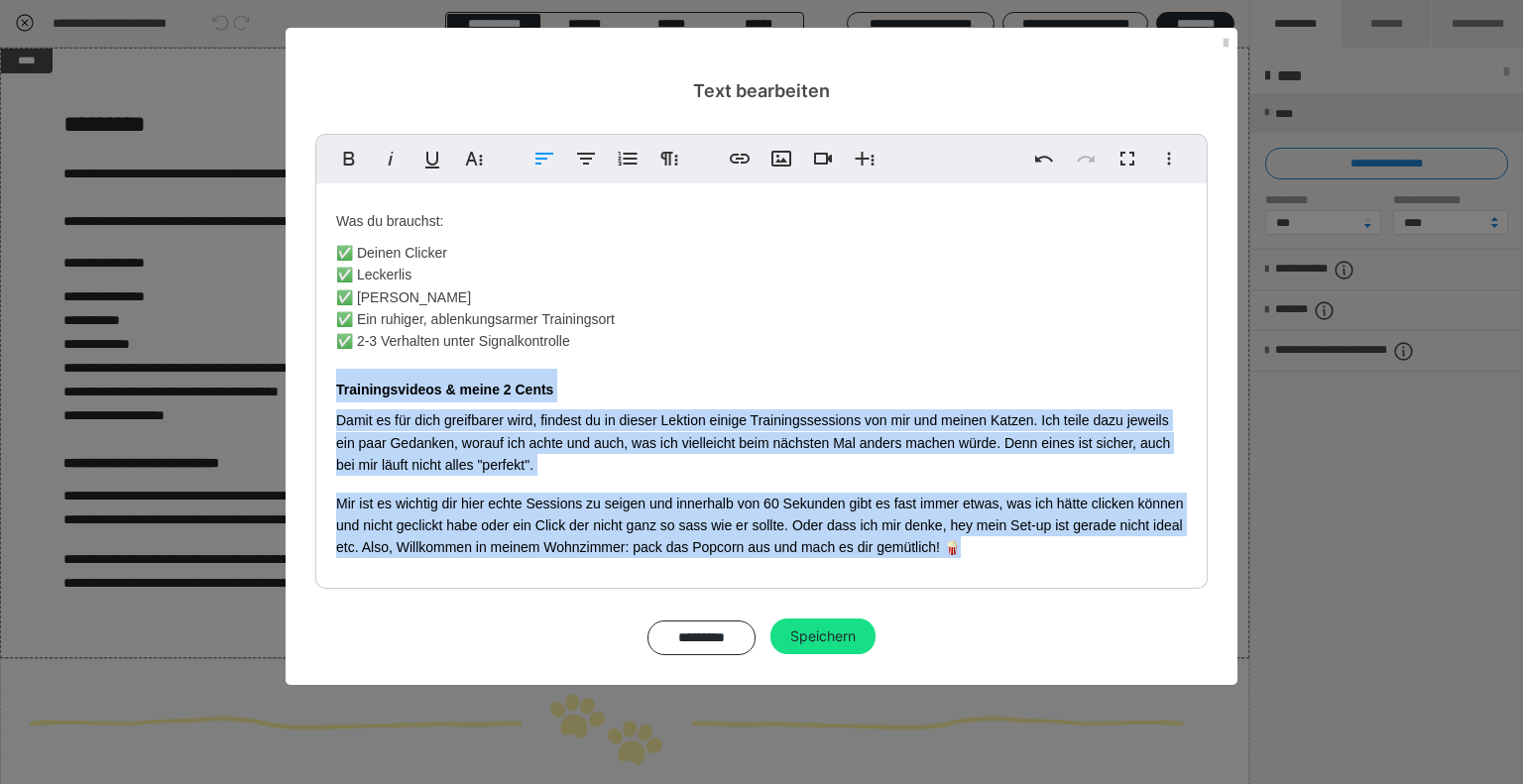 drag, startPoint x: 334, startPoint y: 382, endPoint x: 1348, endPoint y: 641, distance: 1046.5548 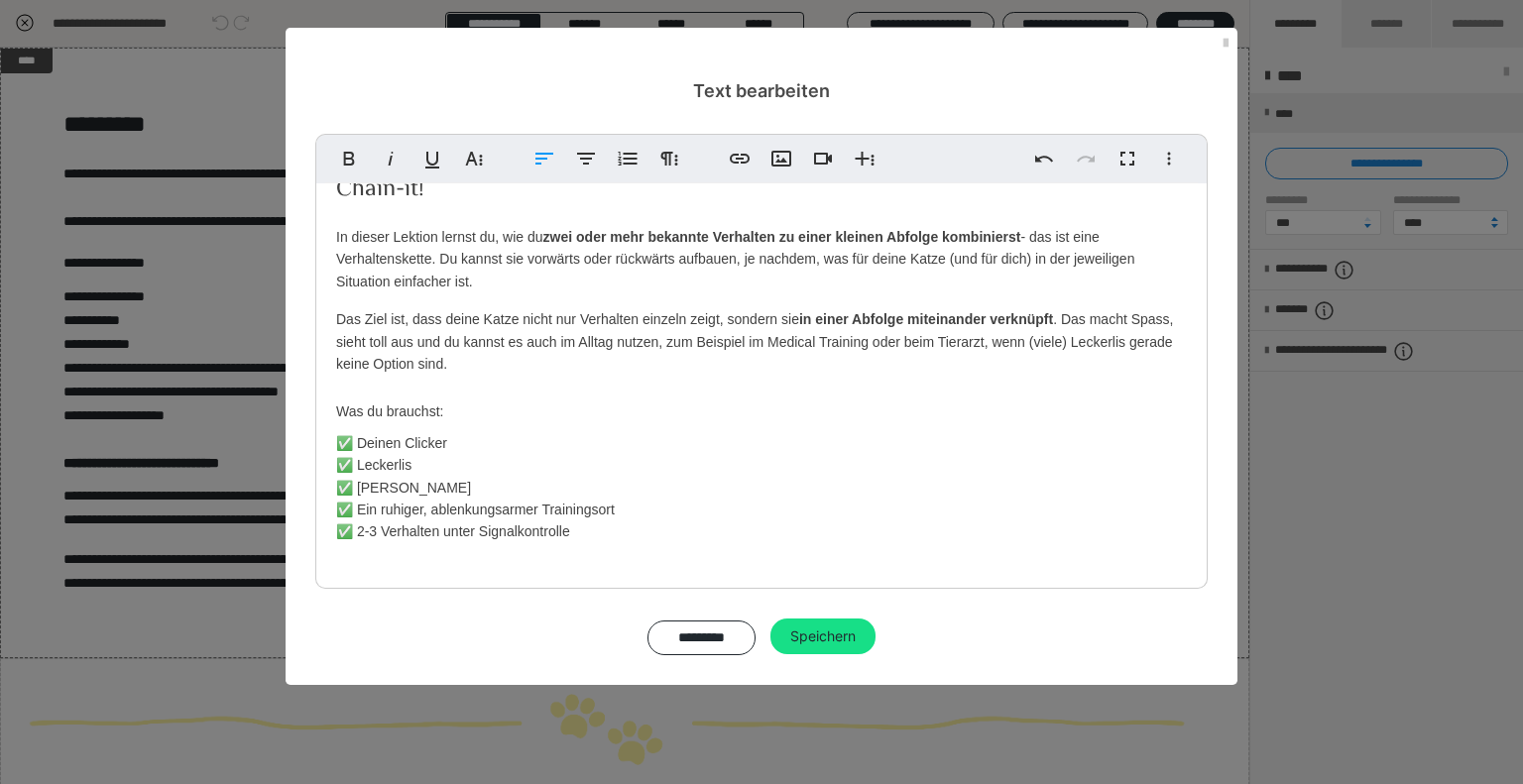 scroll, scrollTop: 27, scrollLeft: 0, axis: vertical 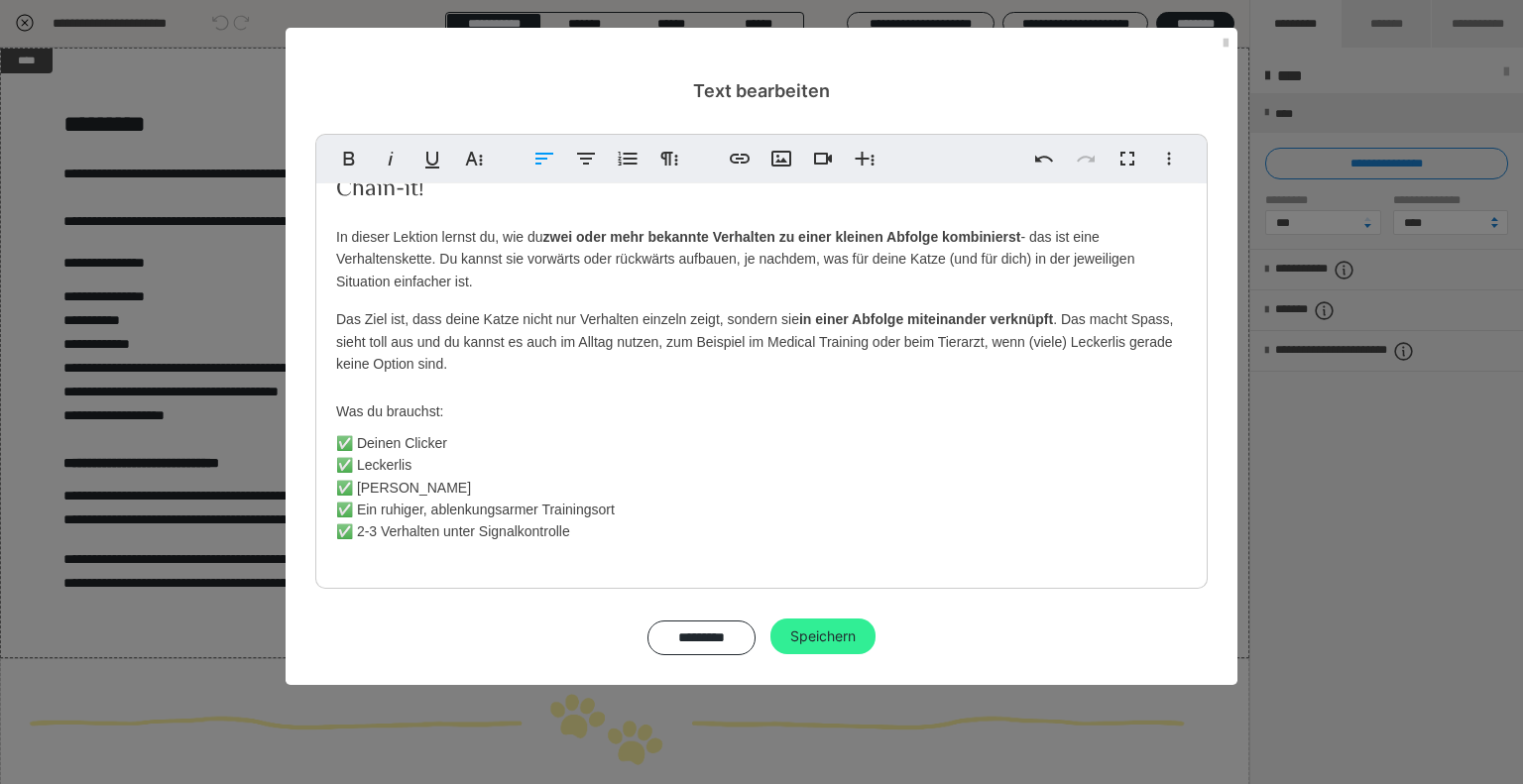 click on "Speichern" at bounding box center (823, 636) 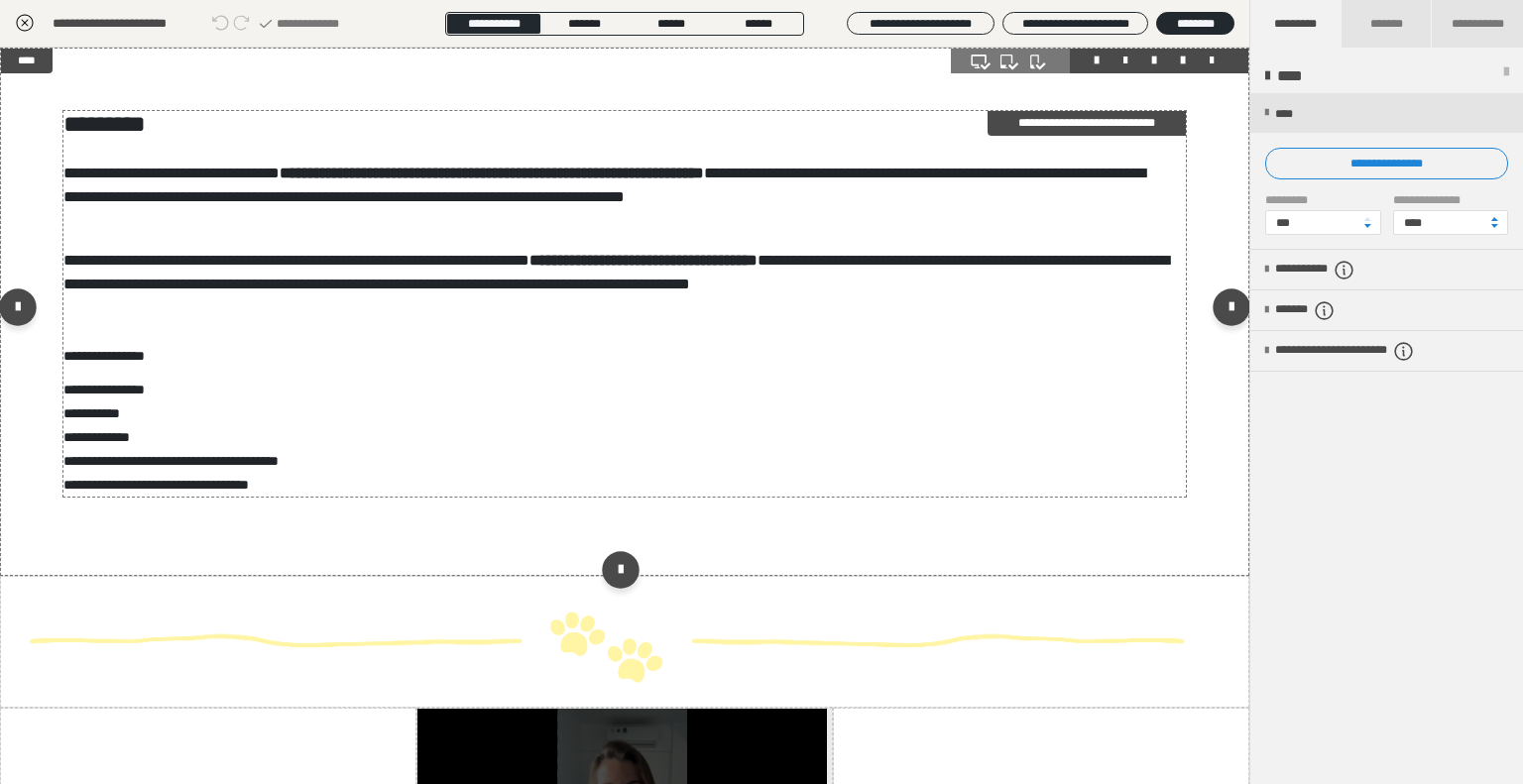 click on "**********" at bounding box center (618, 284) 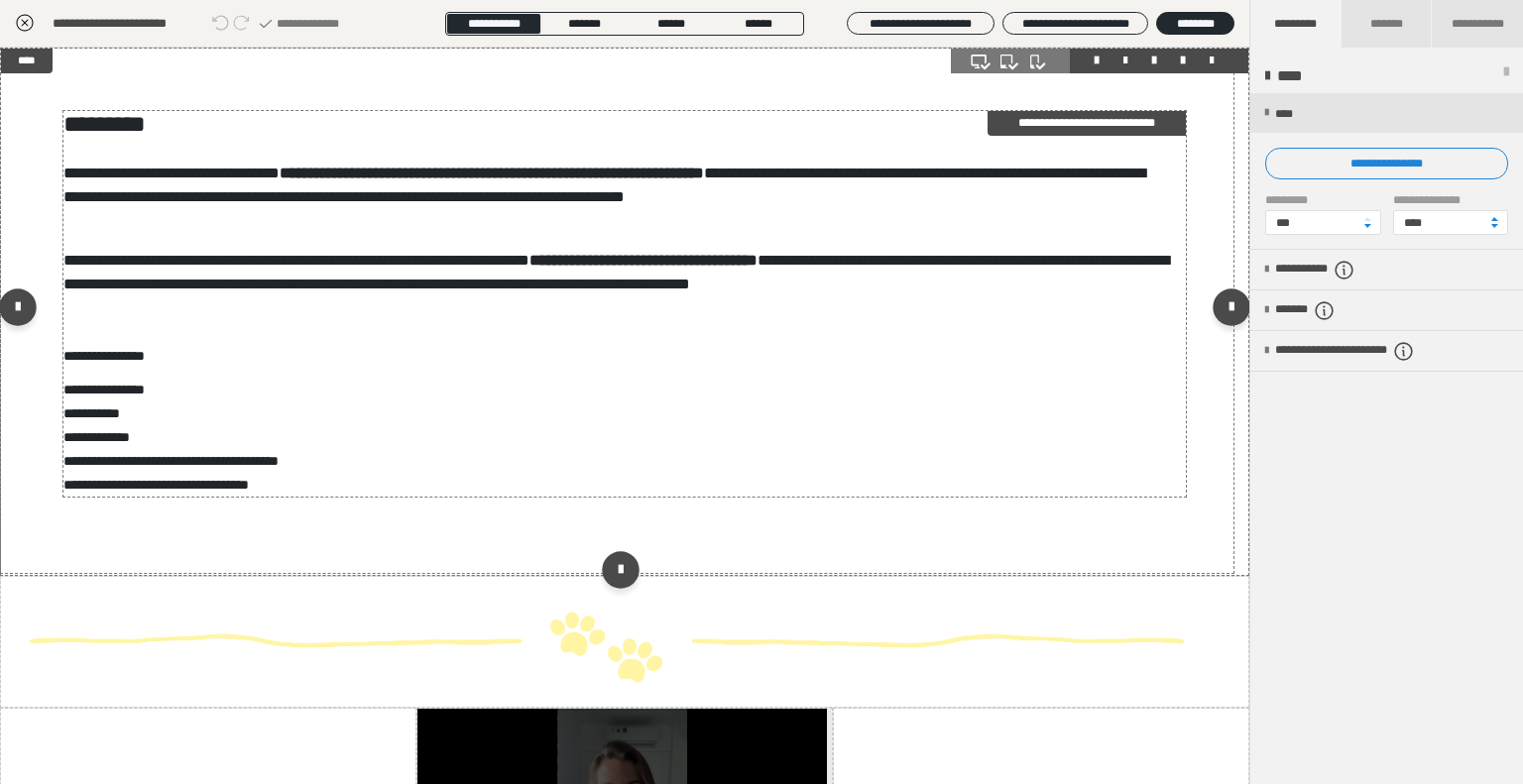 click on "**********" at bounding box center [618, 284] 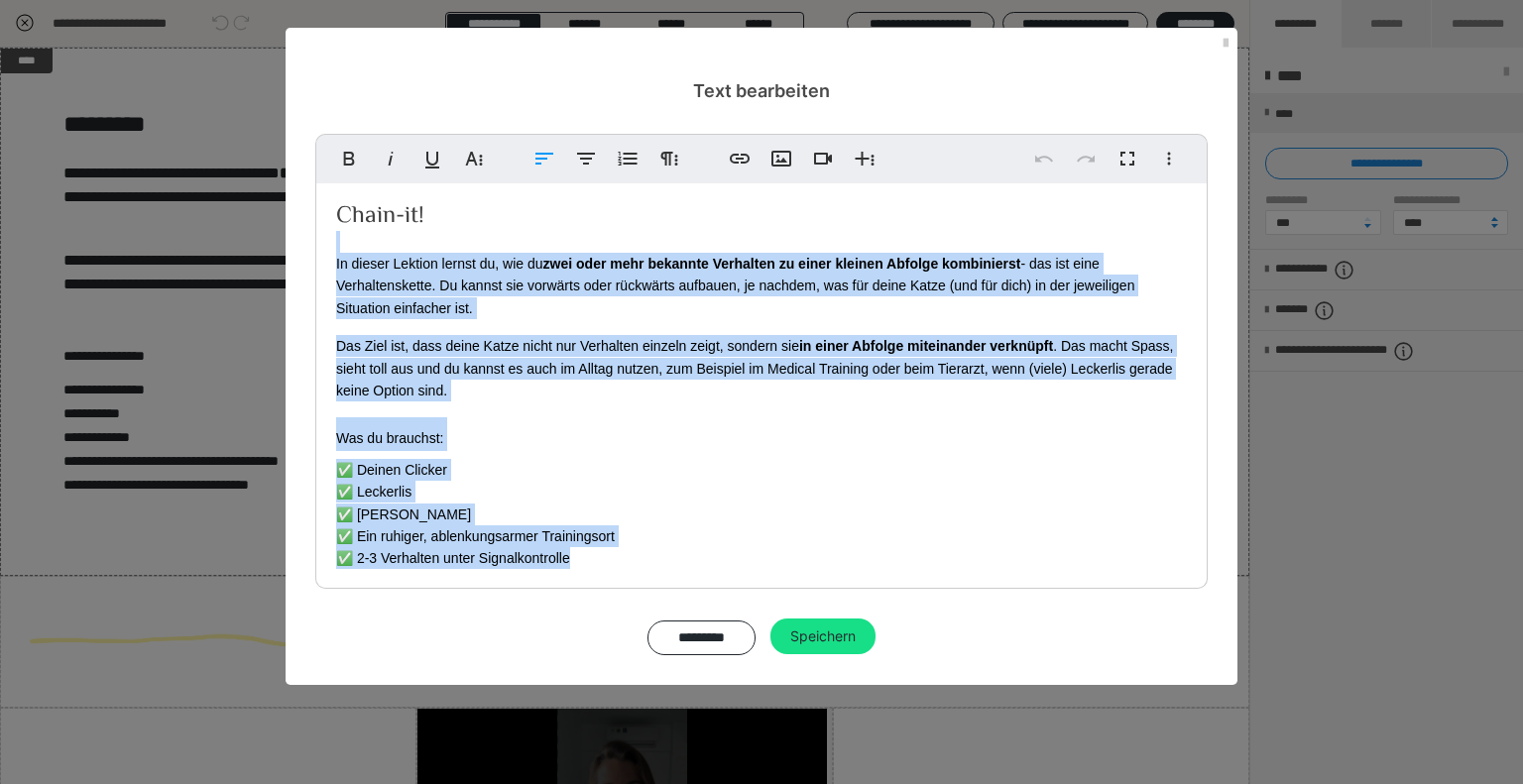 drag, startPoint x: 334, startPoint y: 249, endPoint x: 595, endPoint y: 559, distance: 405.2419 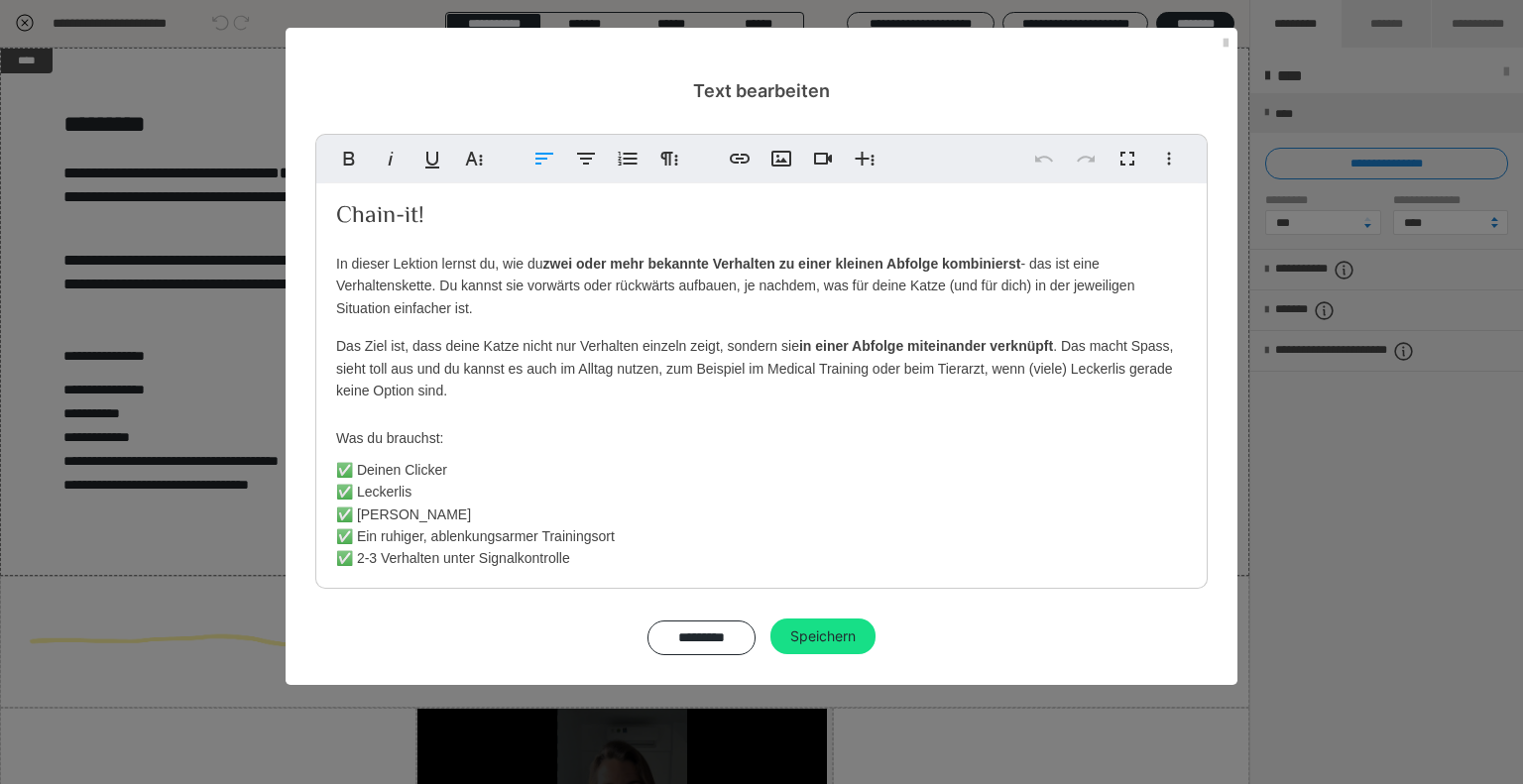 click 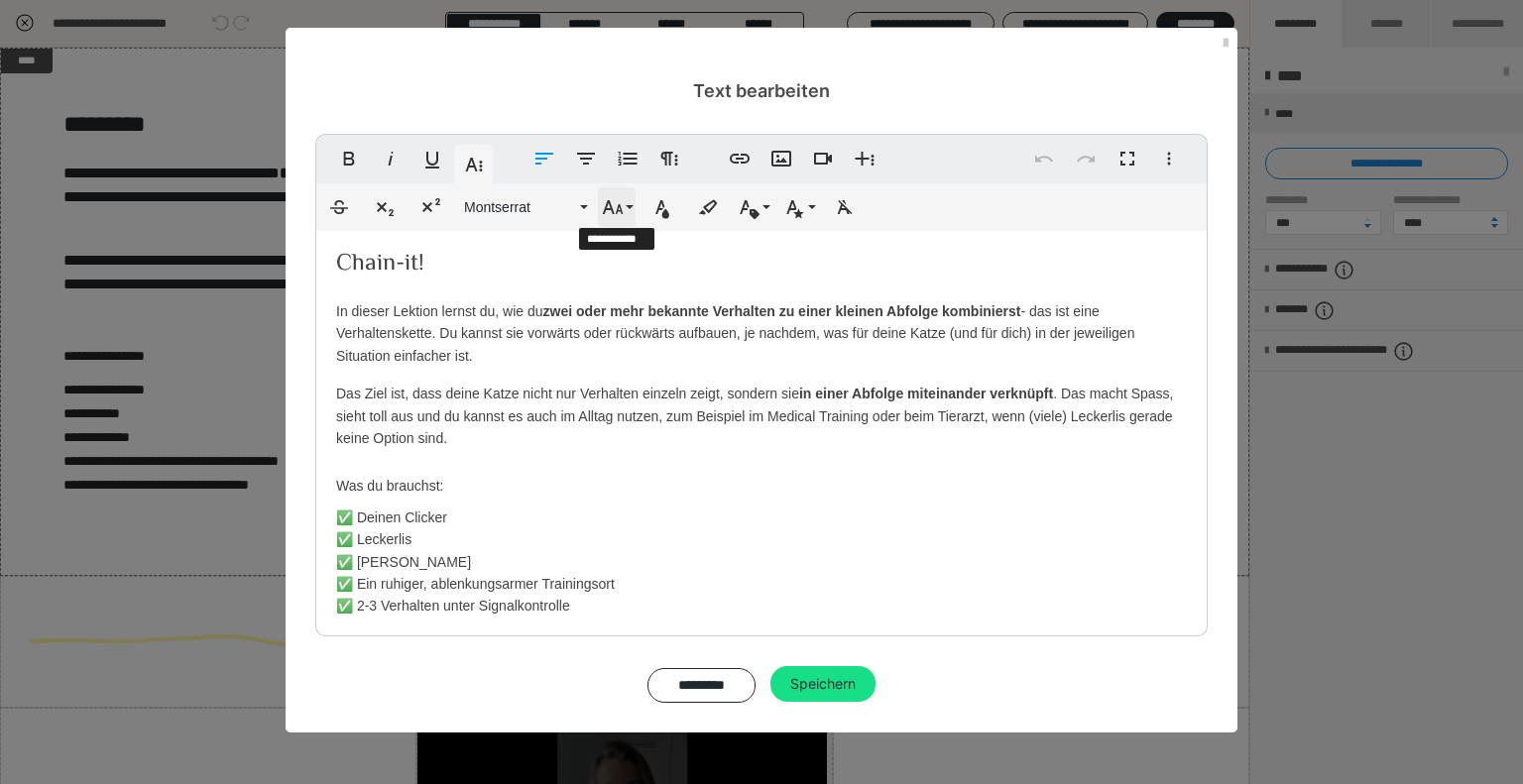 click 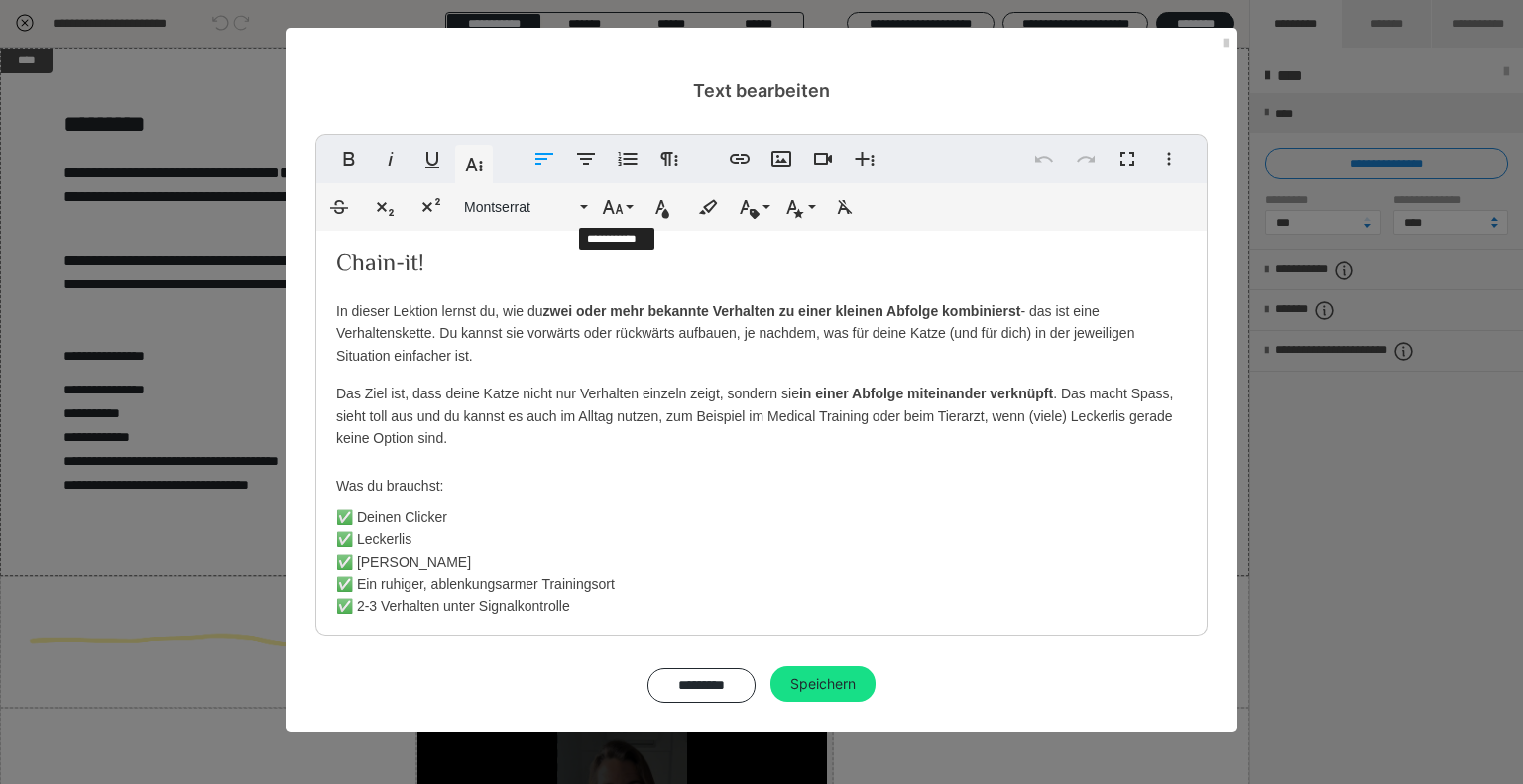 scroll, scrollTop: 408, scrollLeft: 0, axis: vertical 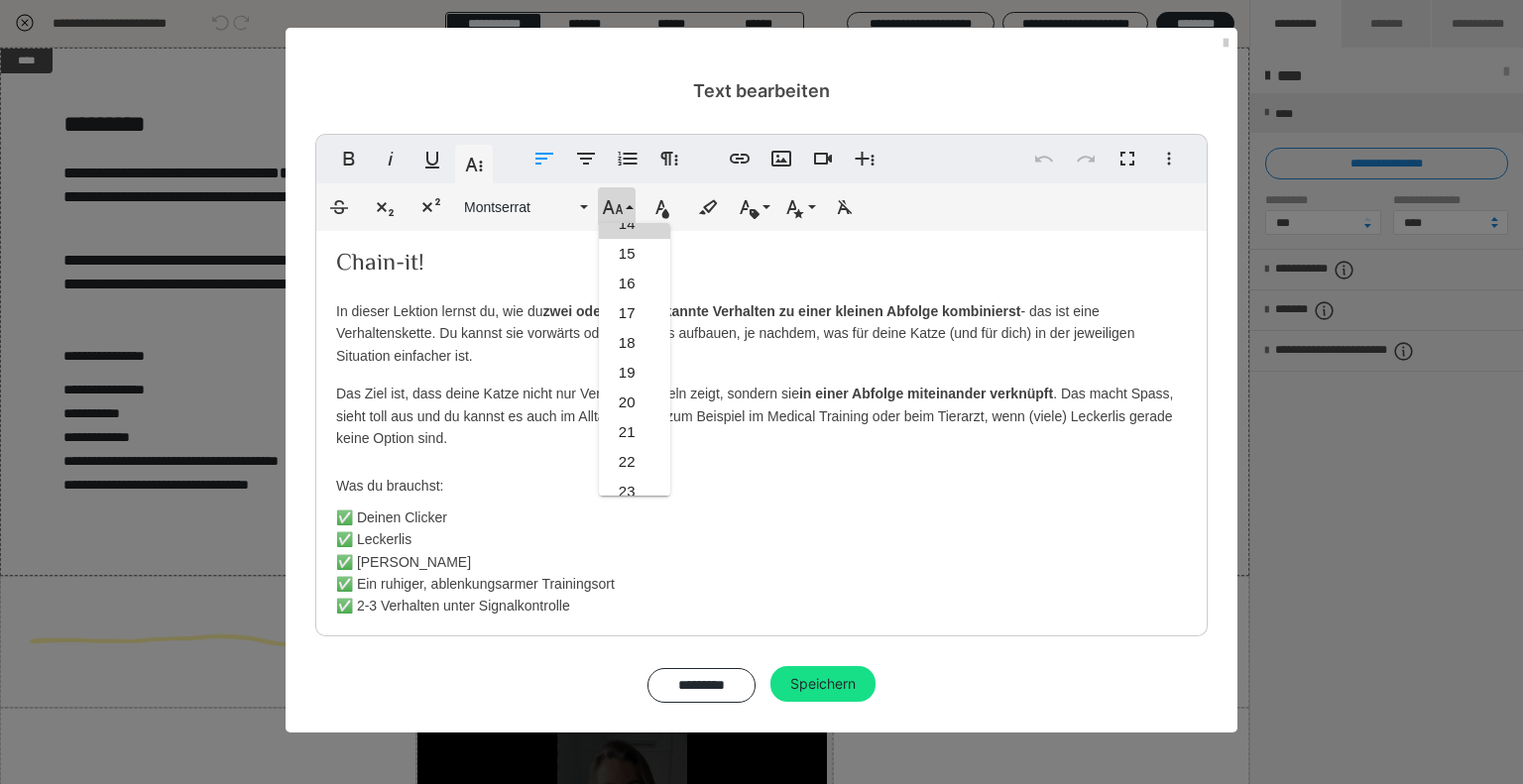click on "14" at bounding box center (635, 224) 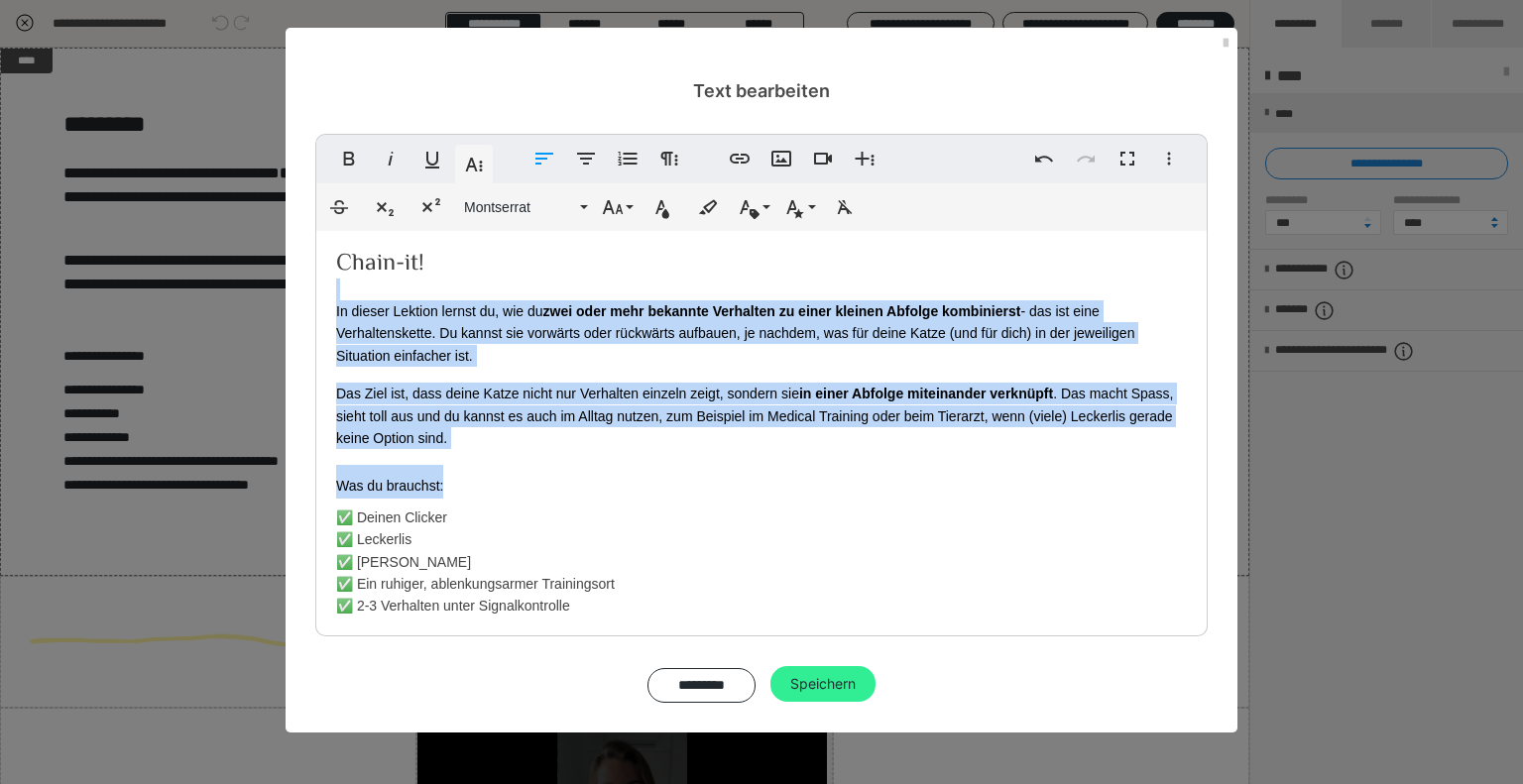 click on "Speichern" at bounding box center (823, 684) 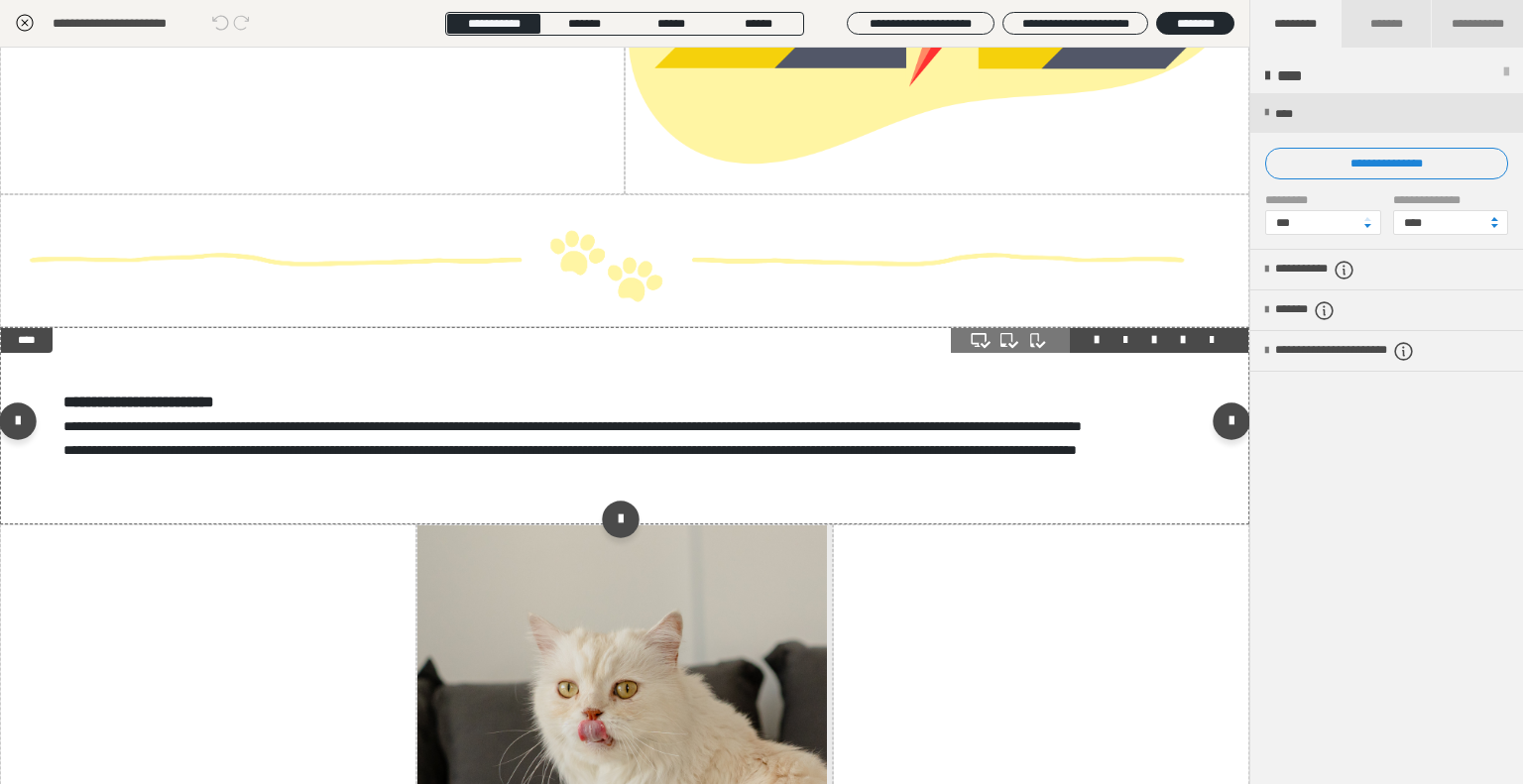 scroll, scrollTop: 2775, scrollLeft: 0, axis: vertical 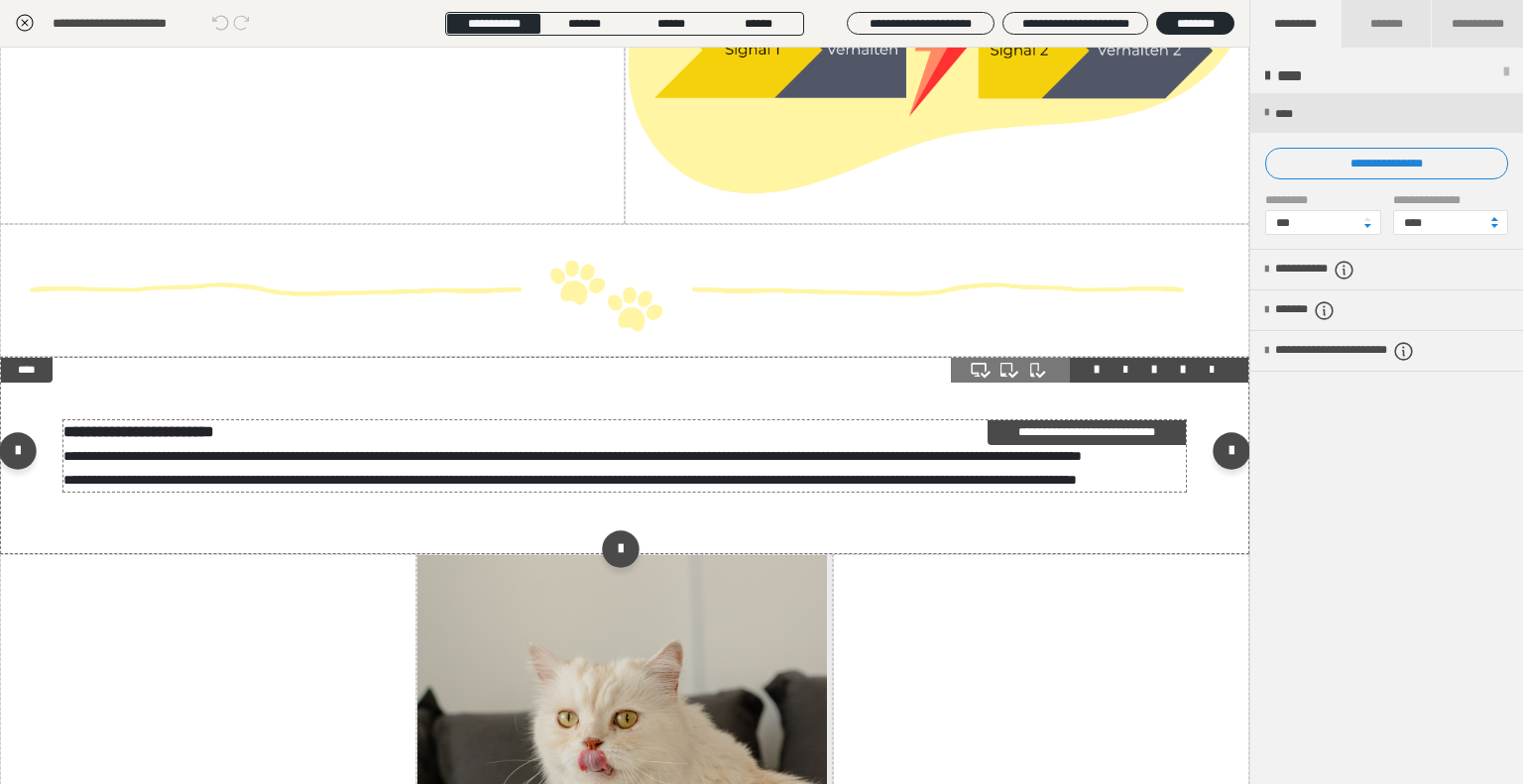 click on "**********" at bounding box center [139, 431] 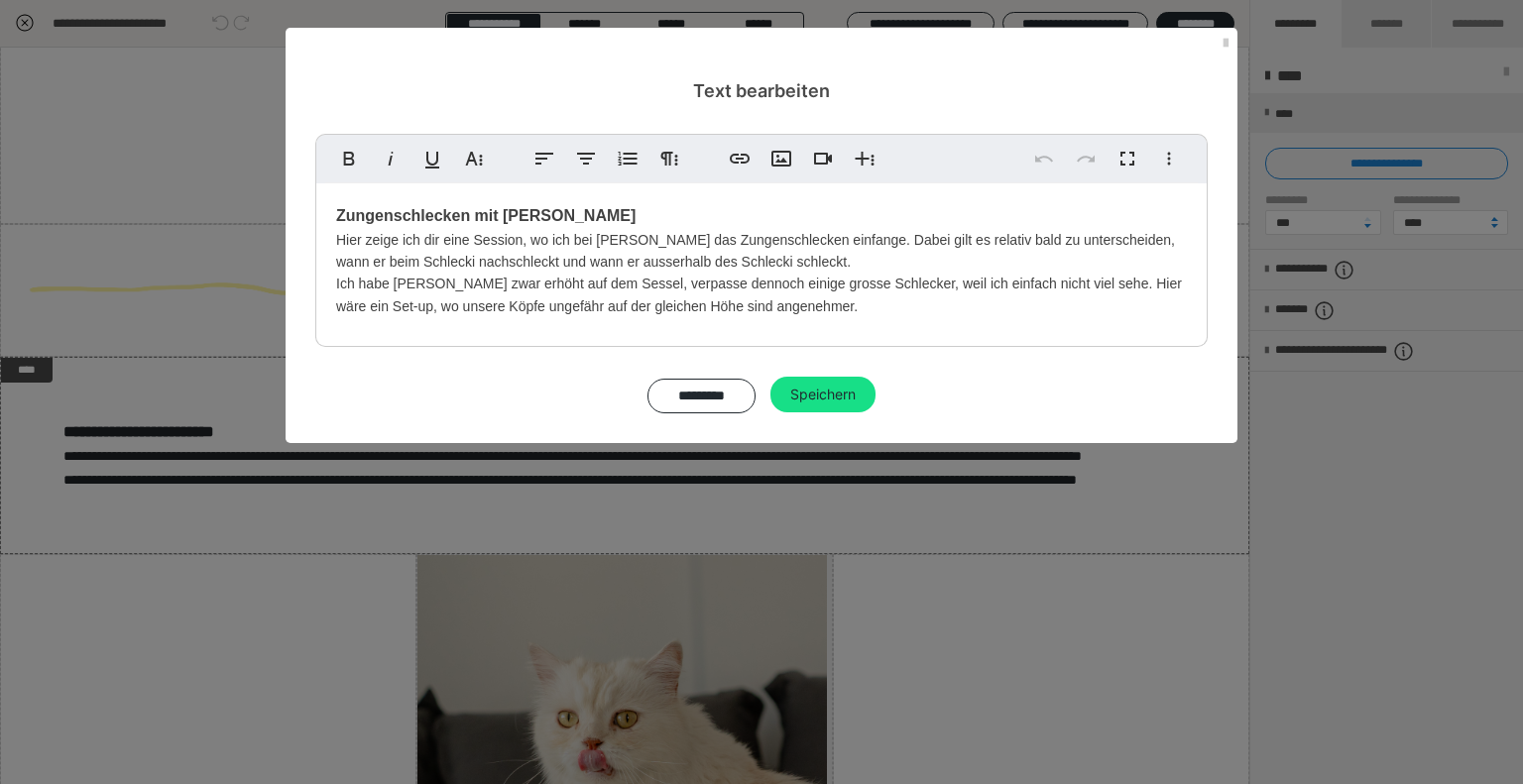click on "Zungenschlecken mit [PERSON_NAME]" at bounding box center (486, 215) 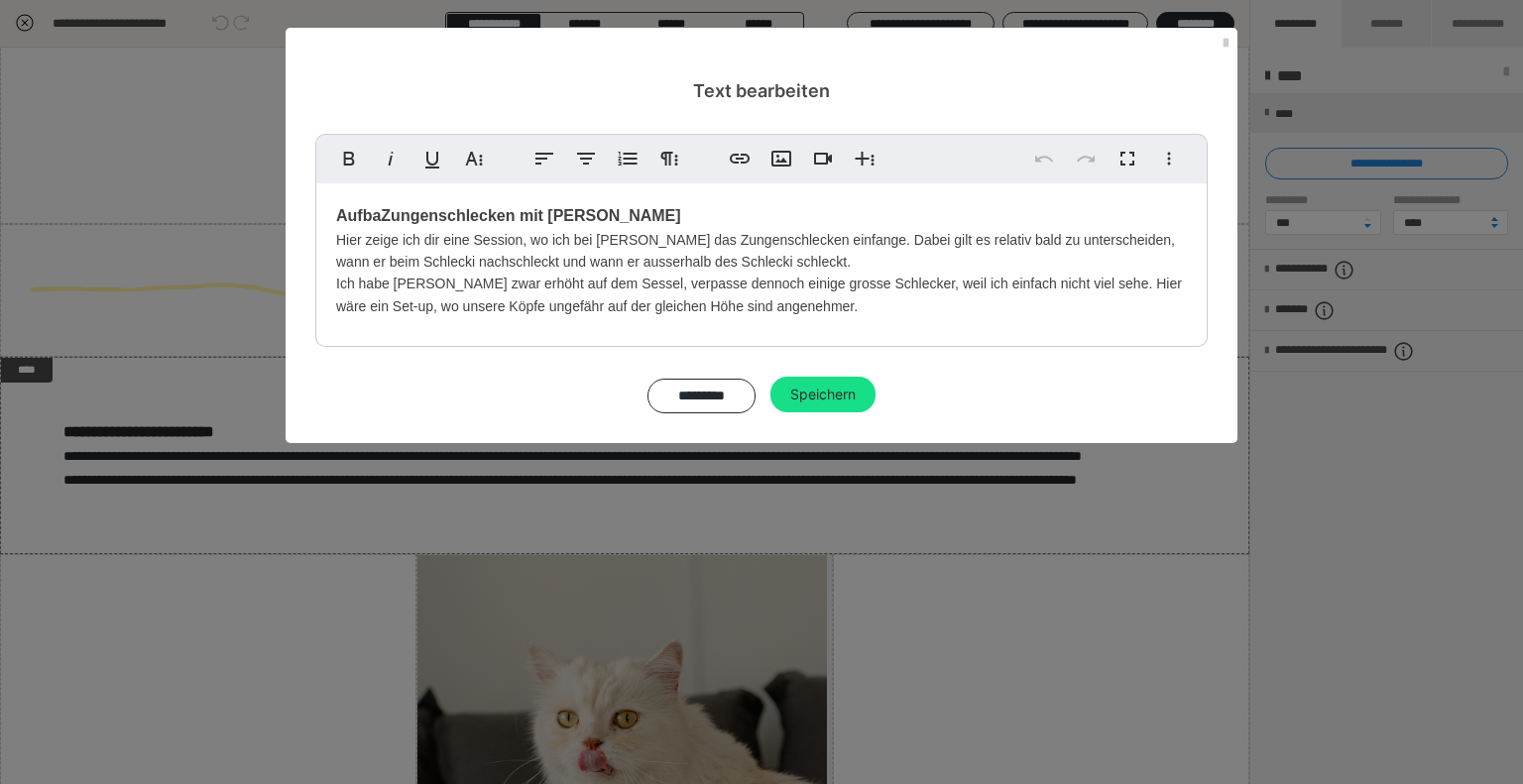 type 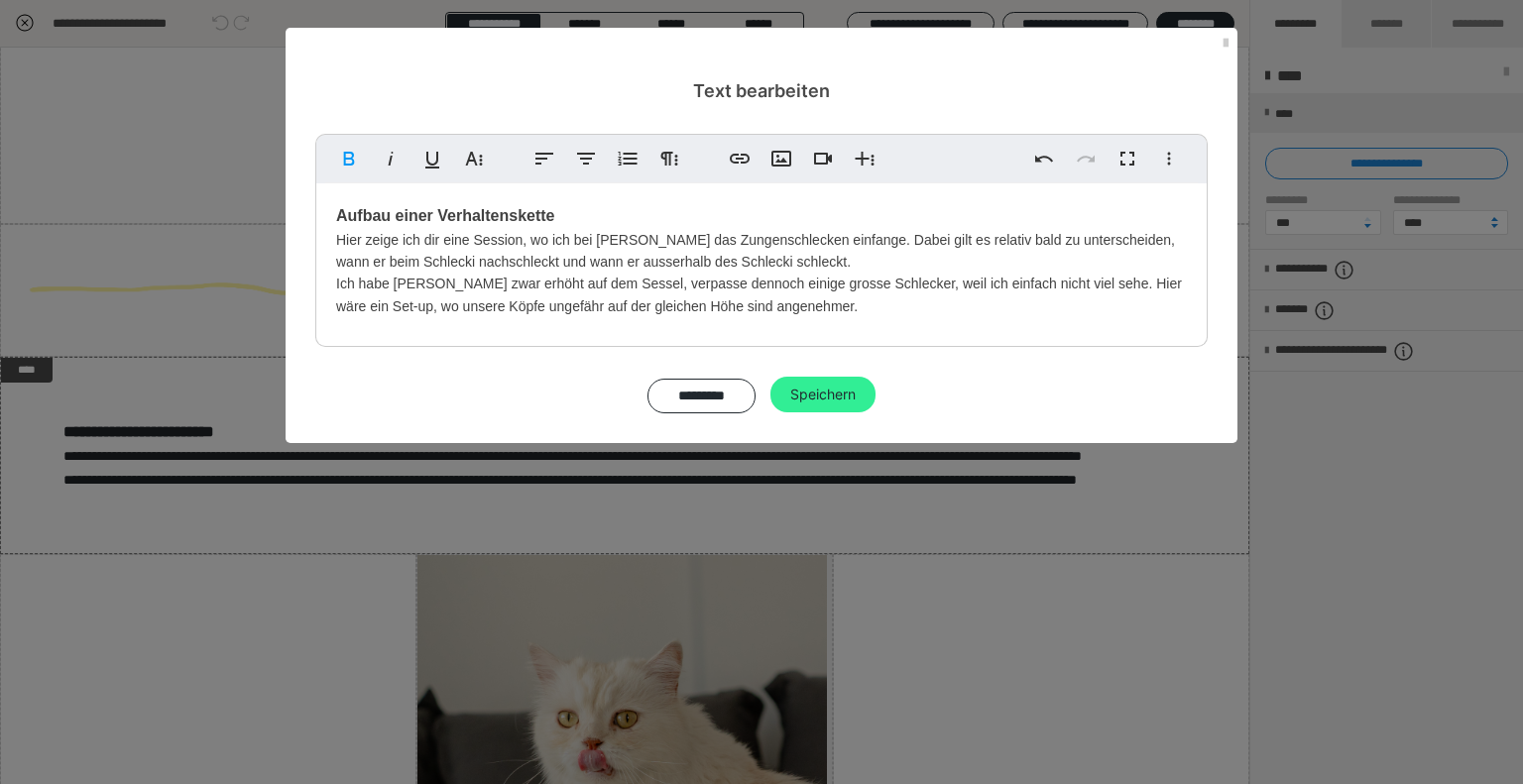 click on "Speichern" at bounding box center [823, 394] 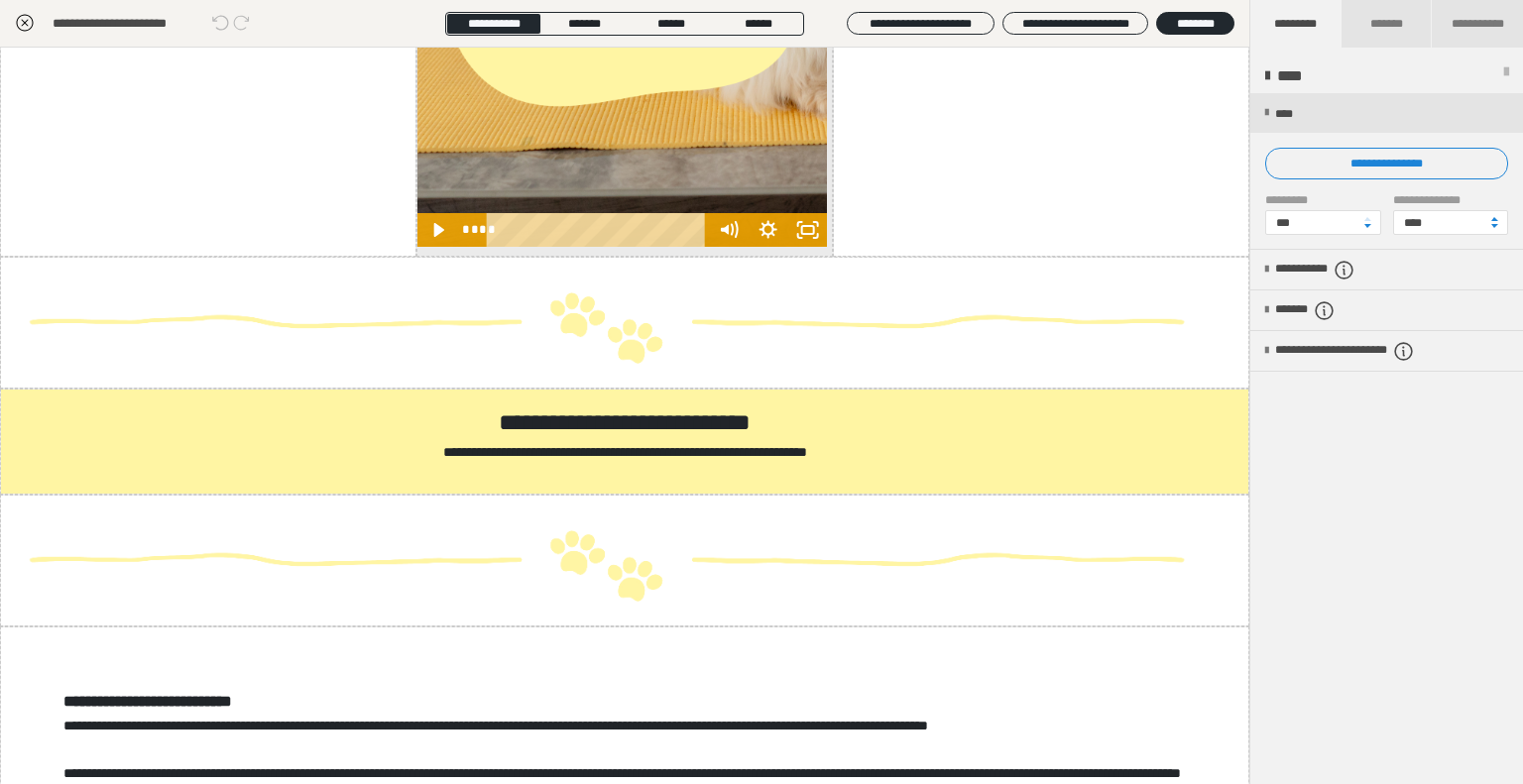 scroll, scrollTop: 4460, scrollLeft: 0, axis: vertical 